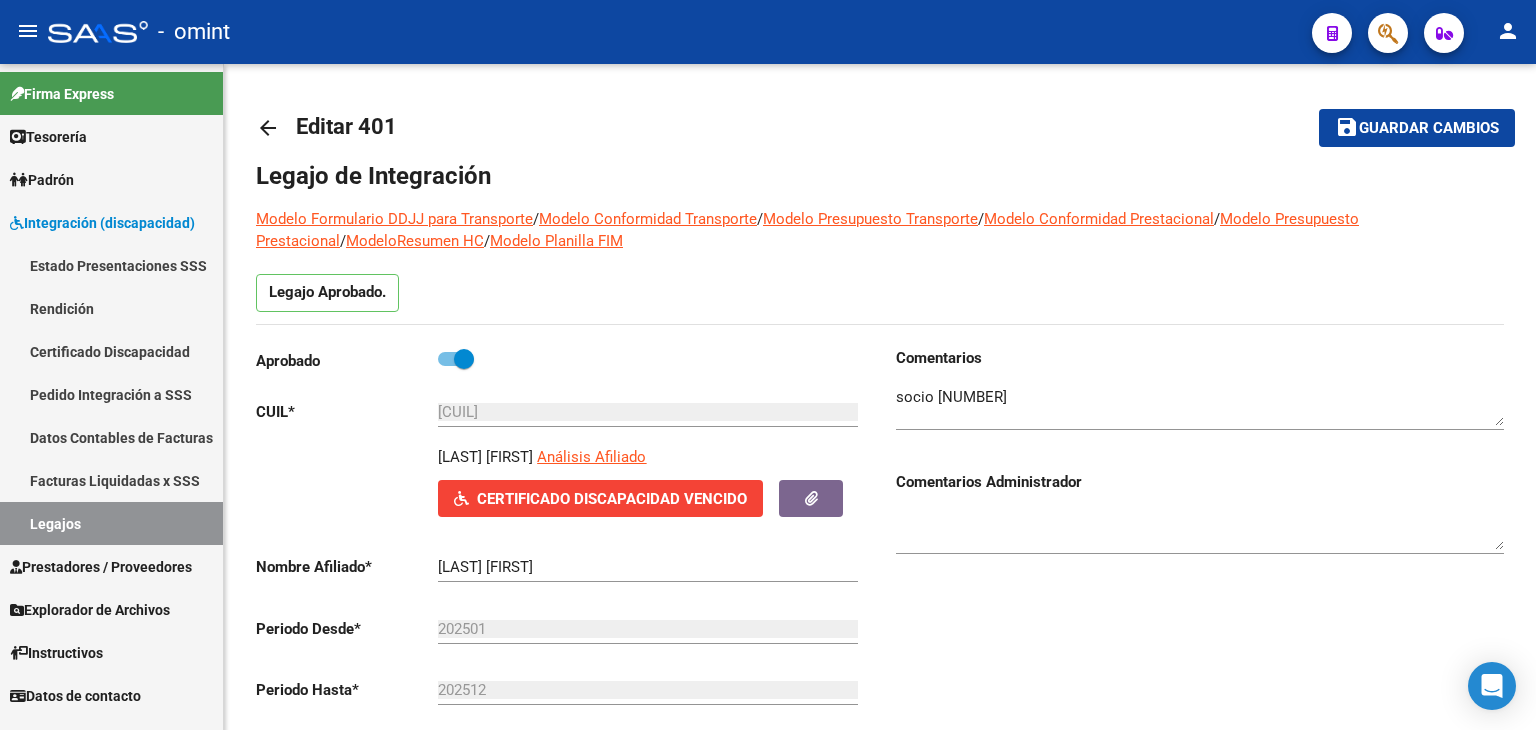scroll, scrollTop: 0, scrollLeft: 0, axis: both 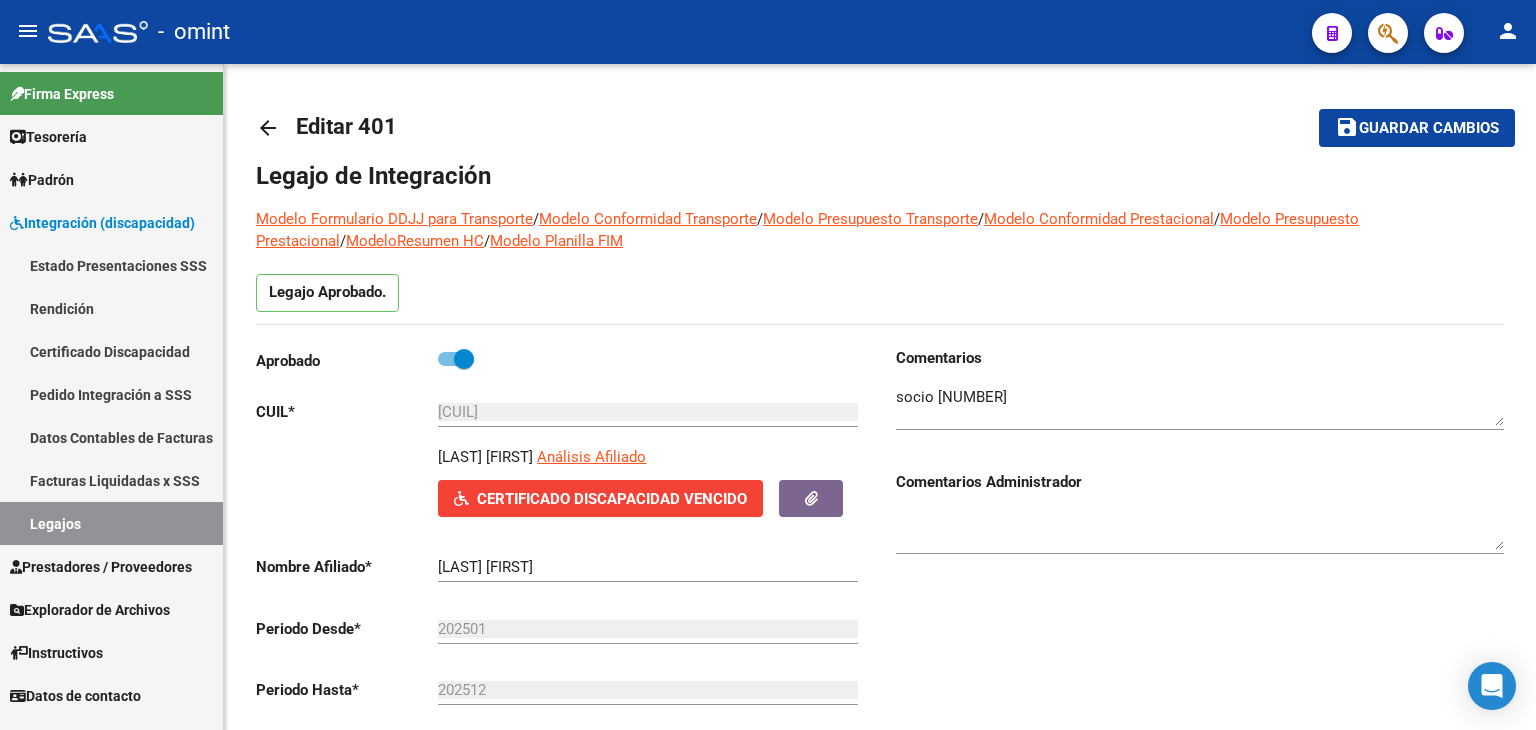 click on "Legajos" at bounding box center (111, 523) 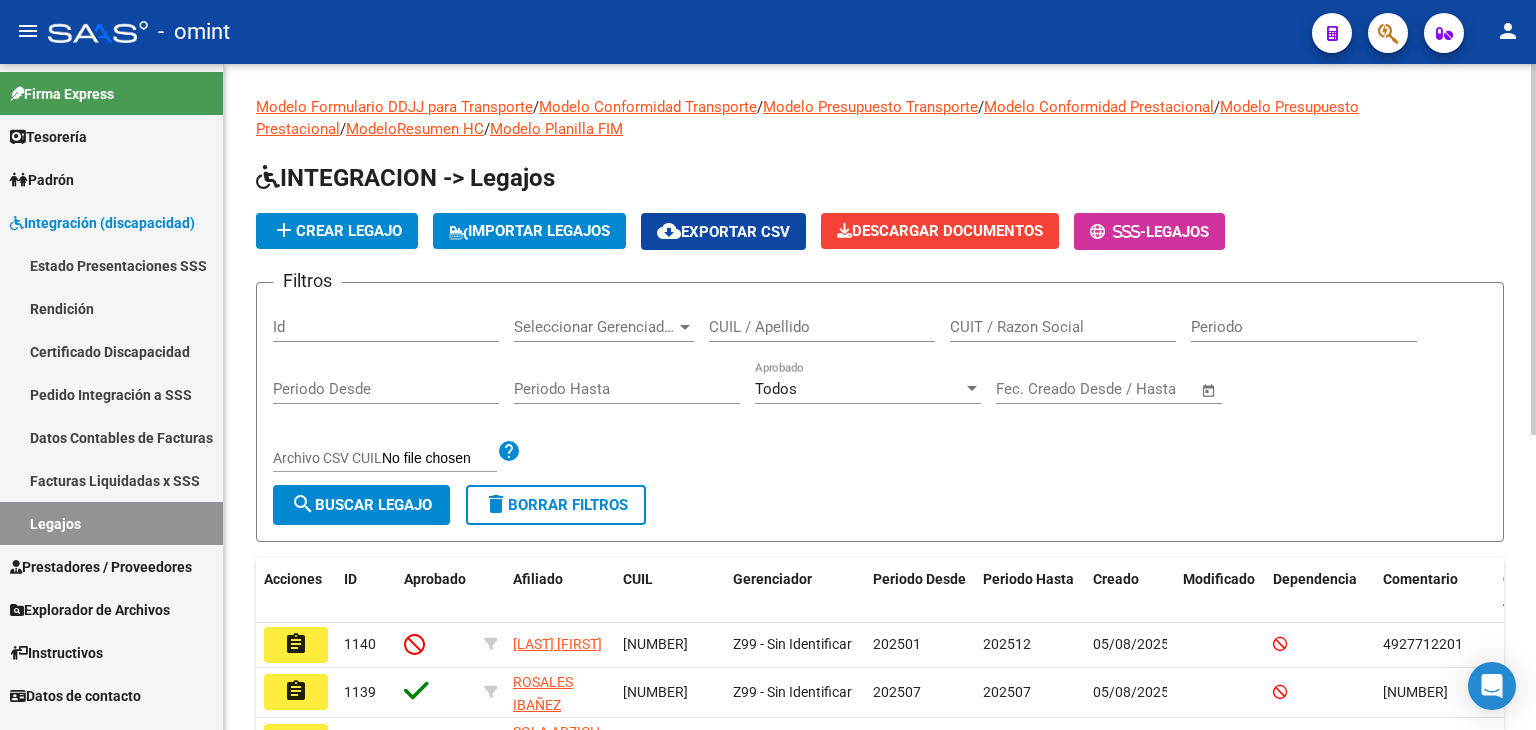 click on "CUIL / Apellido" at bounding box center [822, 327] 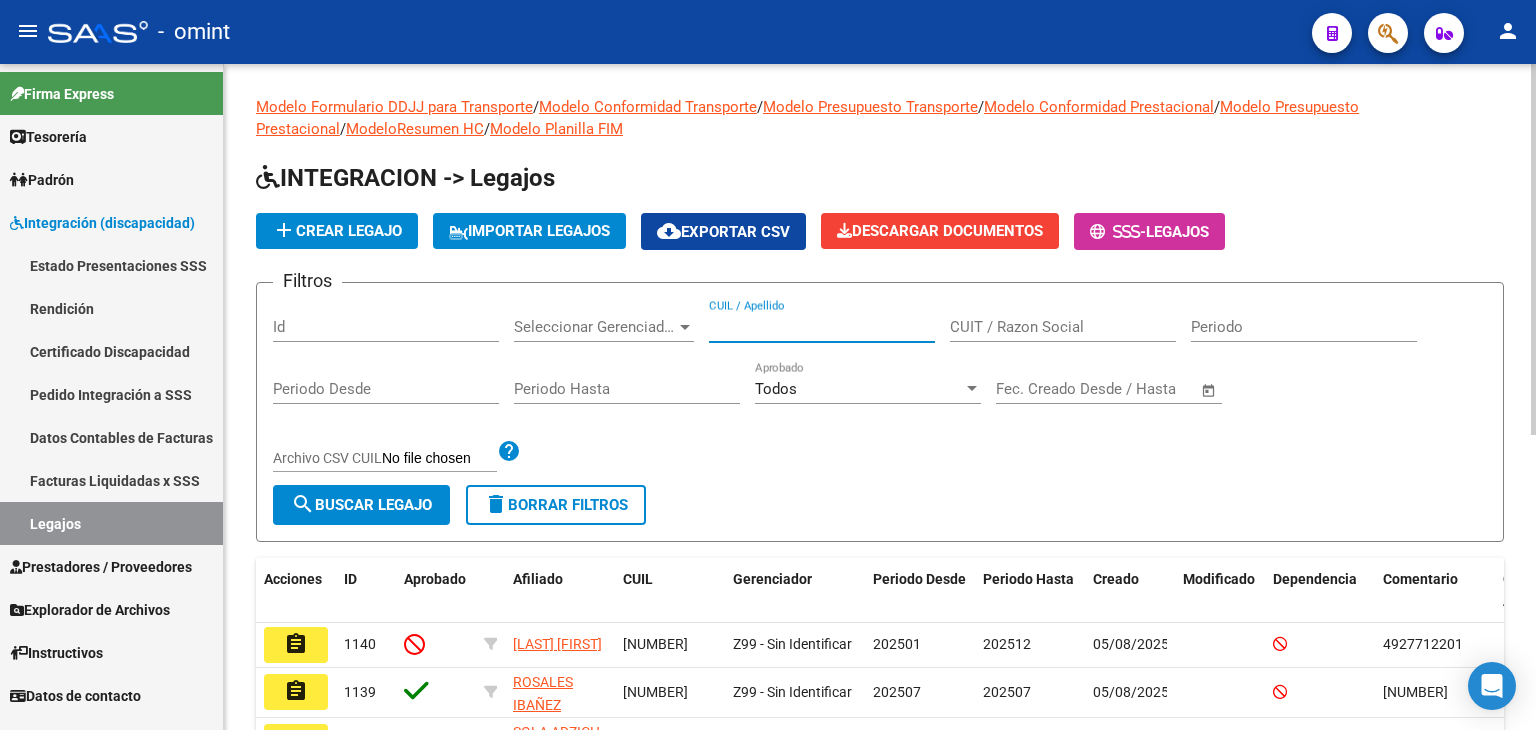 paste on "[NUMBER]" 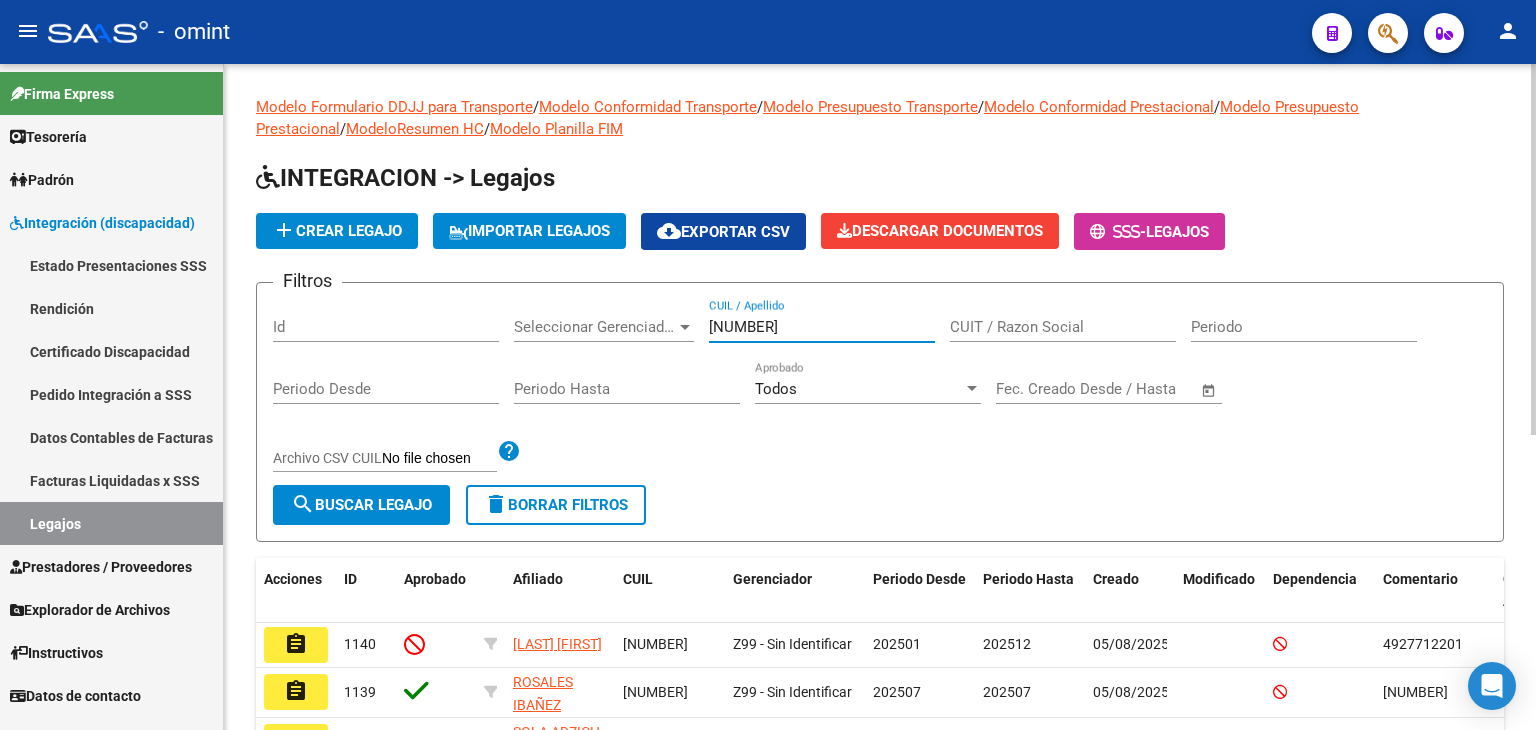 type on "[NUMBER]" 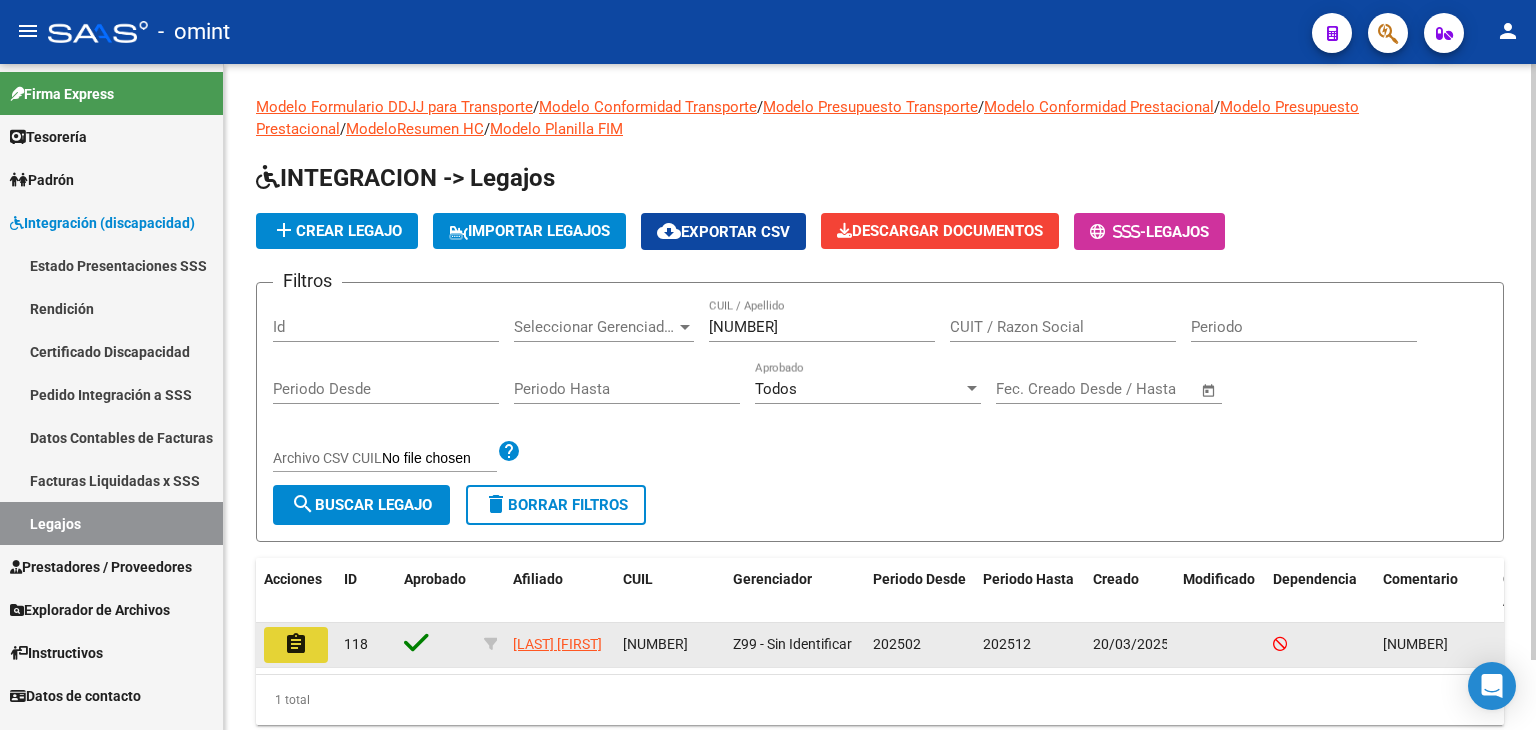 click on "assignment" 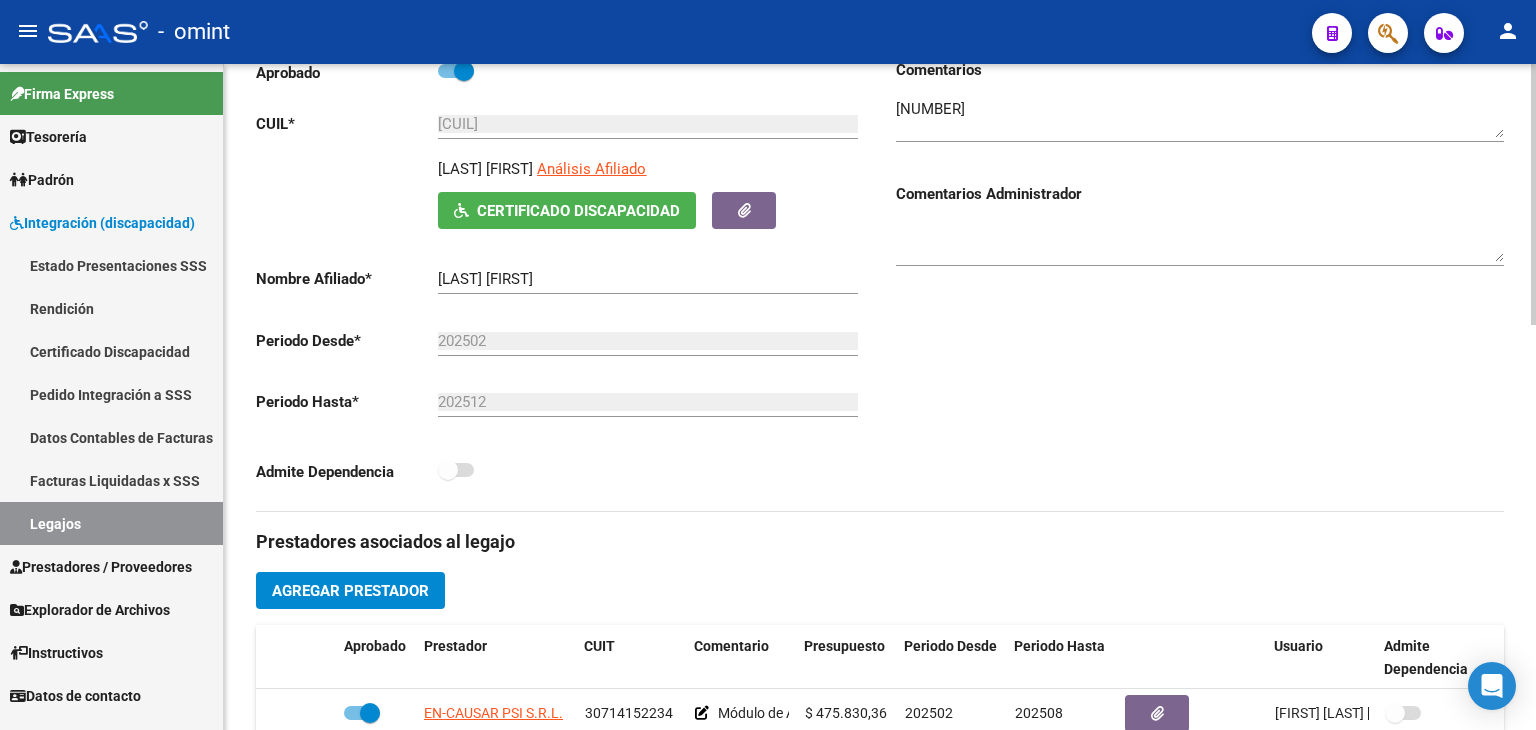 scroll, scrollTop: 0, scrollLeft: 0, axis: both 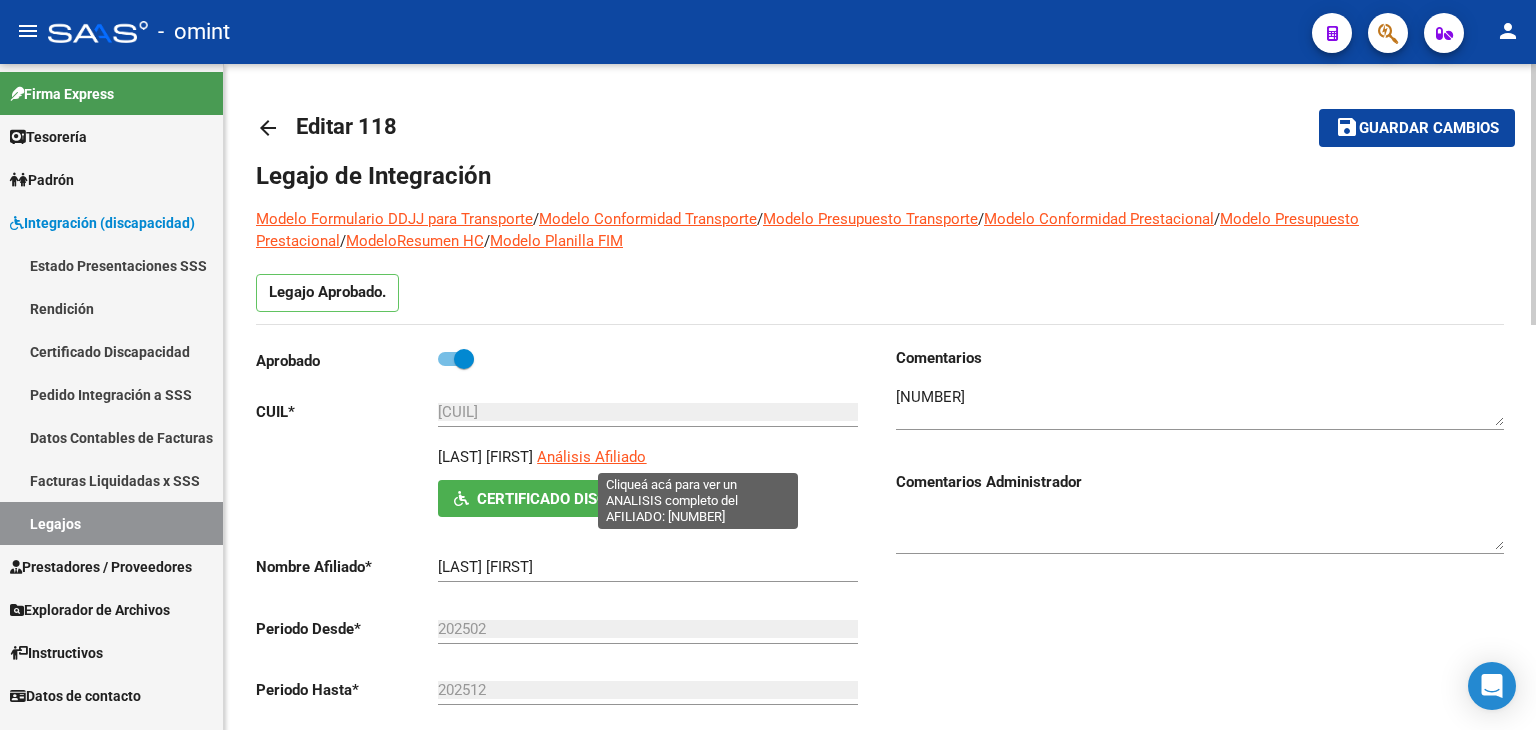 click on "Análisis Afiliado" 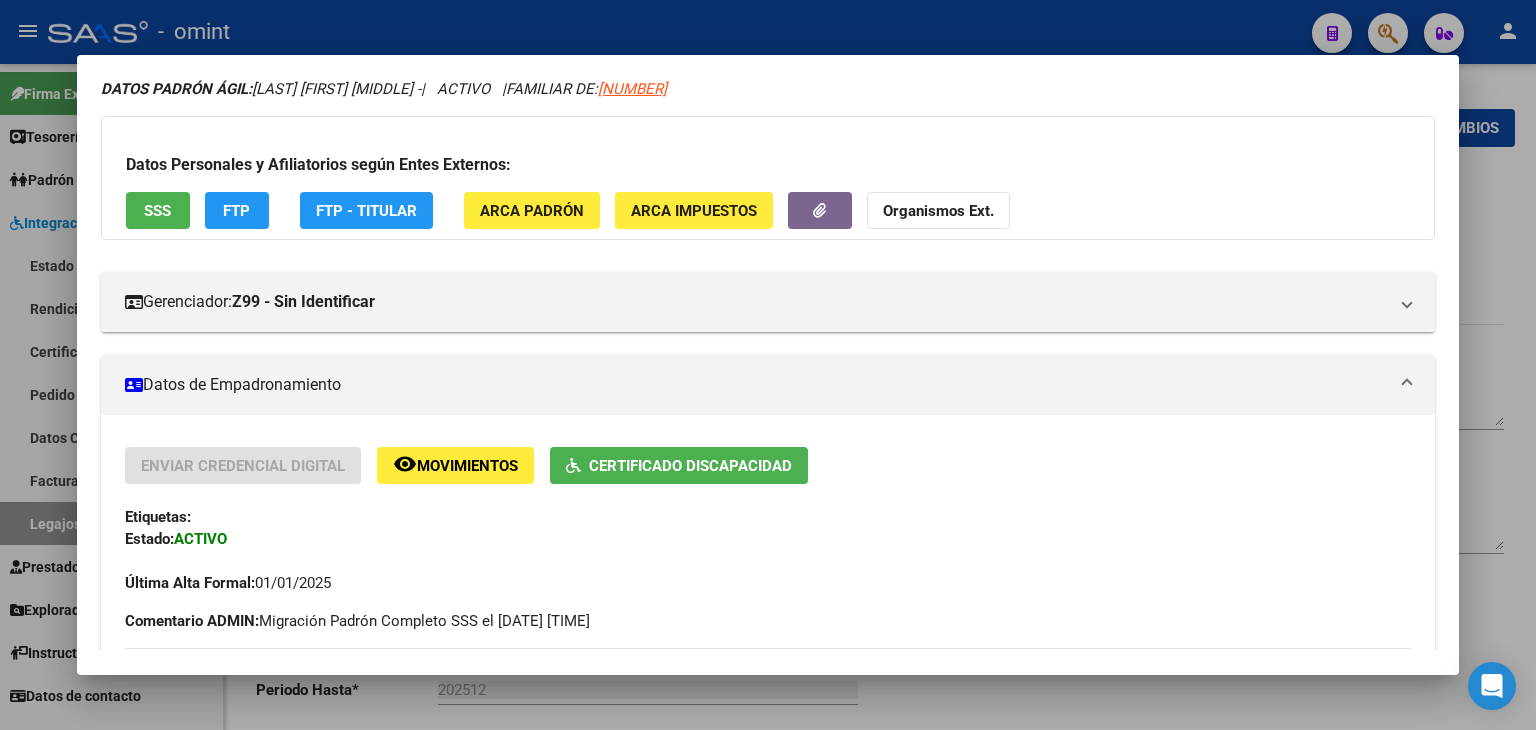 scroll, scrollTop: 0, scrollLeft: 0, axis: both 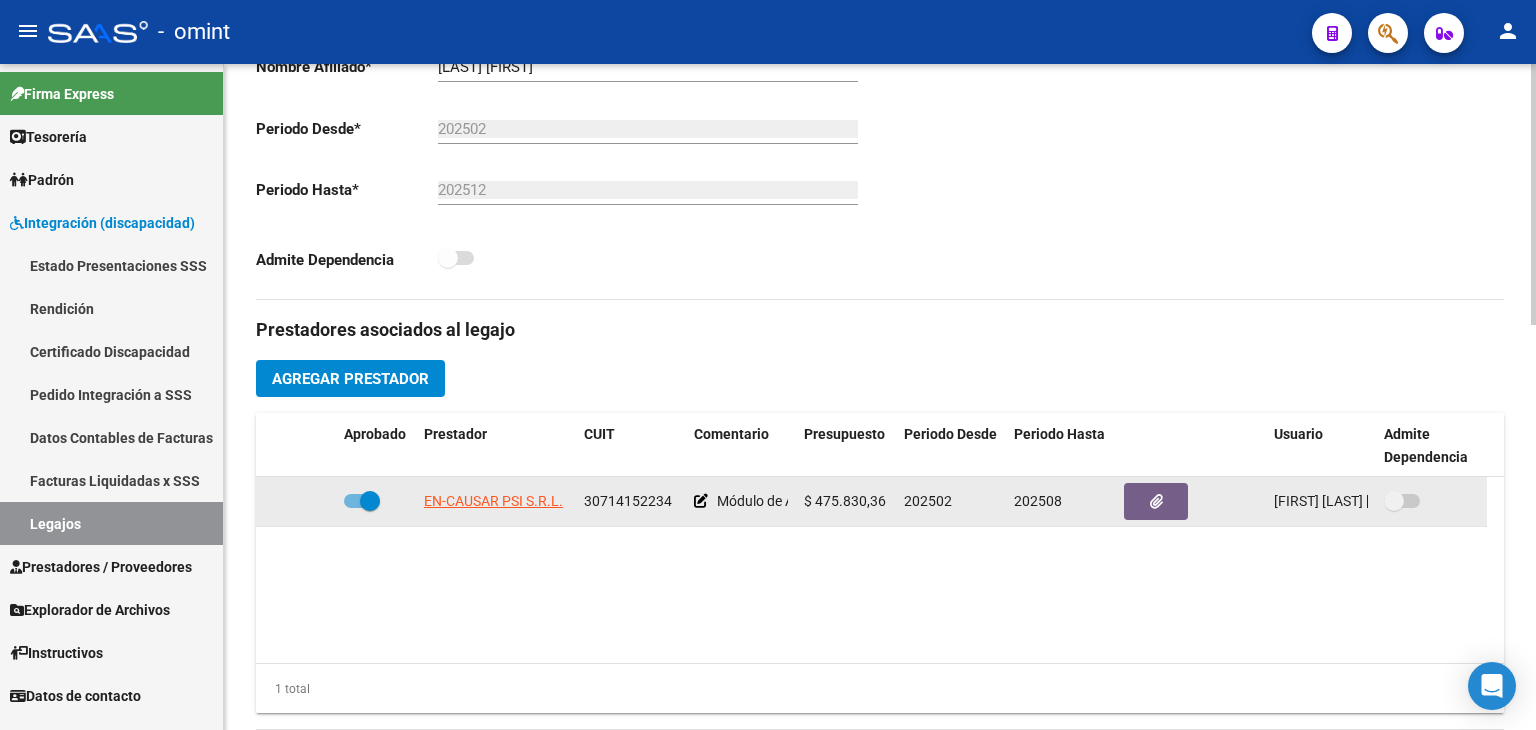 click at bounding box center (370, 501) 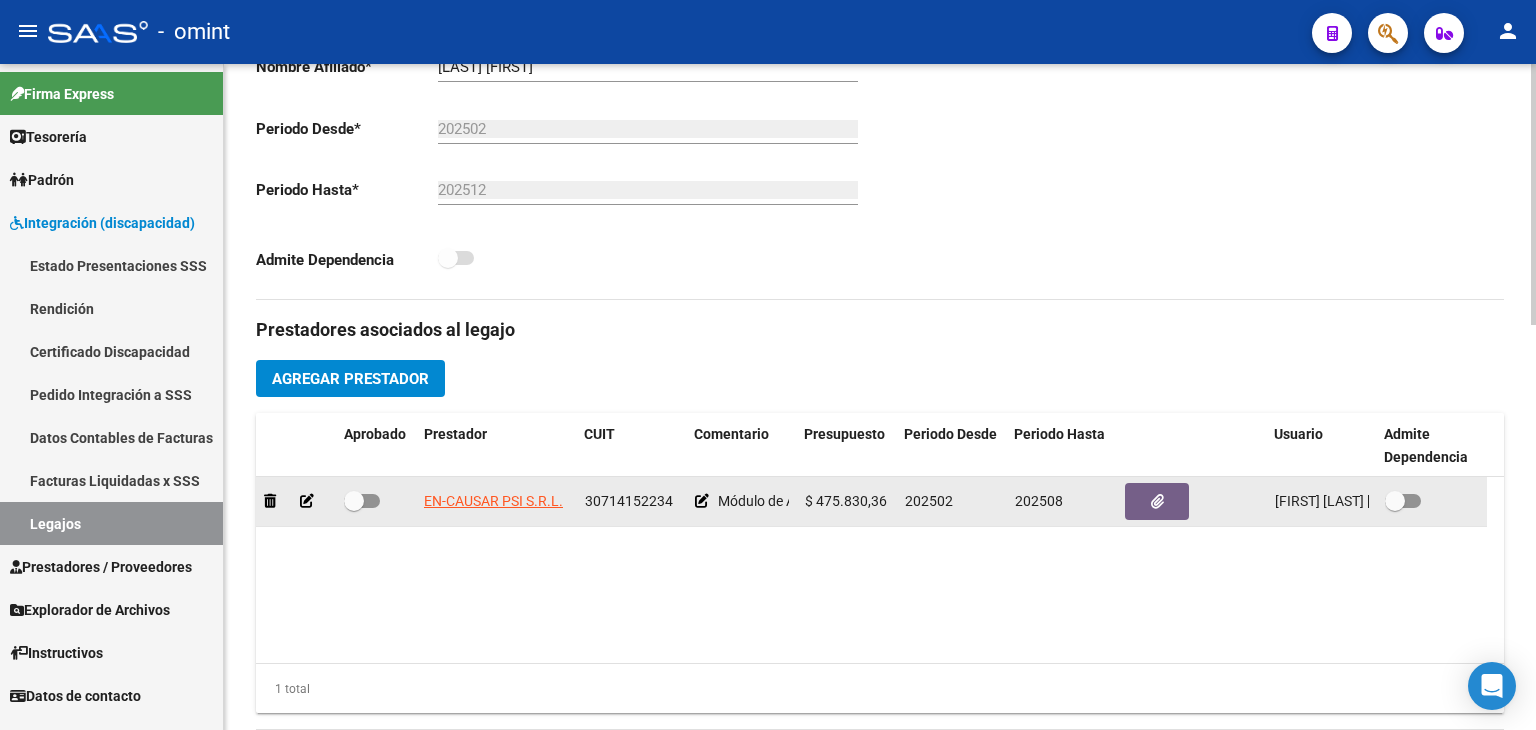 click 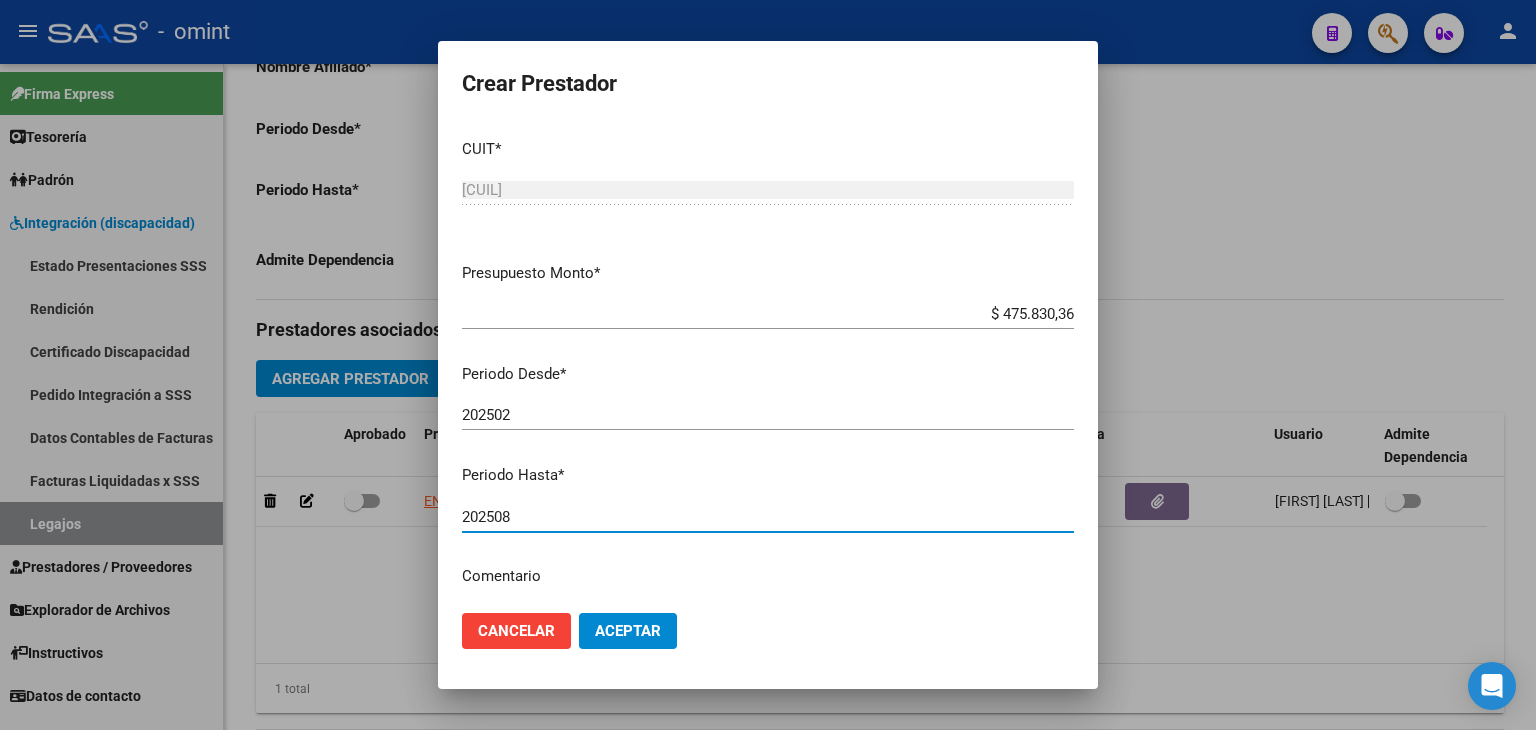 click on "202508" at bounding box center (768, 517) 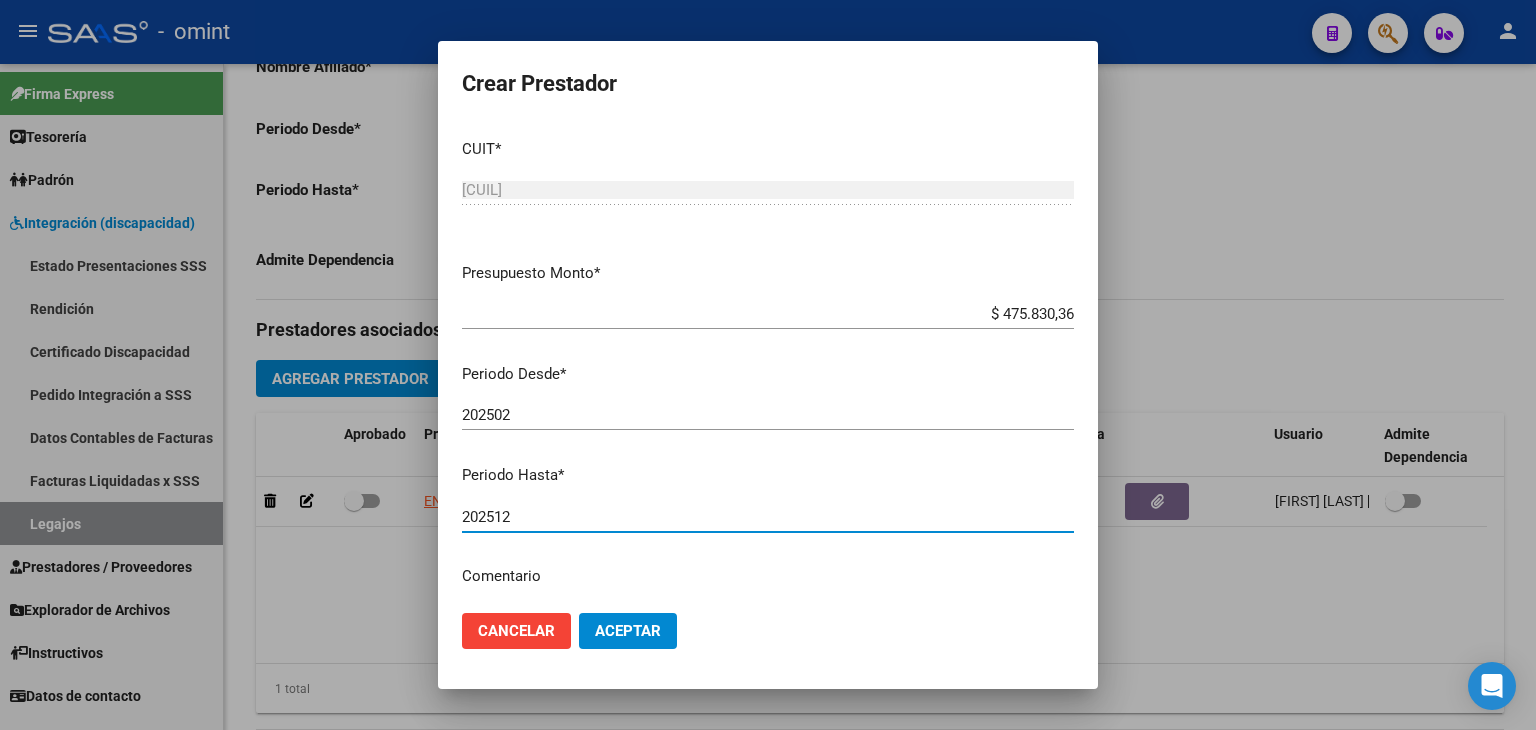 type on "202512" 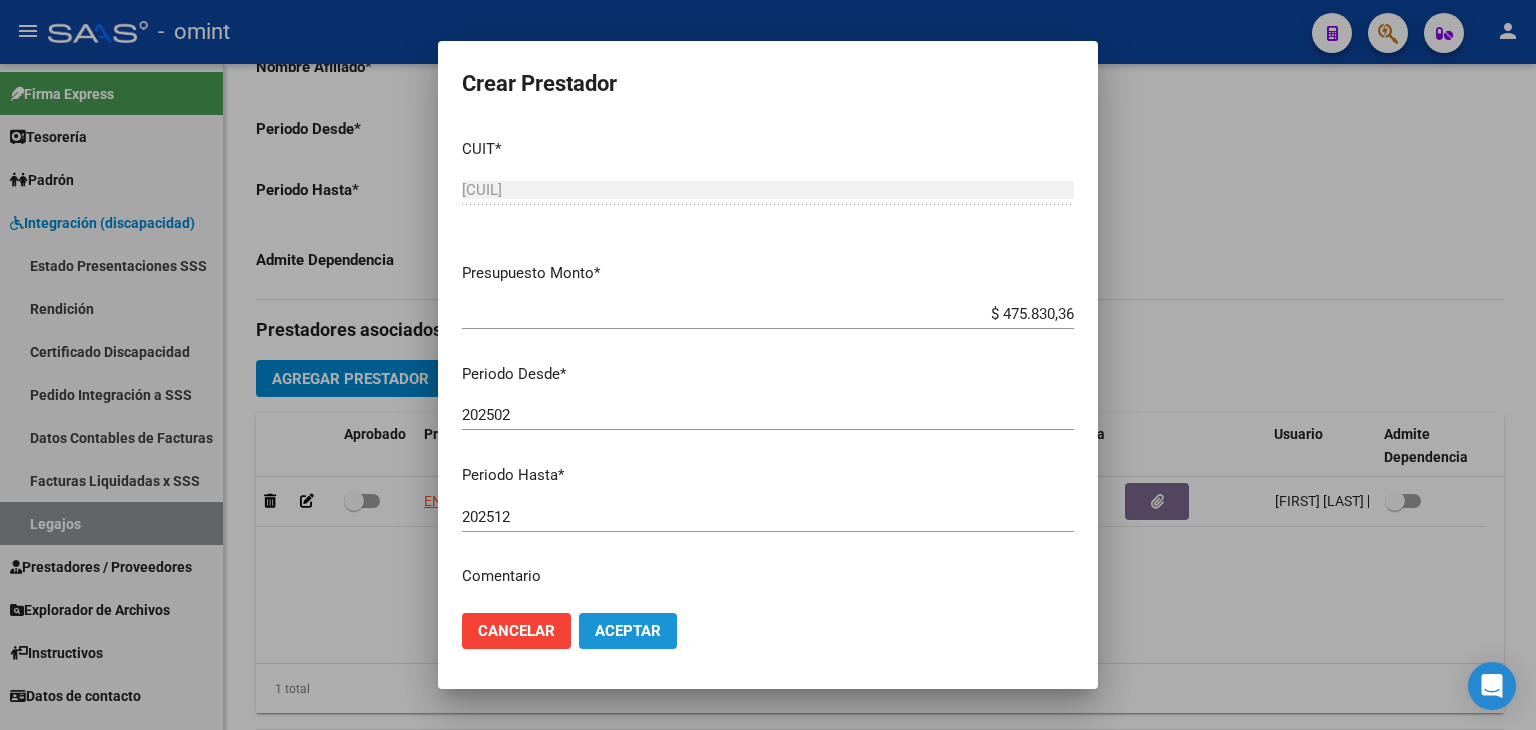 click on "Aceptar" 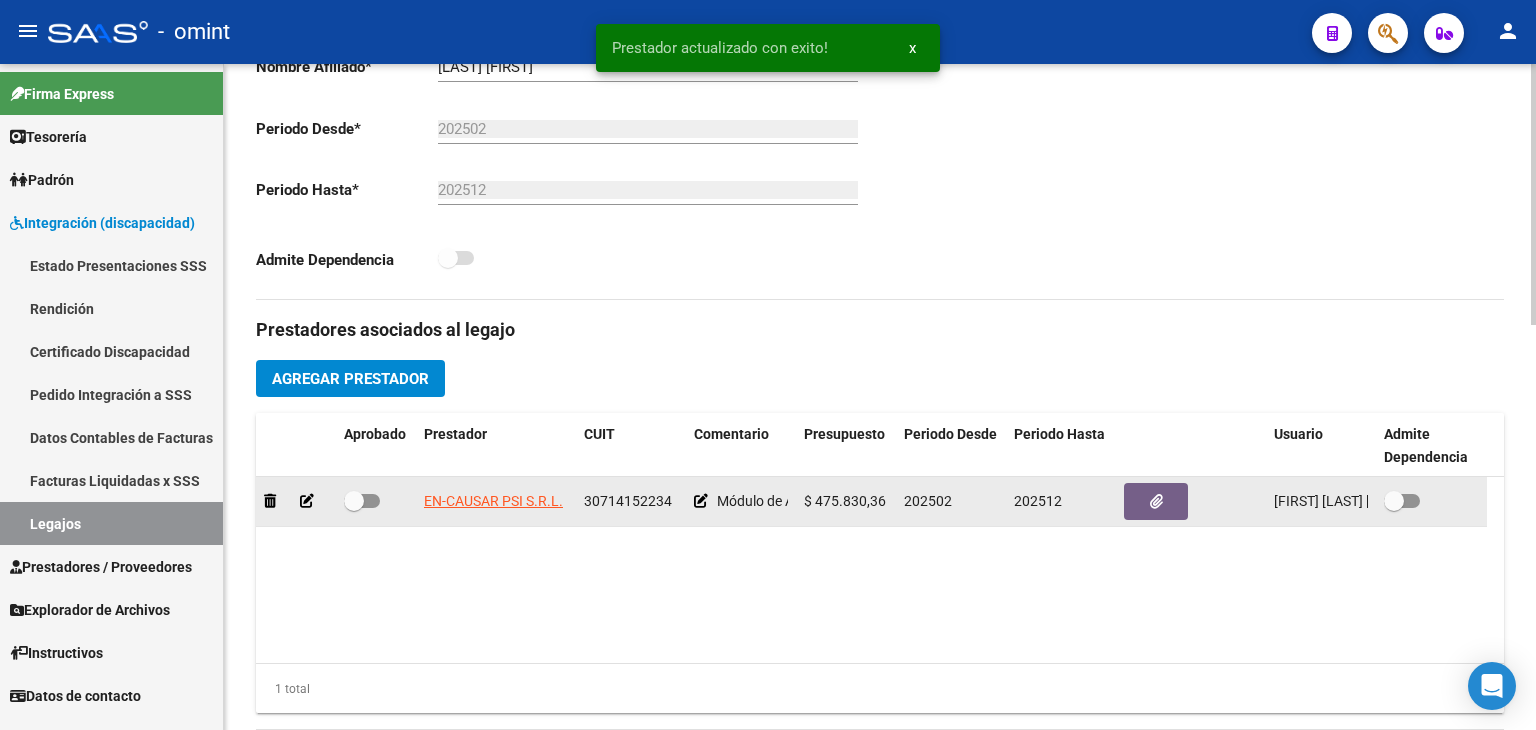 click at bounding box center (362, 501) 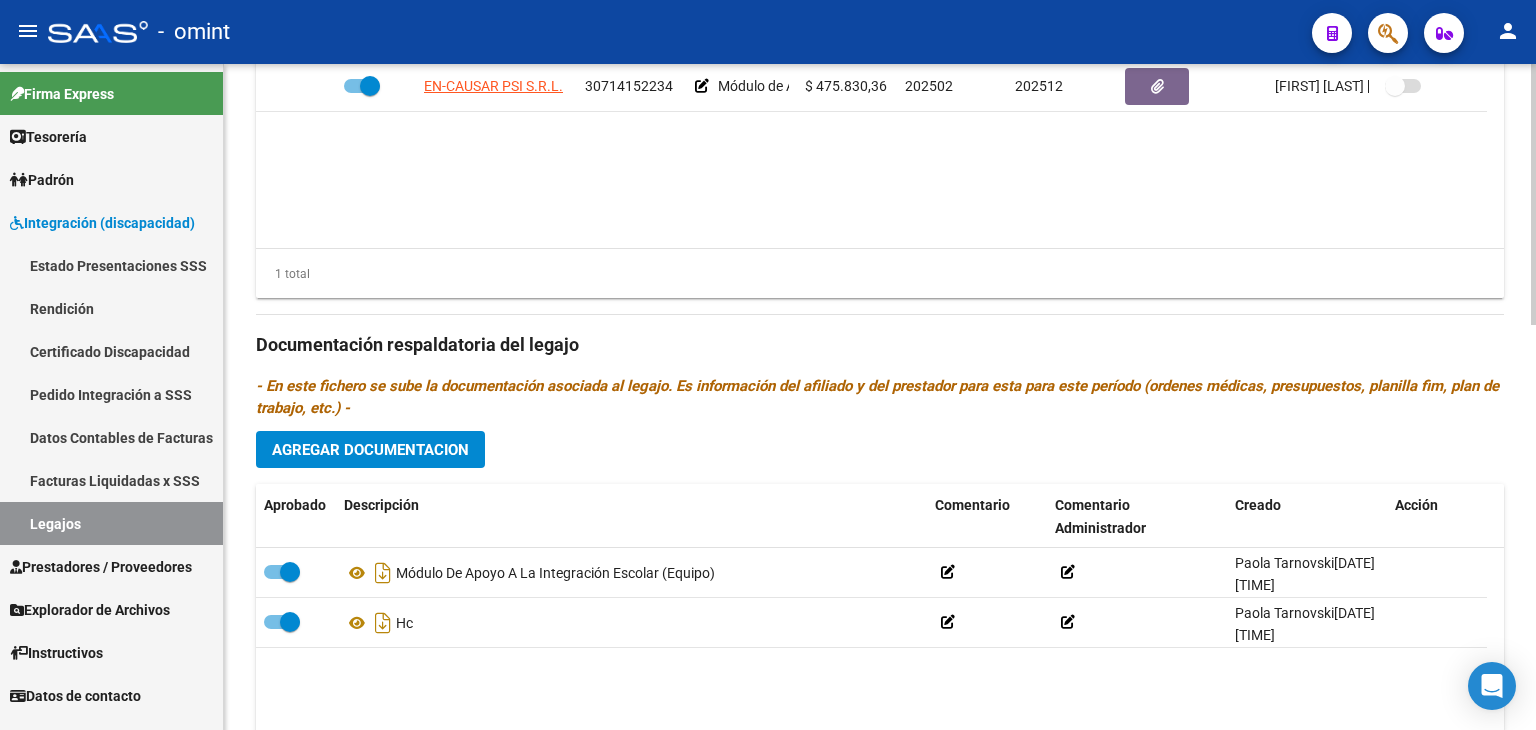 scroll, scrollTop: 1032, scrollLeft: 0, axis: vertical 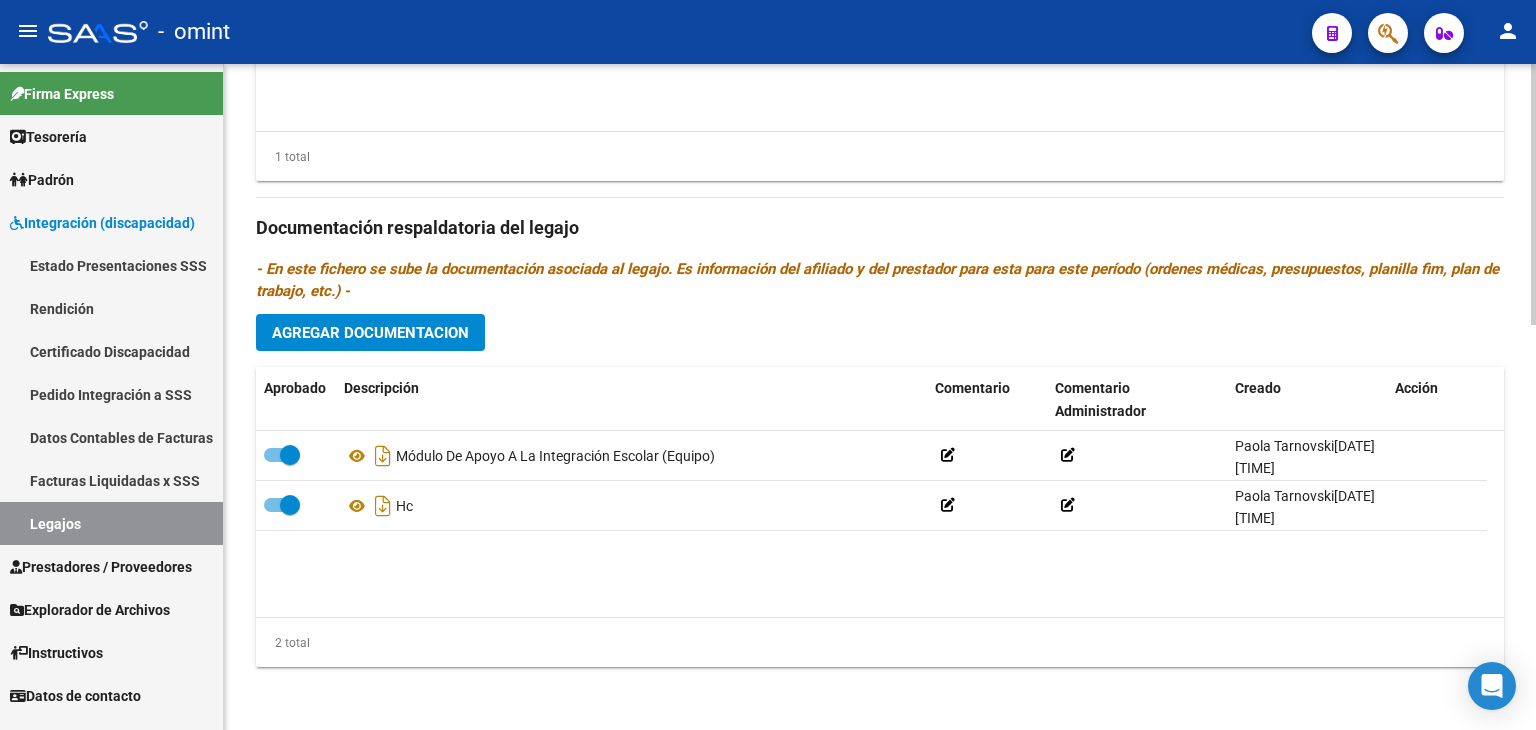 click on "Agregar Documentacion" 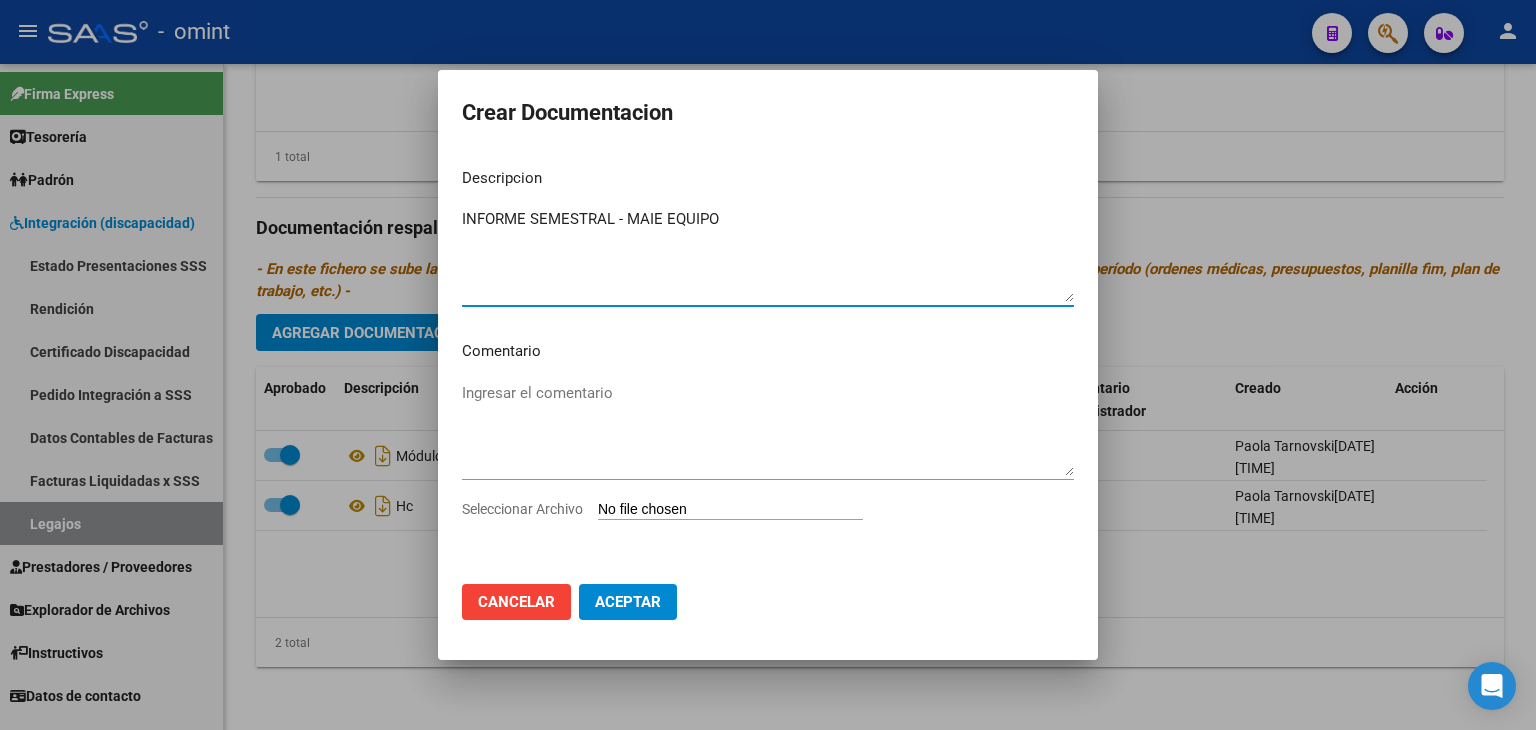 type on "INFORME SEMESTRAL - MAIE EQUIPO" 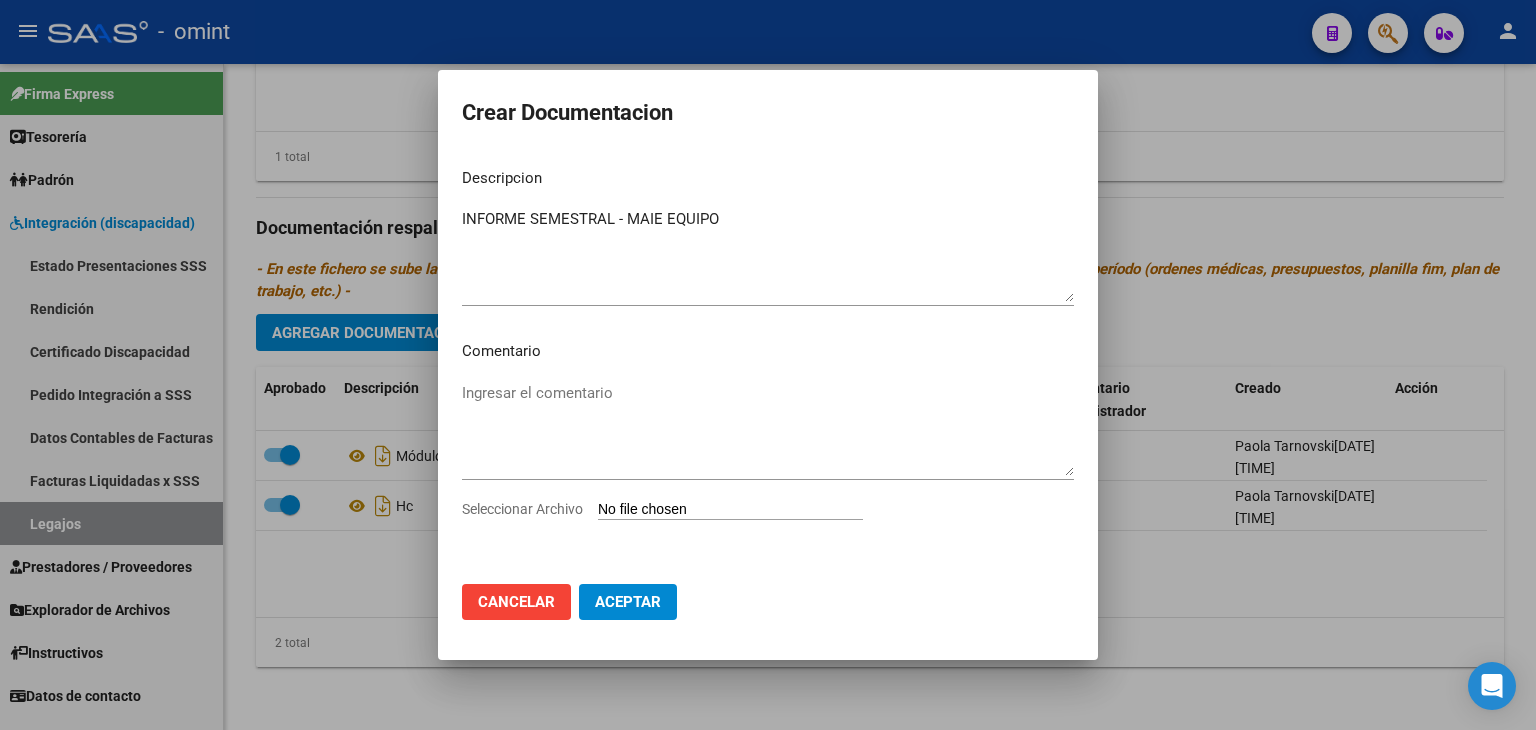 type on "C:\fakepath\MAIE EQUIPO - INFORME SEMESTRAL.pdf" 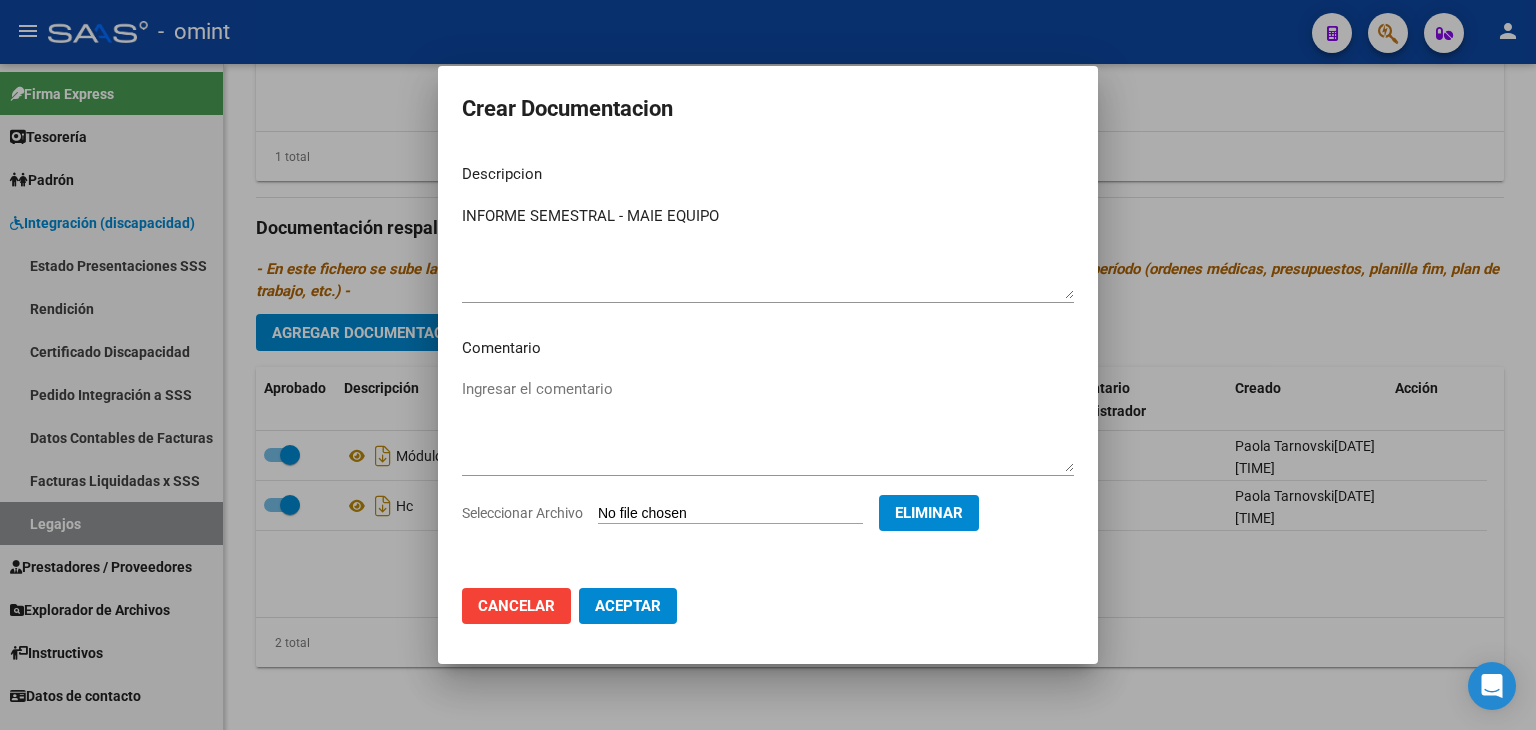 click on "Aceptar" 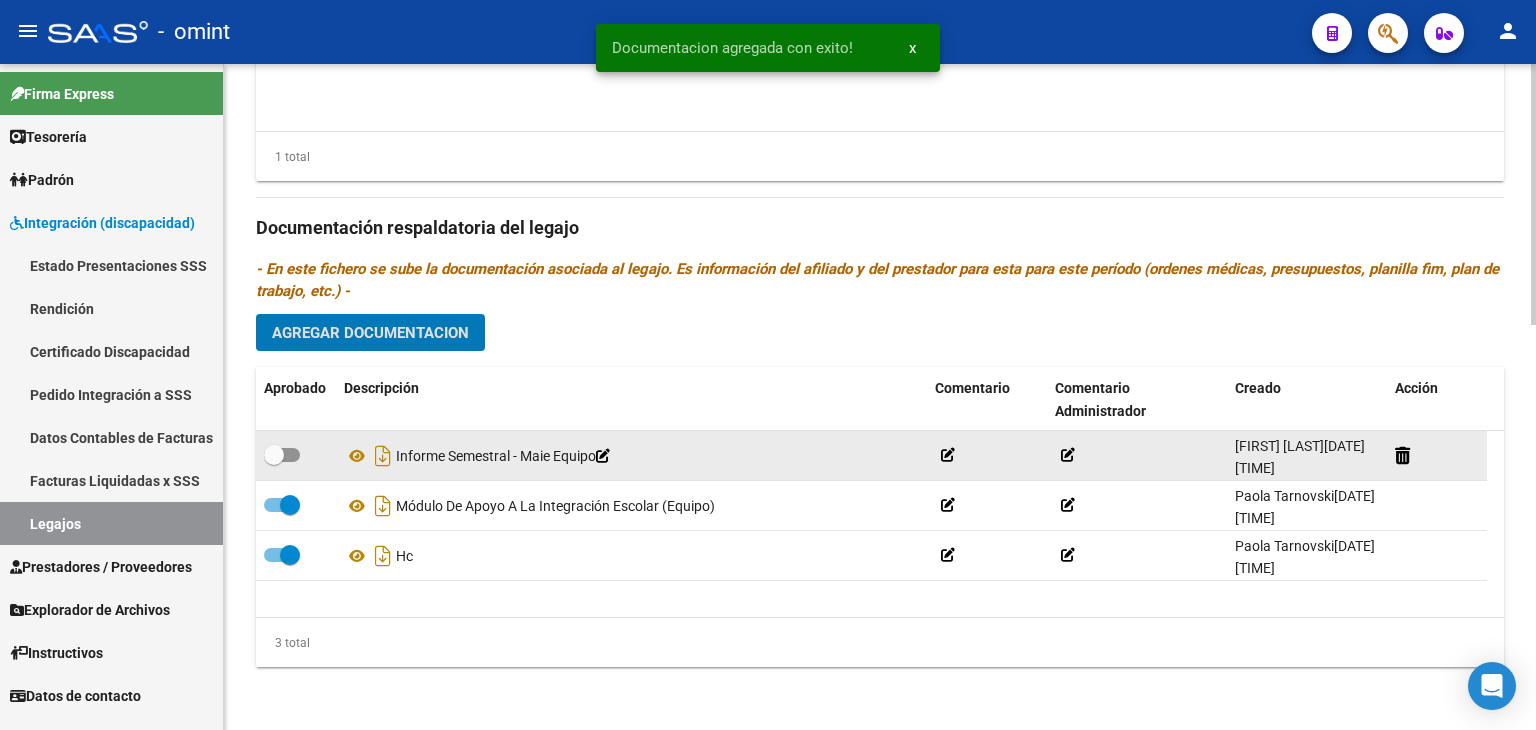 click at bounding box center (282, 455) 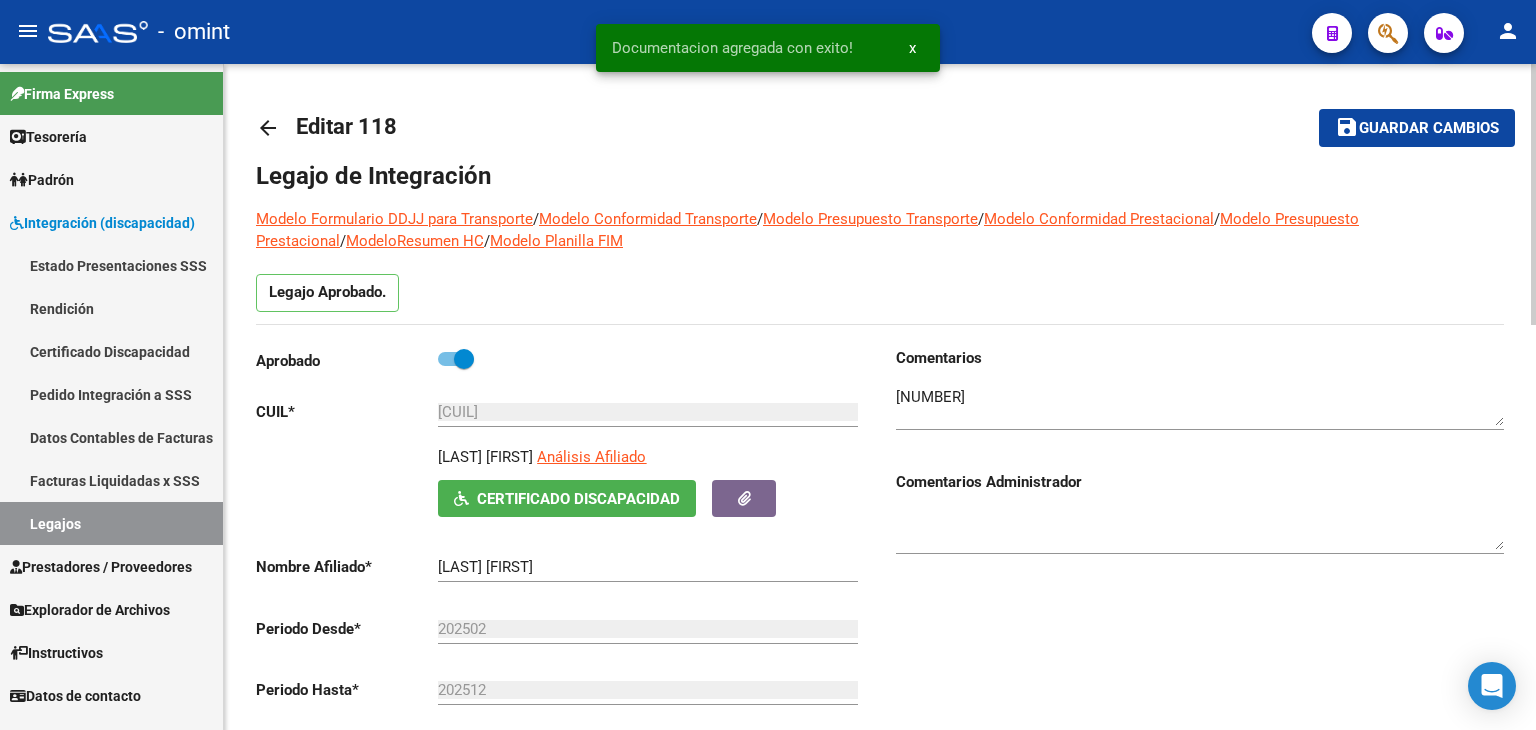 scroll, scrollTop: 0, scrollLeft: 0, axis: both 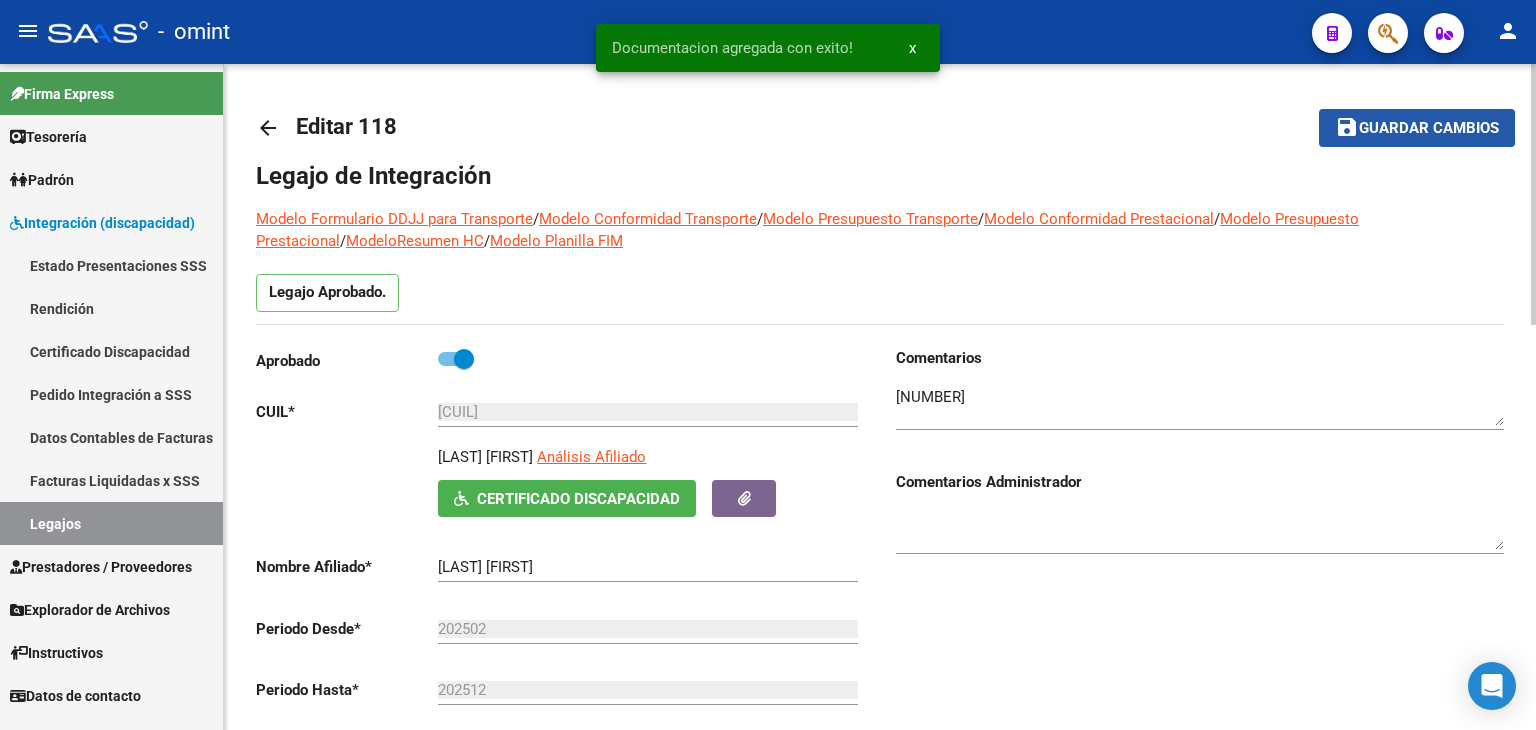 drag, startPoint x: 1376, startPoint y: 128, endPoint x: 1364, endPoint y: 159, distance: 33.24154 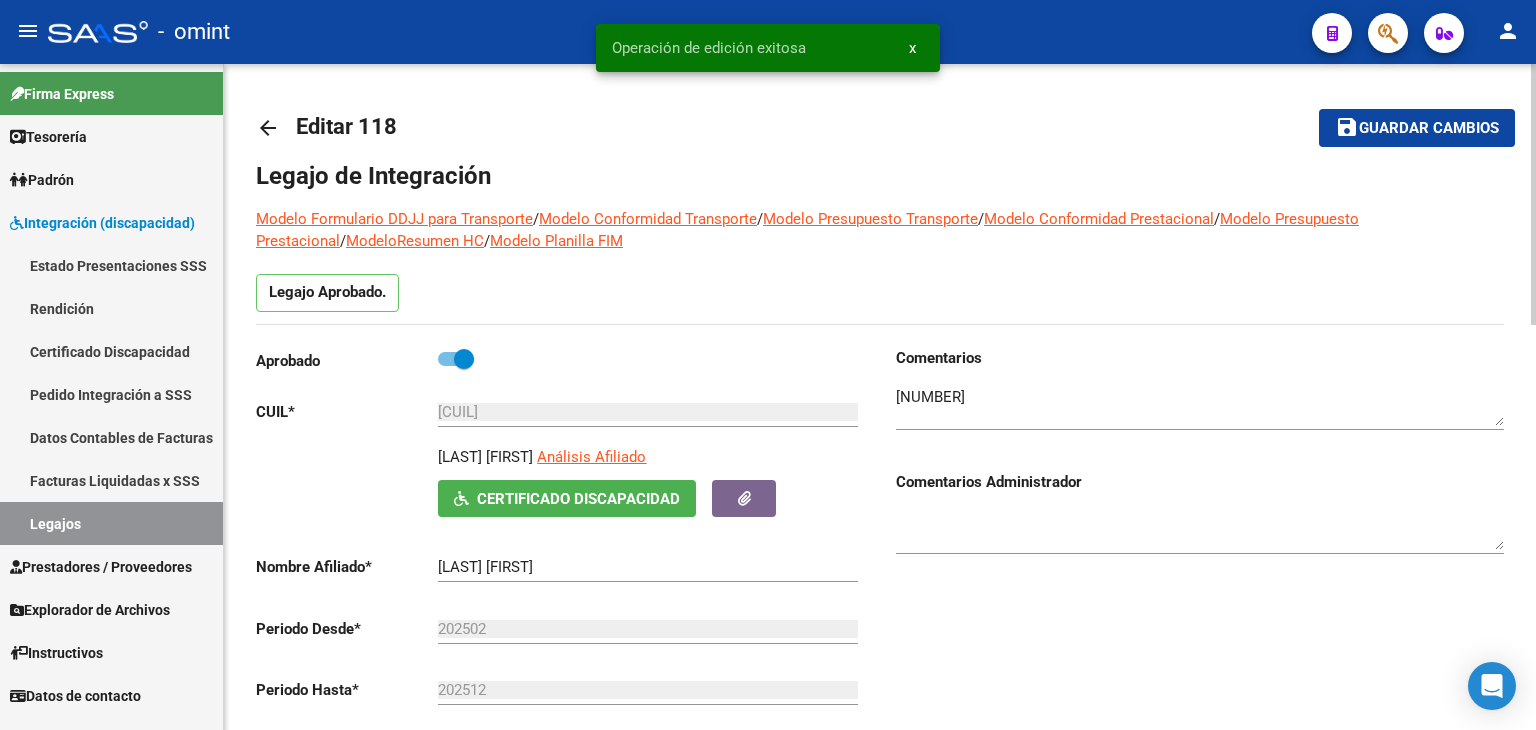click on "[CUIL]" at bounding box center (648, 412) 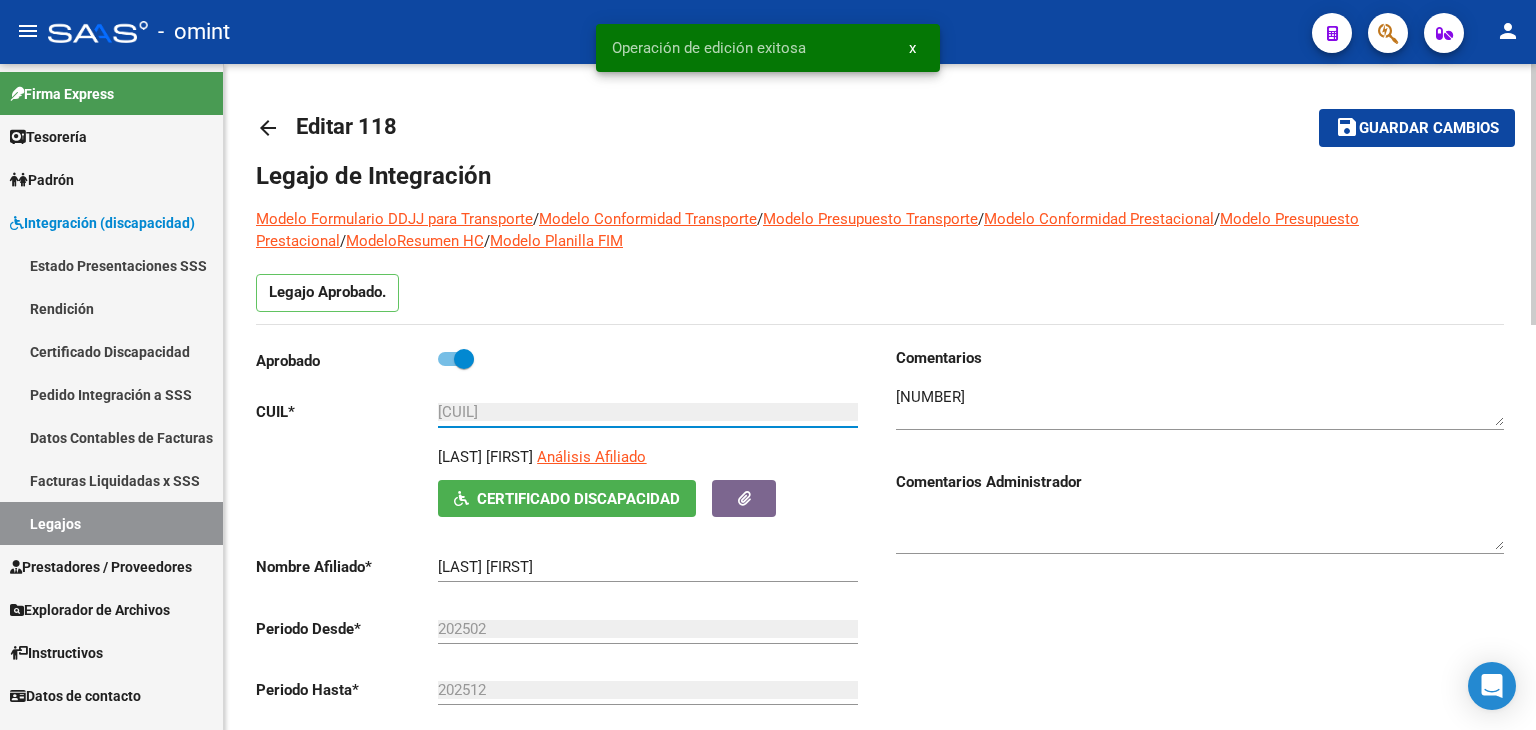 click on "[CUIL]" at bounding box center [648, 412] 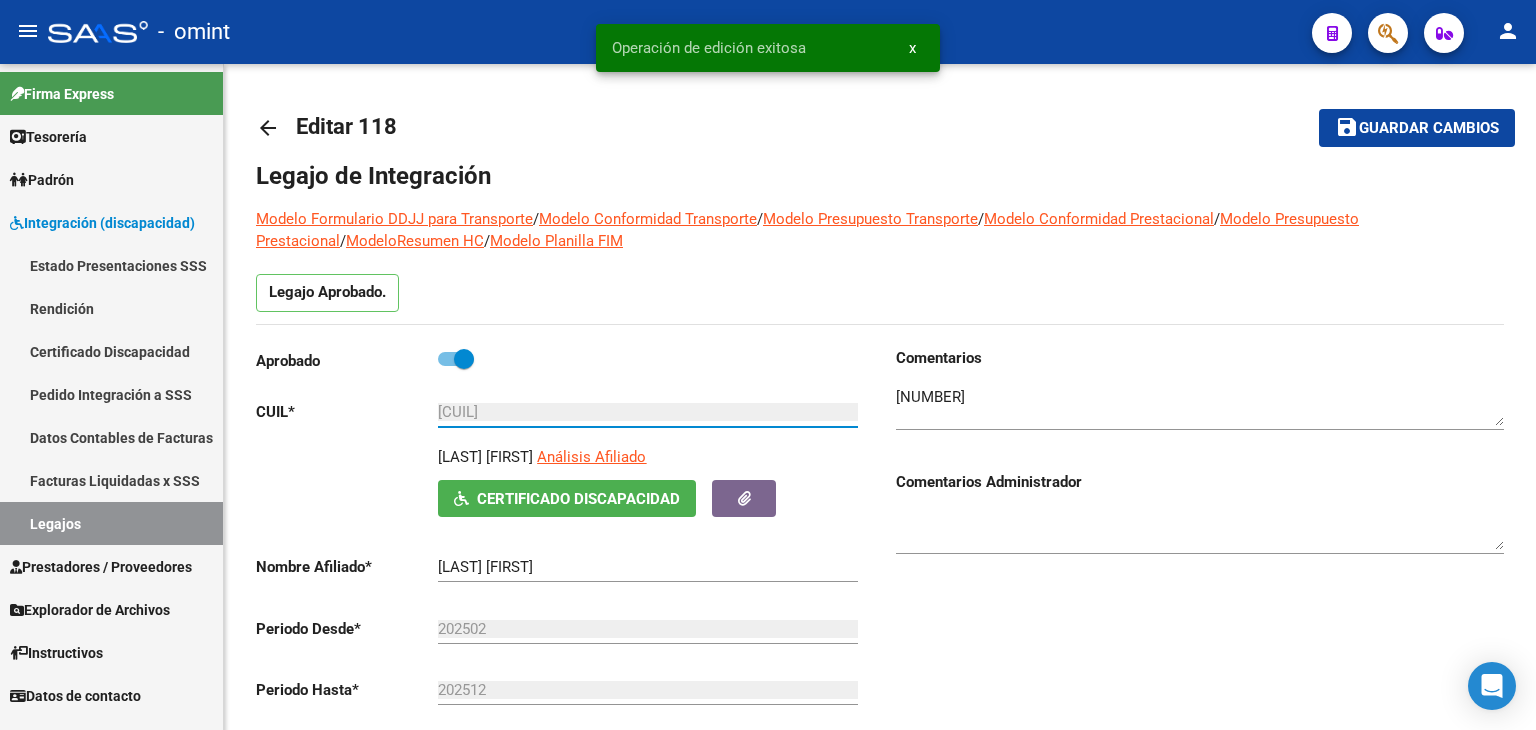 drag, startPoint x: 38, startPoint y: 523, endPoint x: 54, endPoint y: 515, distance: 17.888544 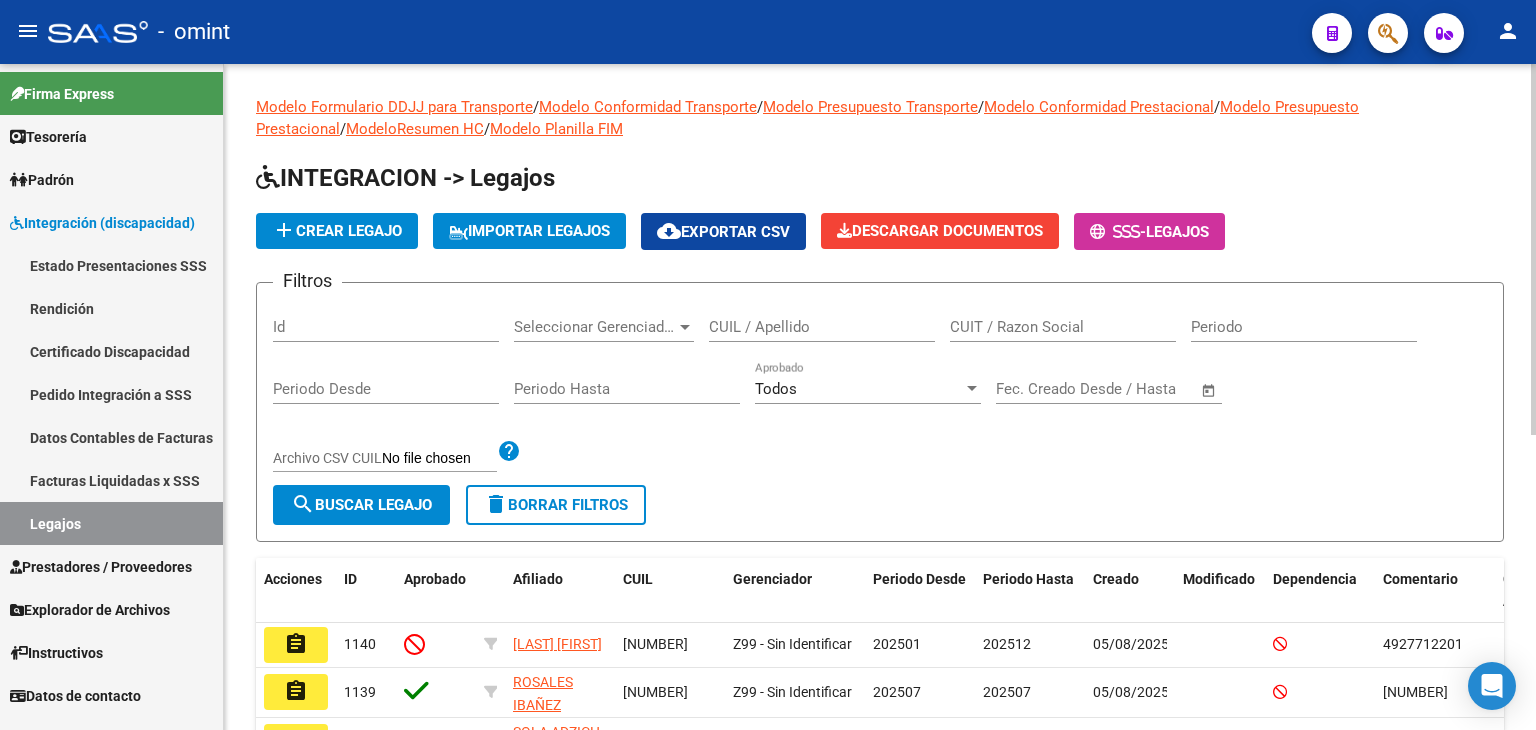 click on "CUIL / Apellido" at bounding box center (822, 327) 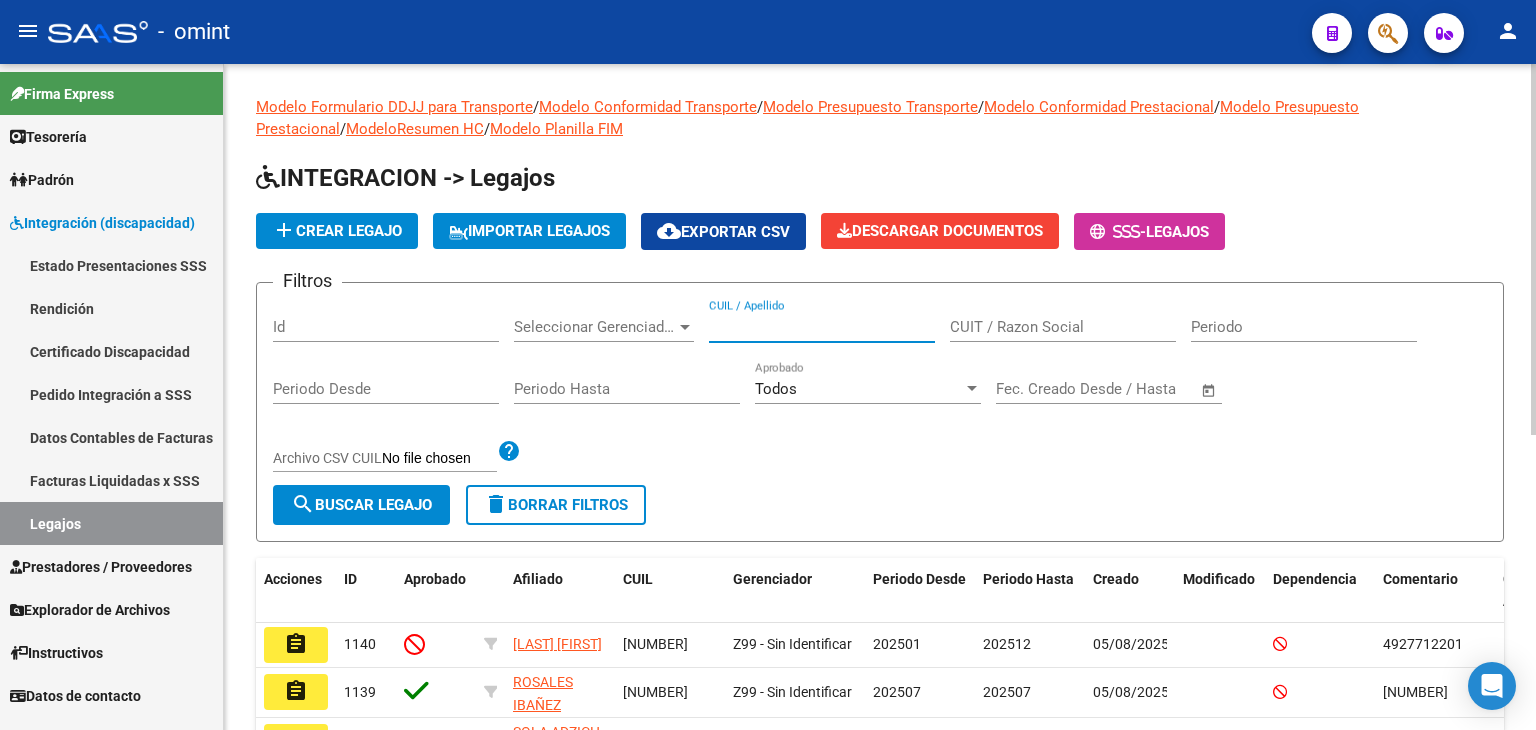 paste on "[CUIL]" 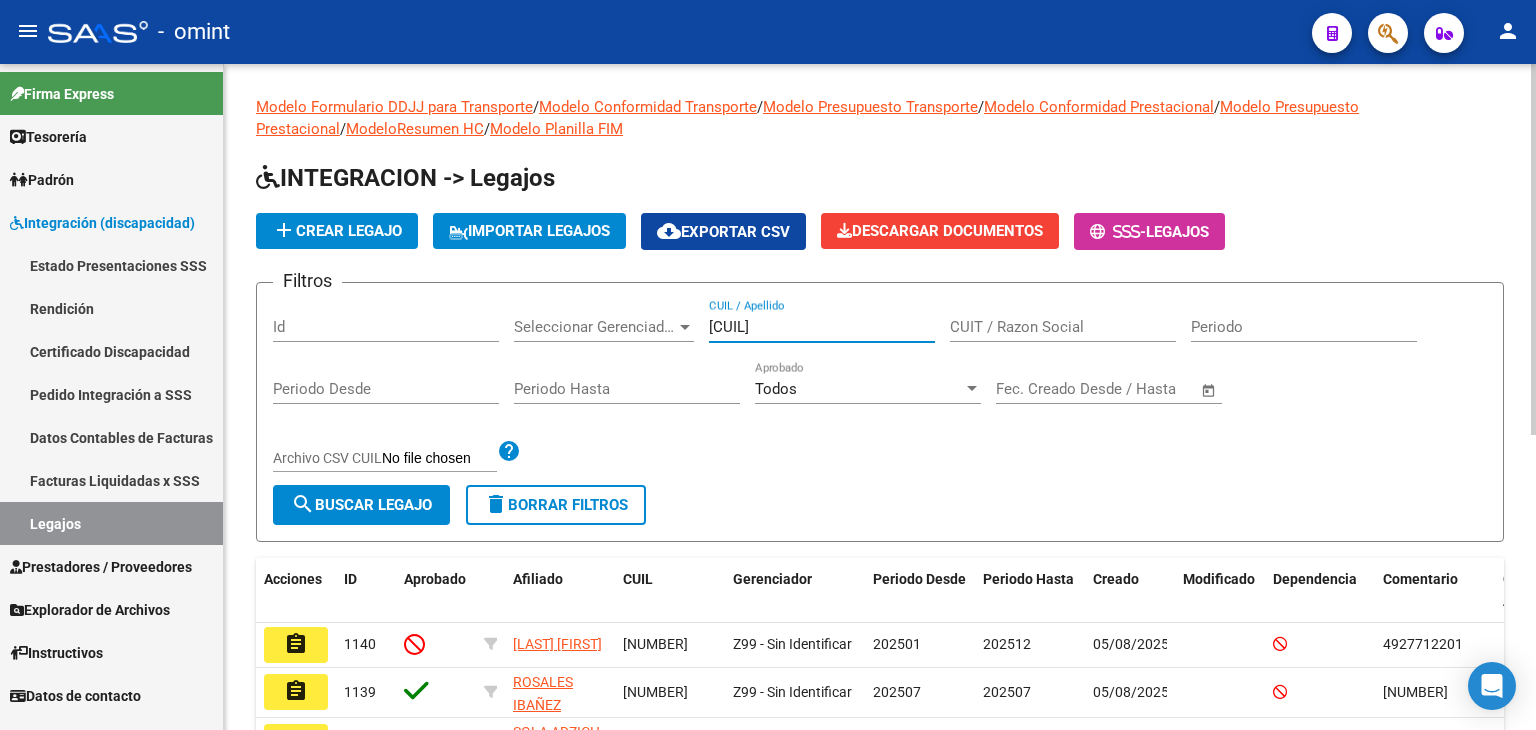 click on "search  Buscar Legajo" 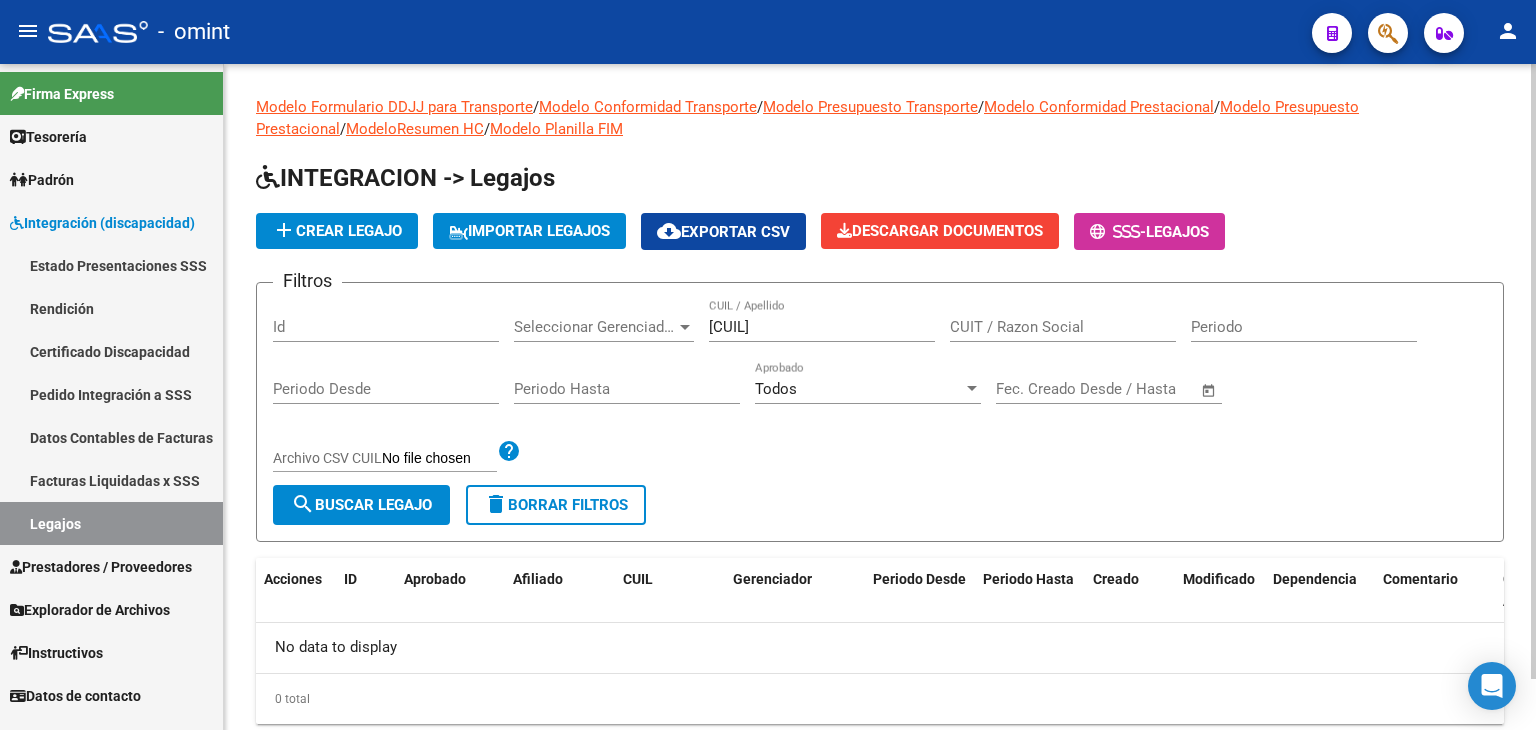 click on "[CUIL]" at bounding box center (822, 327) 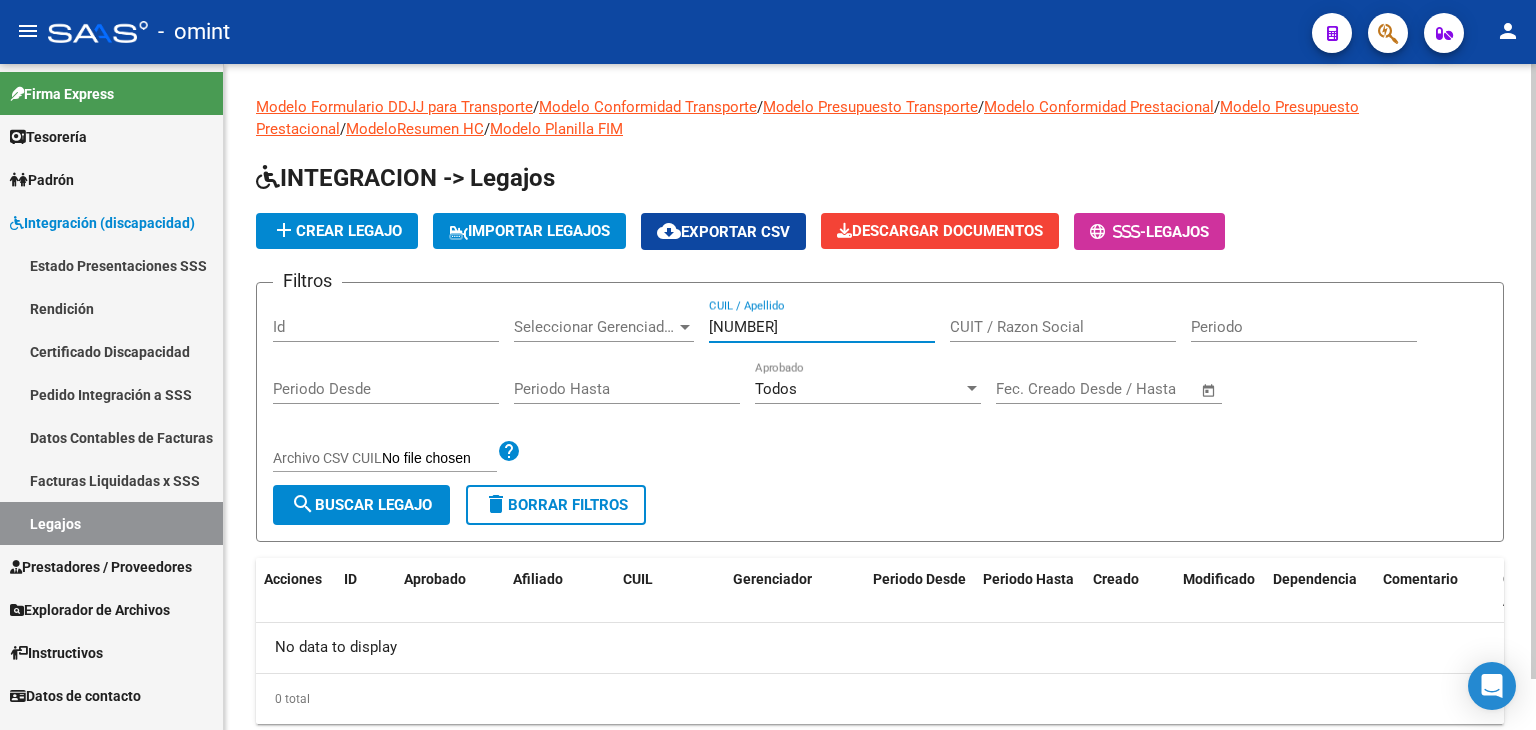 type on "[NUMBER]" 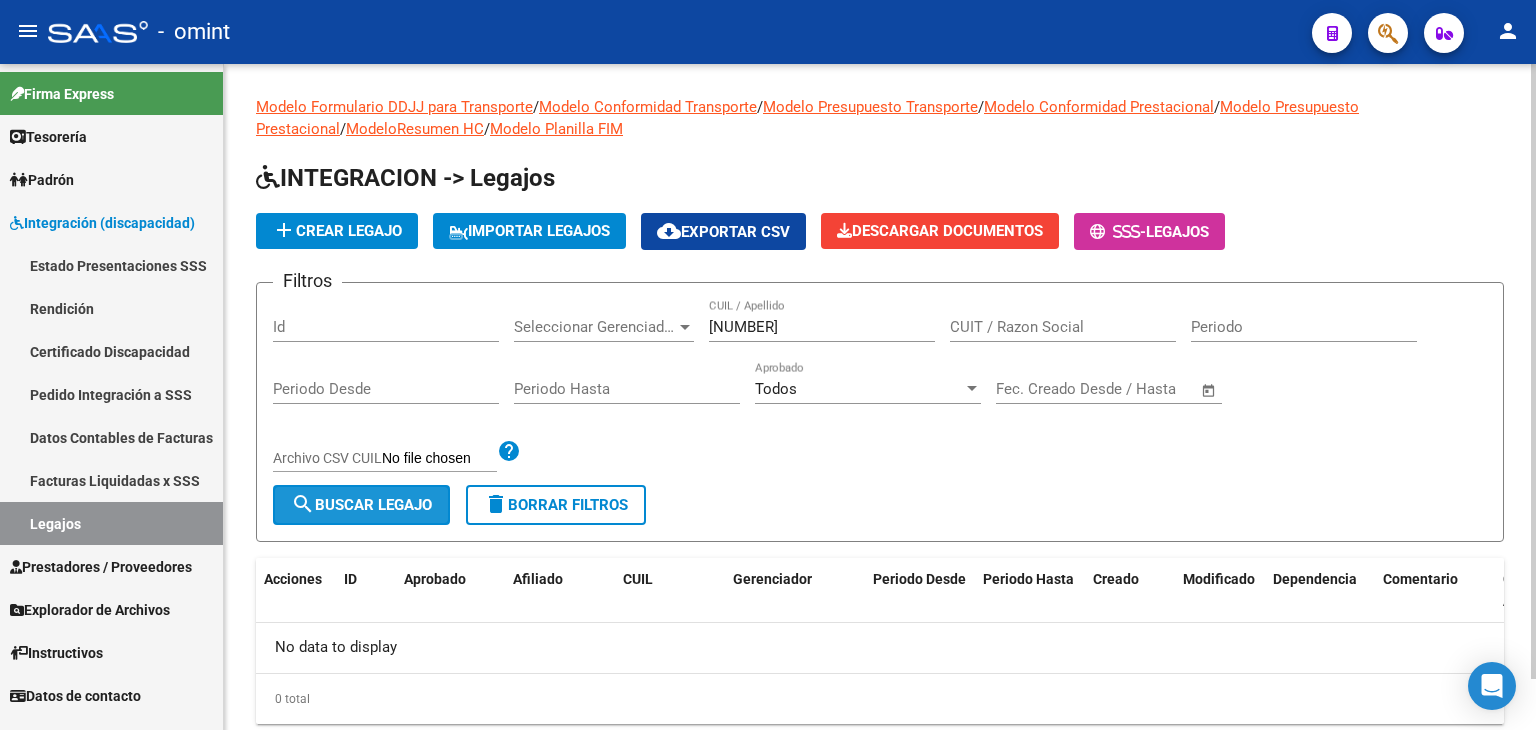 click on "search  Buscar Legajo" 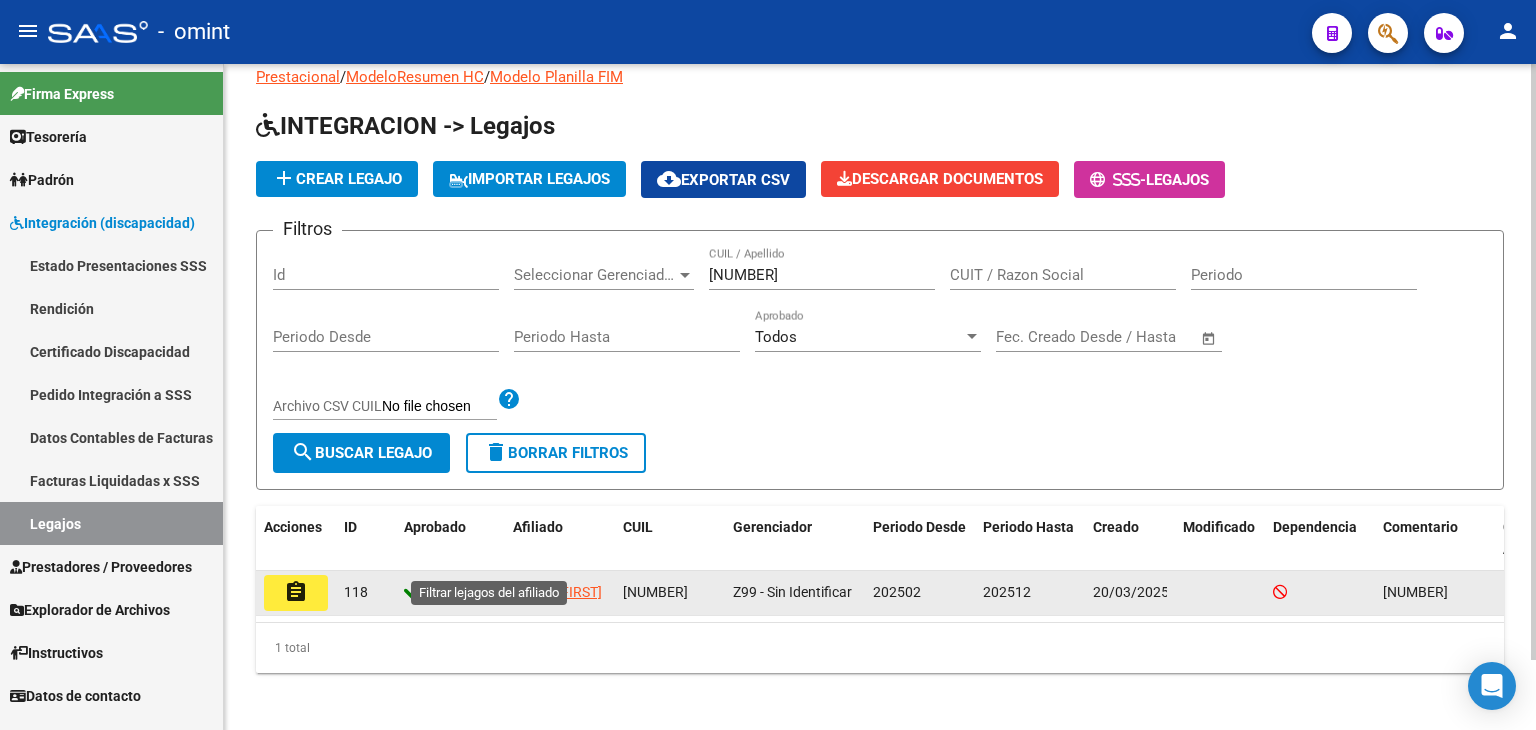 scroll, scrollTop: 78, scrollLeft: 0, axis: vertical 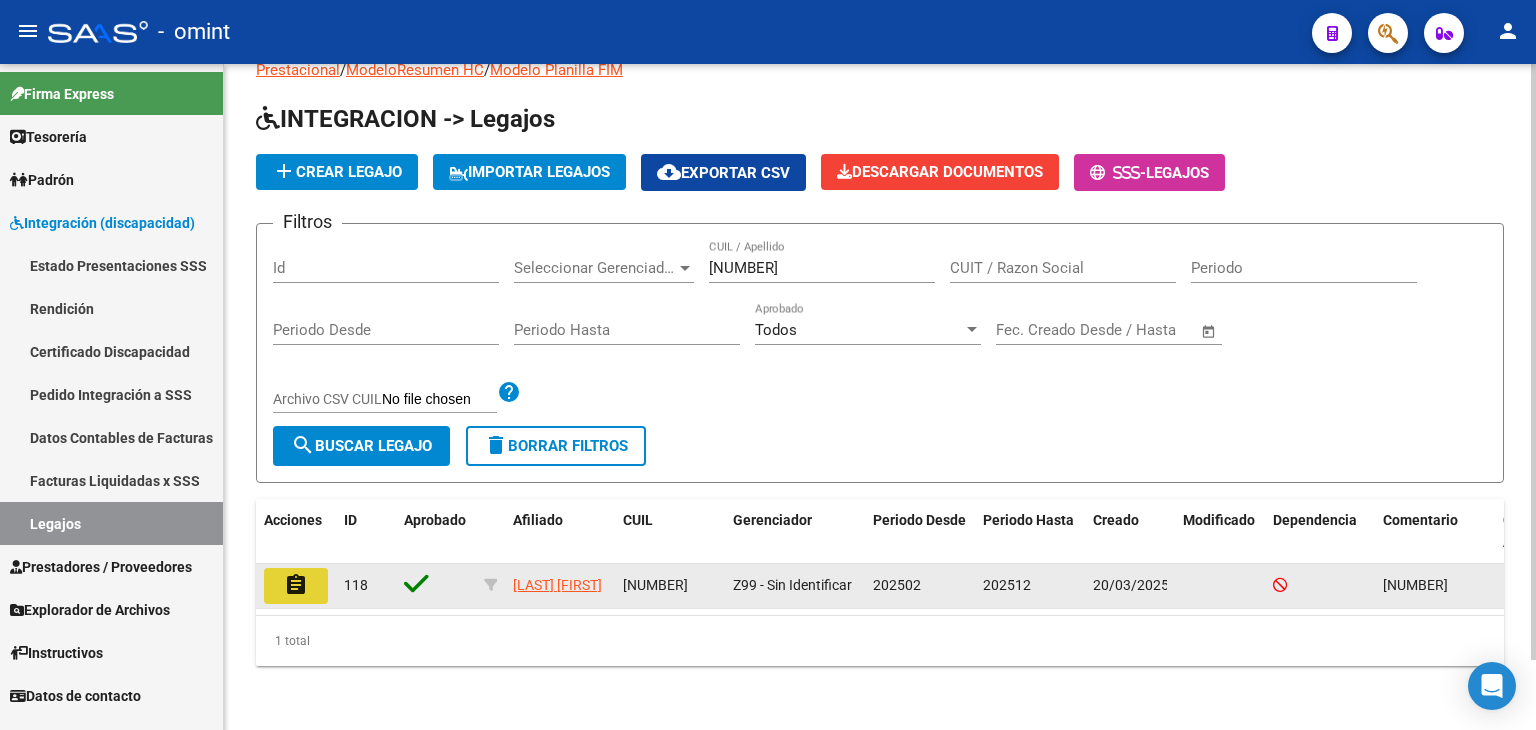 click on "assignment" 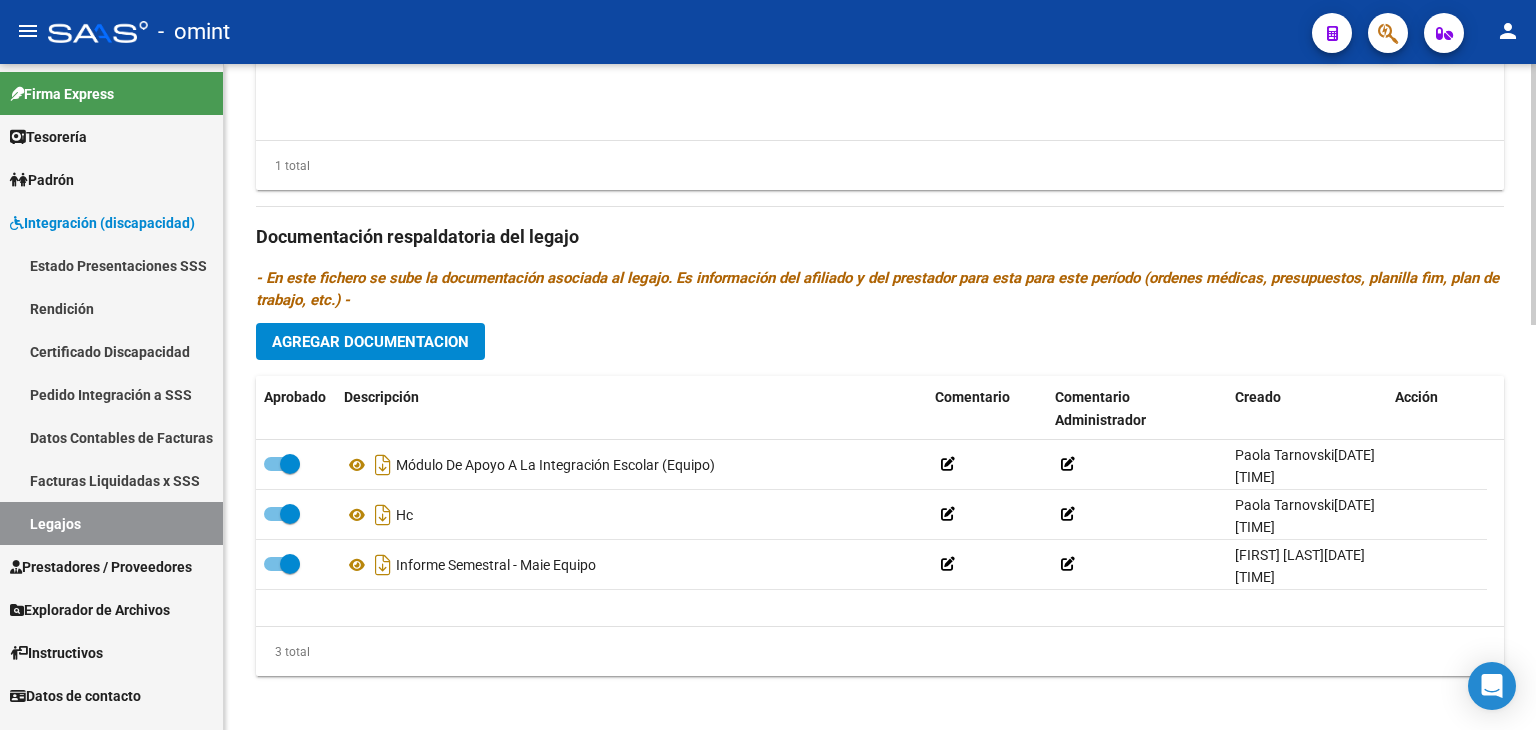 scroll, scrollTop: 1032, scrollLeft: 0, axis: vertical 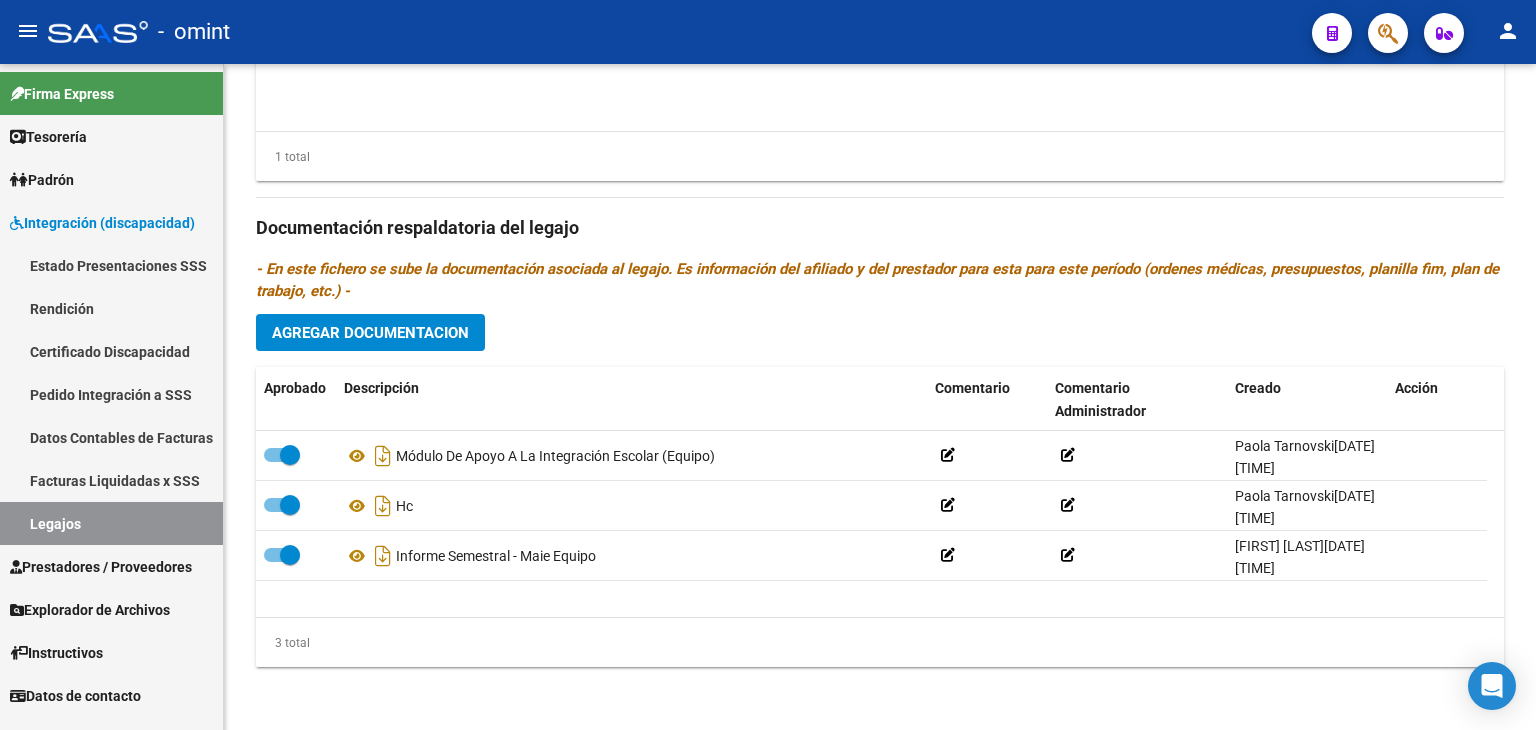 click on "Legajos" at bounding box center [111, 523] 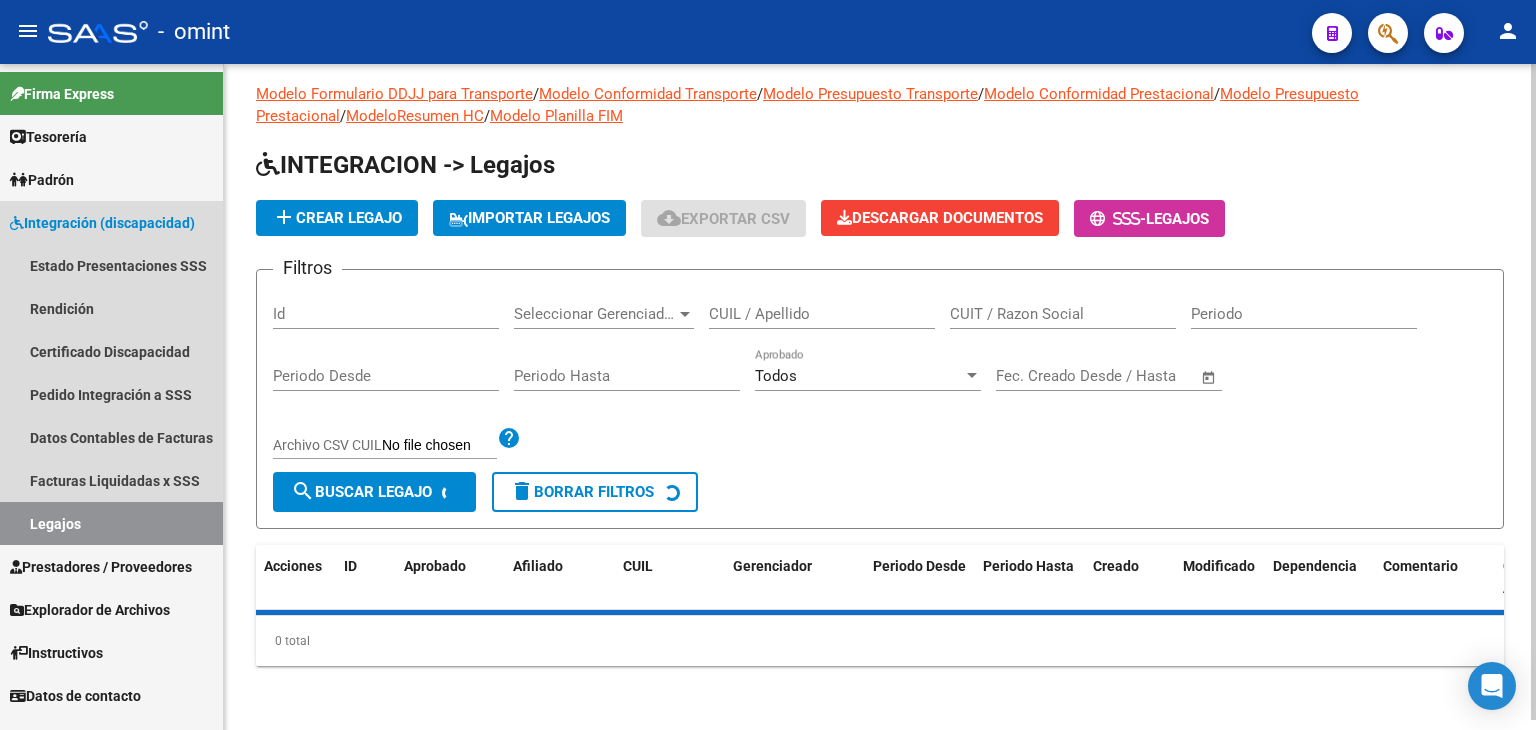 scroll, scrollTop: 0, scrollLeft: 0, axis: both 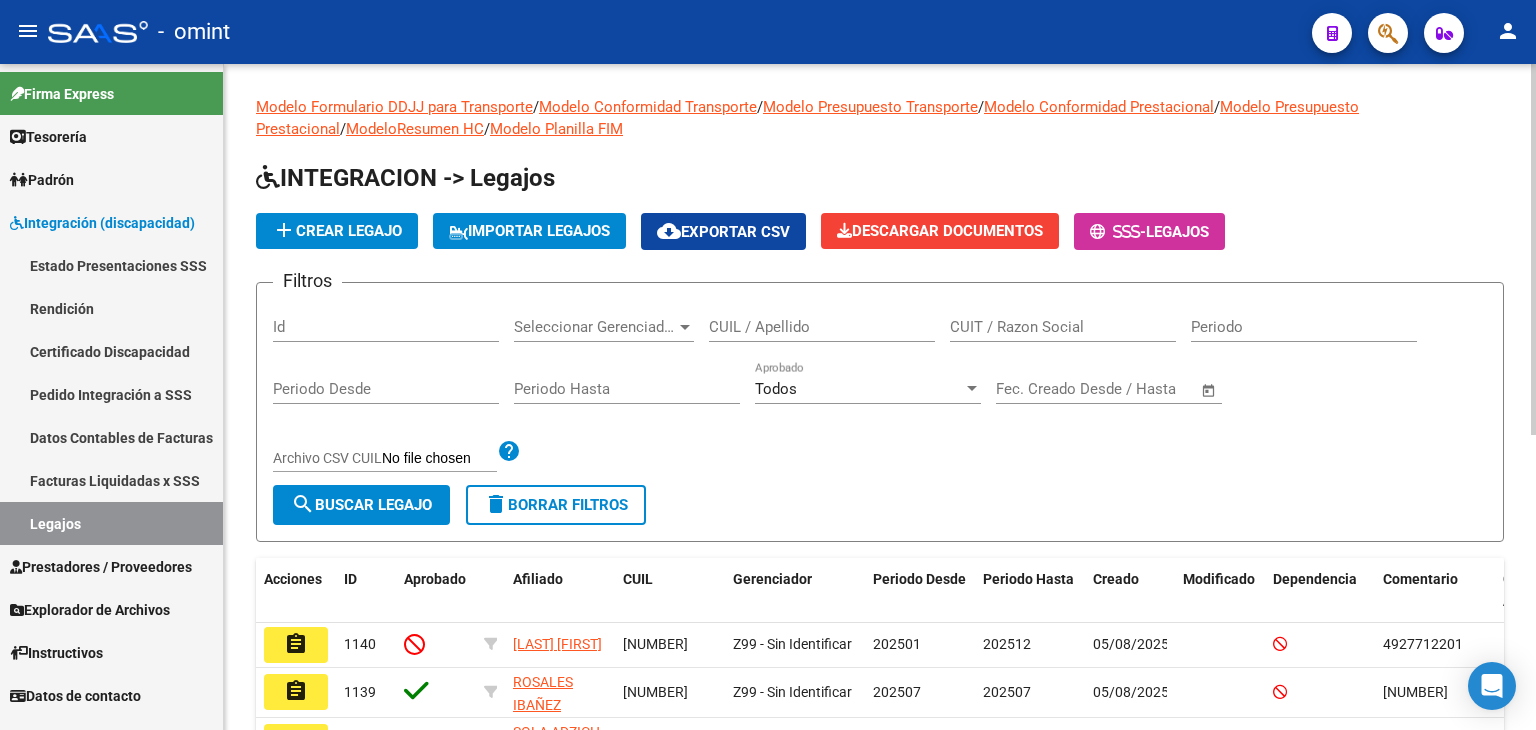 click on "CUIL / Apellido" at bounding box center [822, 327] 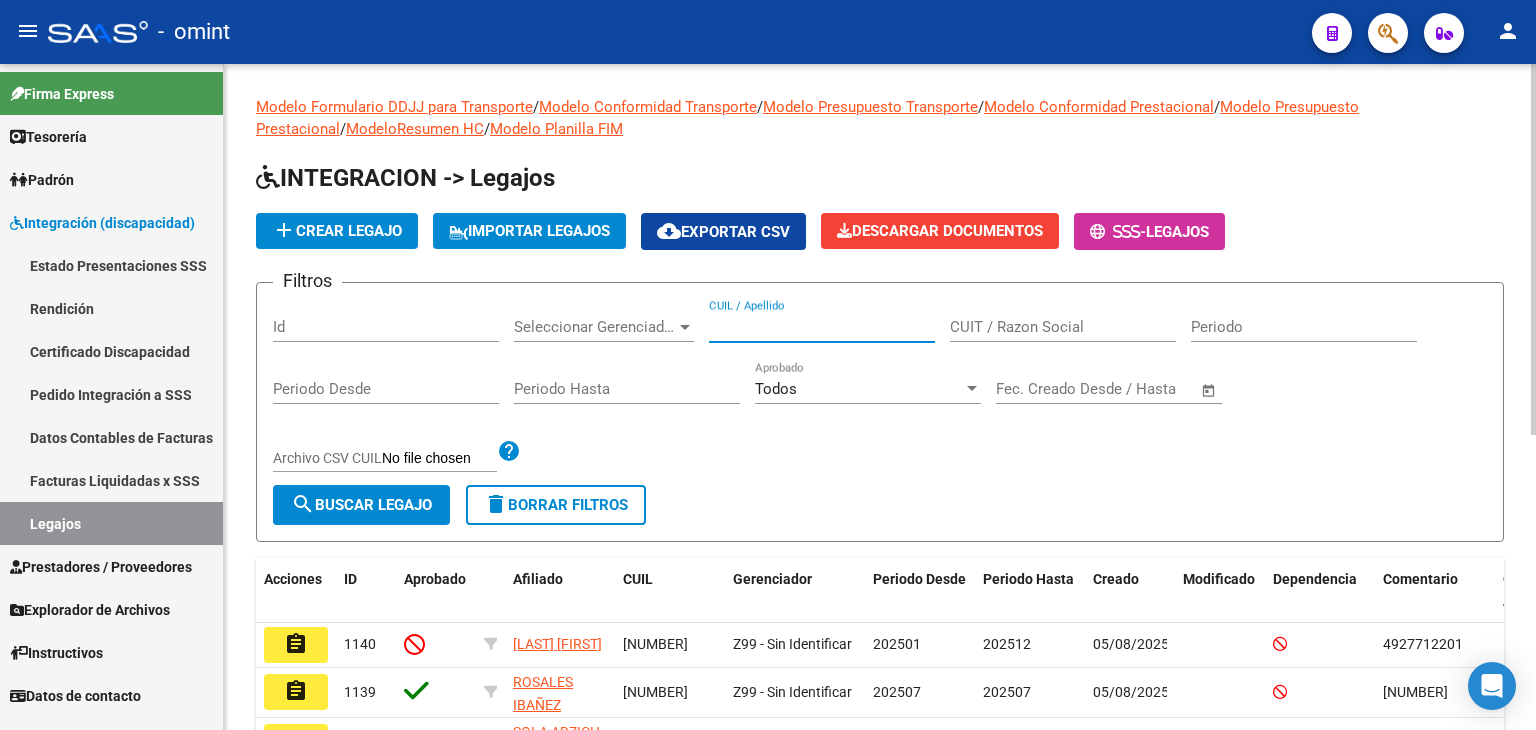 paste on "[NUMBER]" 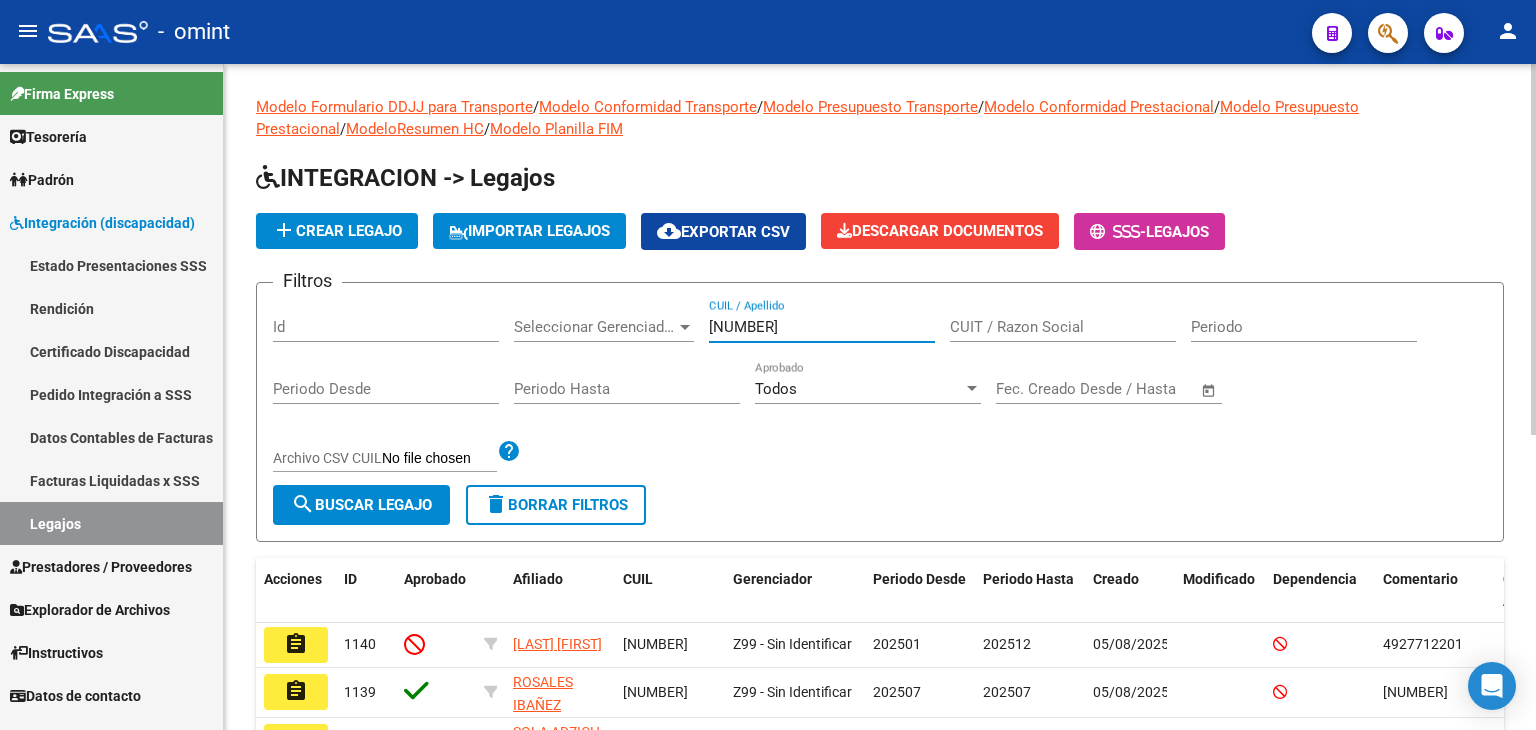 type on "[NUMBER]" 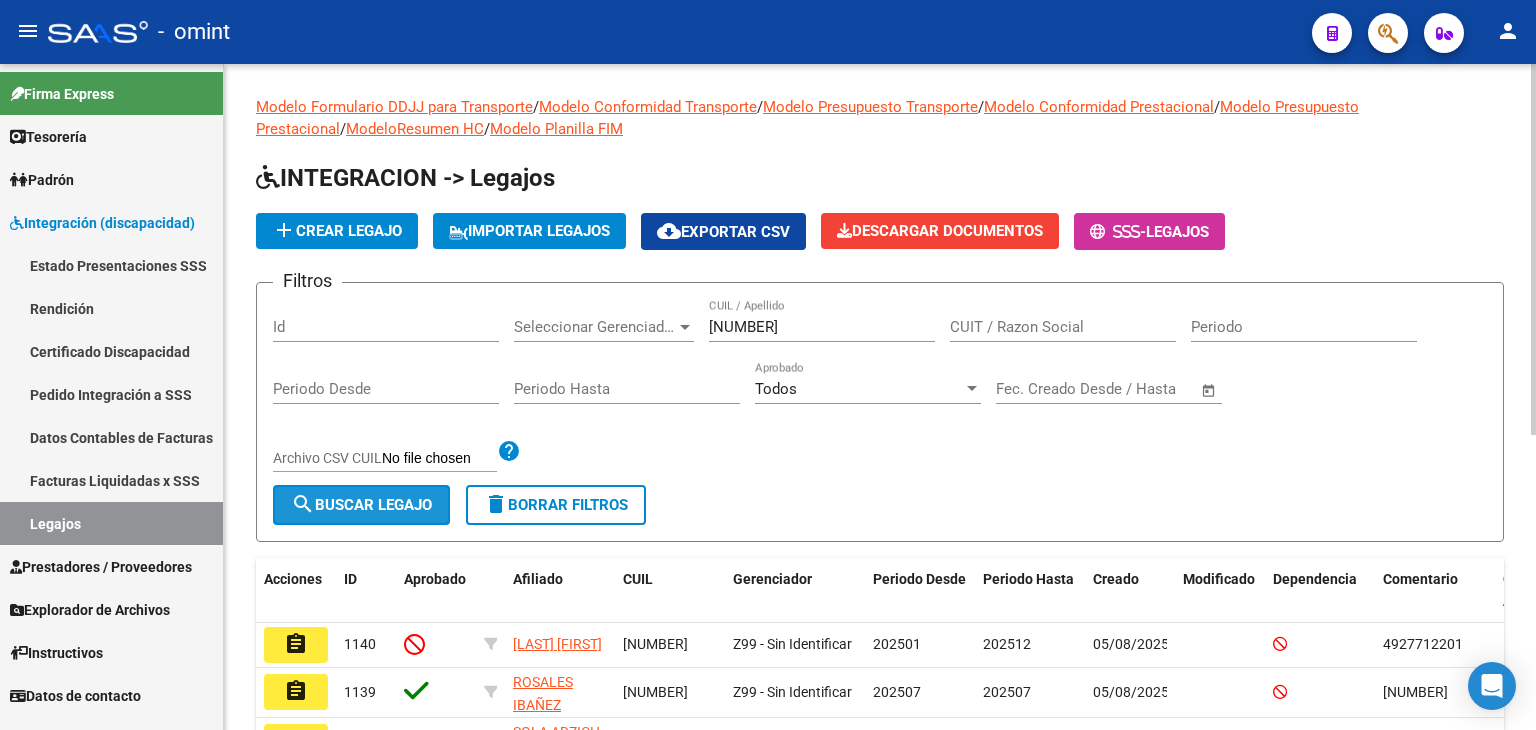 click on "search  Buscar Legajo" 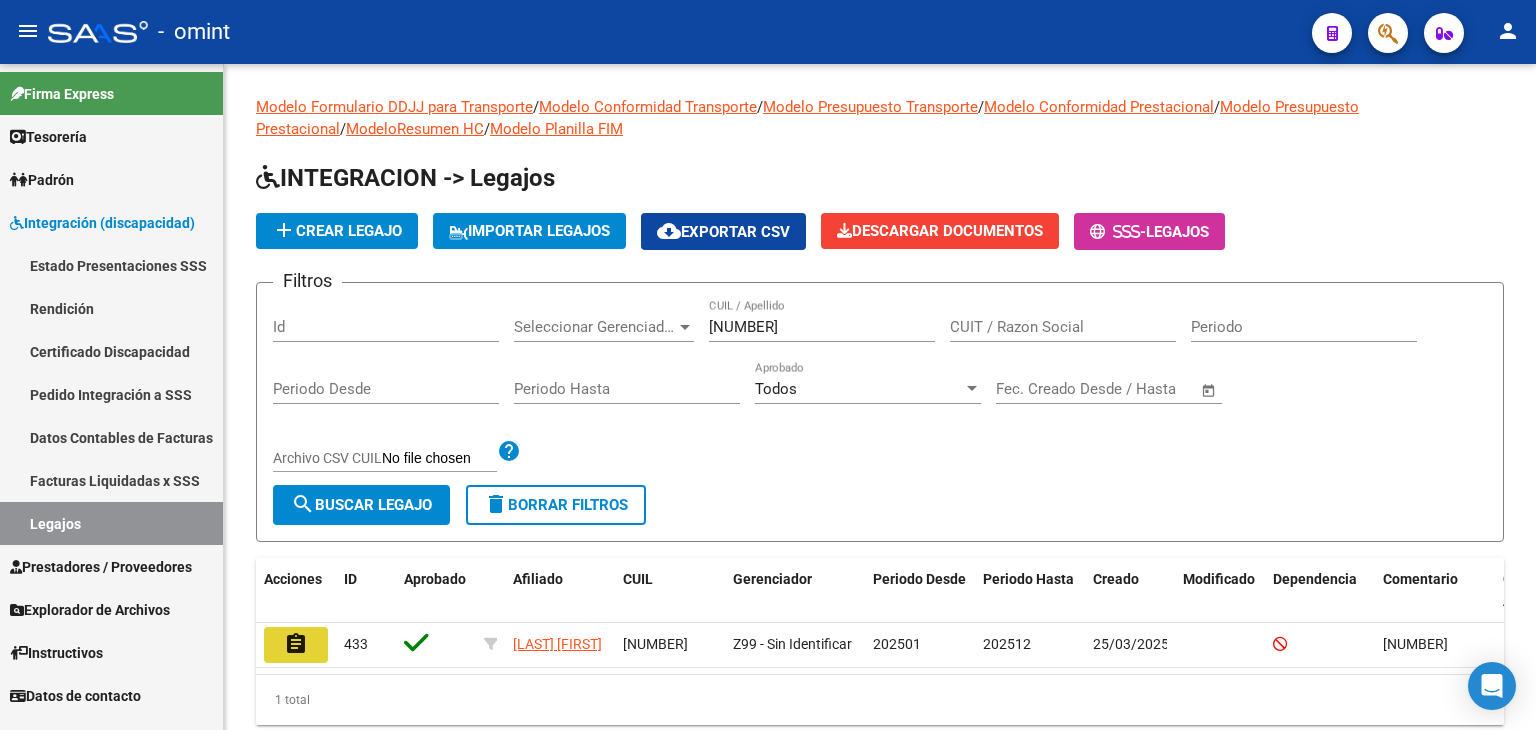 click on "assignment" 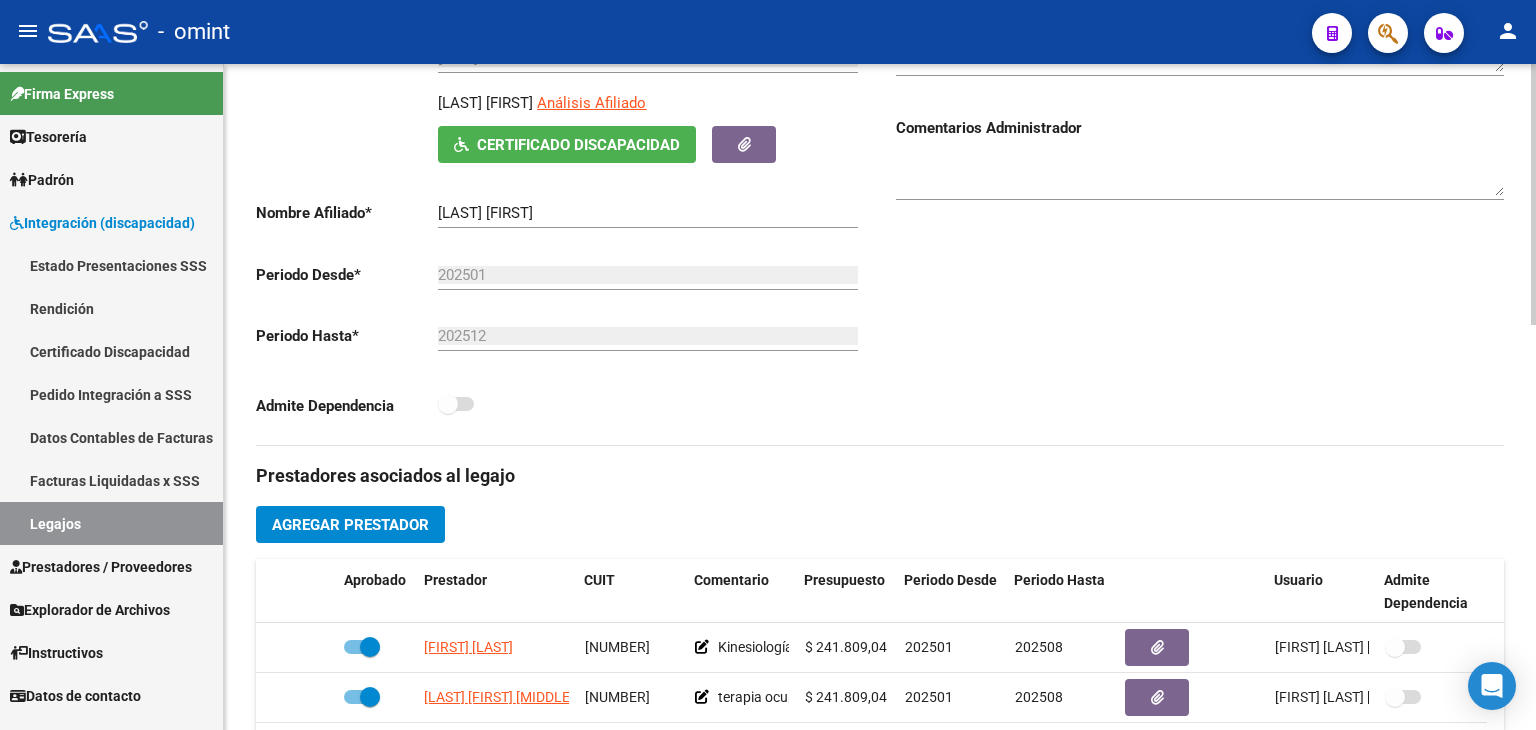 scroll, scrollTop: 600, scrollLeft: 0, axis: vertical 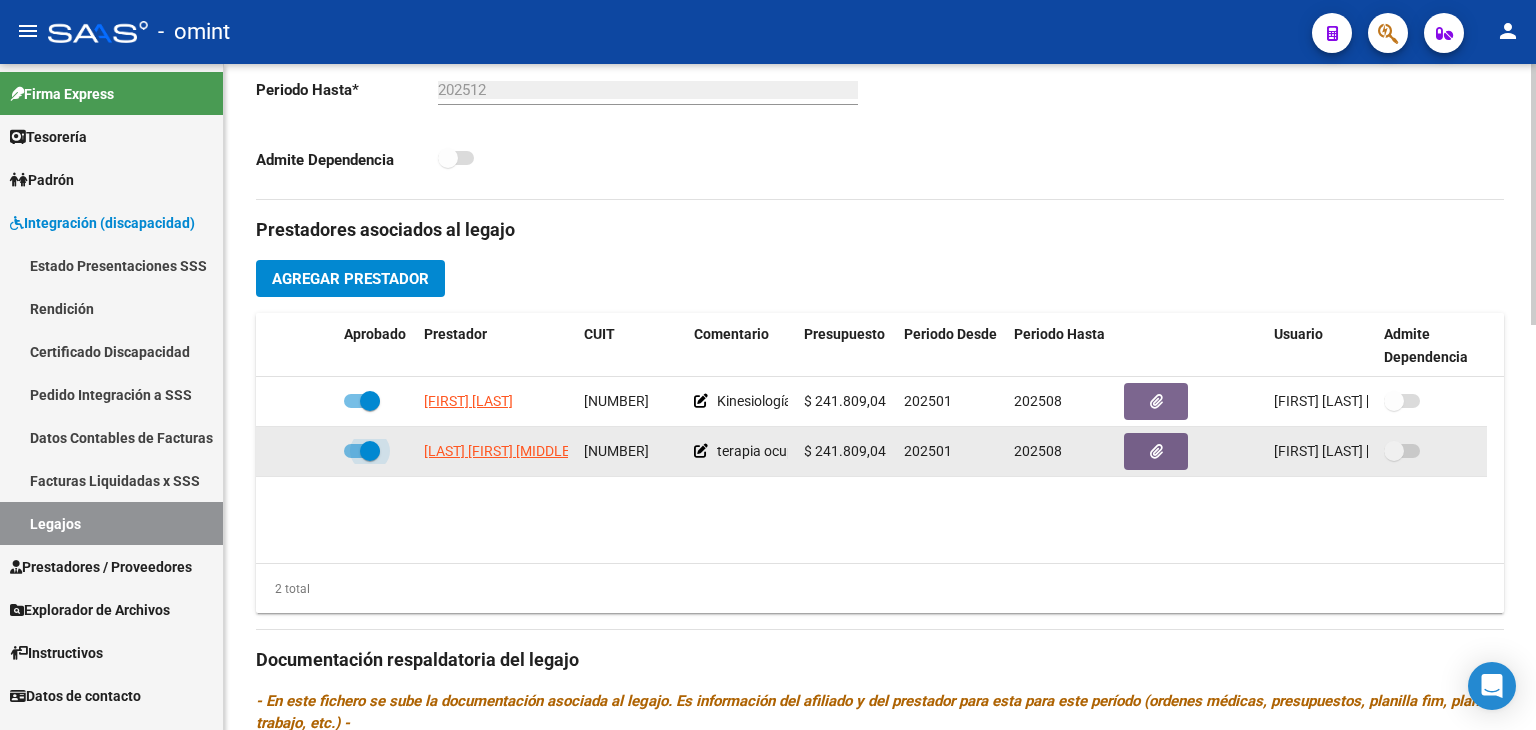 click at bounding box center (370, 451) 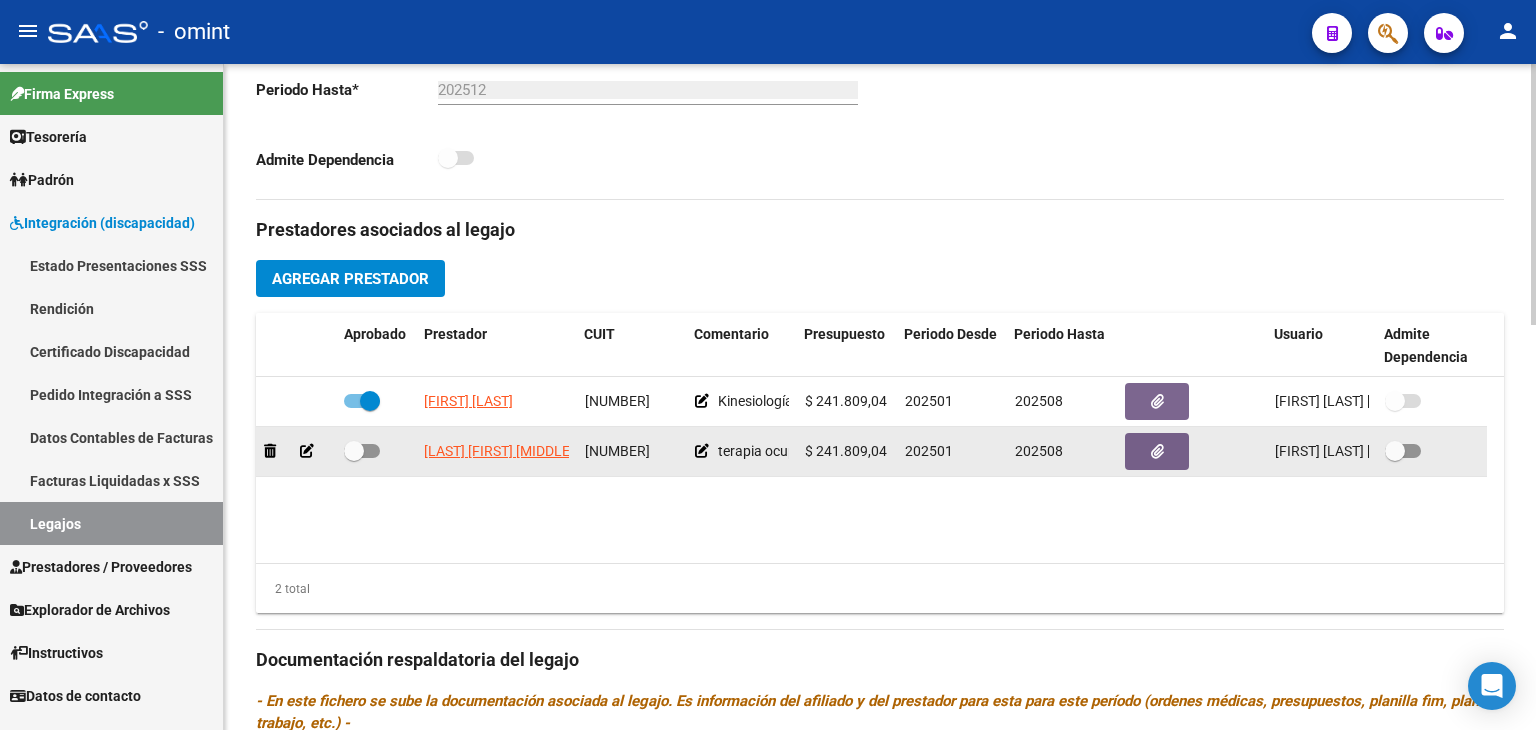 click 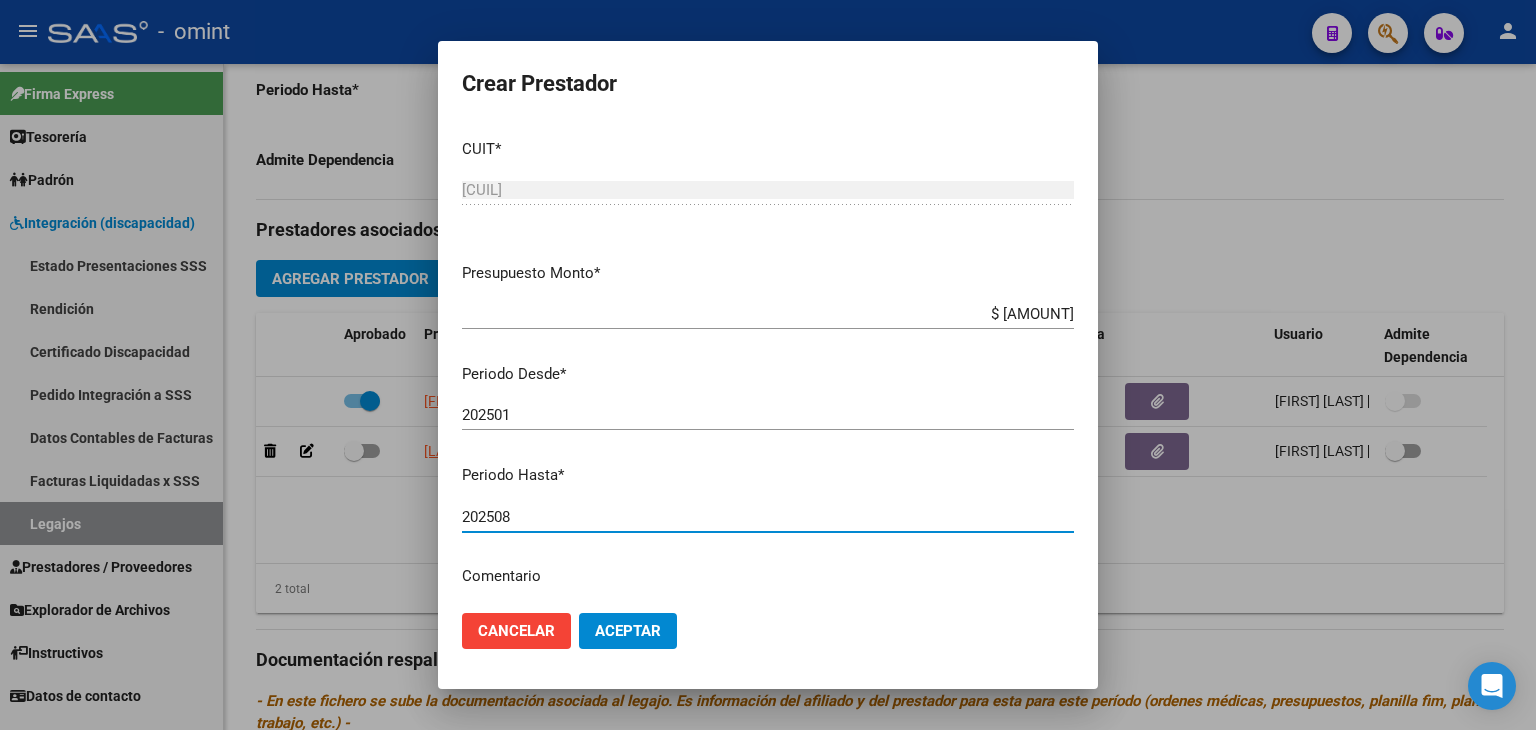 click on "202508" at bounding box center [768, 517] 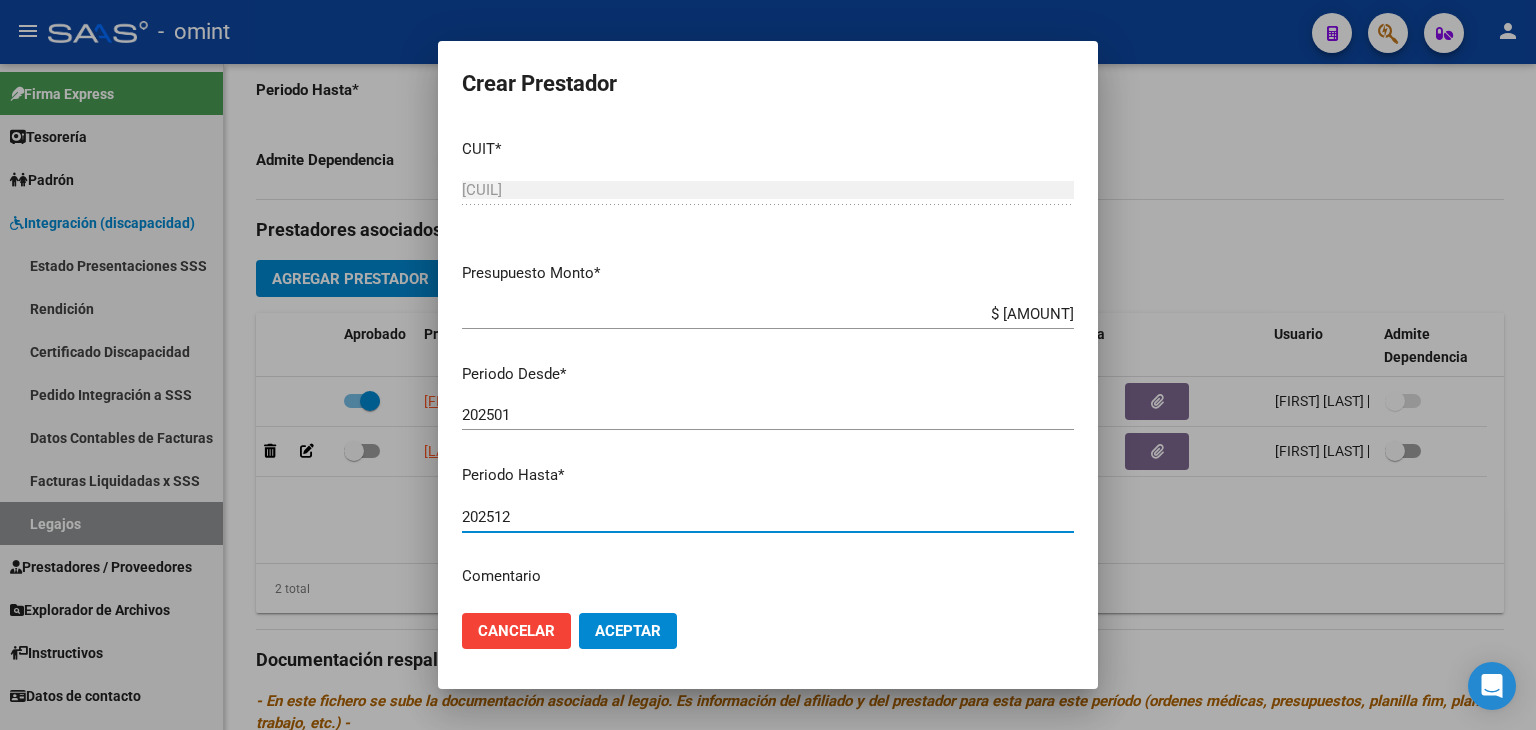 type on "202512" 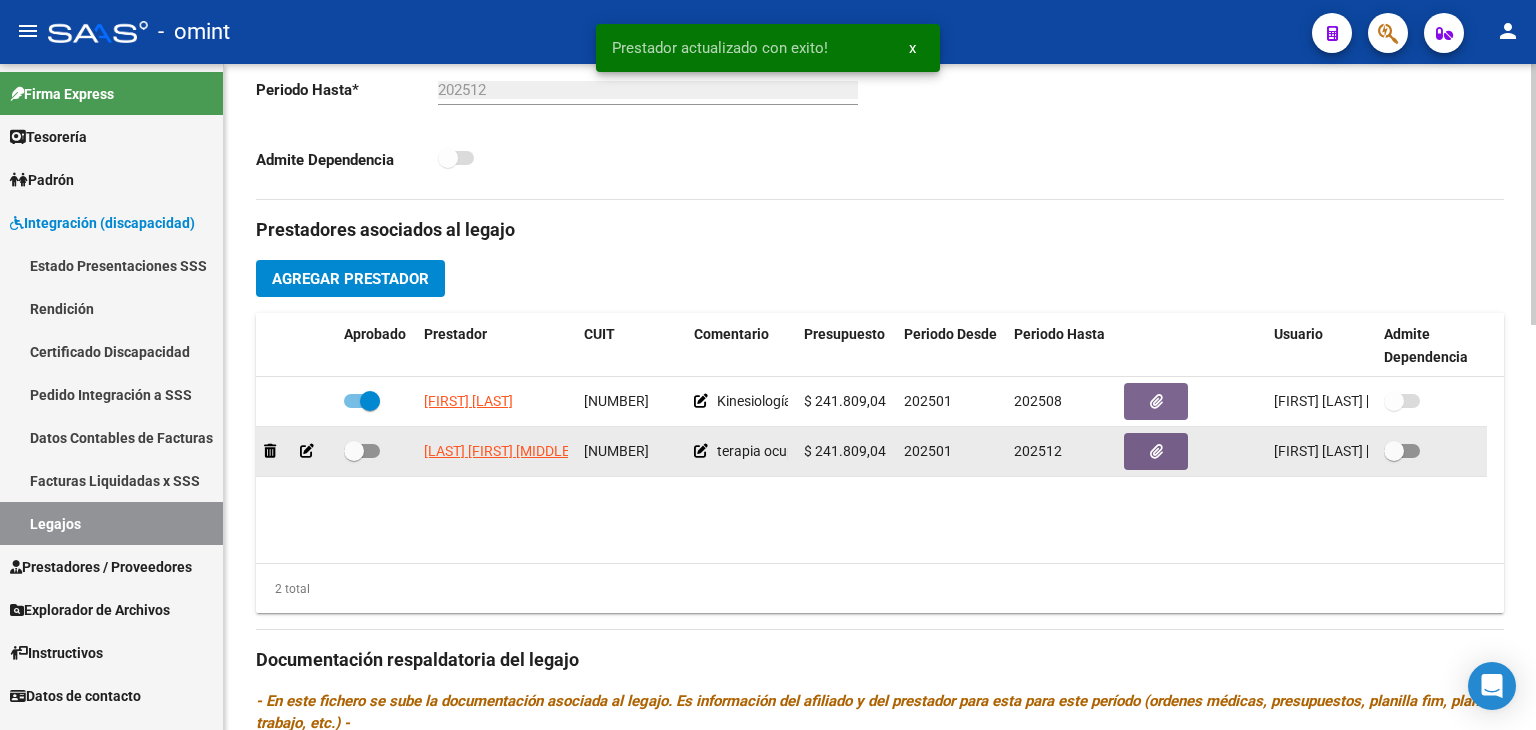 click at bounding box center [354, 451] 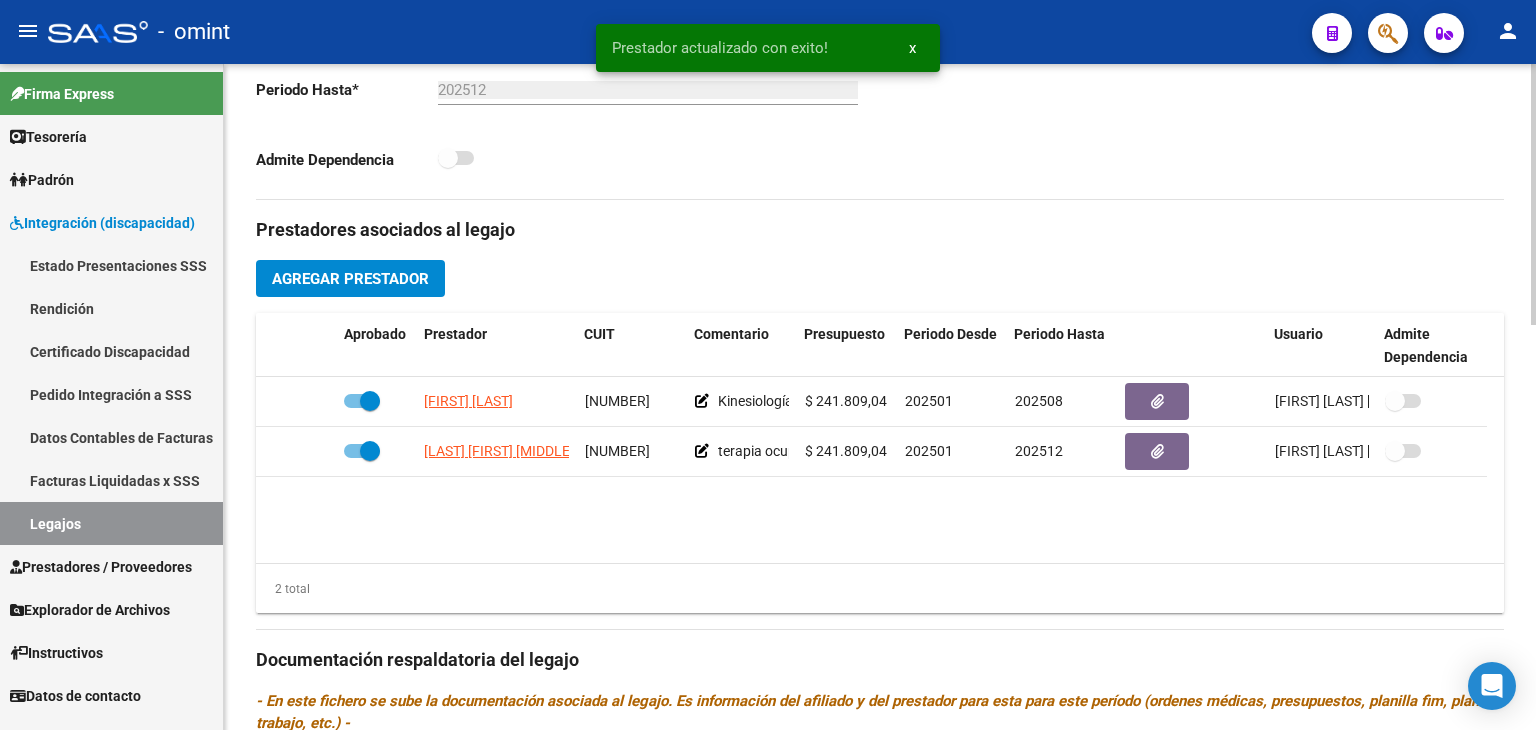 scroll, scrollTop: 1032, scrollLeft: 0, axis: vertical 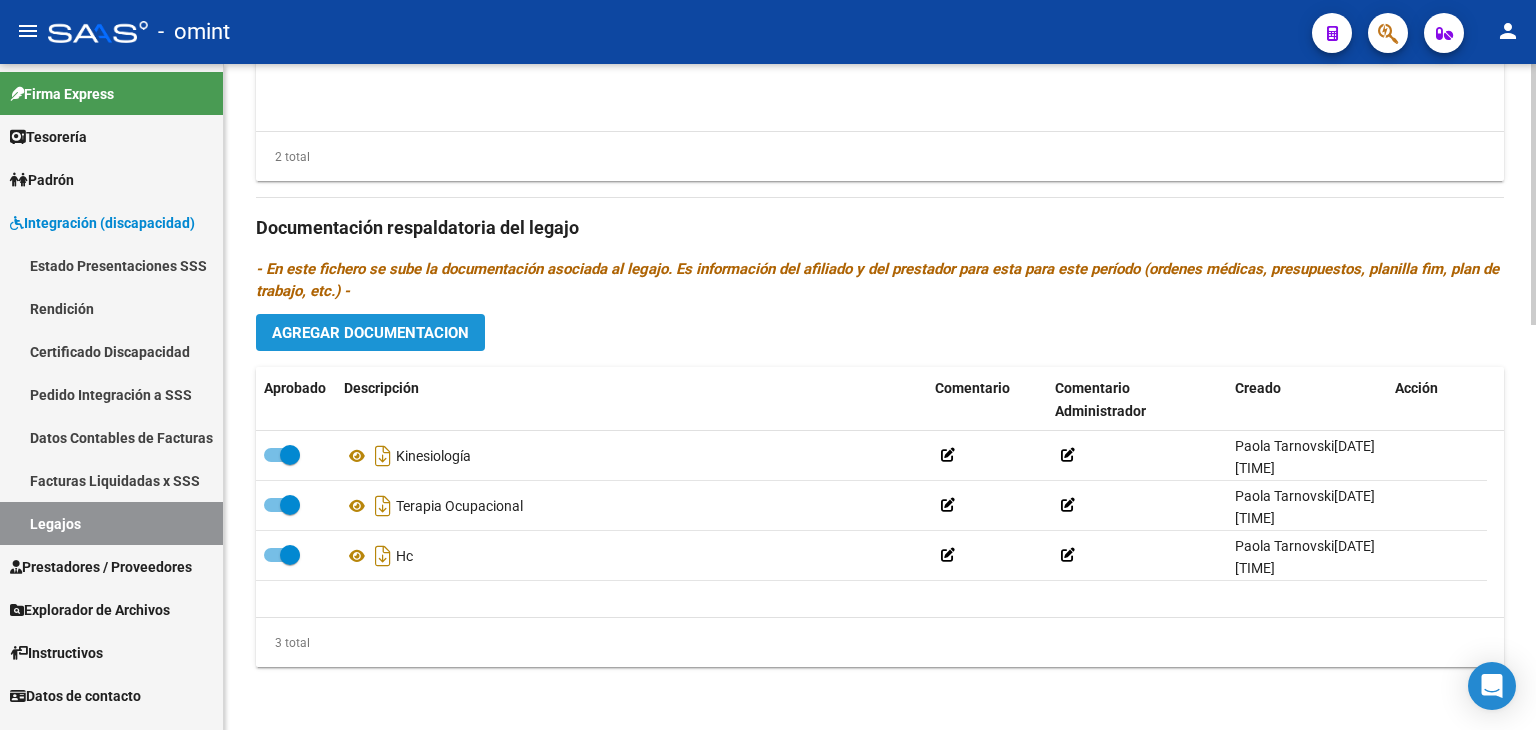 click on "Agregar Documentacion" 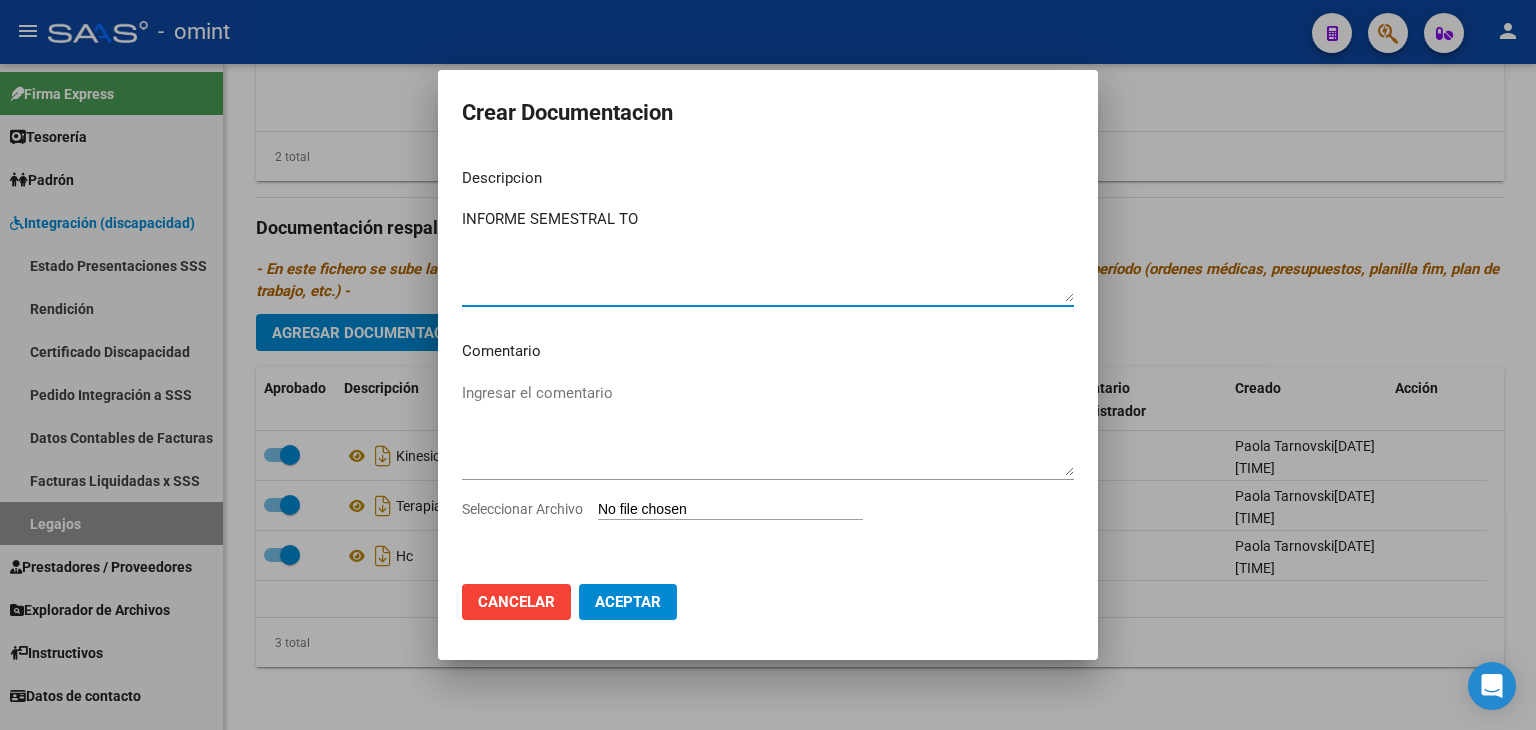 type on "INFORME SEMESTRAL TO" 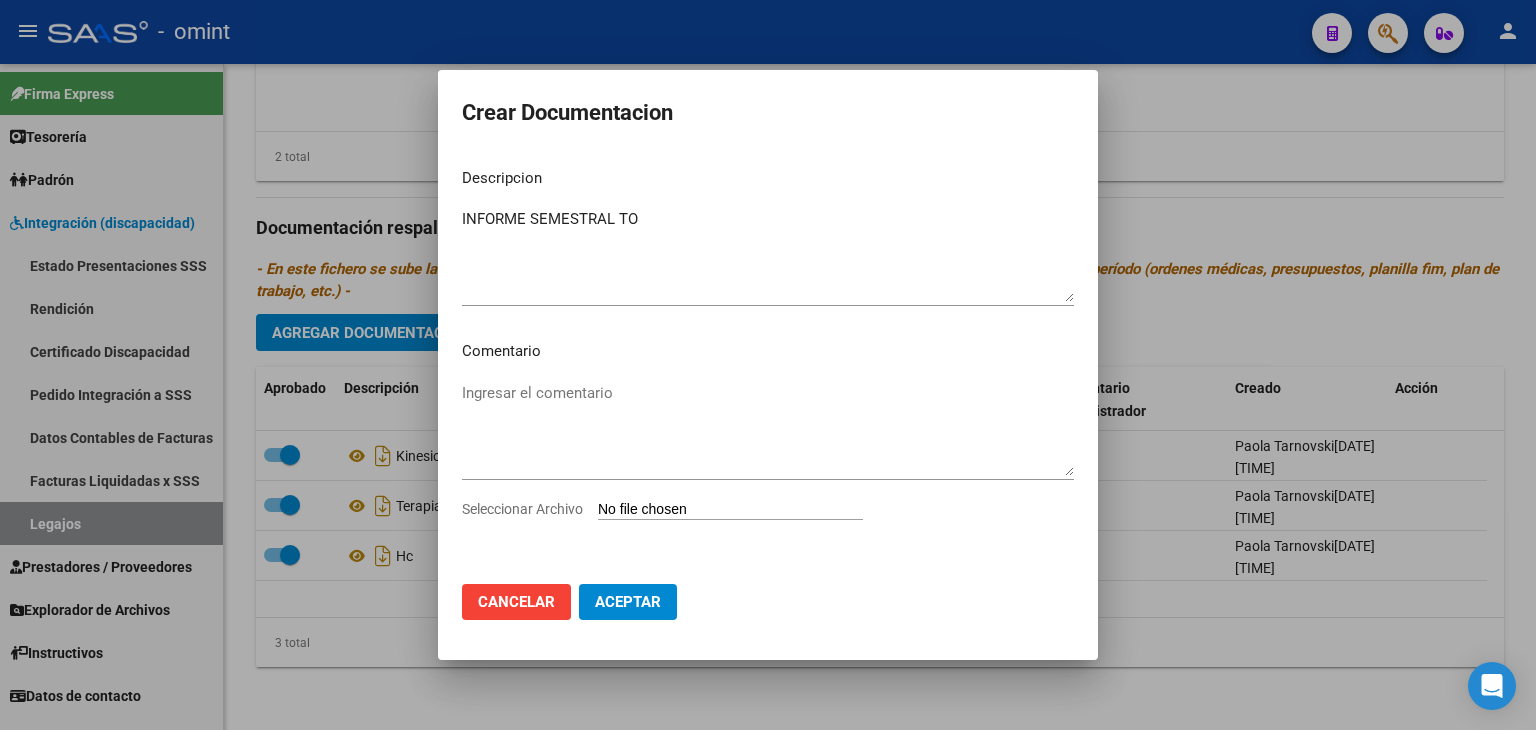 type on "C:\fakepath\INFORME SEMESTRAL TO.pdf" 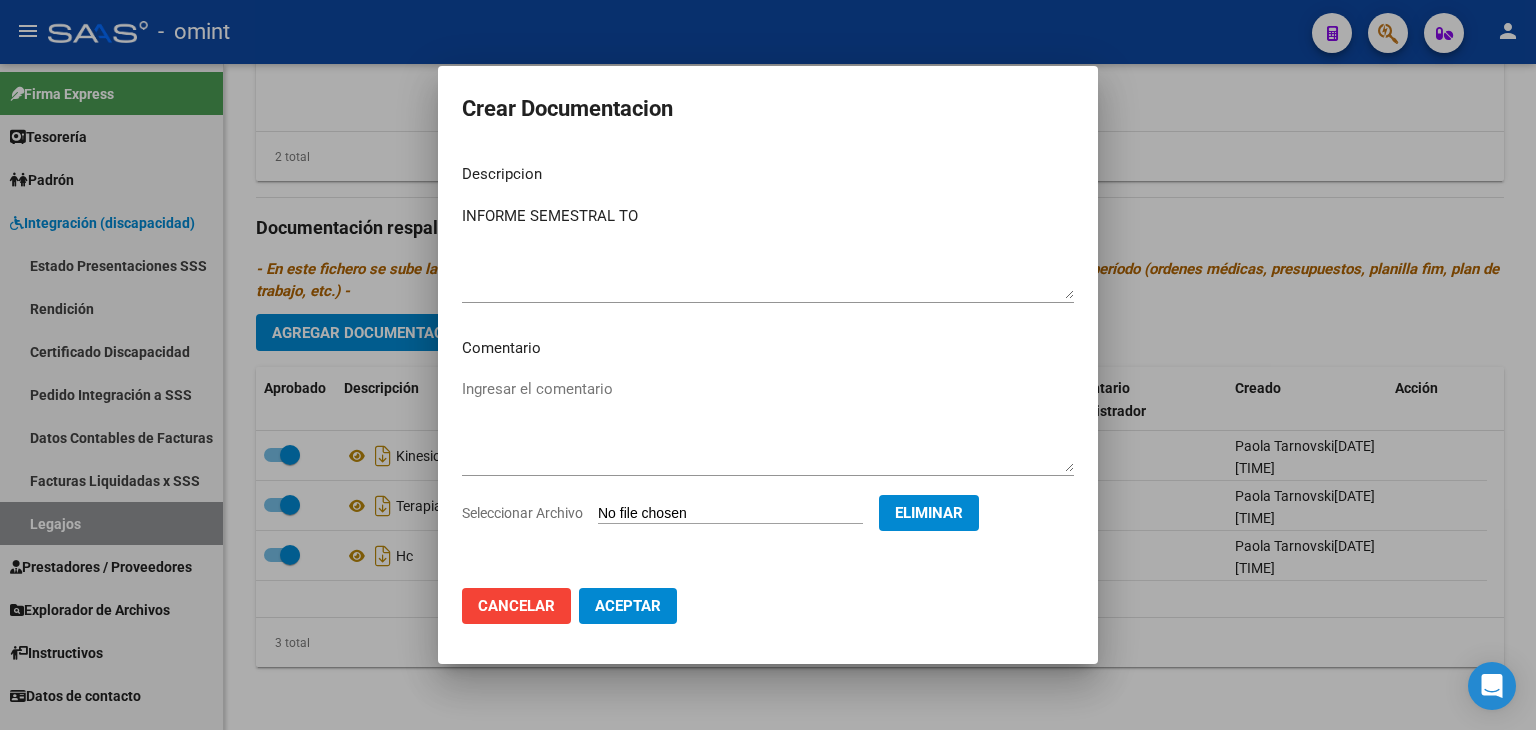 click on "Aceptar" 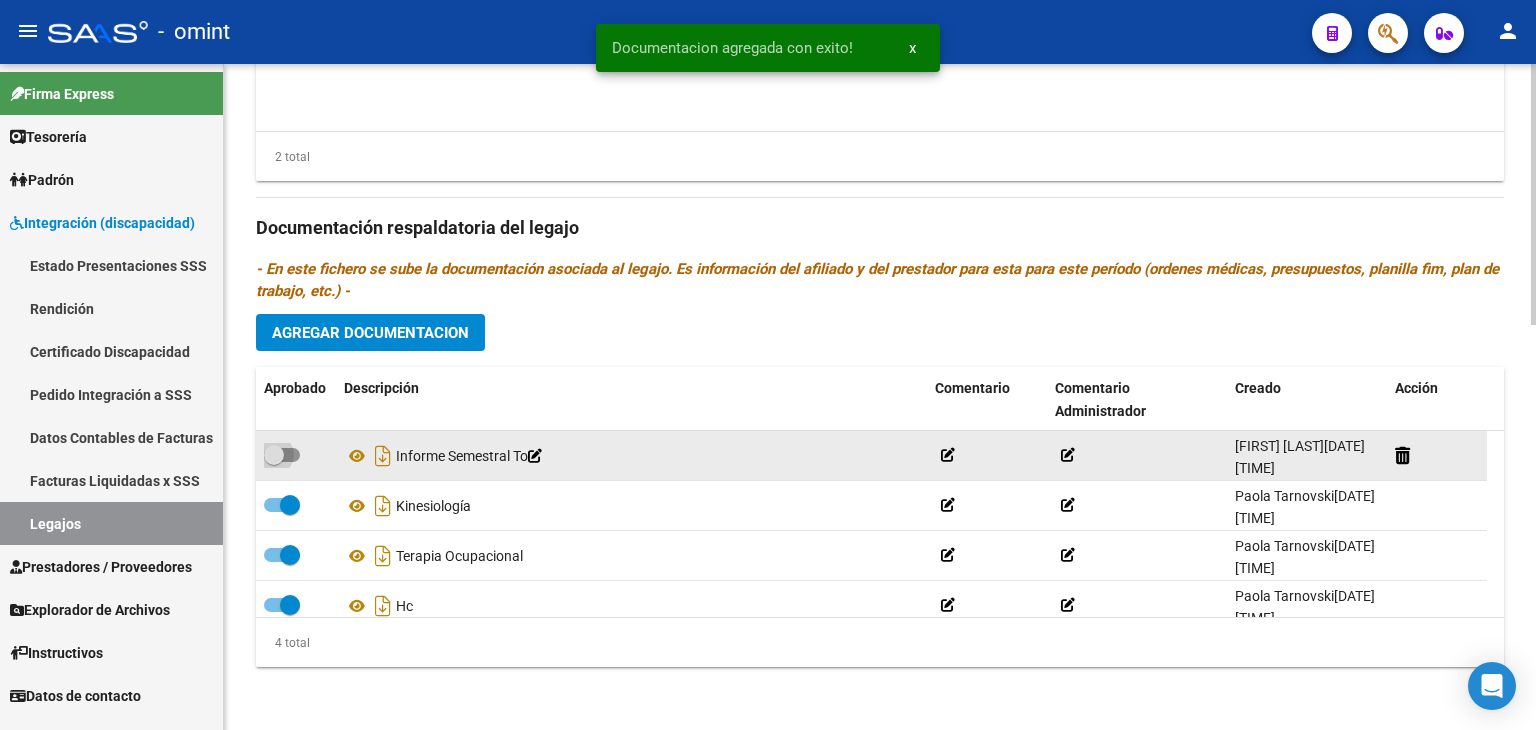 click at bounding box center [282, 455] 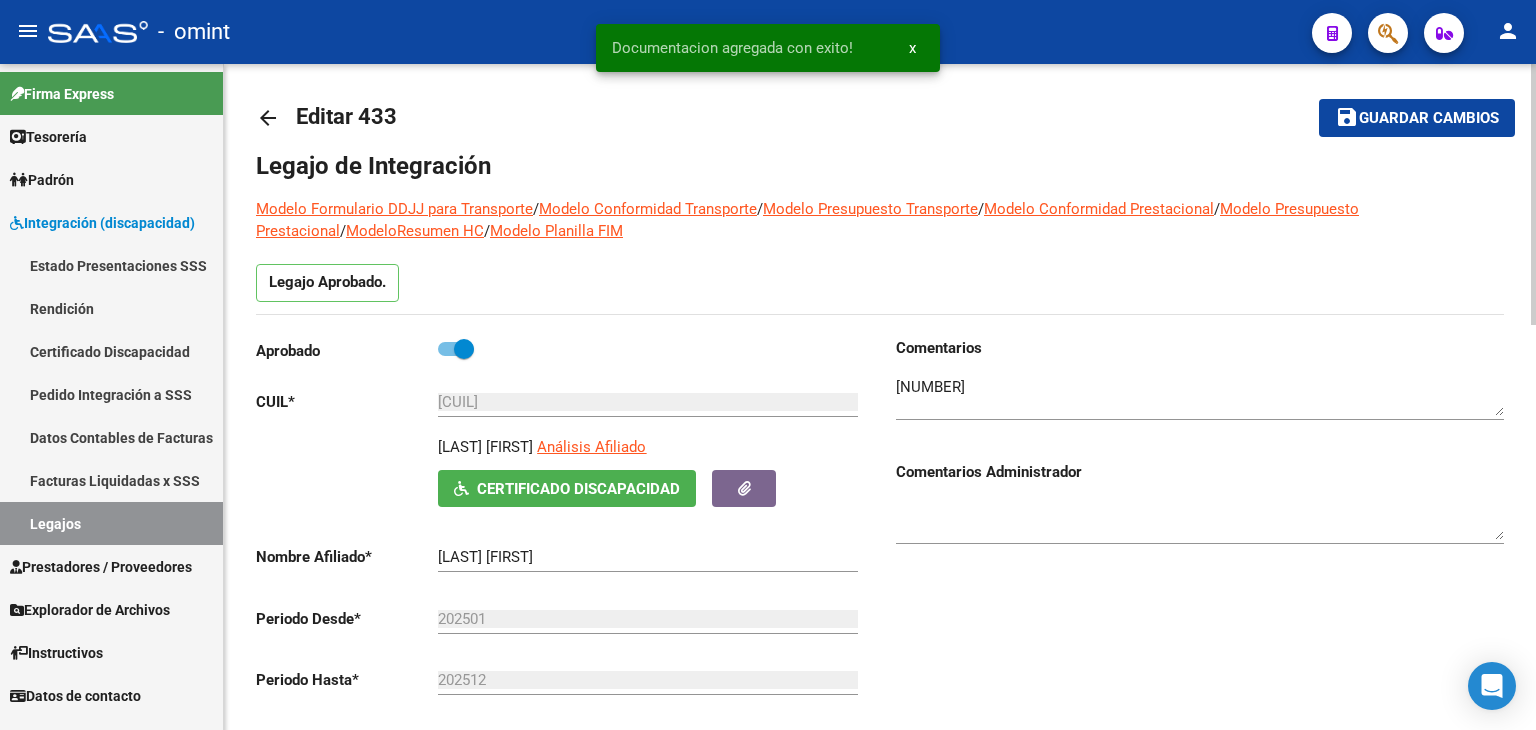 scroll, scrollTop: 0, scrollLeft: 0, axis: both 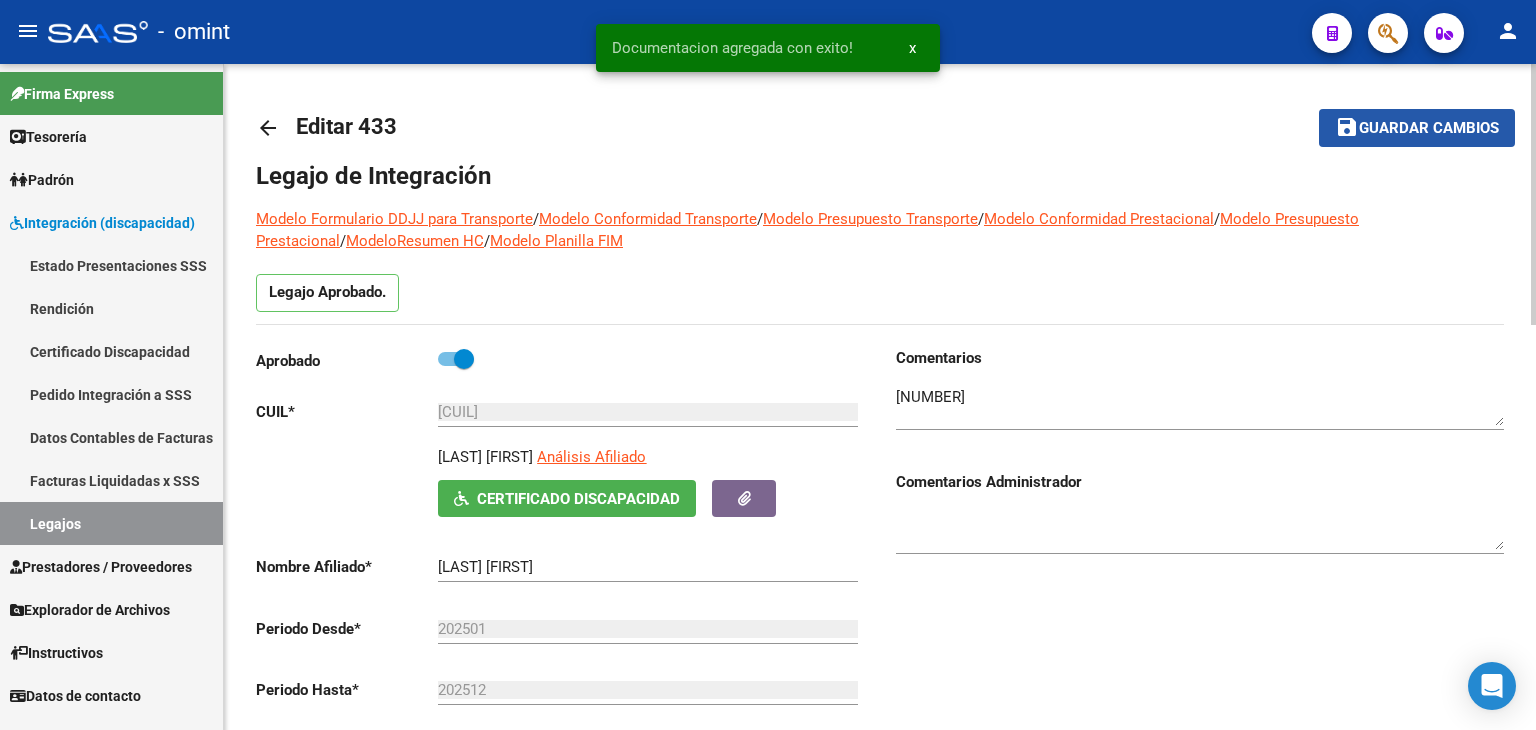 drag, startPoint x: 1476, startPoint y: 129, endPoint x: 954, endPoint y: 409, distance: 592.3546 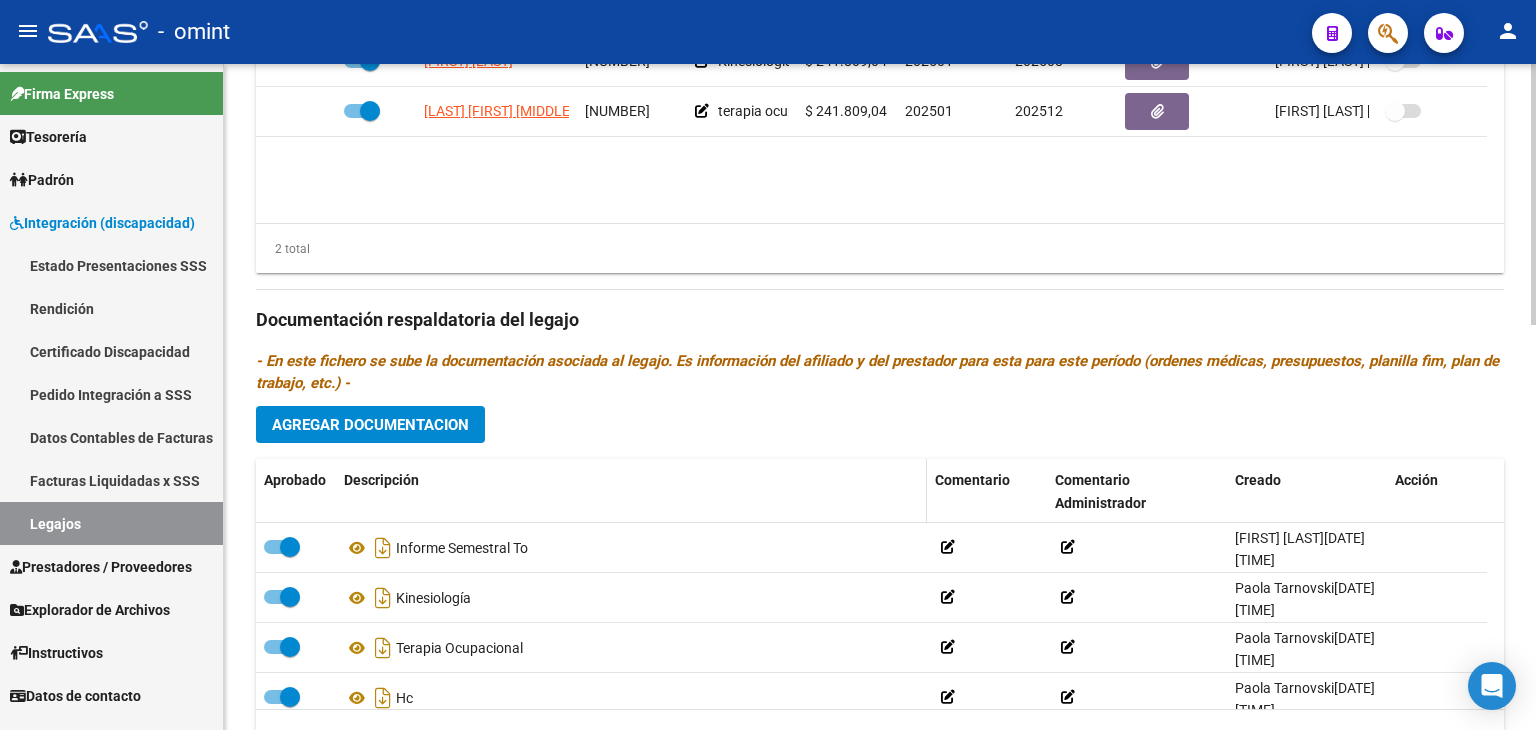 scroll, scrollTop: 832, scrollLeft: 0, axis: vertical 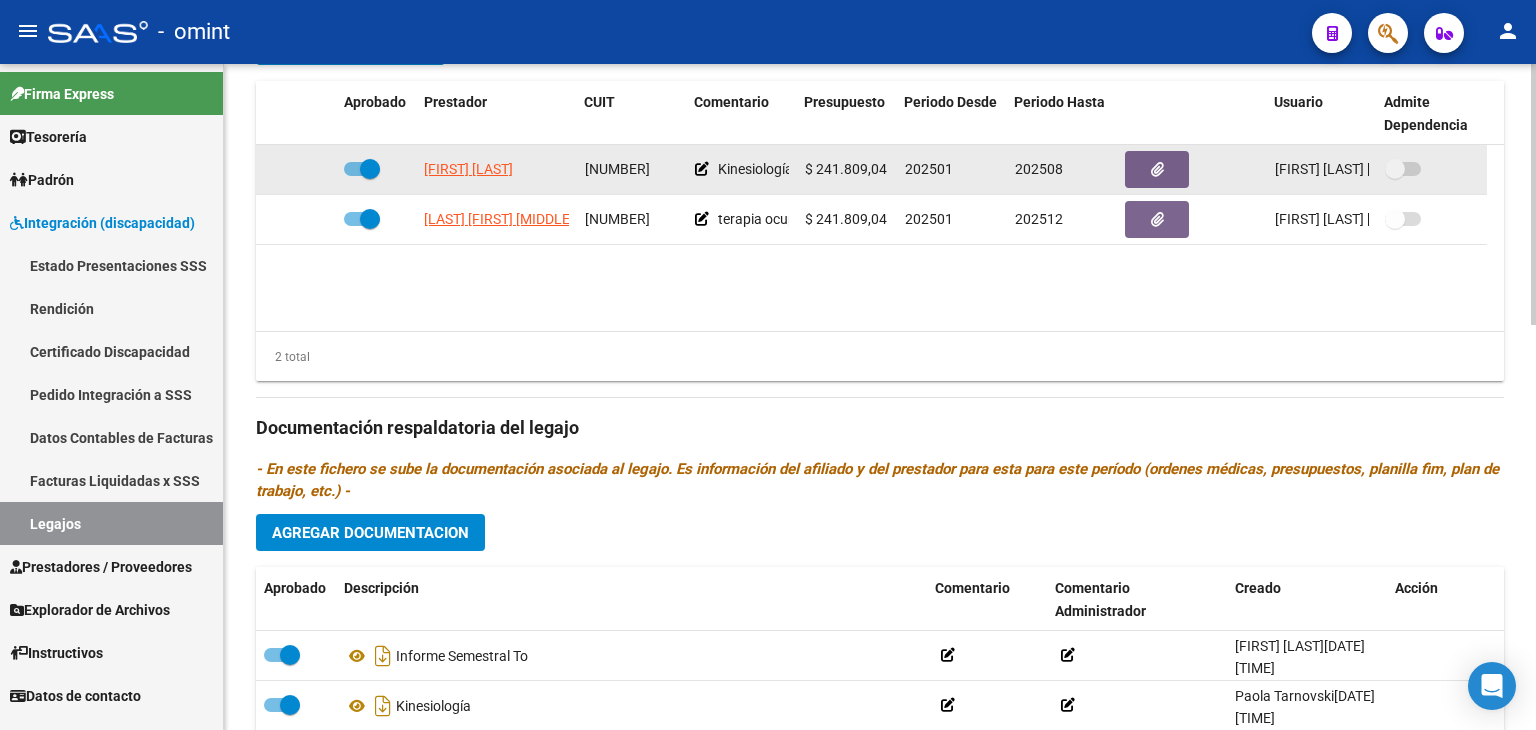 click at bounding box center [370, 169] 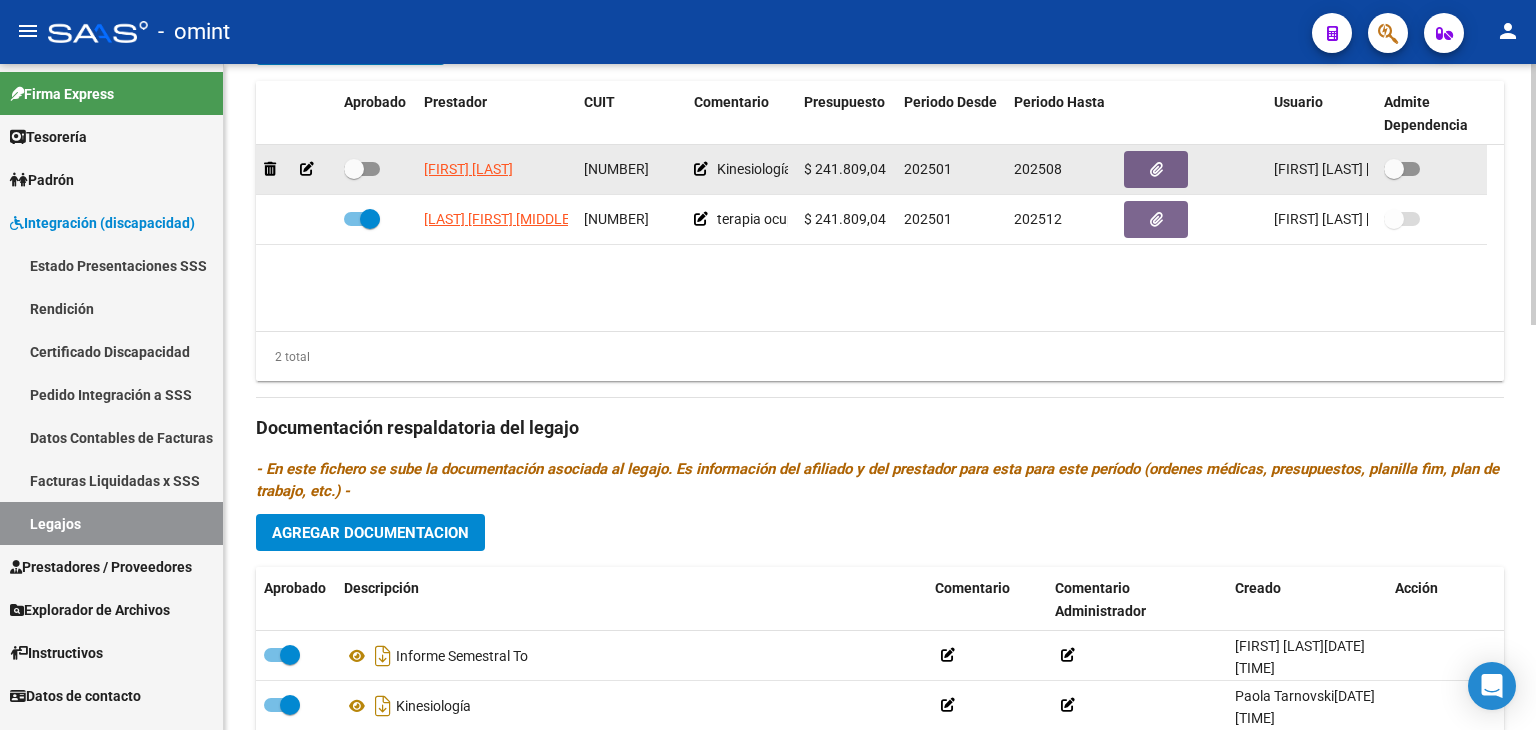 click 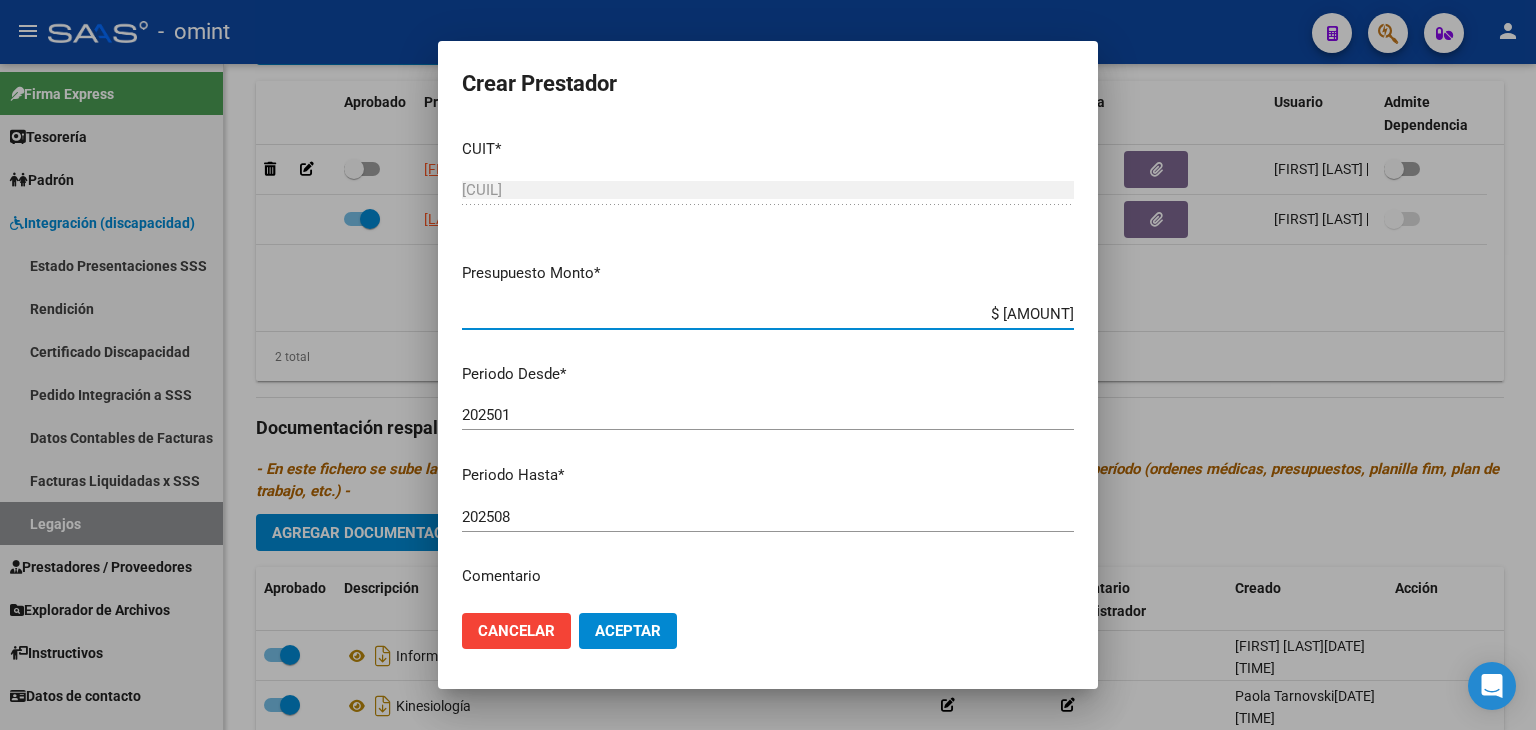 click on "202508" at bounding box center (768, 517) 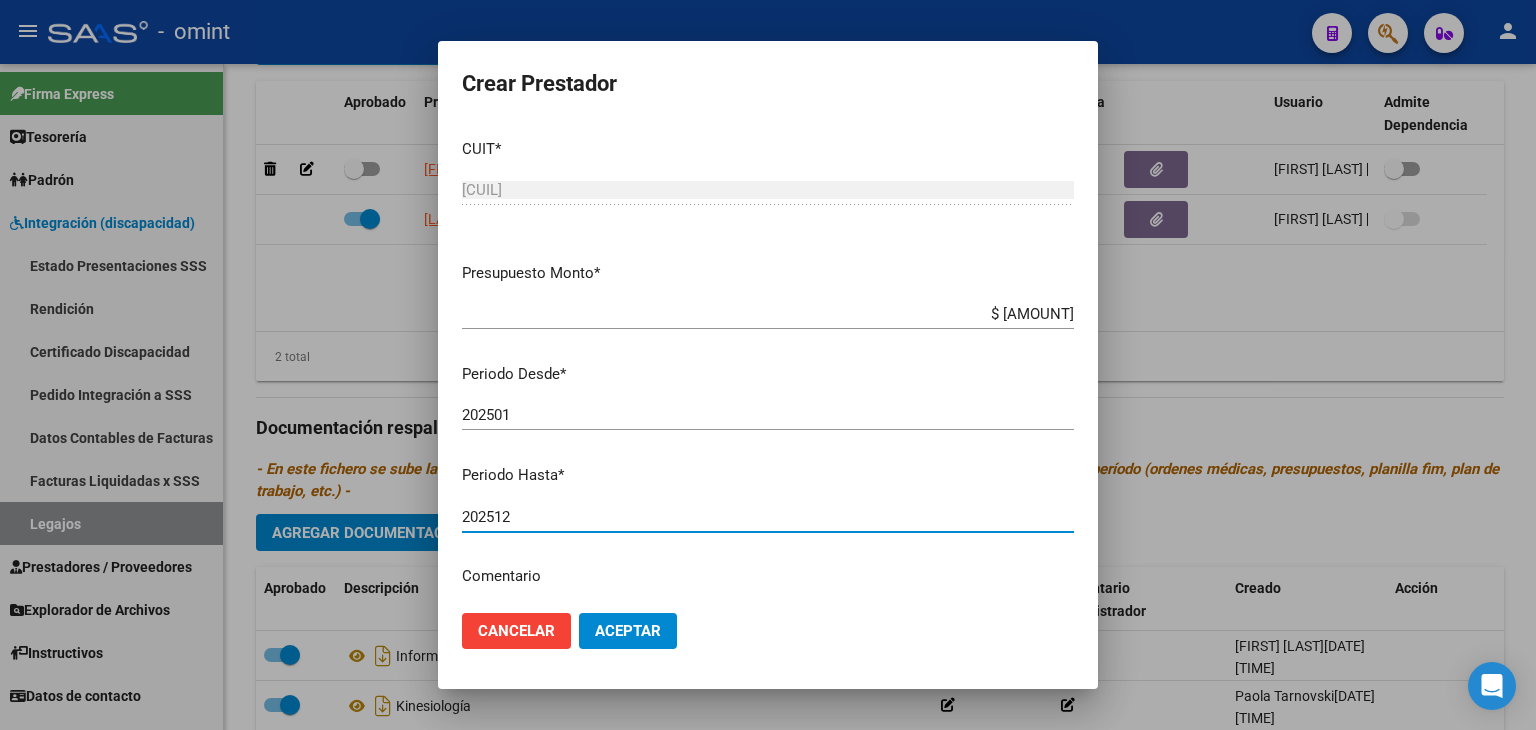 type on "202512" 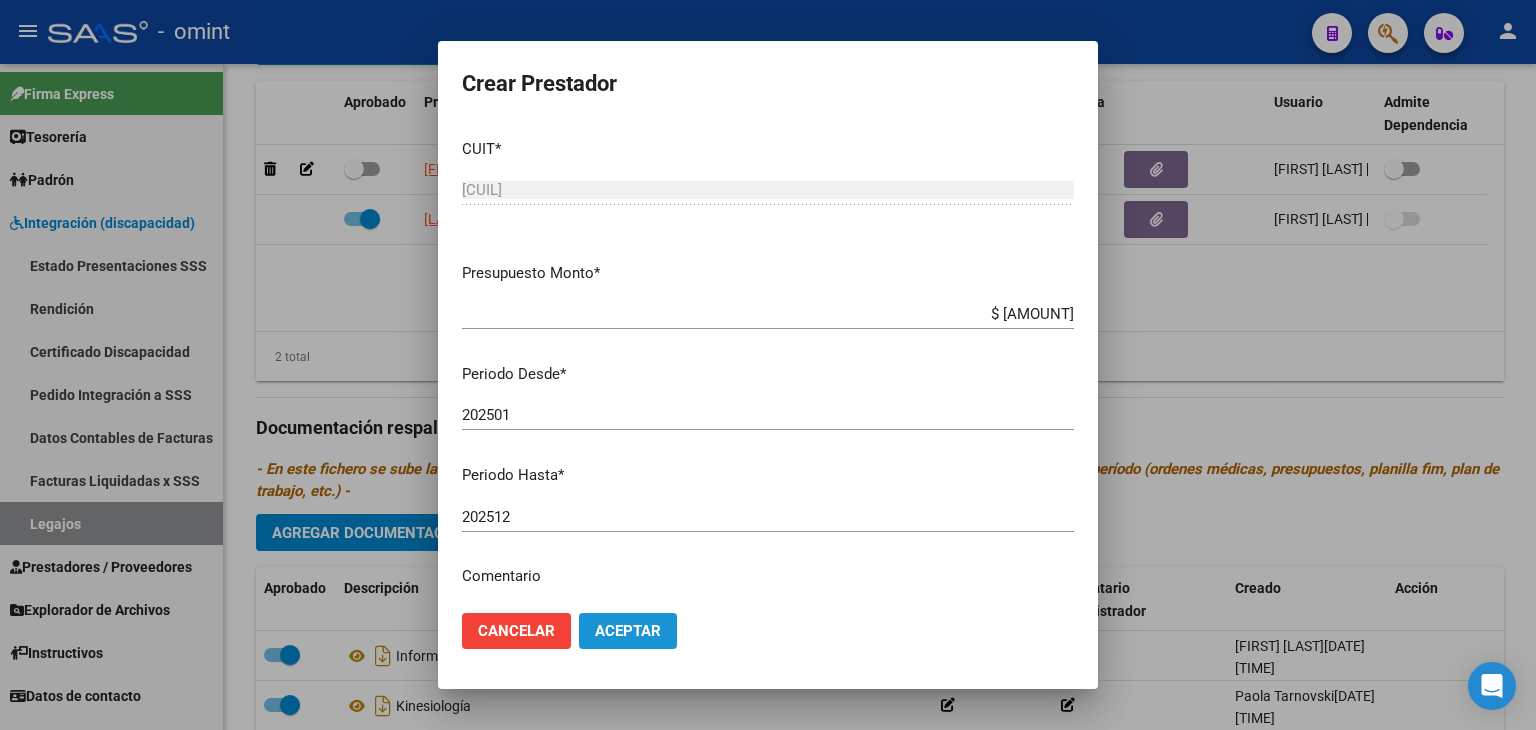 drag, startPoint x: 628, startPoint y: 629, endPoint x: 437, endPoint y: 358, distance: 331.54486 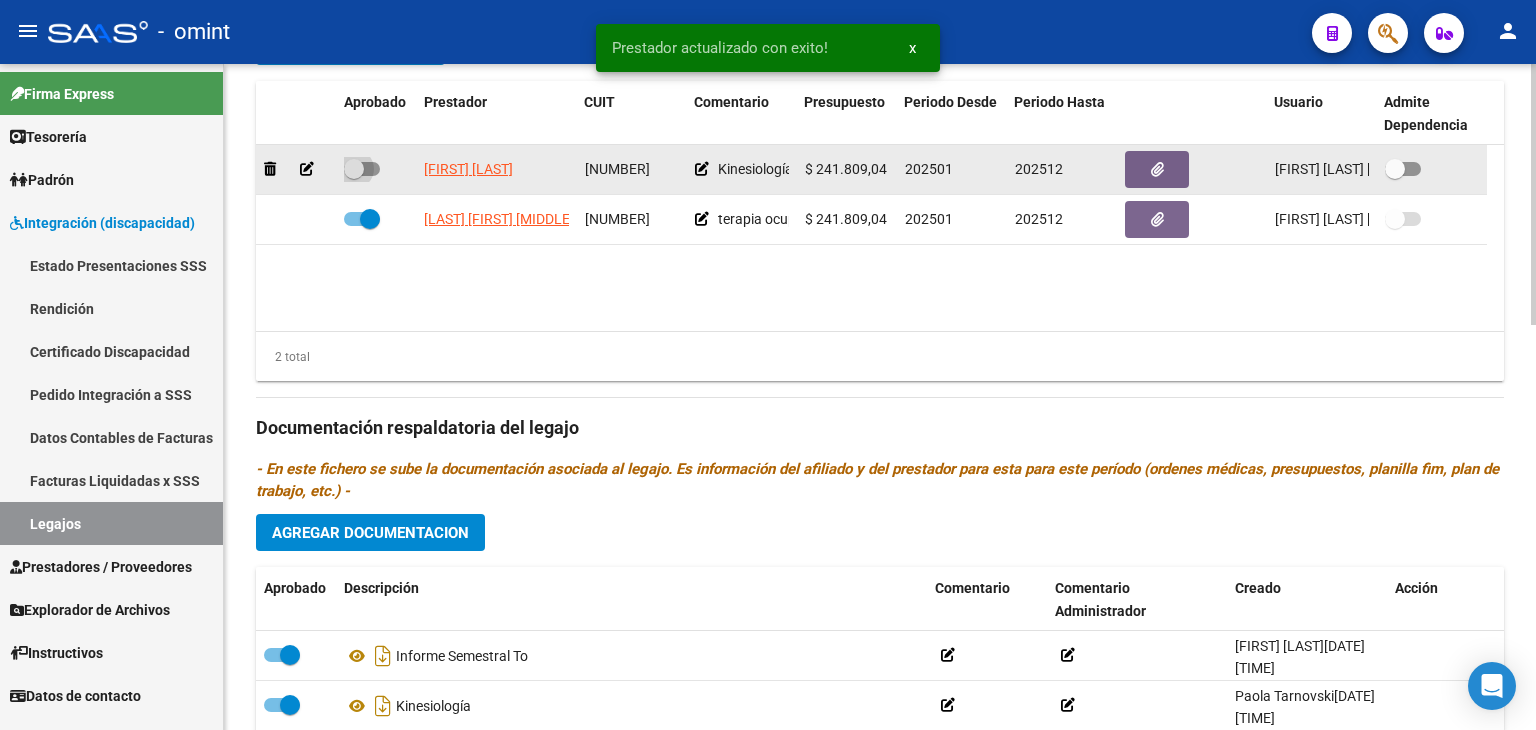 click at bounding box center [354, 169] 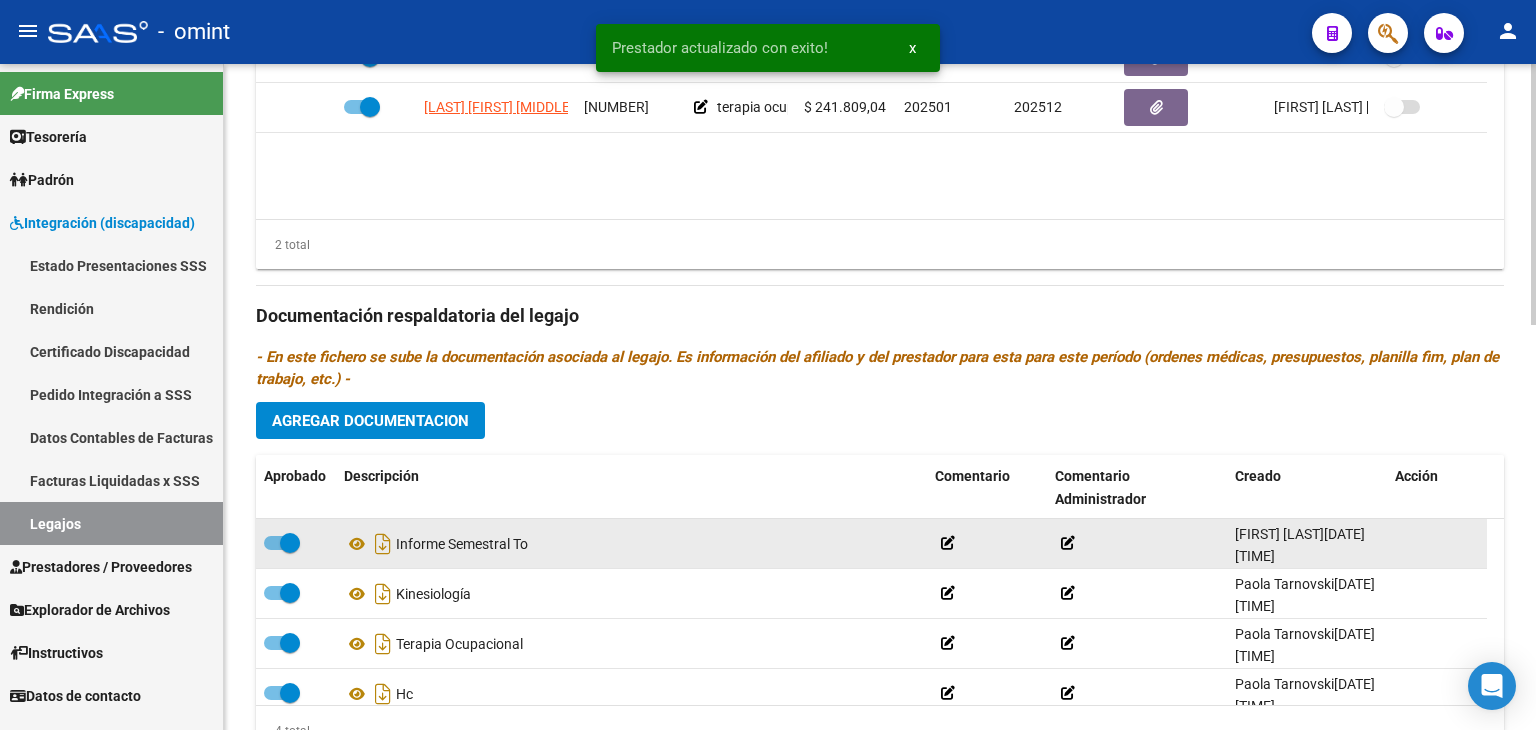scroll, scrollTop: 1032, scrollLeft: 0, axis: vertical 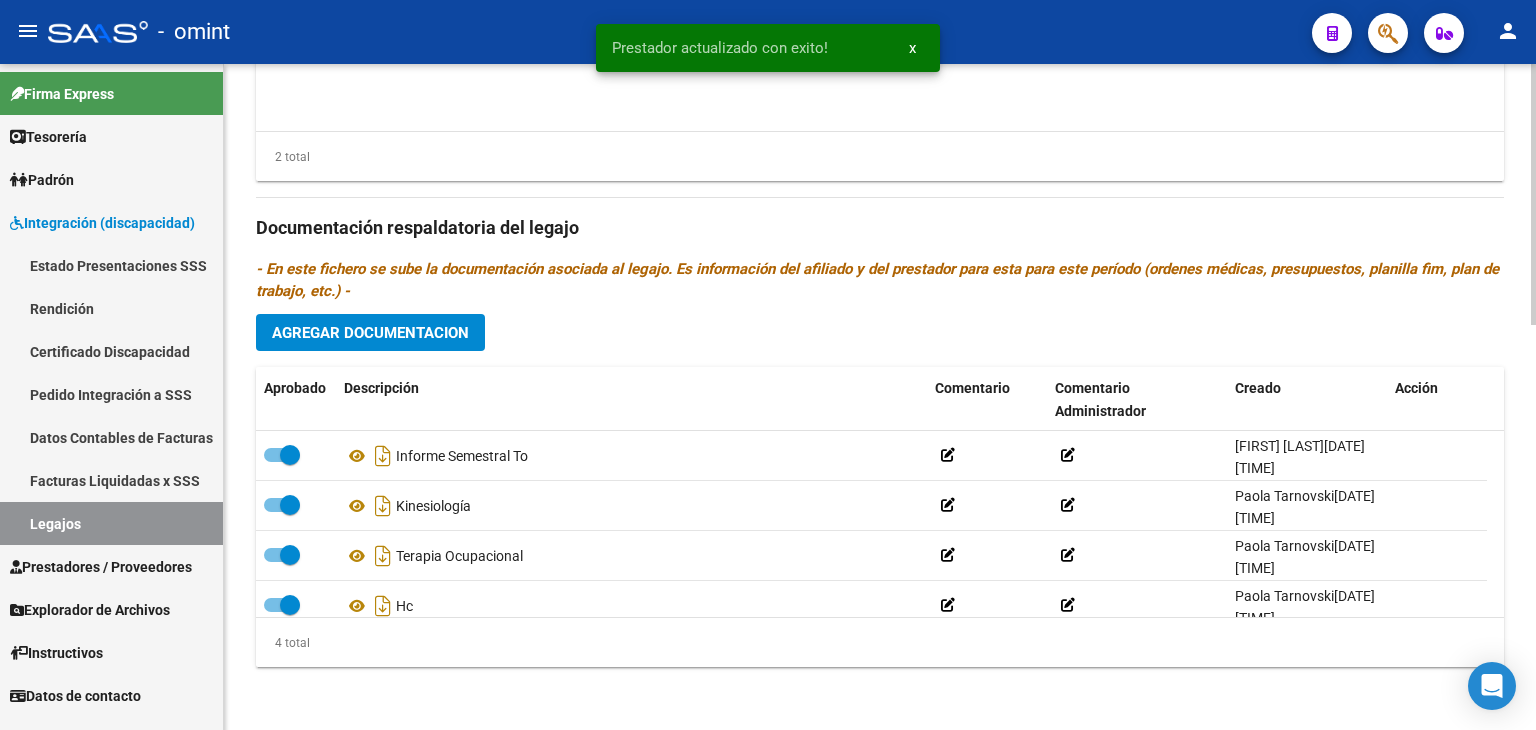 click on "Agregar Documentacion" 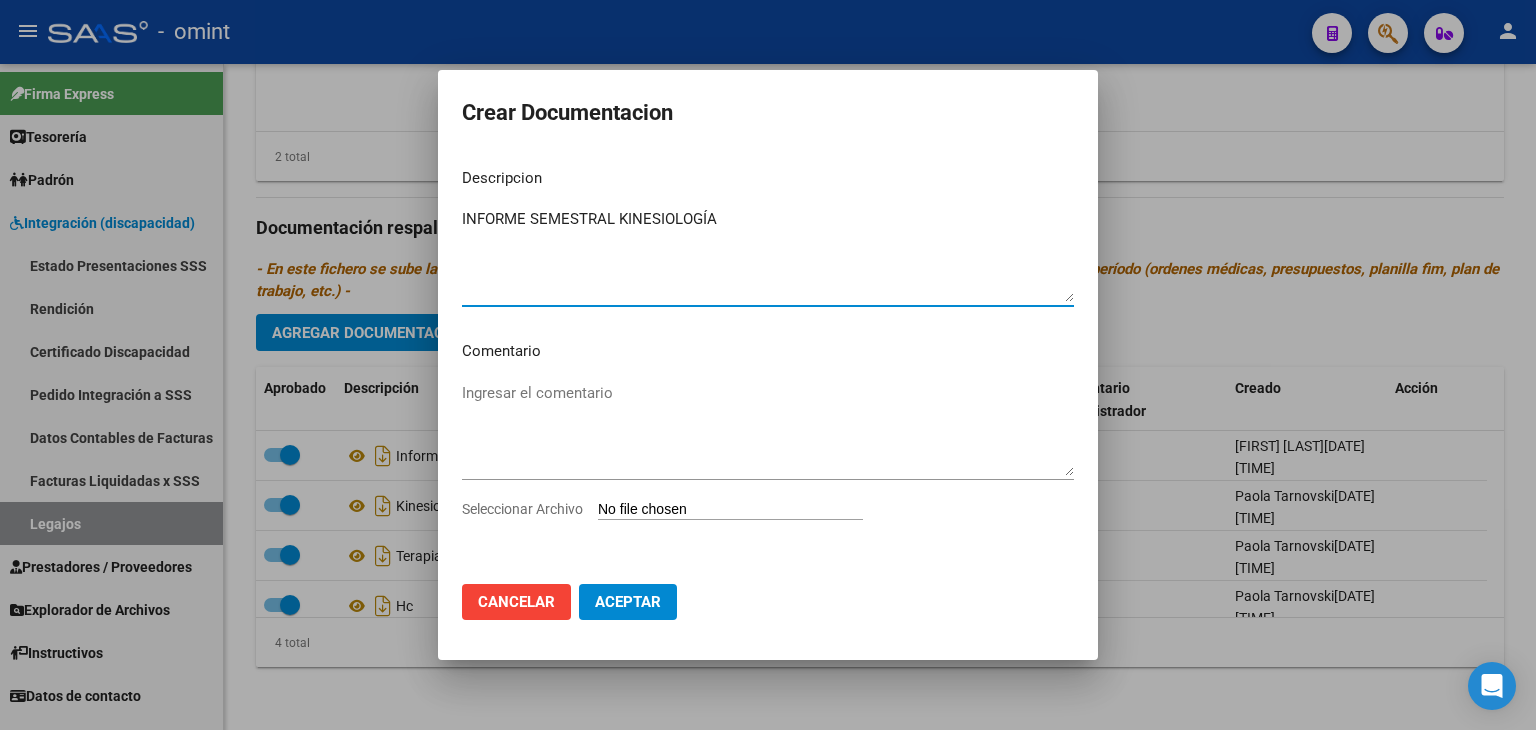 type on "INFORME SEMESTRAL KINESIOLOGÍA" 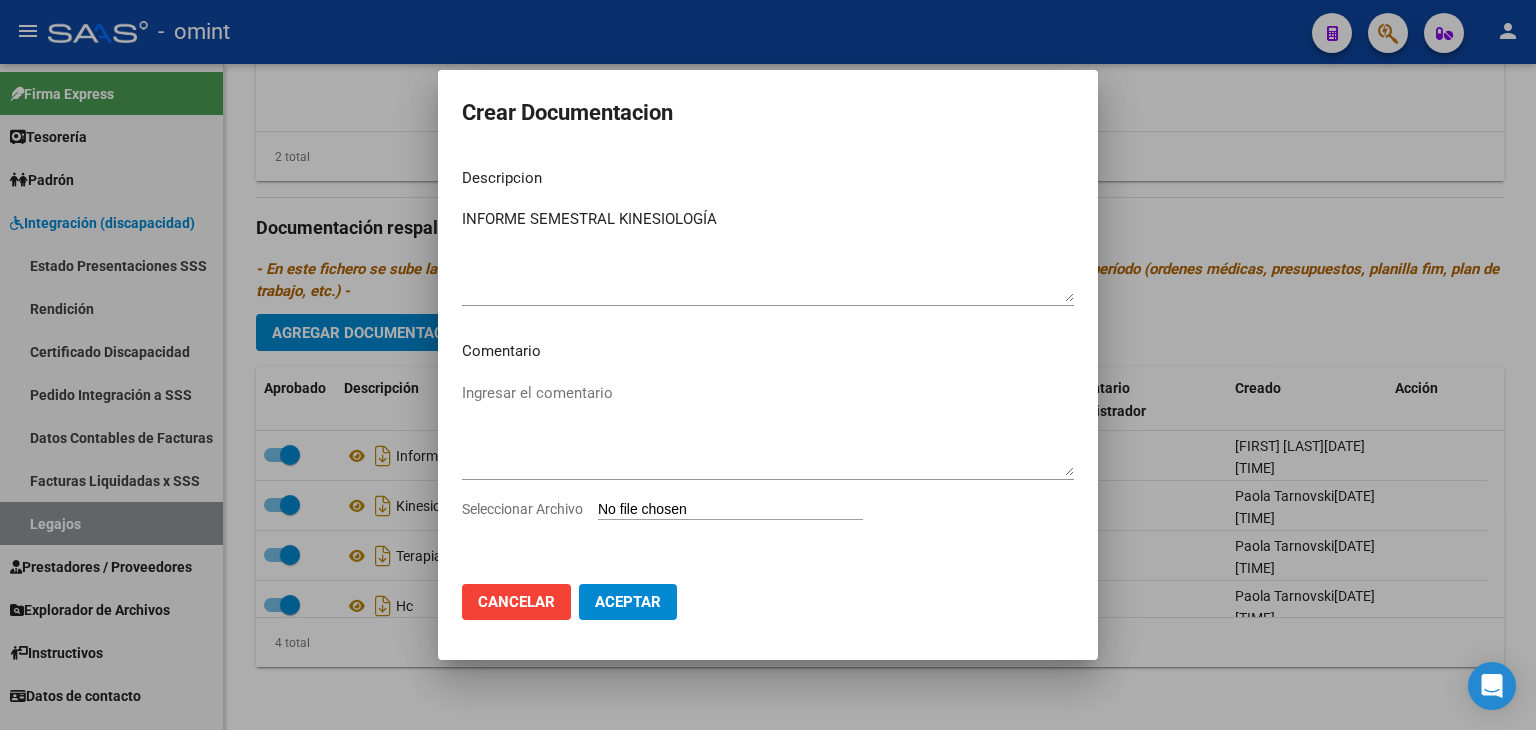type on "C:\fakepath\INFORME SEMESTRAL KINESIO.pdf" 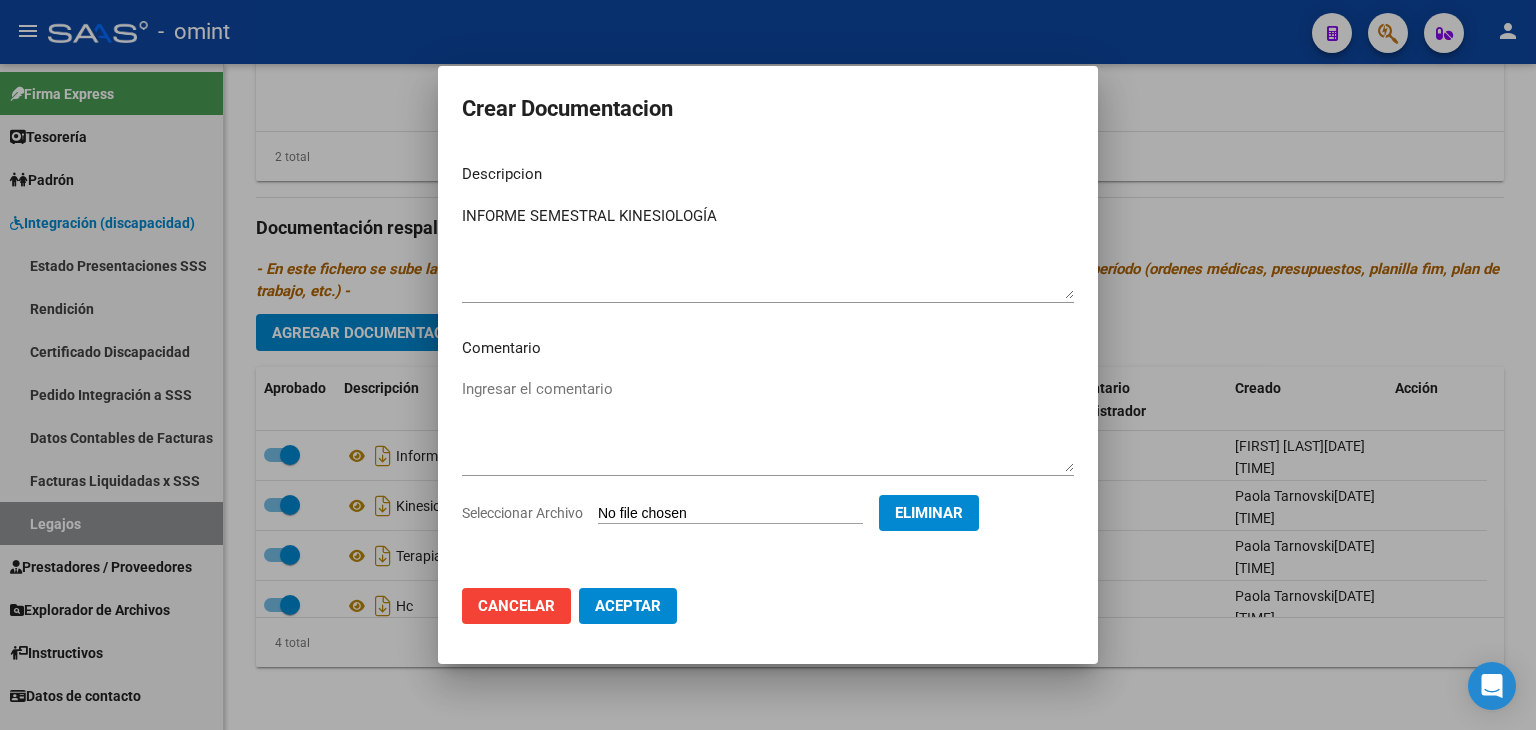 click on "Aceptar" 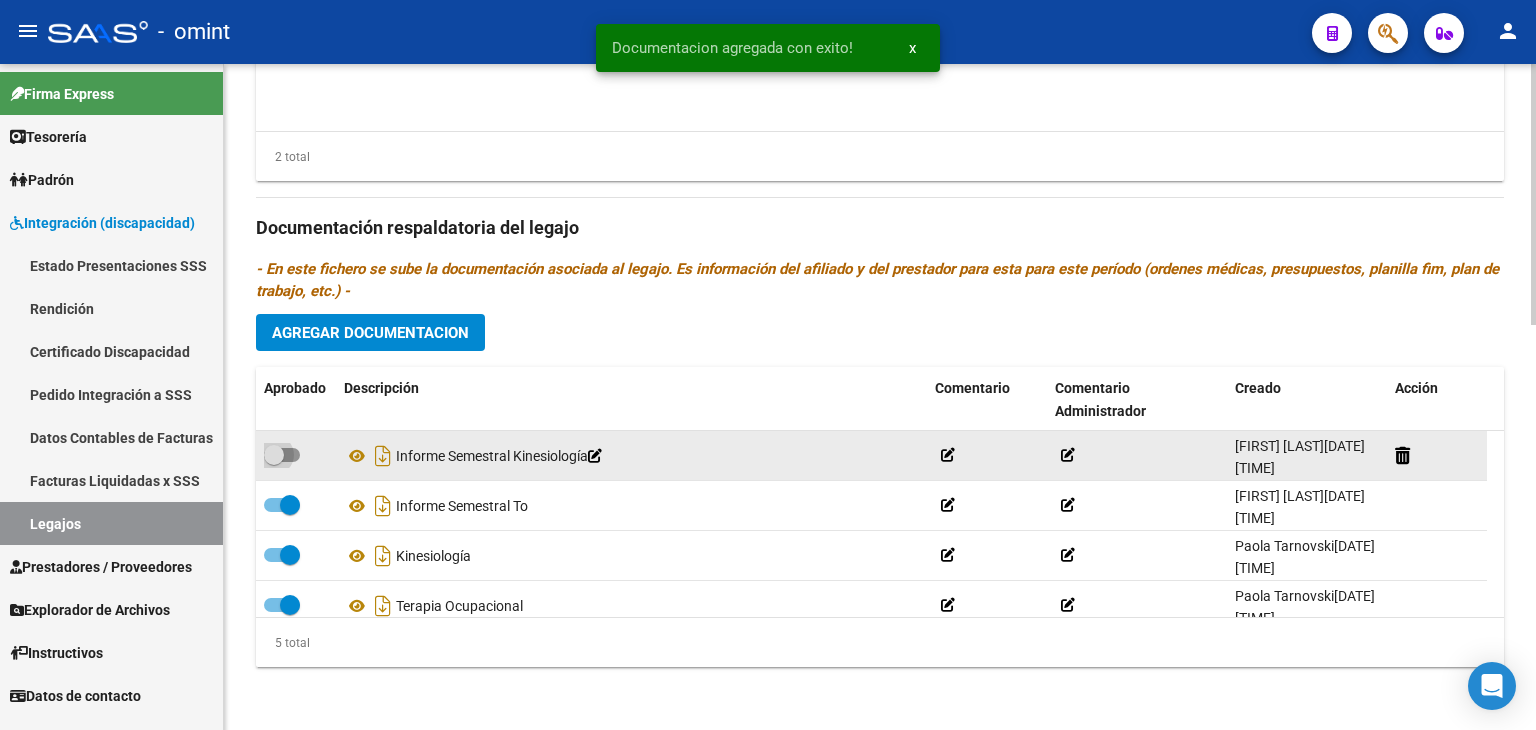 click at bounding box center [282, 455] 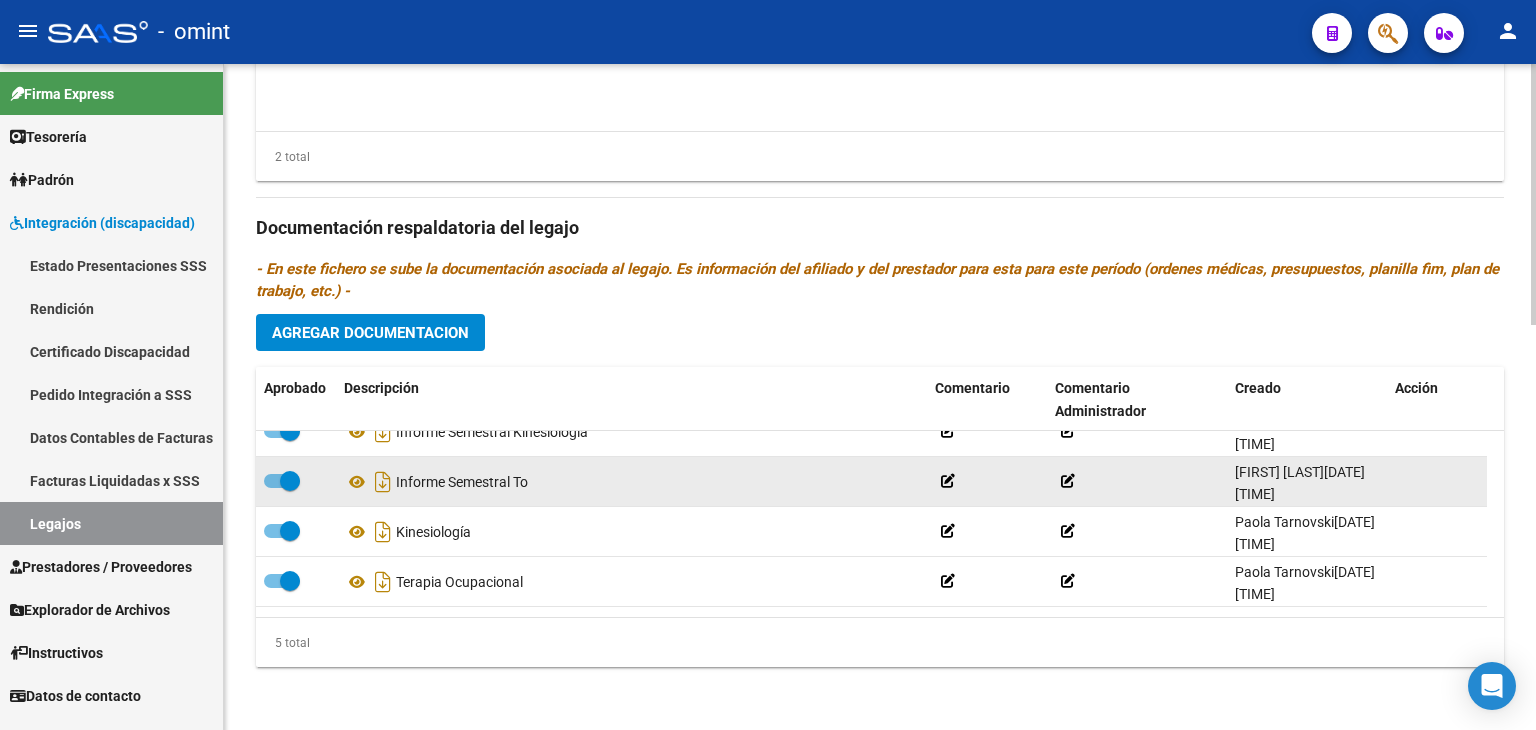scroll, scrollTop: 0, scrollLeft: 0, axis: both 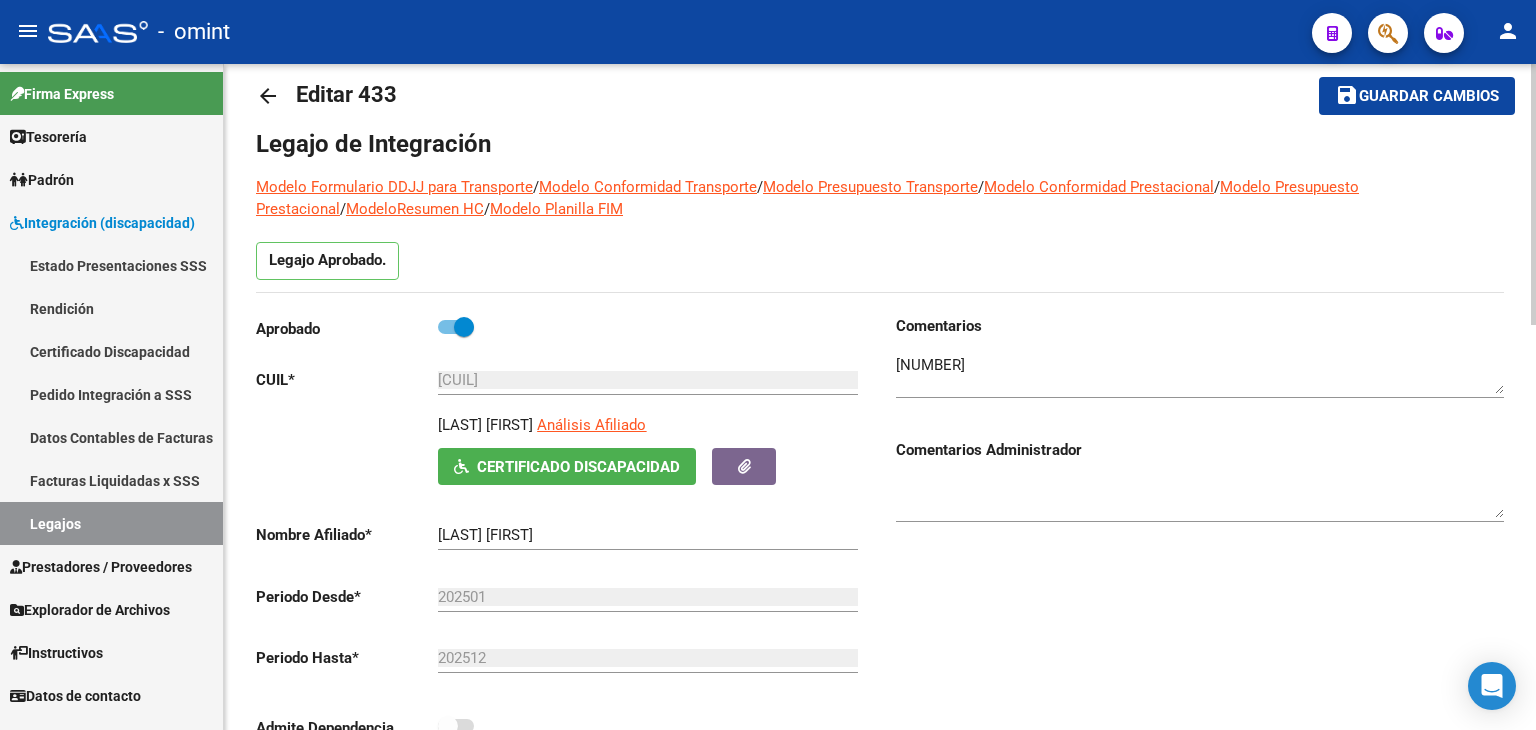 click on "save Guardar cambios" 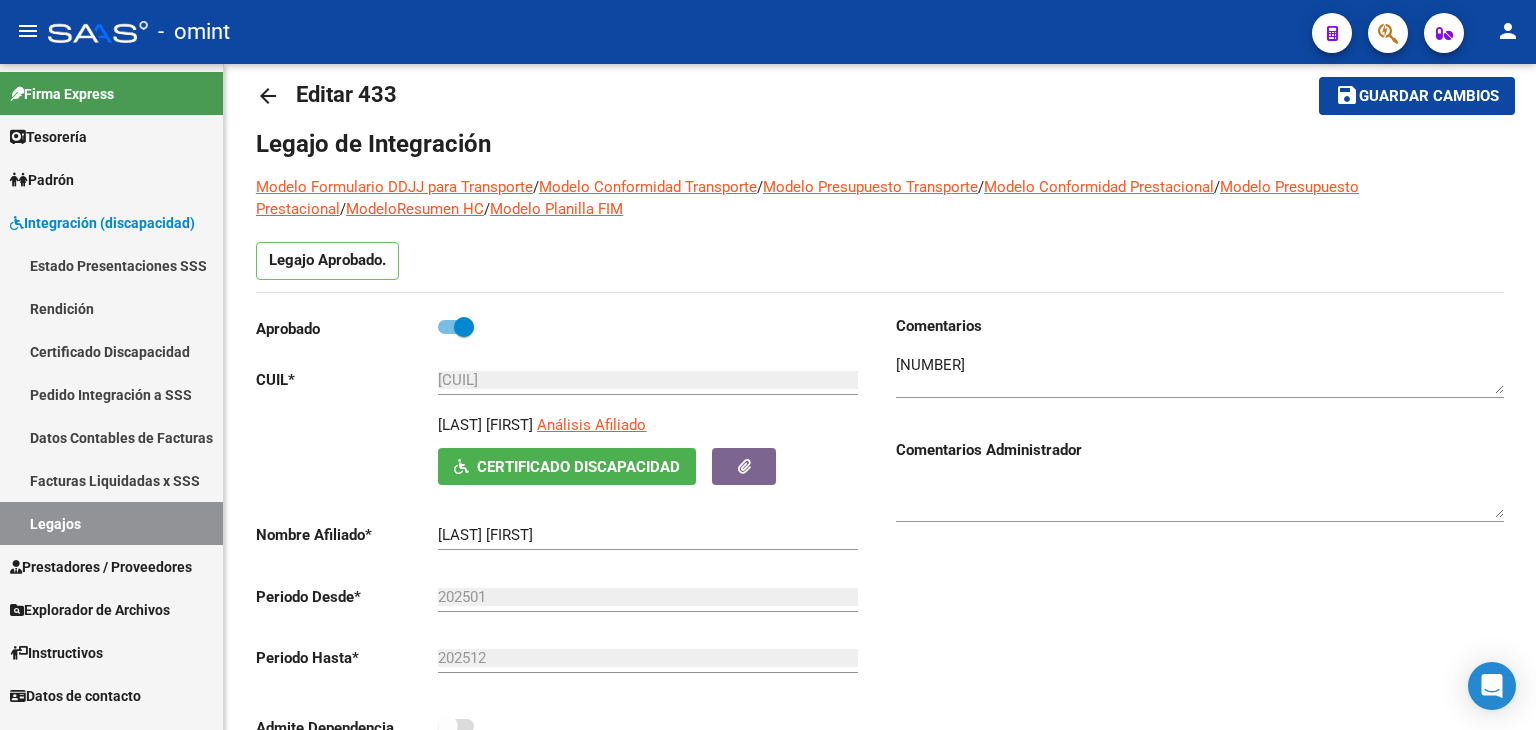 click on "Legajos" at bounding box center [111, 523] 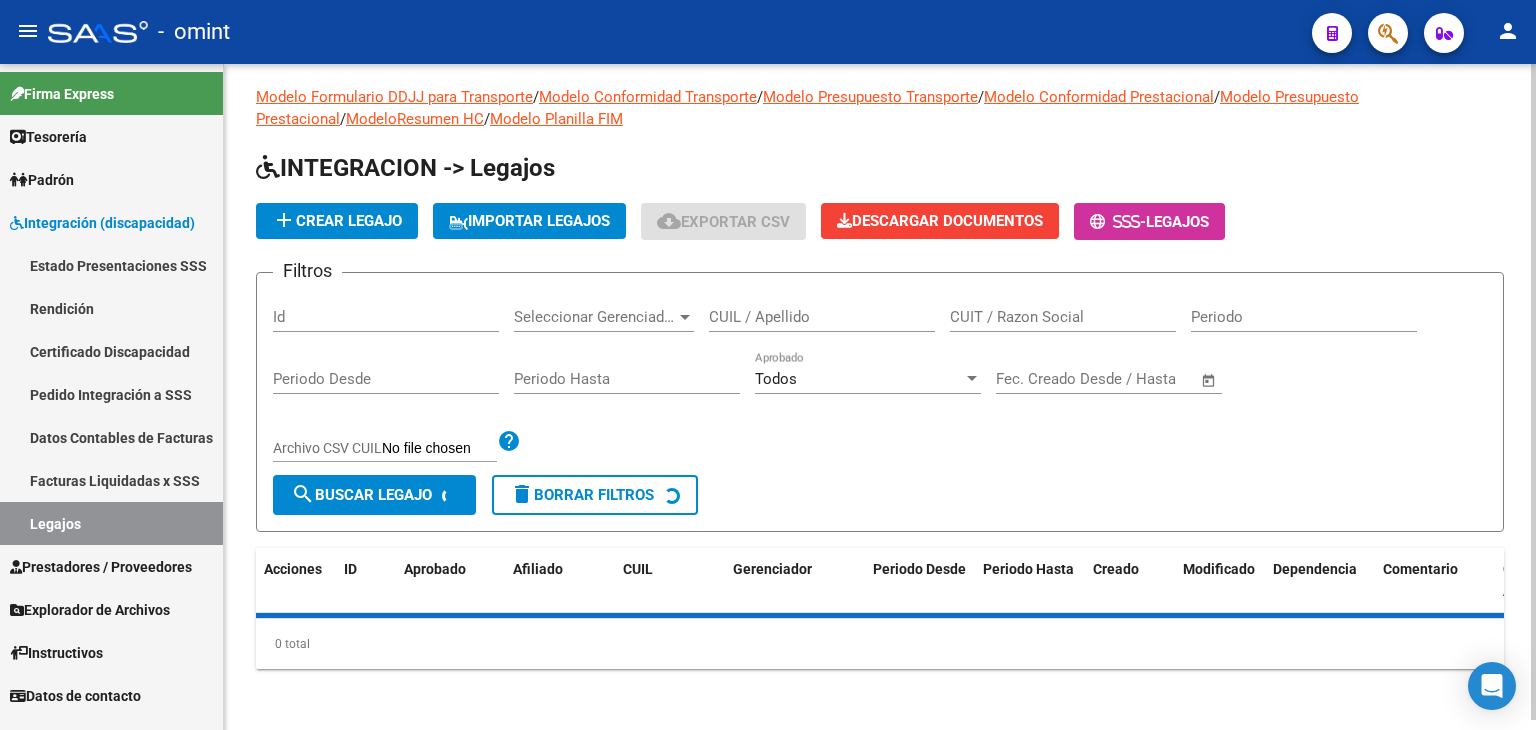 scroll, scrollTop: 32, scrollLeft: 0, axis: vertical 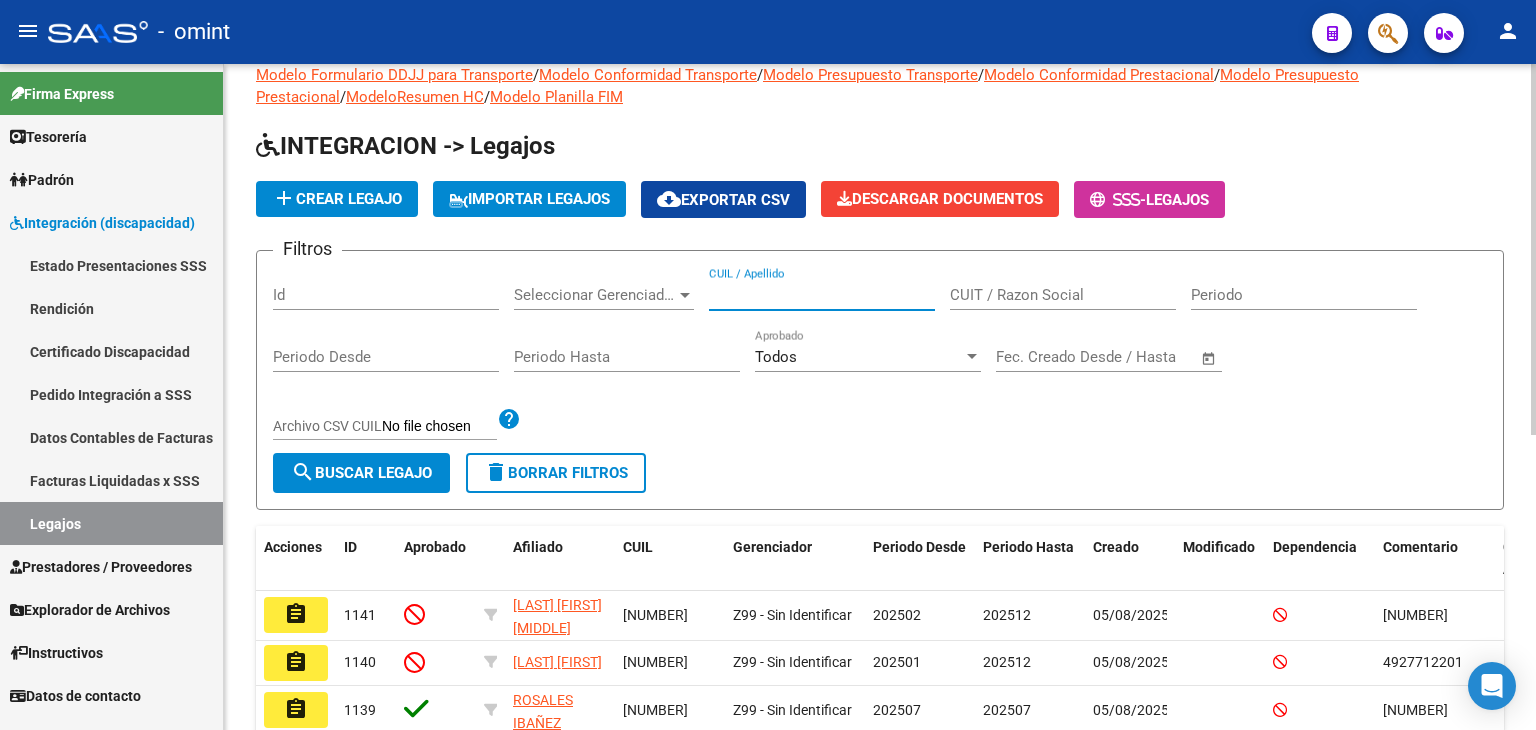 click on "CUIL / Apellido" at bounding box center [822, 295] 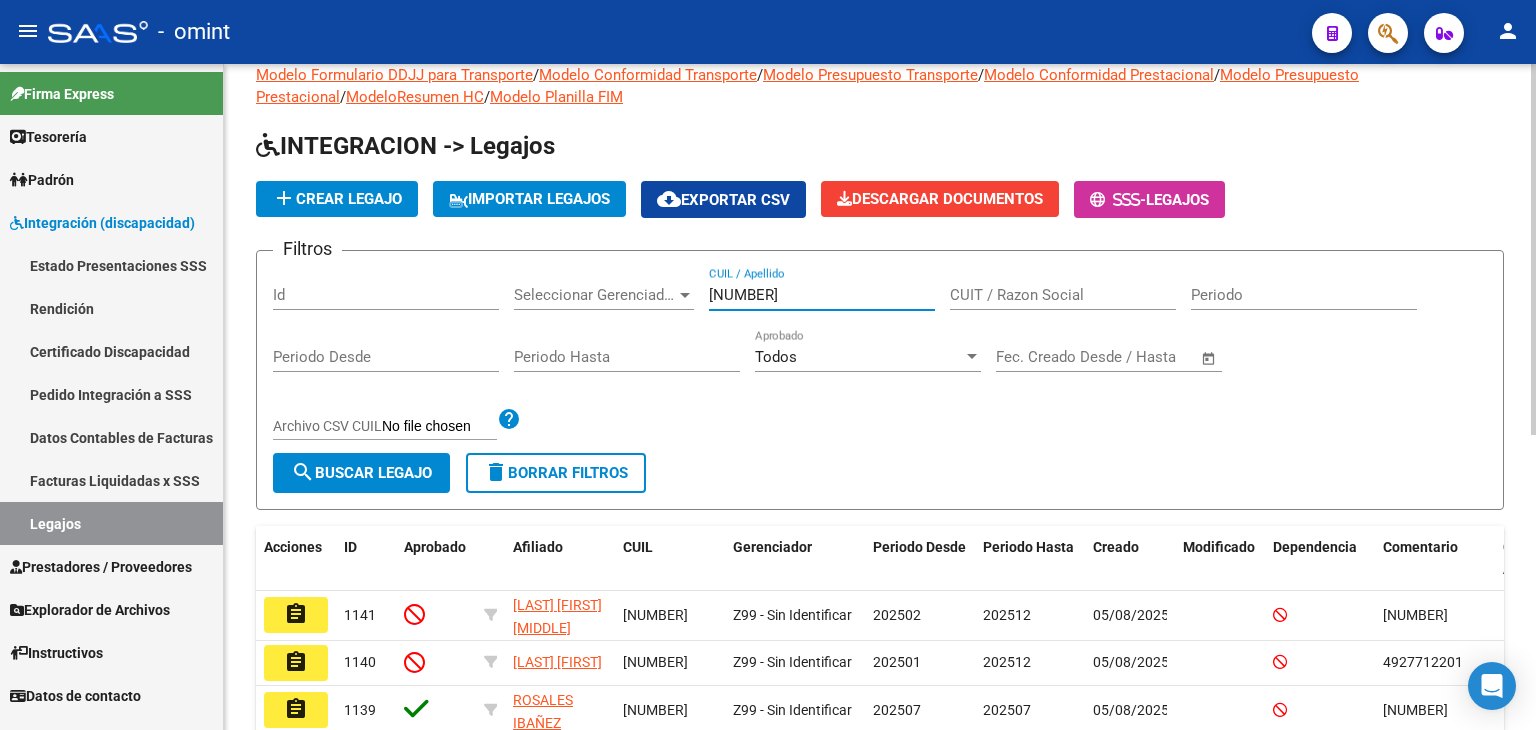 type on "[NUMBER]" 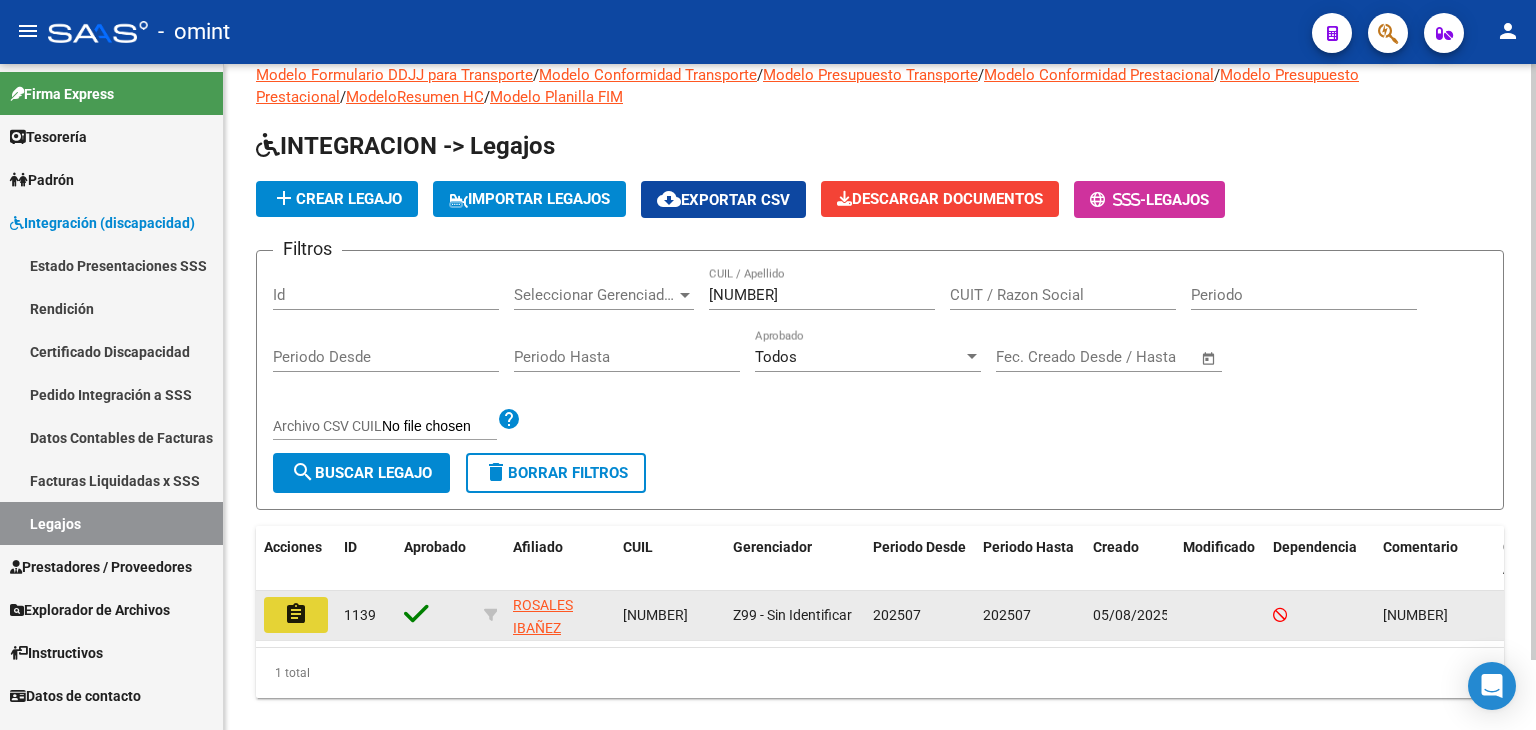 click on "assignment" 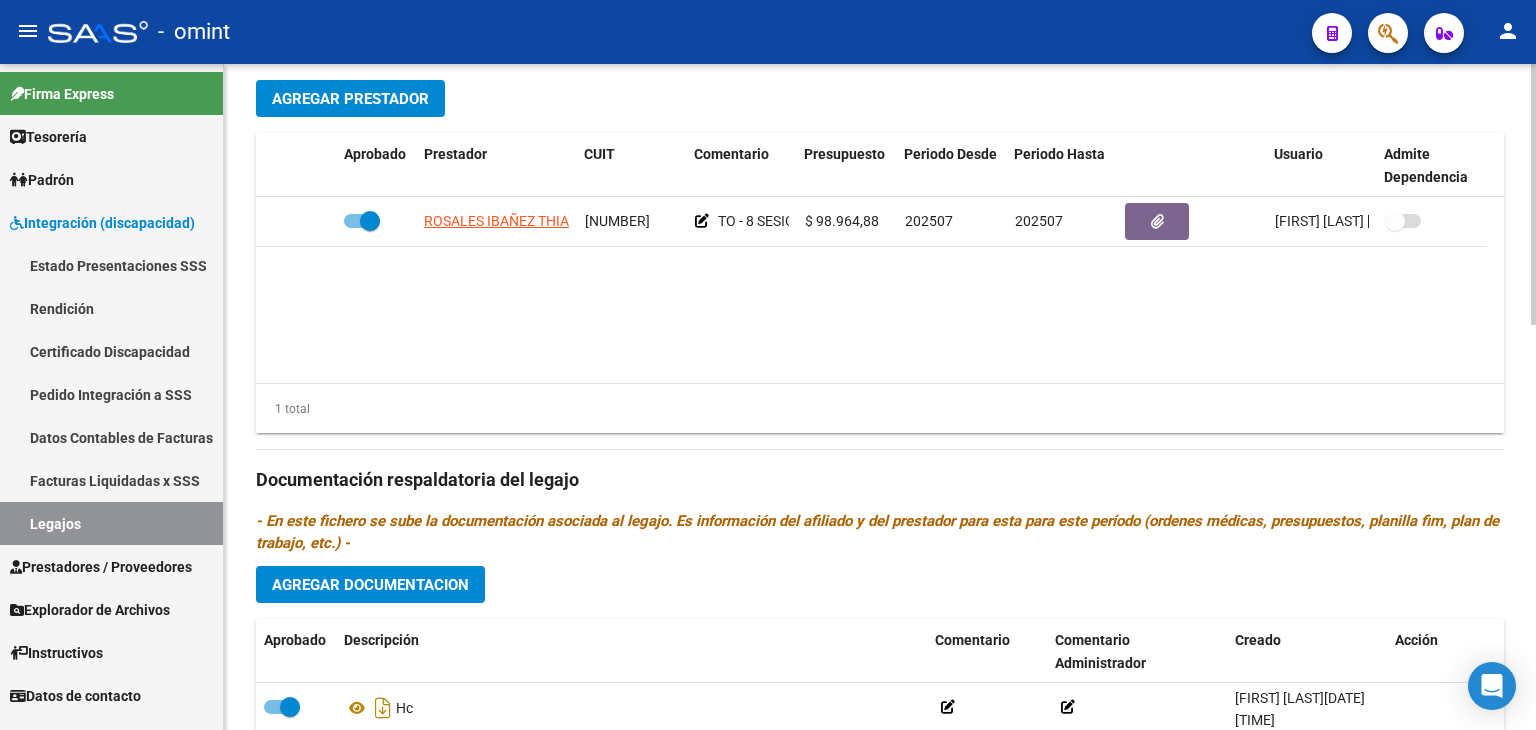 scroll, scrollTop: 900, scrollLeft: 0, axis: vertical 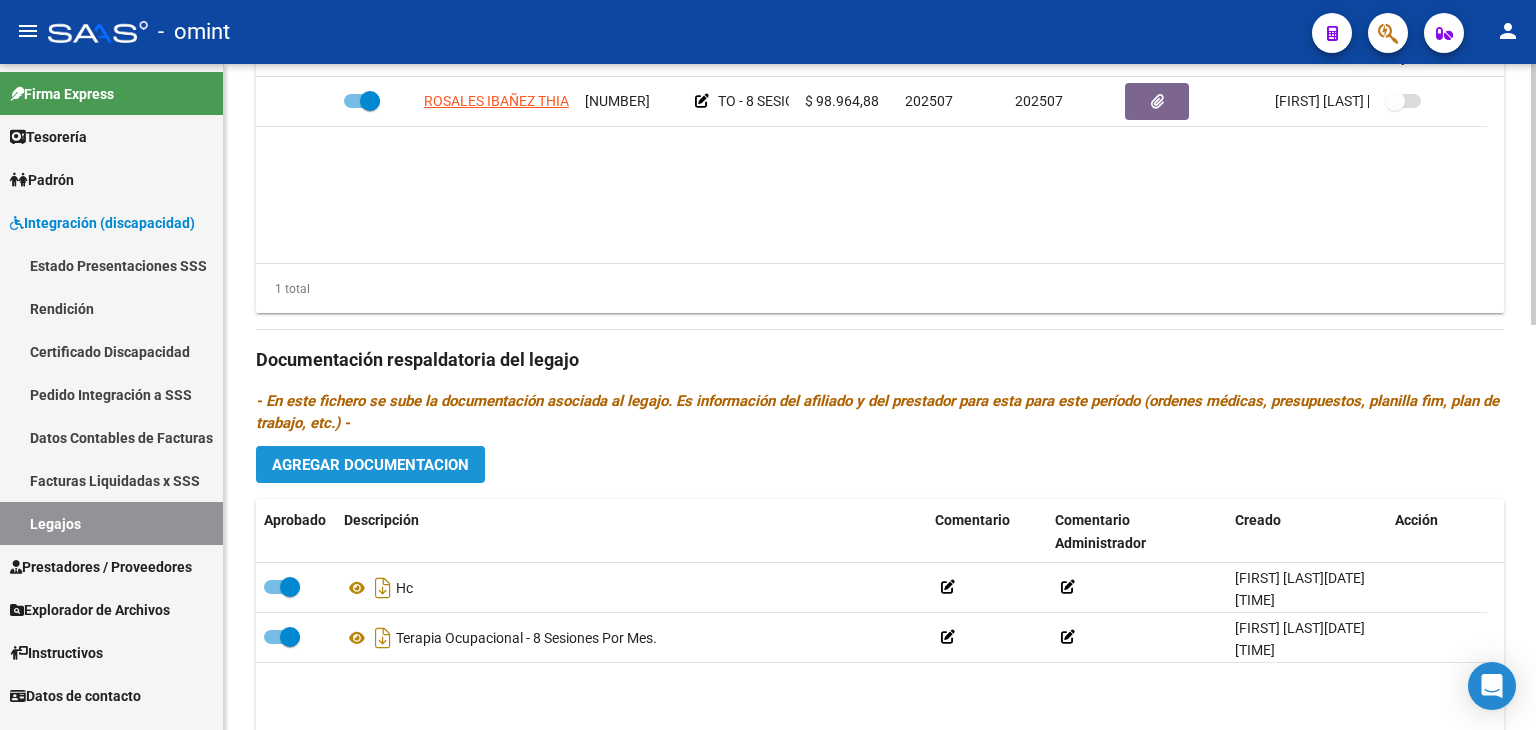 click on "Agregar Documentacion" 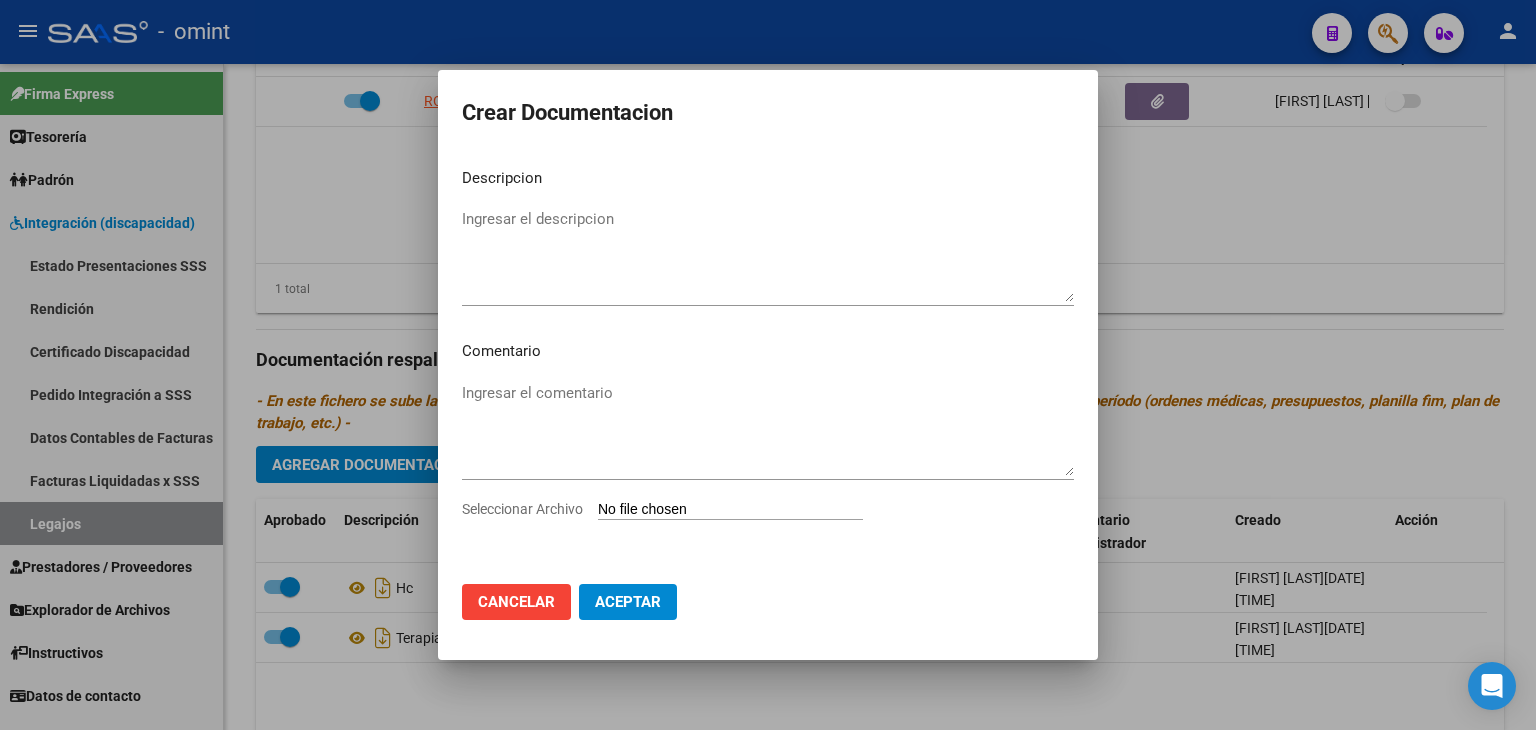 drag, startPoint x: 616, startPoint y: 280, endPoint x: 613, endPoint y: 265, distance: 15.297058 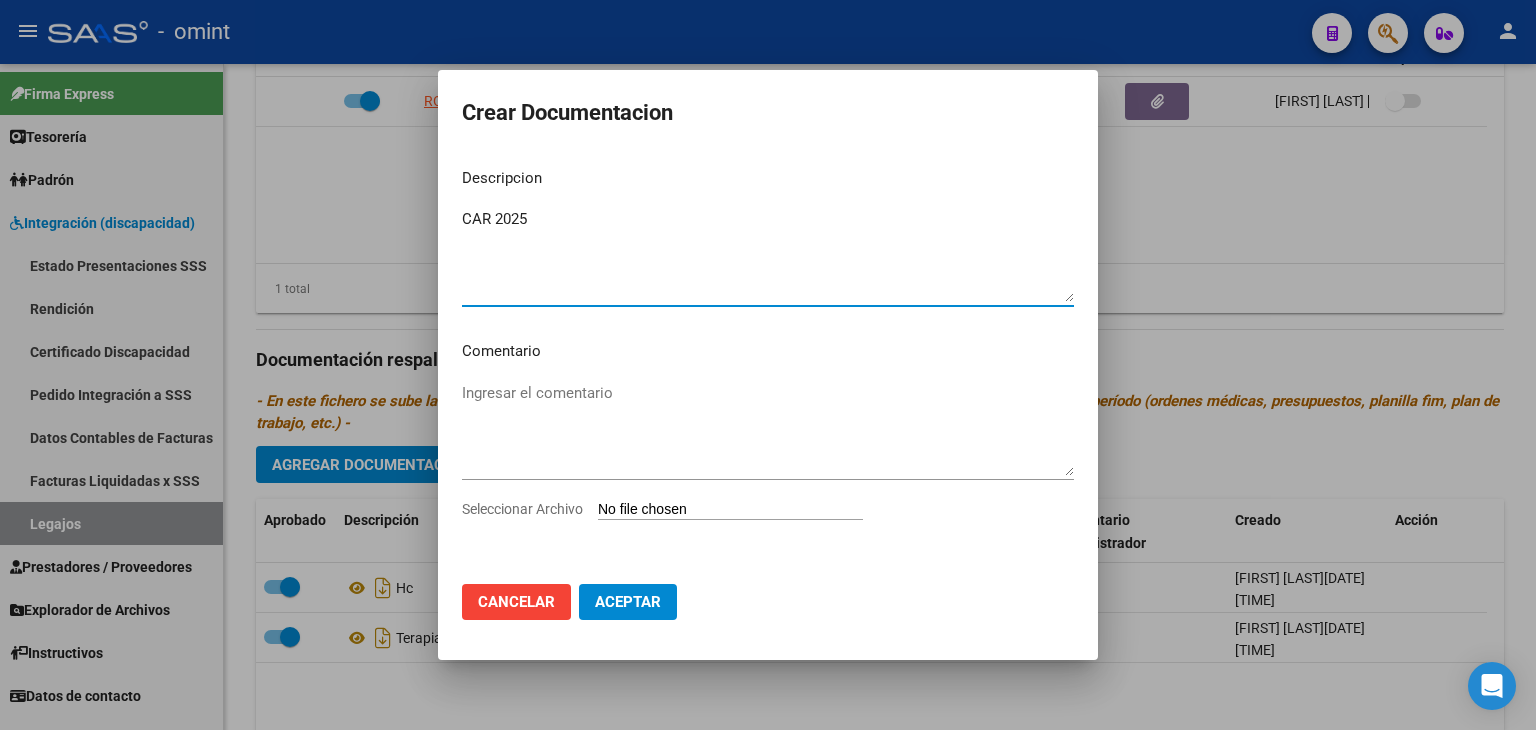 type on "CAR 2025" 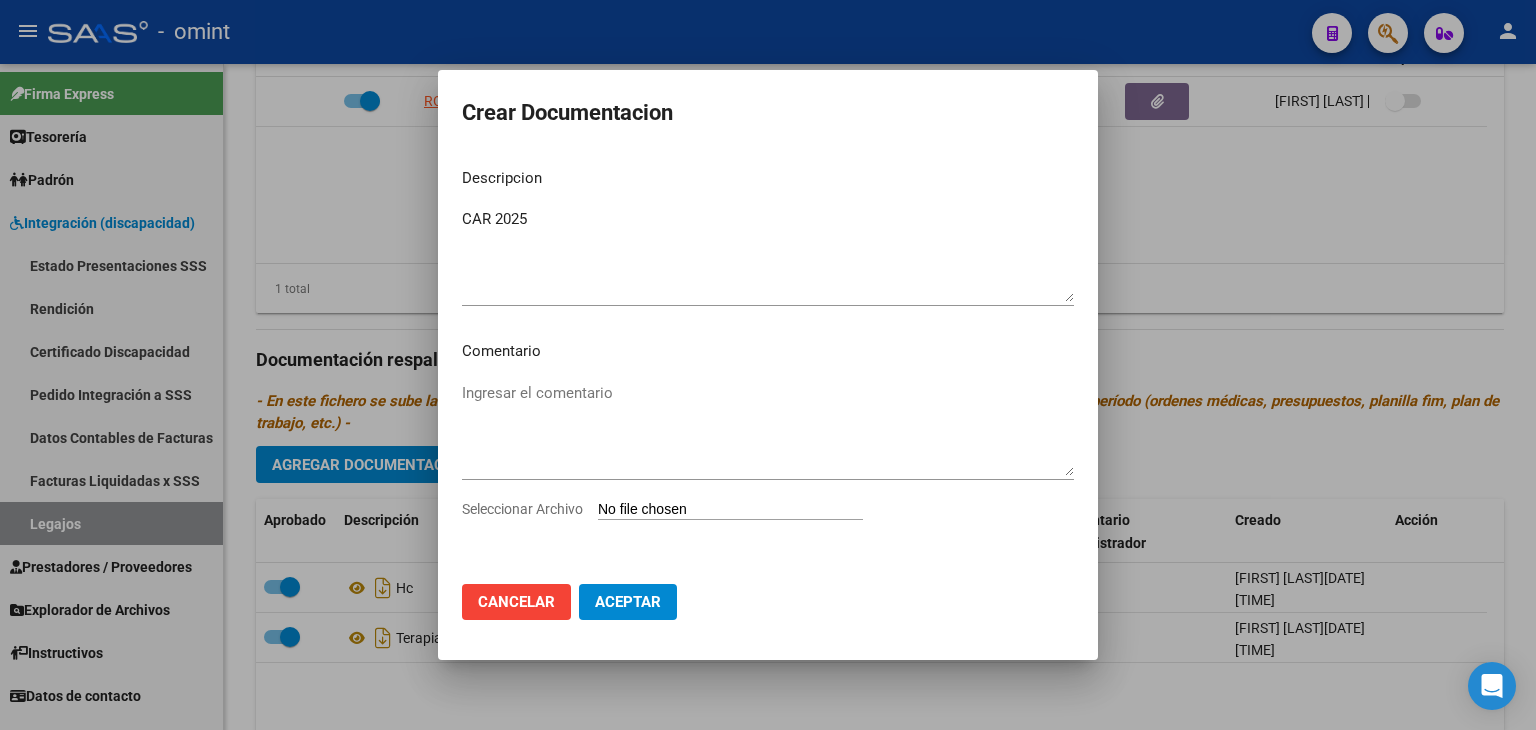 type on "C:\fakepath\CAR [YEAR] [LAST].pdf" 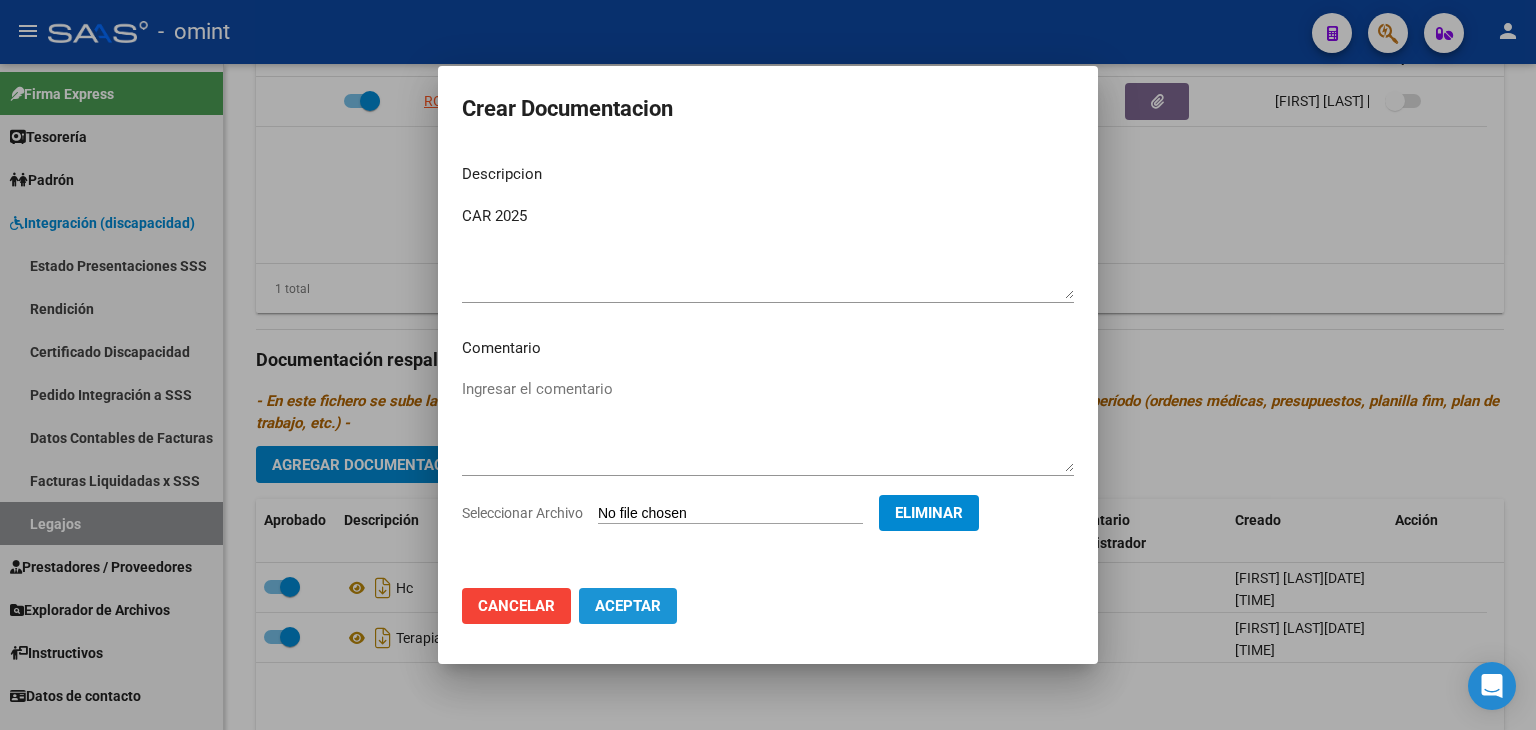 click on "Aceptar" 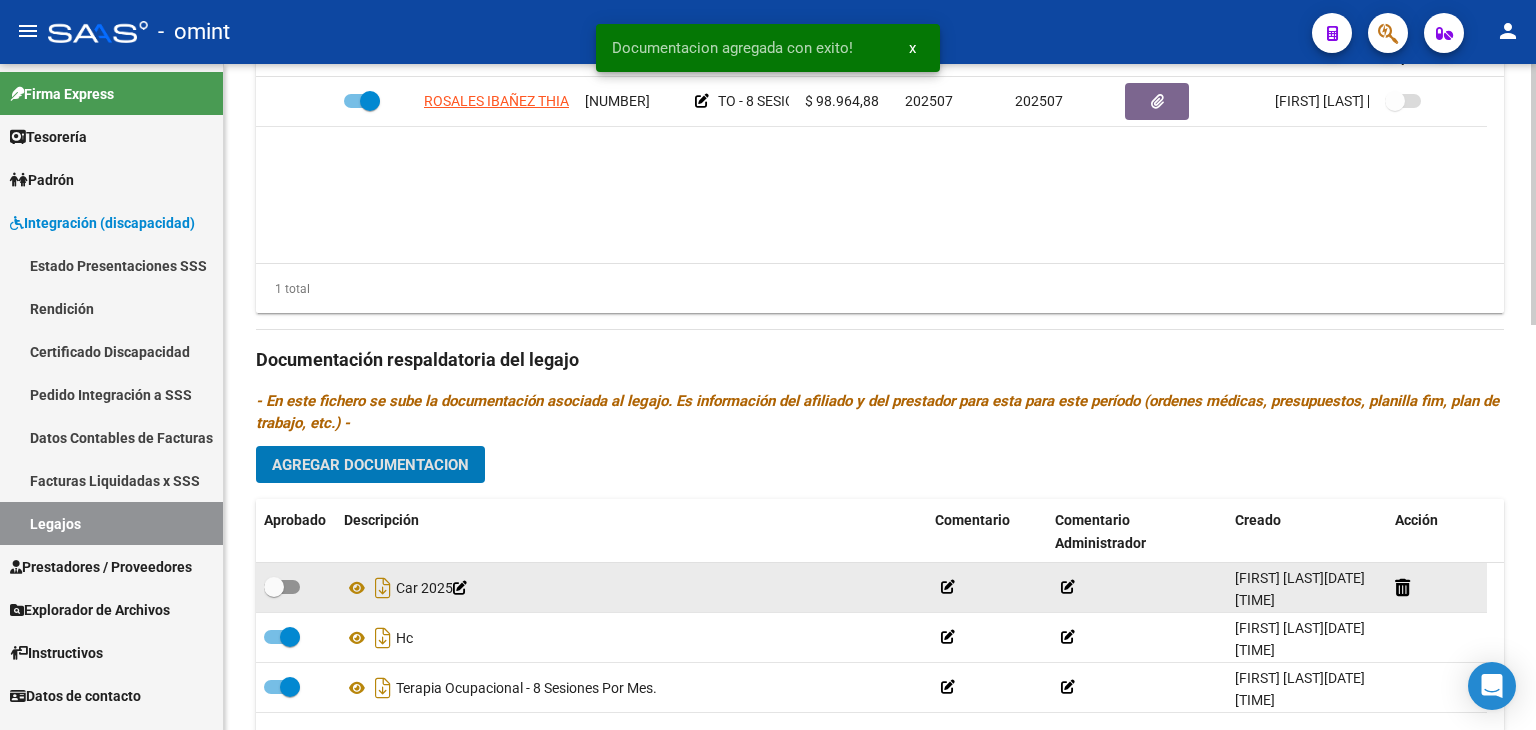 click at bounding box center [282, 587] 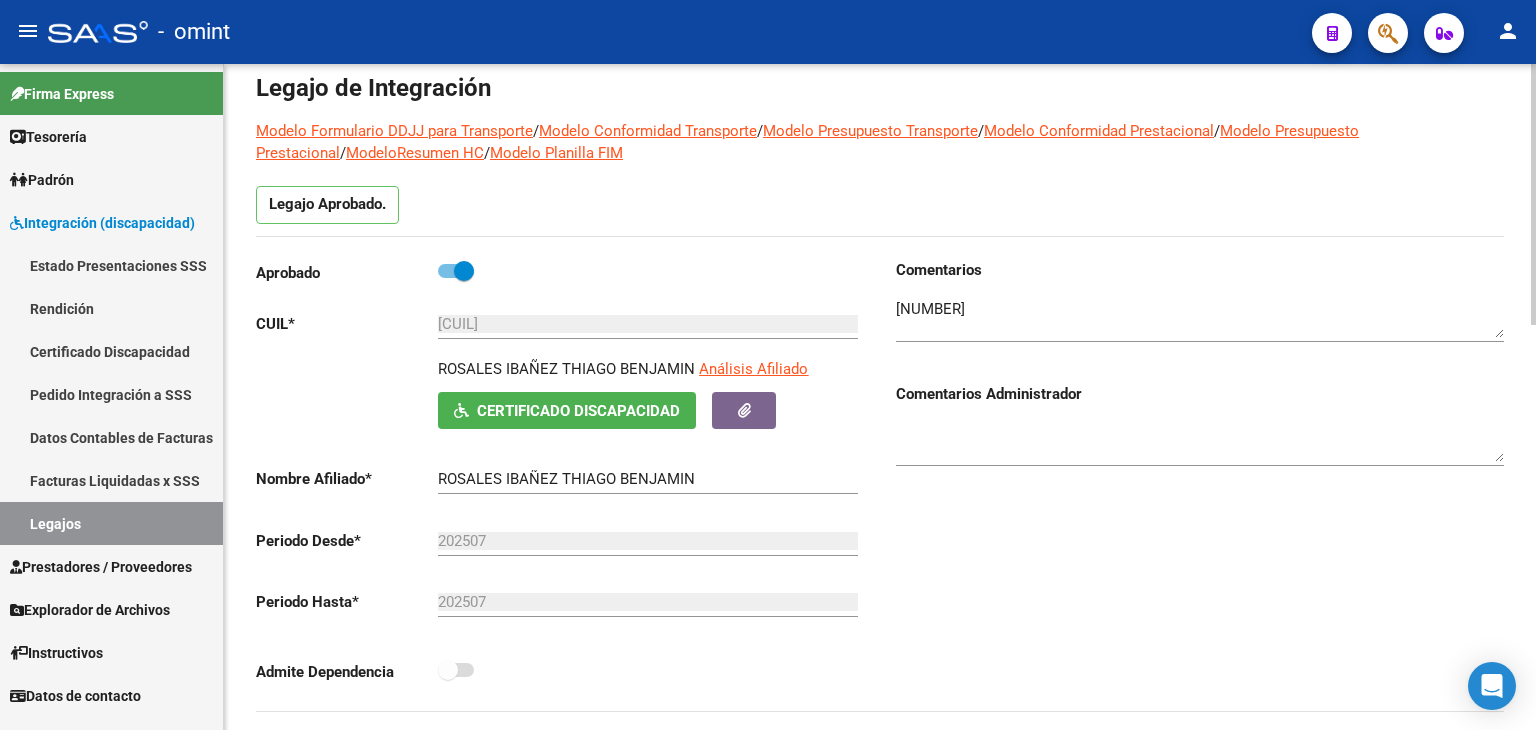 scroll, scrollTop: 0, scrollLeft: 0, axis: both 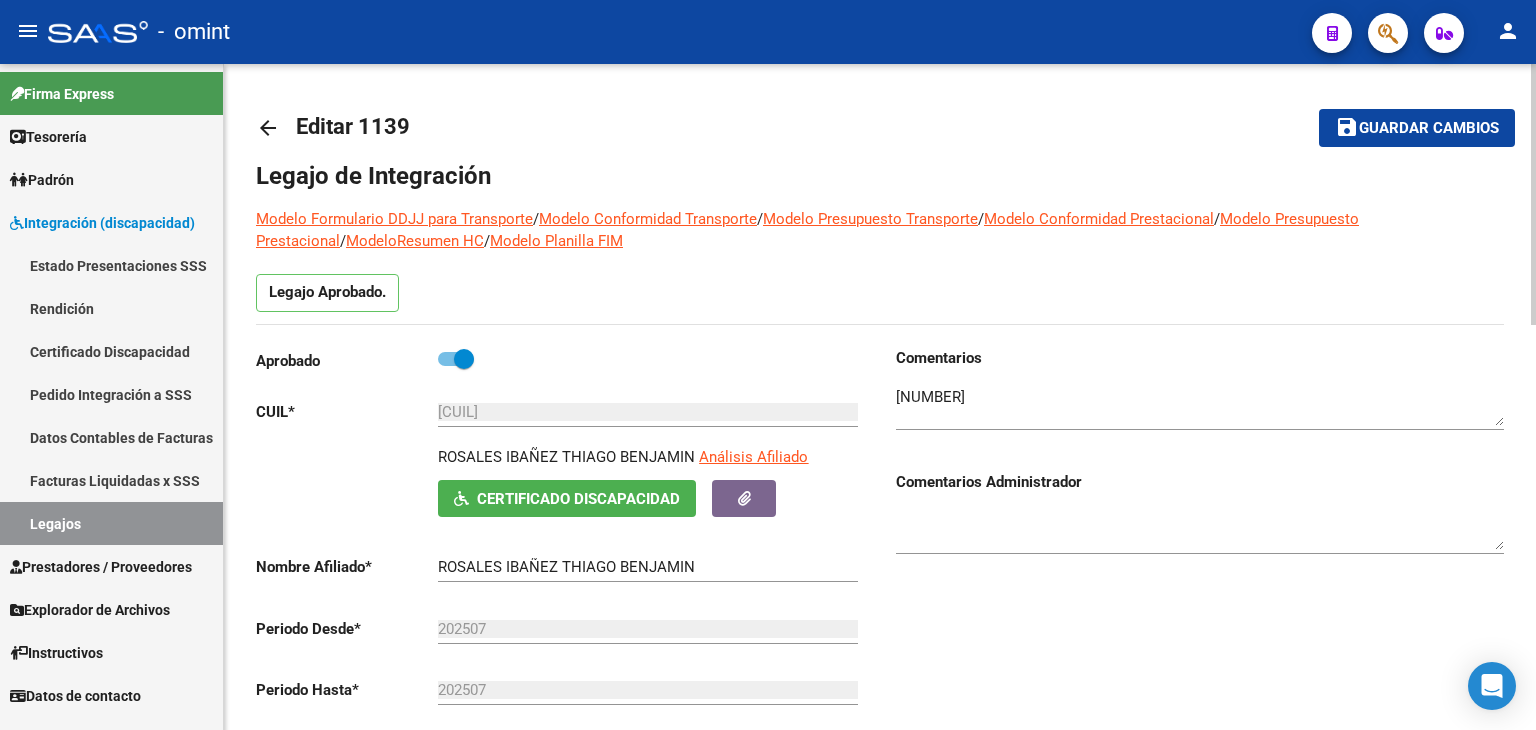 click on "Guardar cambios" 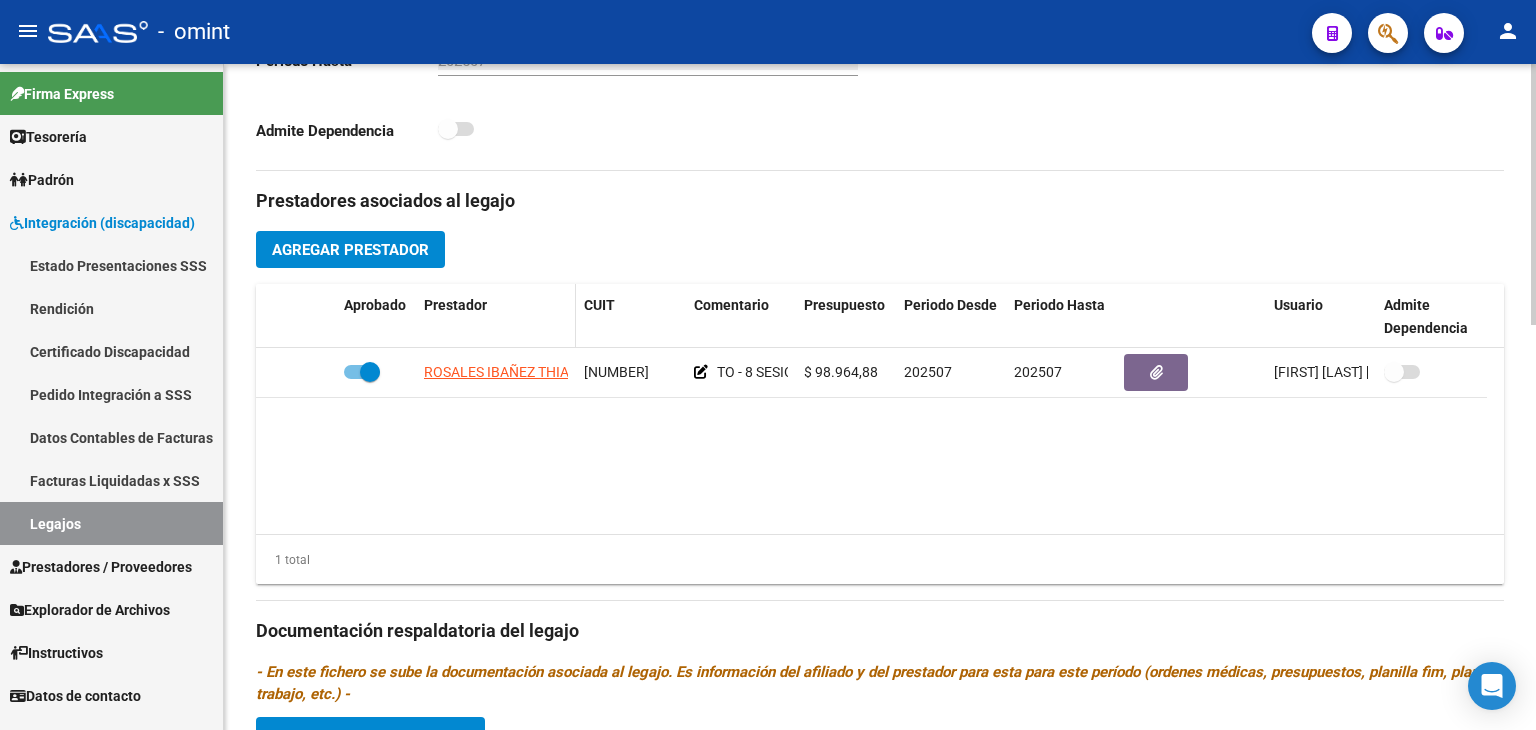 scroll, scrollTop: 700, scrollLeft: 0, axis: vertical 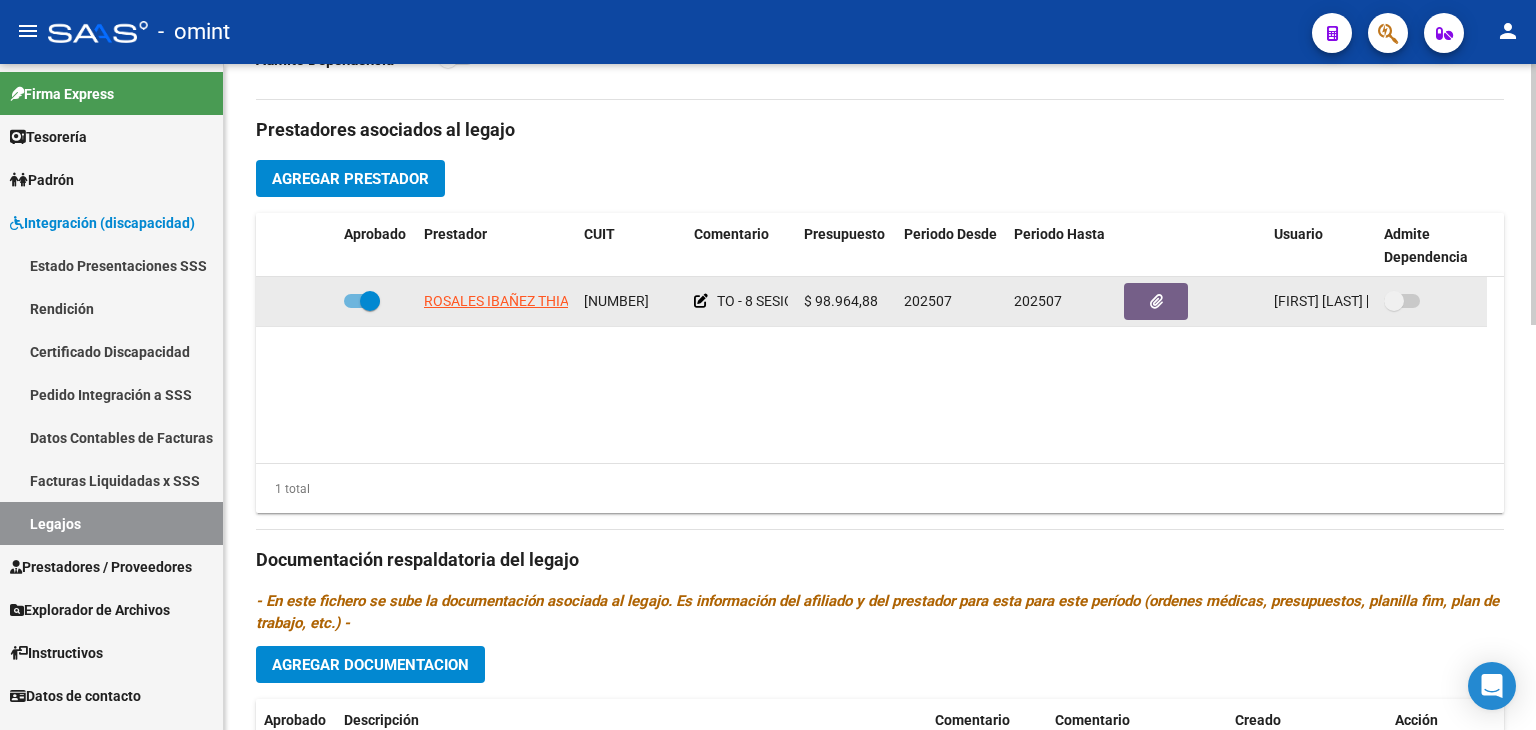 click at bounding box center (370, 301) 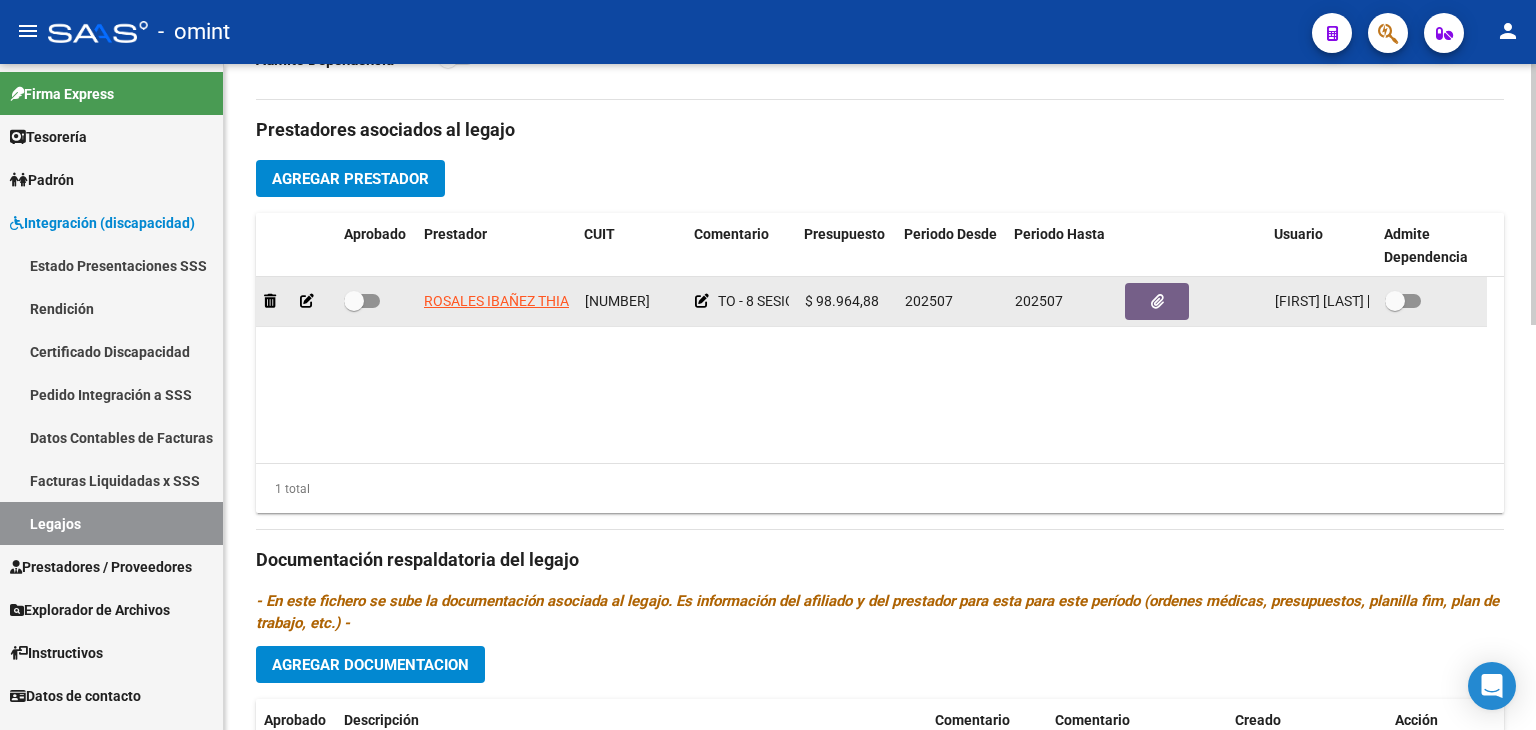 click 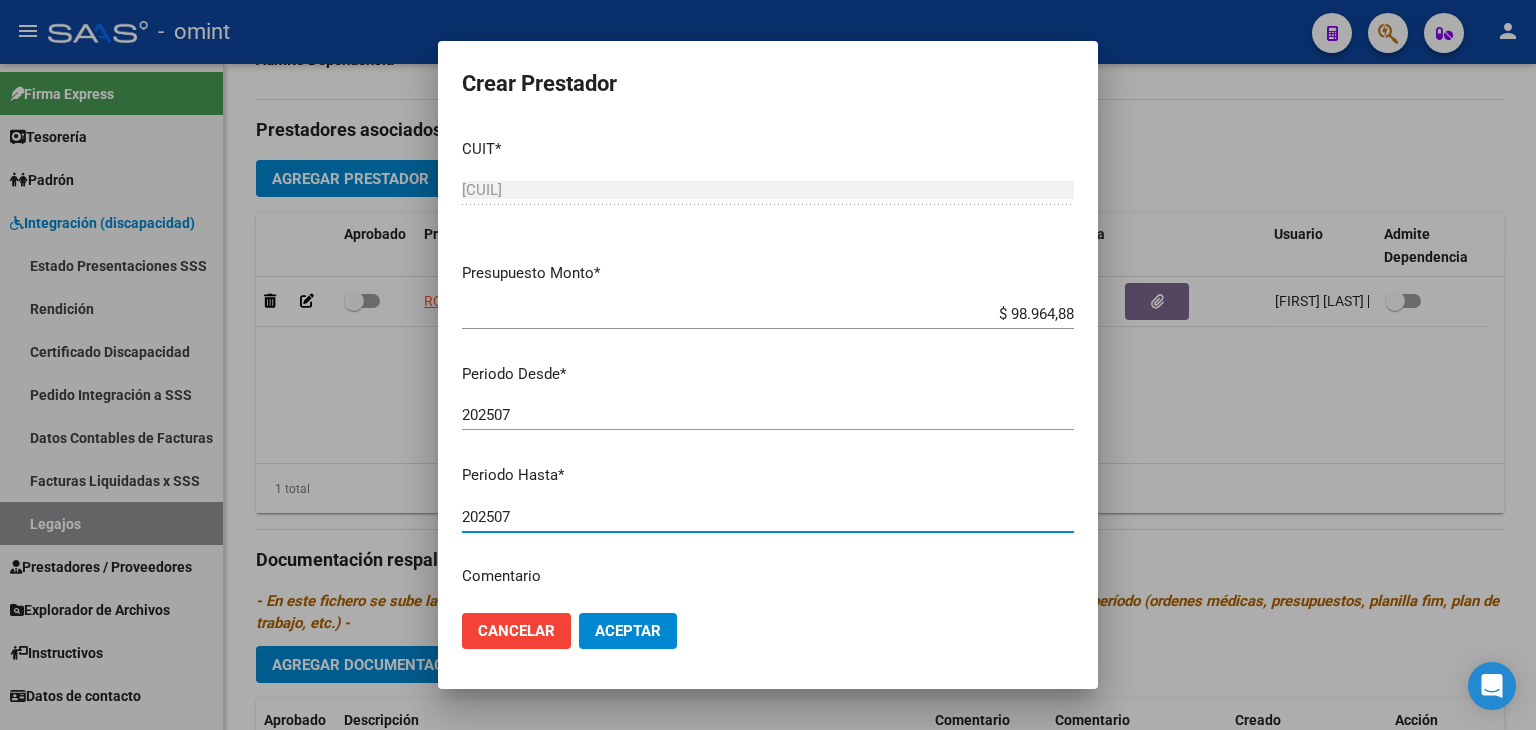 click on "202507" at bounding box center (768, 517) 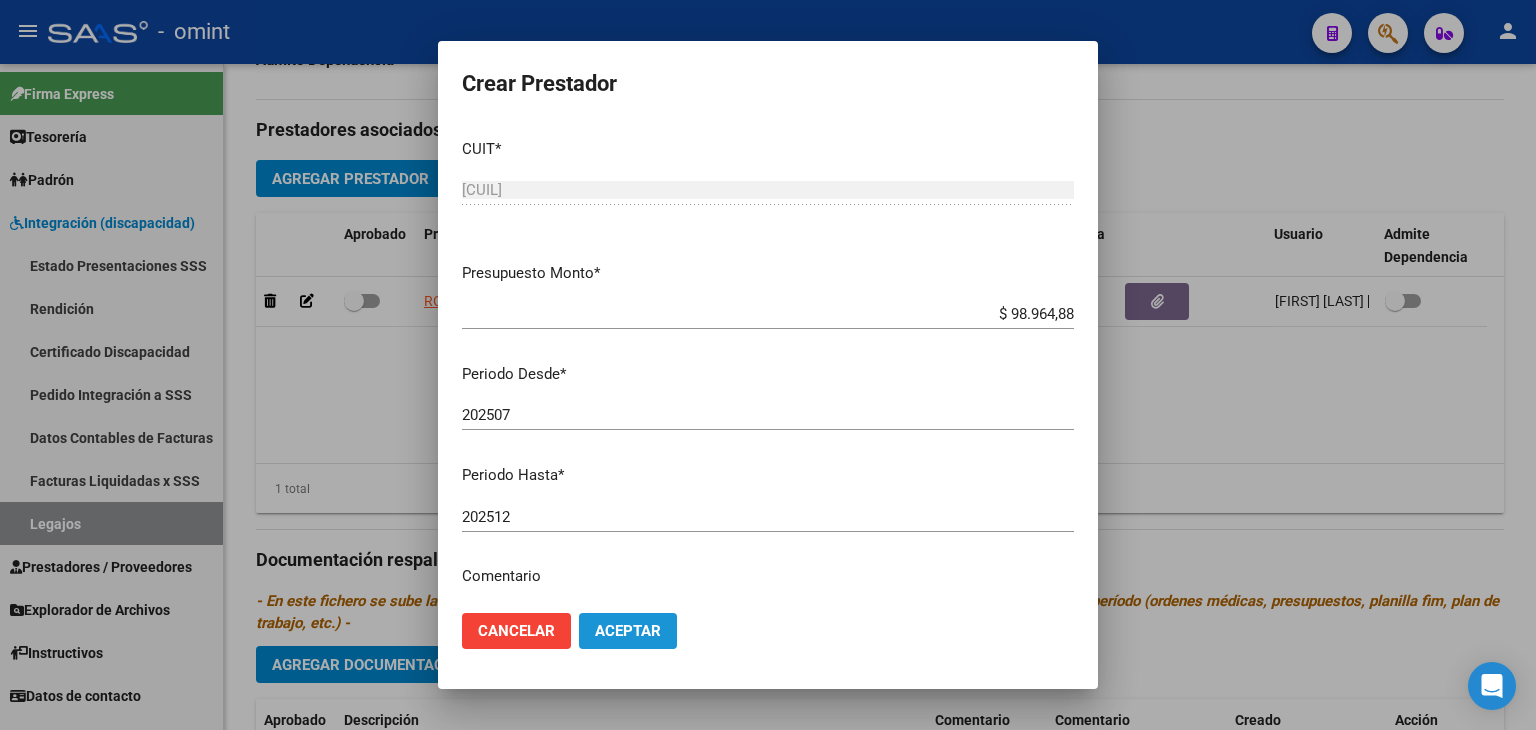 click on "Aceptar" 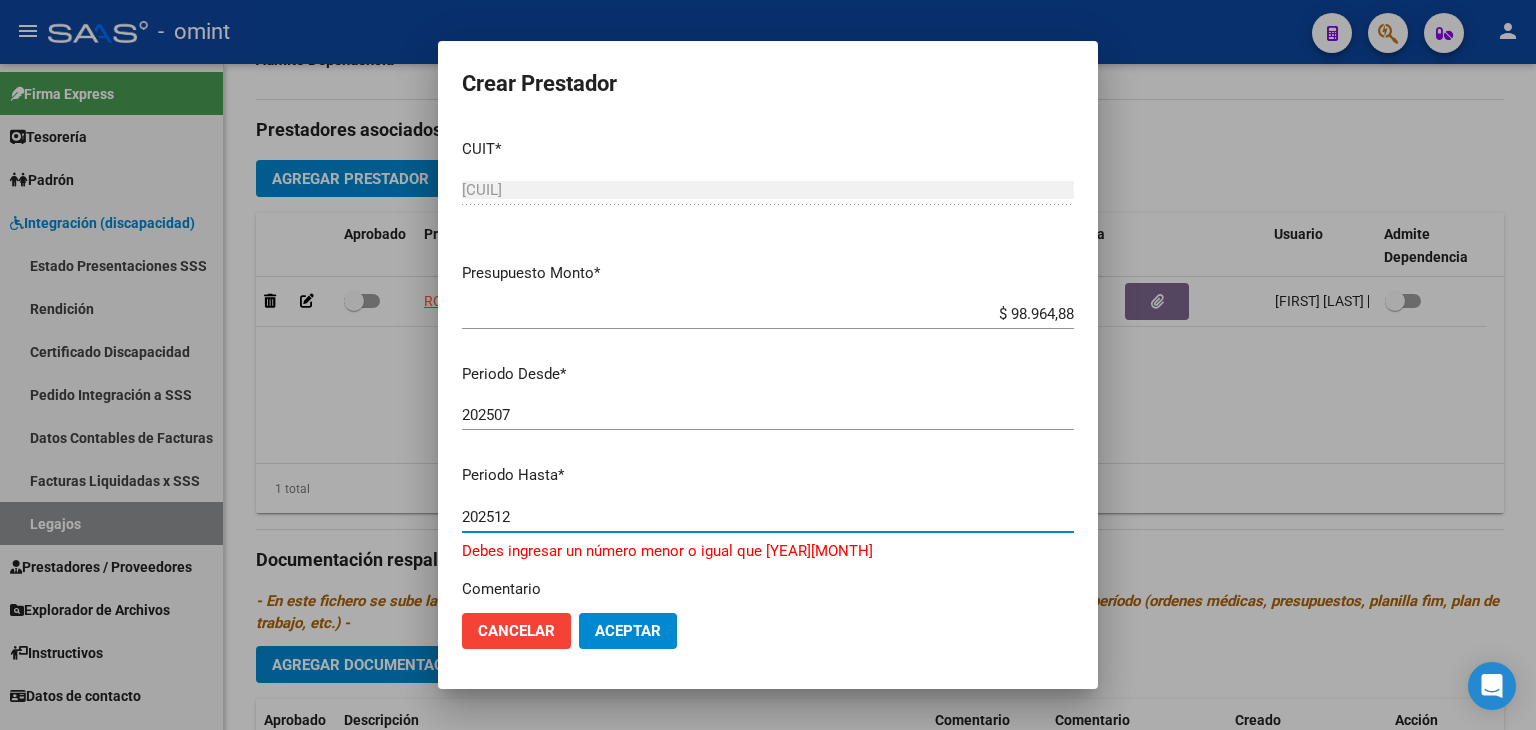 drag, startPoint x: 537, startPoint y: 514, endPoint x: 334, endPoint y: 496, distance: 203.79646 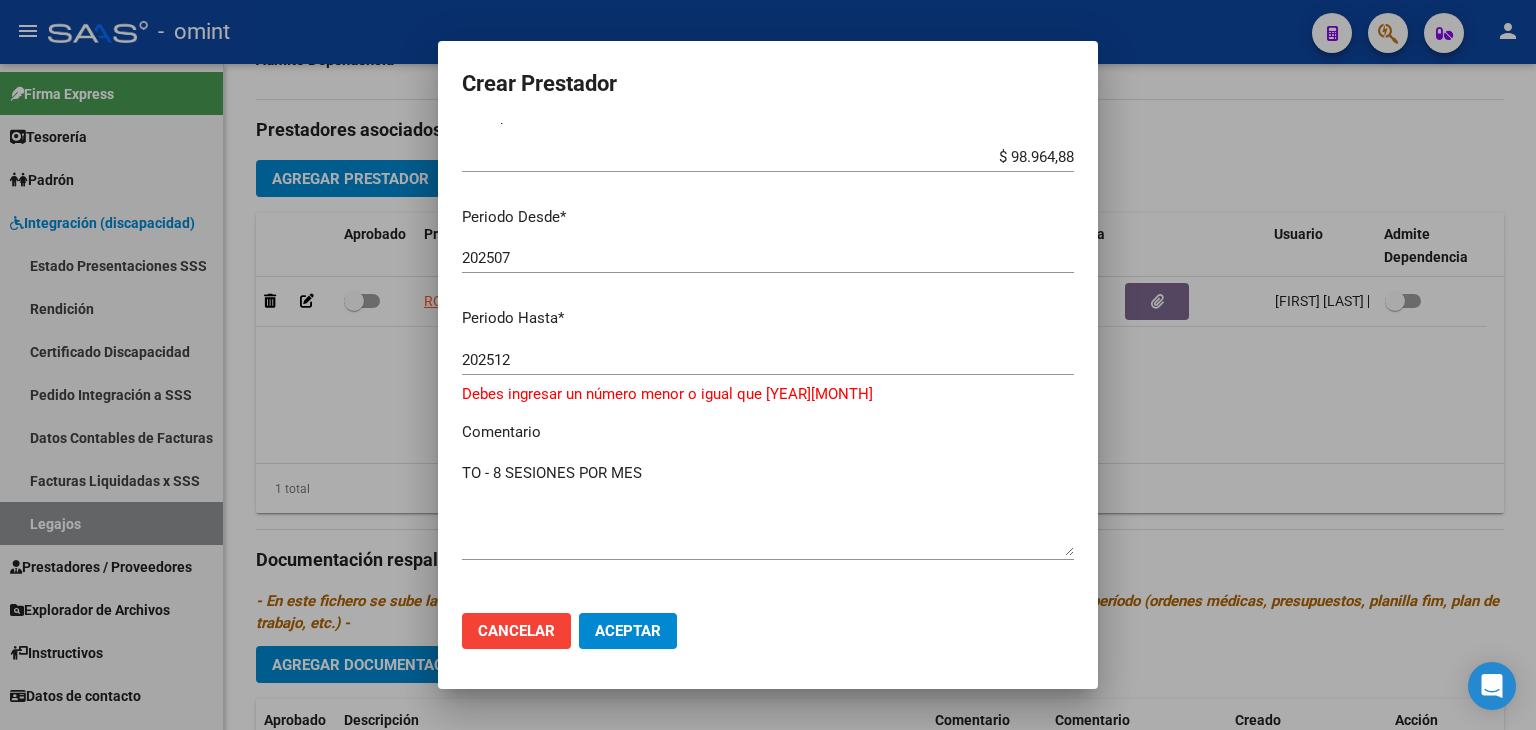 scroll, scrollTop: 200, scrollLeft: 0, axis: vertical 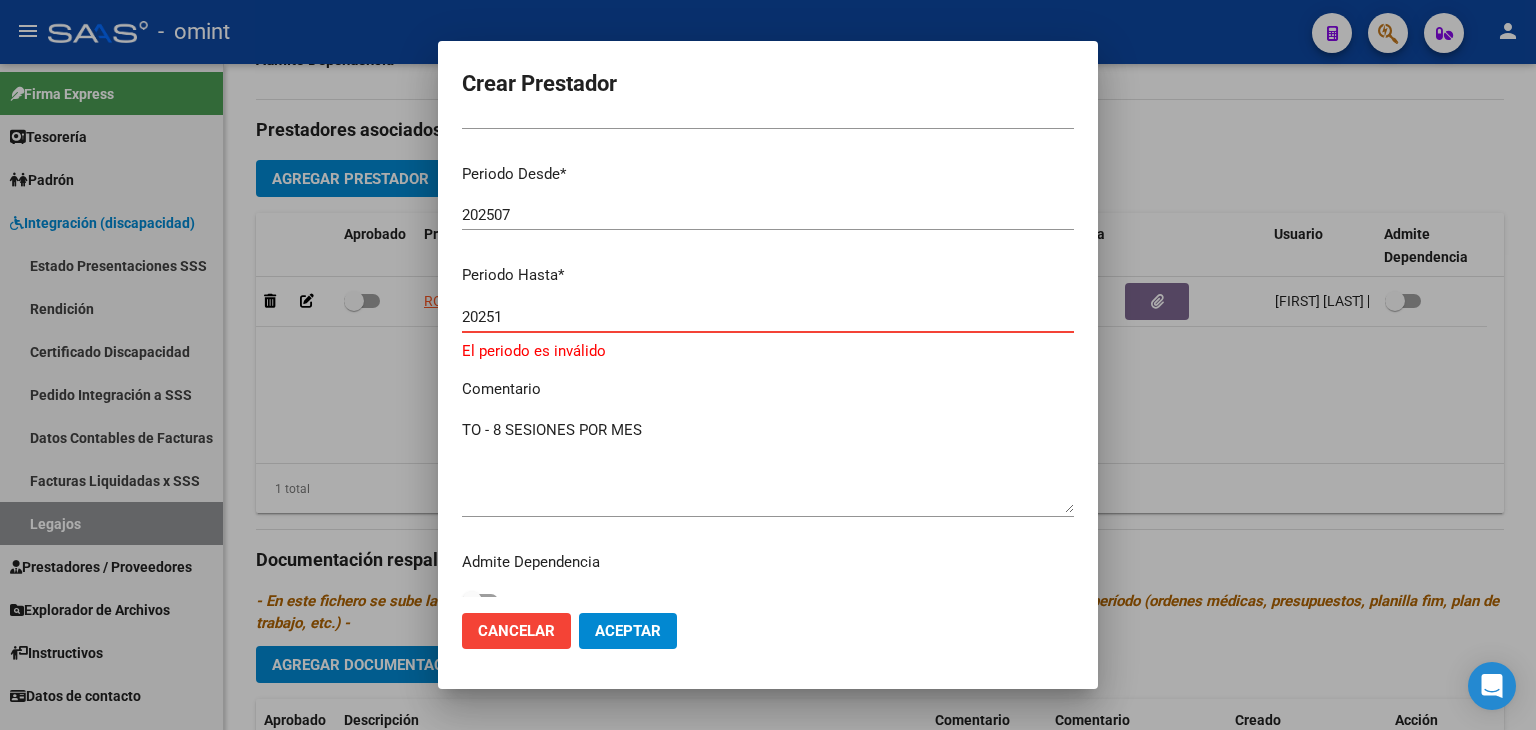 type on "202512" 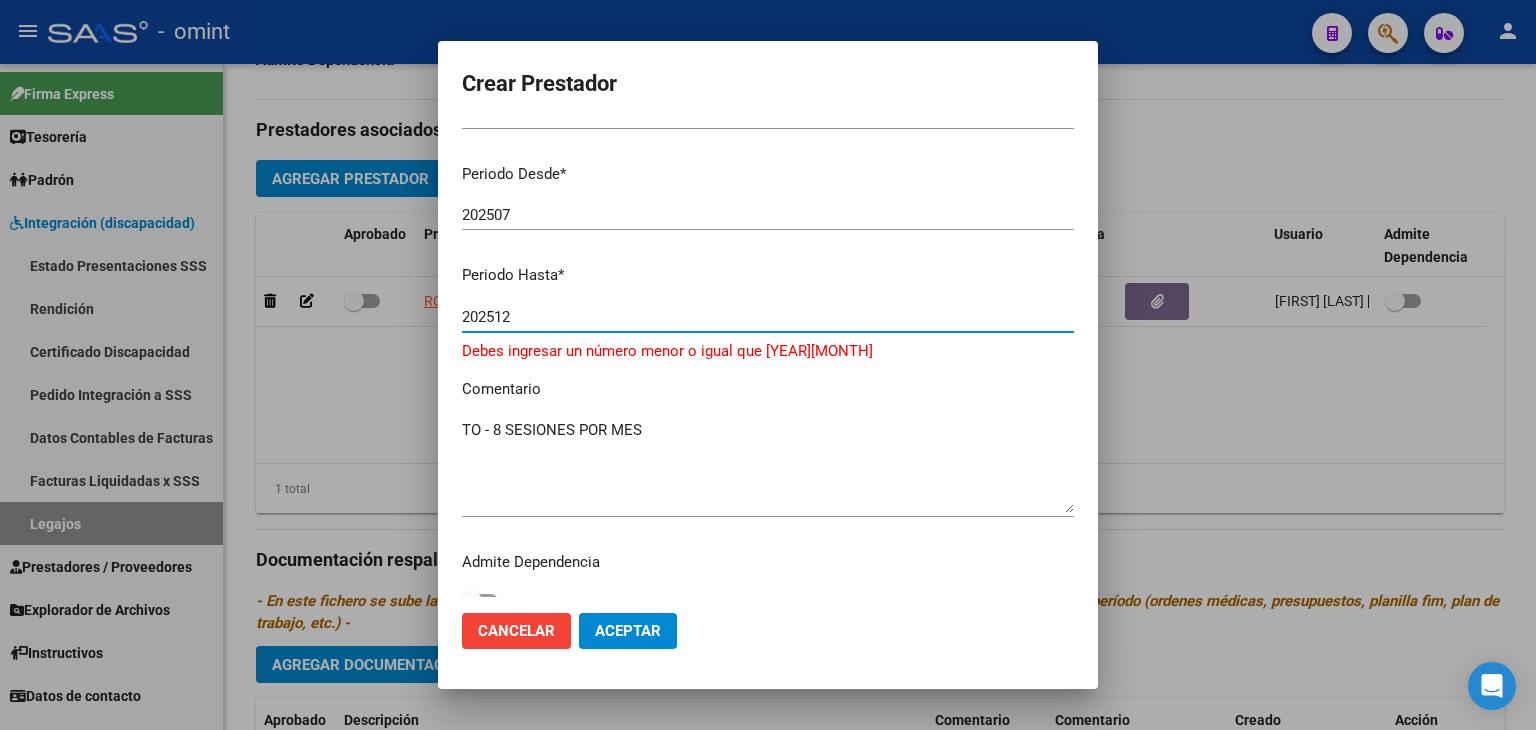 click on "Aceptar" 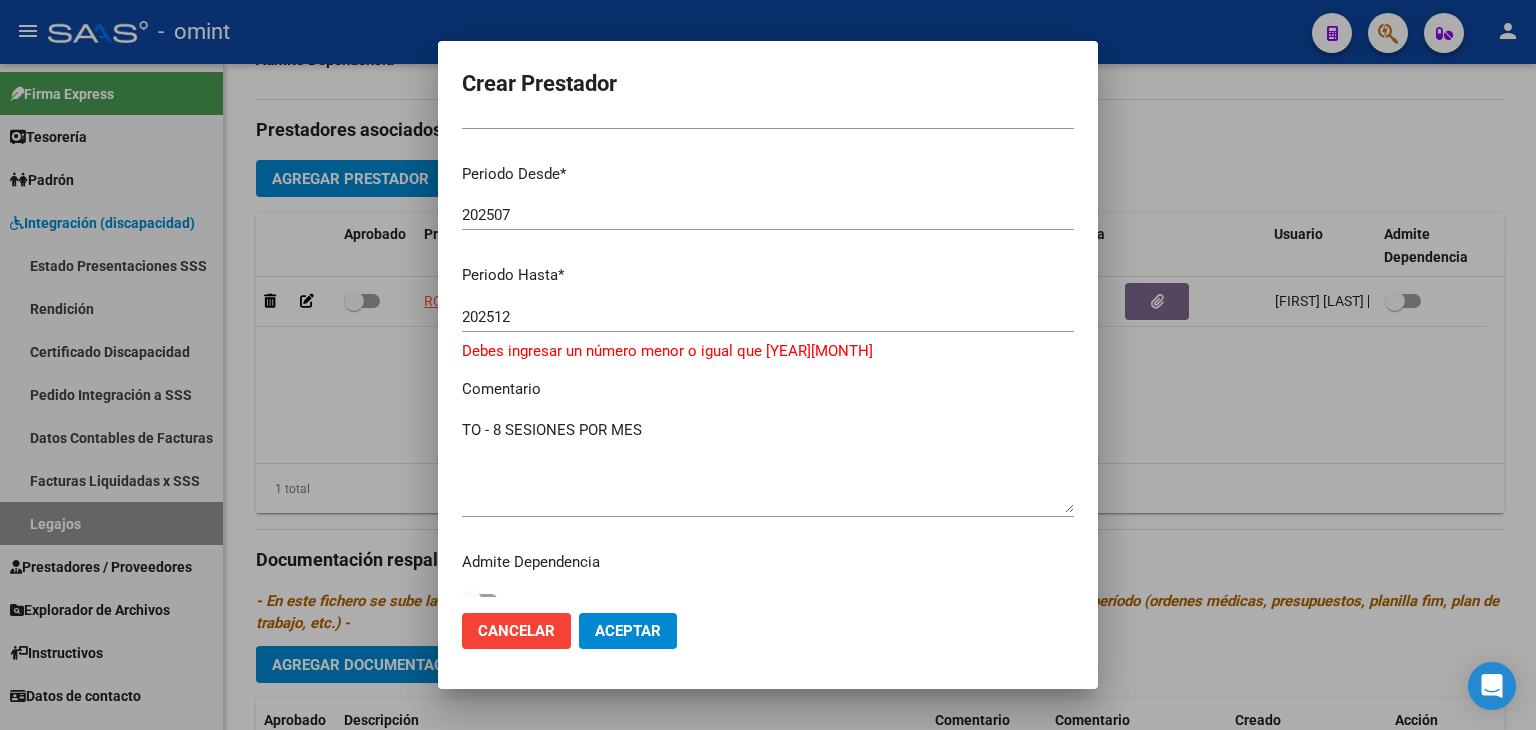 scroll, scrollTop: 223, scrollLeft: 0, axis: vertical 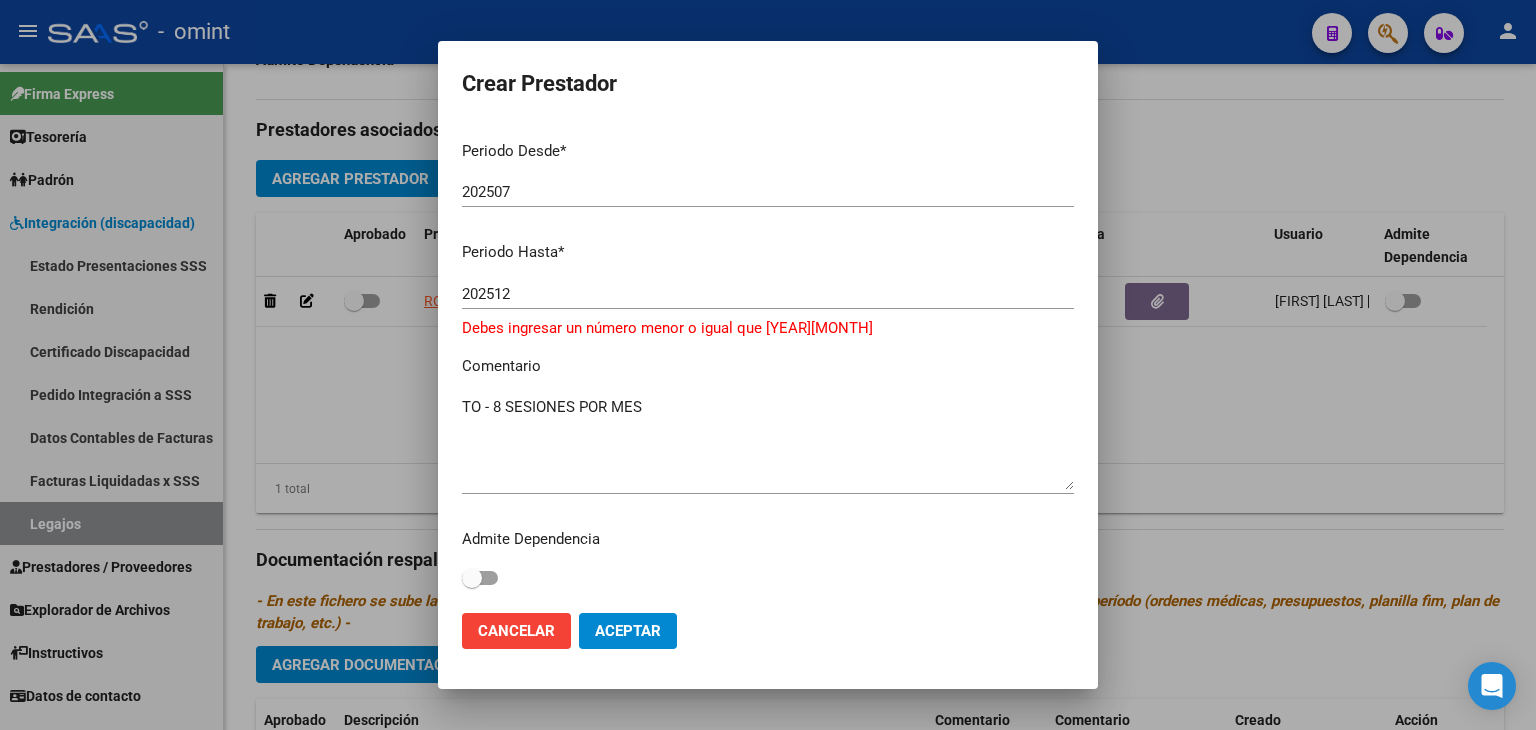click at bounding box center [768, 365] 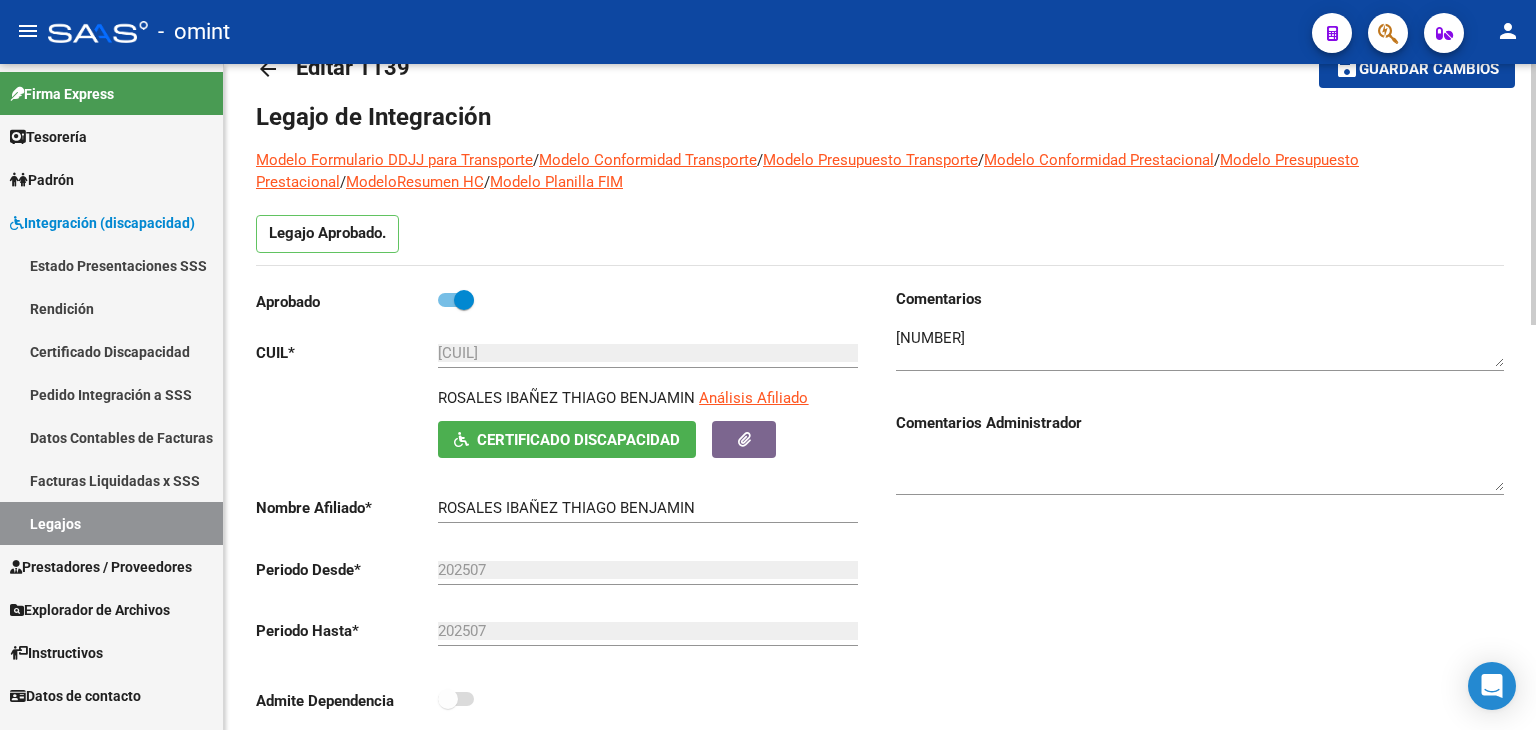 scroll, scrollTop: 0, scrollLeft: 0, axis: both 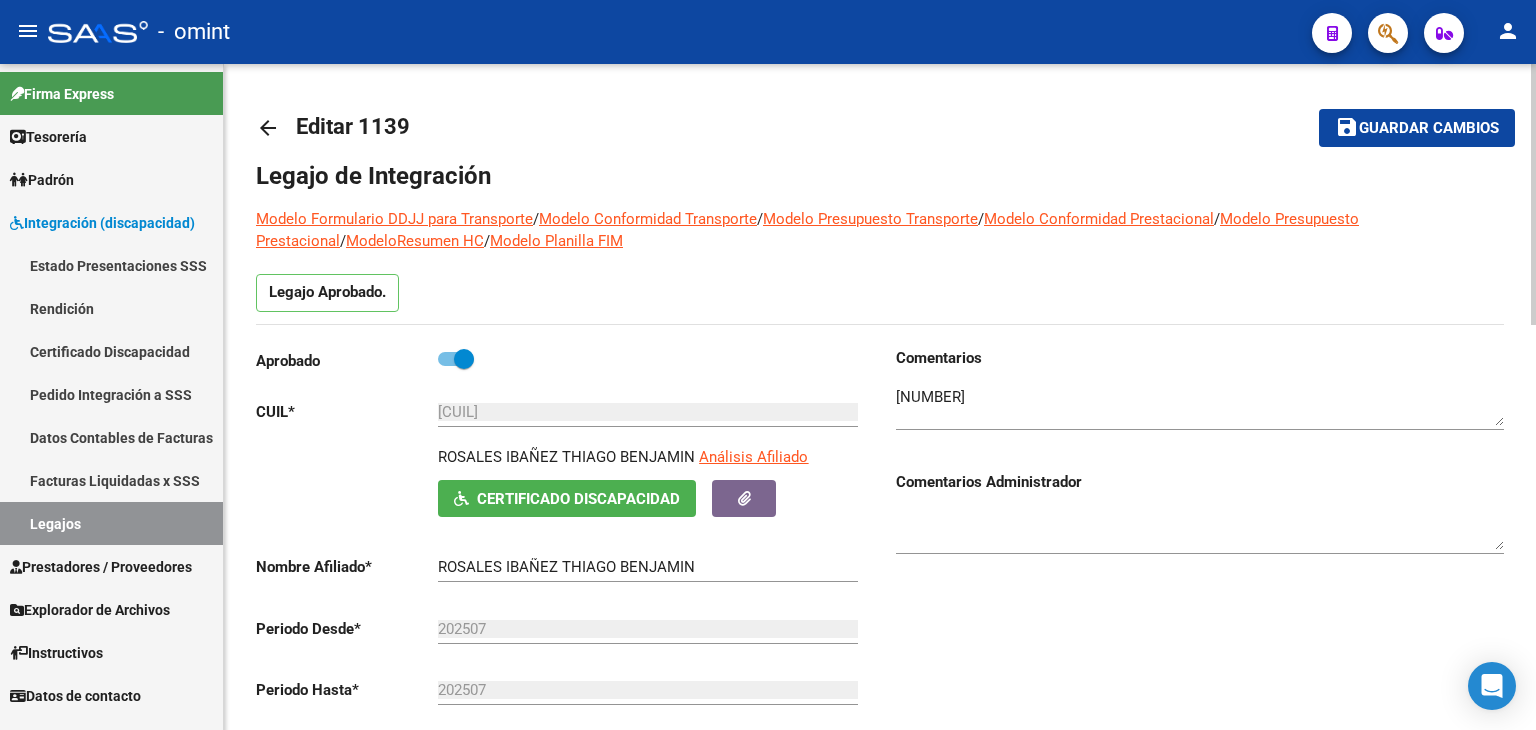 click at bounding box center [464, 359] 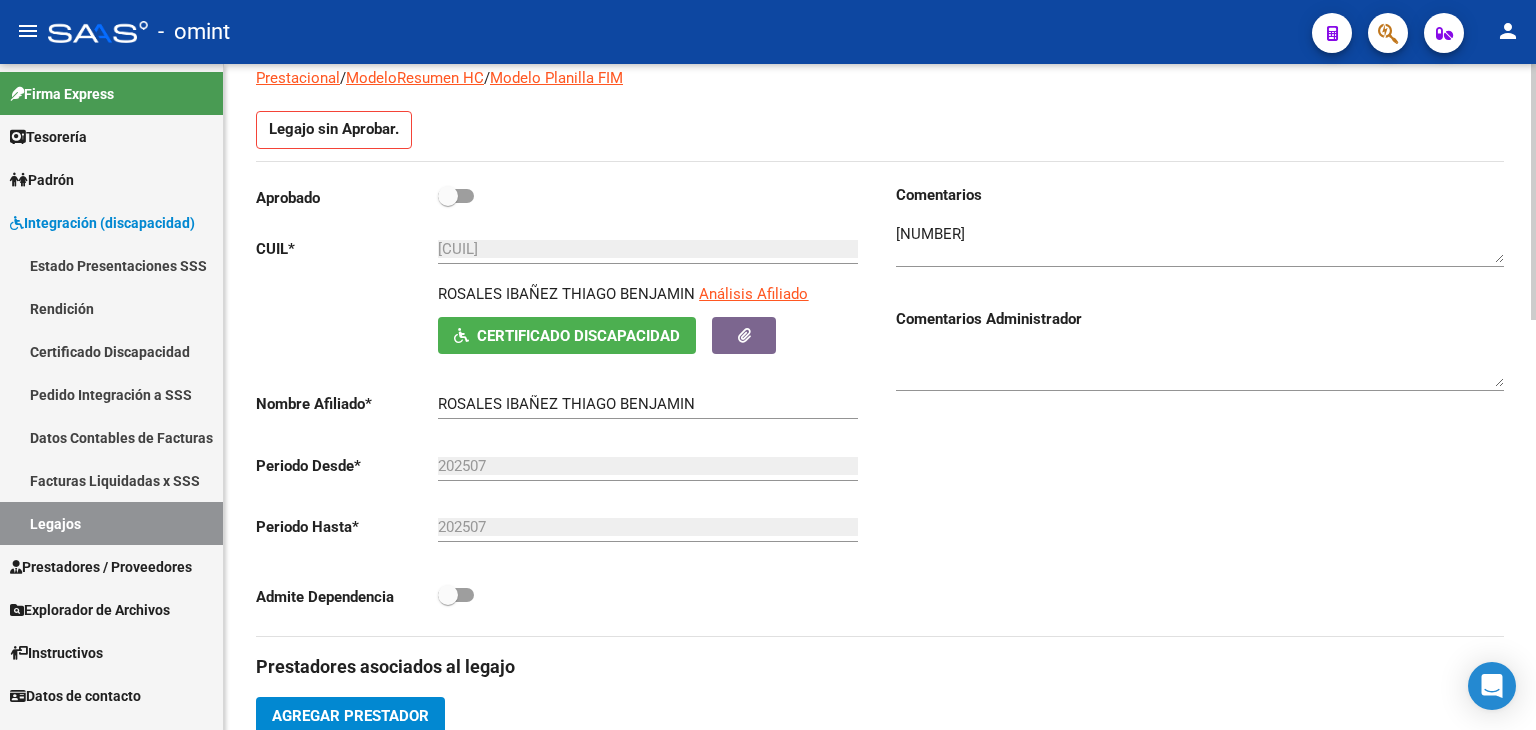 scroll, scrollTop: 200, scrollLeft: 0, axis: vertical 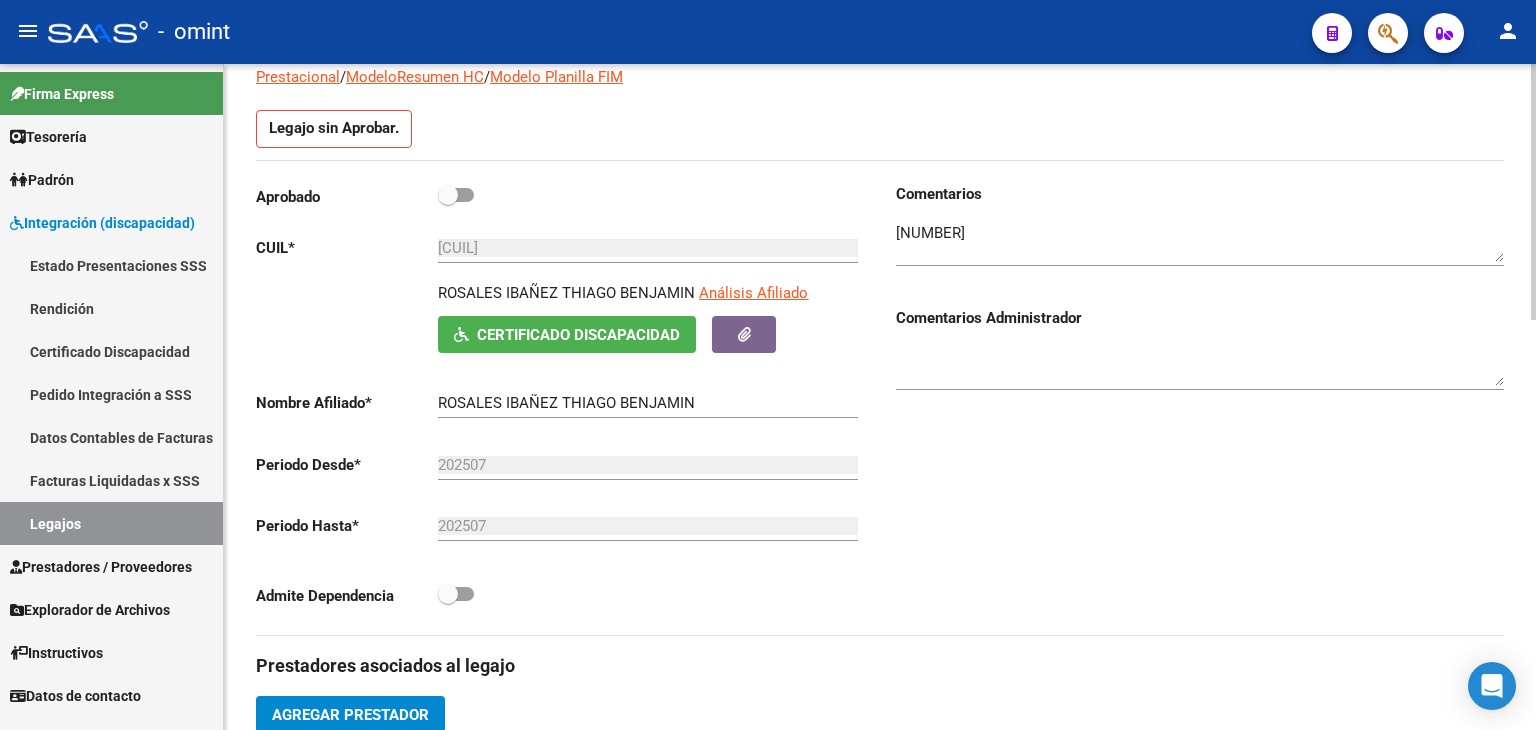 click on "202507" at bounding box center (648, 526) 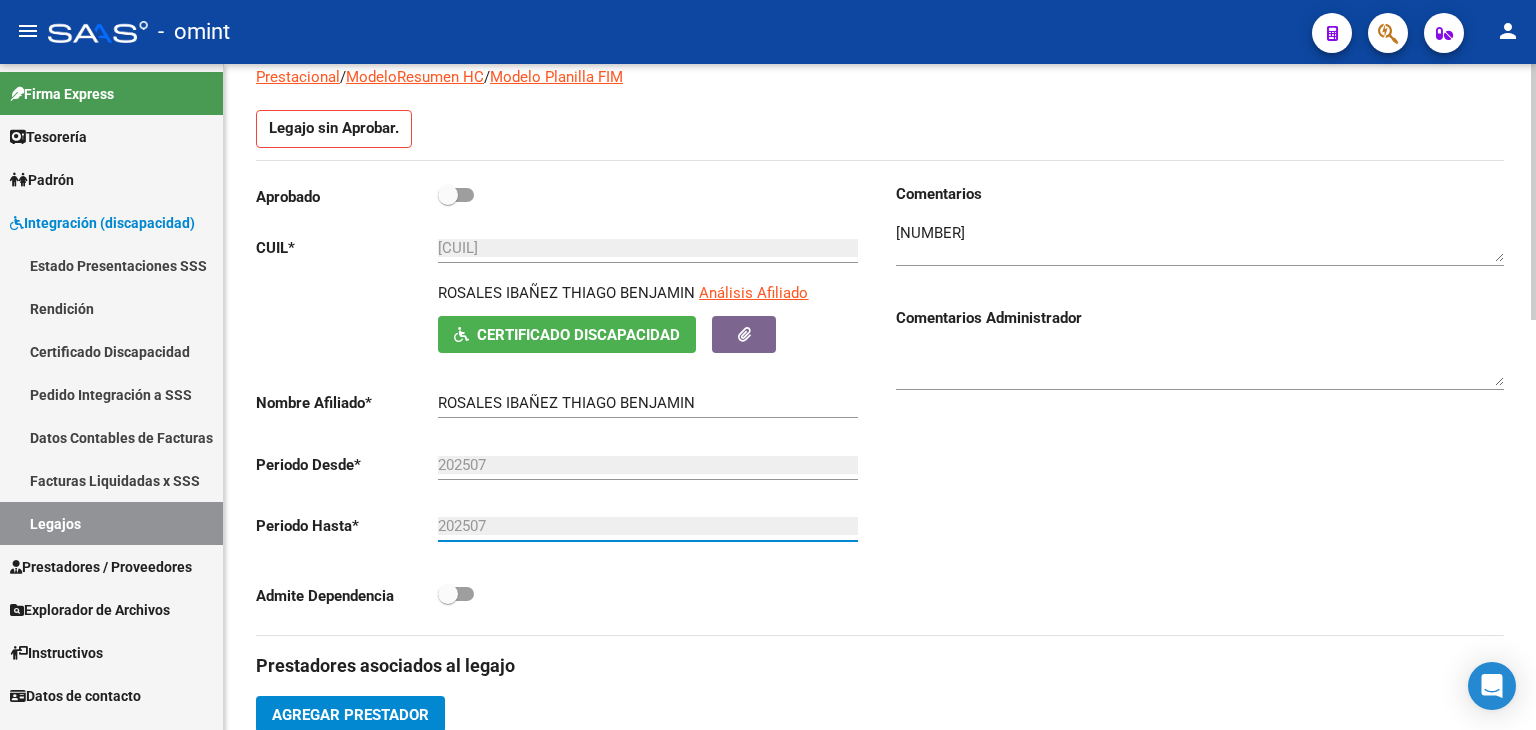click on "202507" at bounding box center (648, 526) 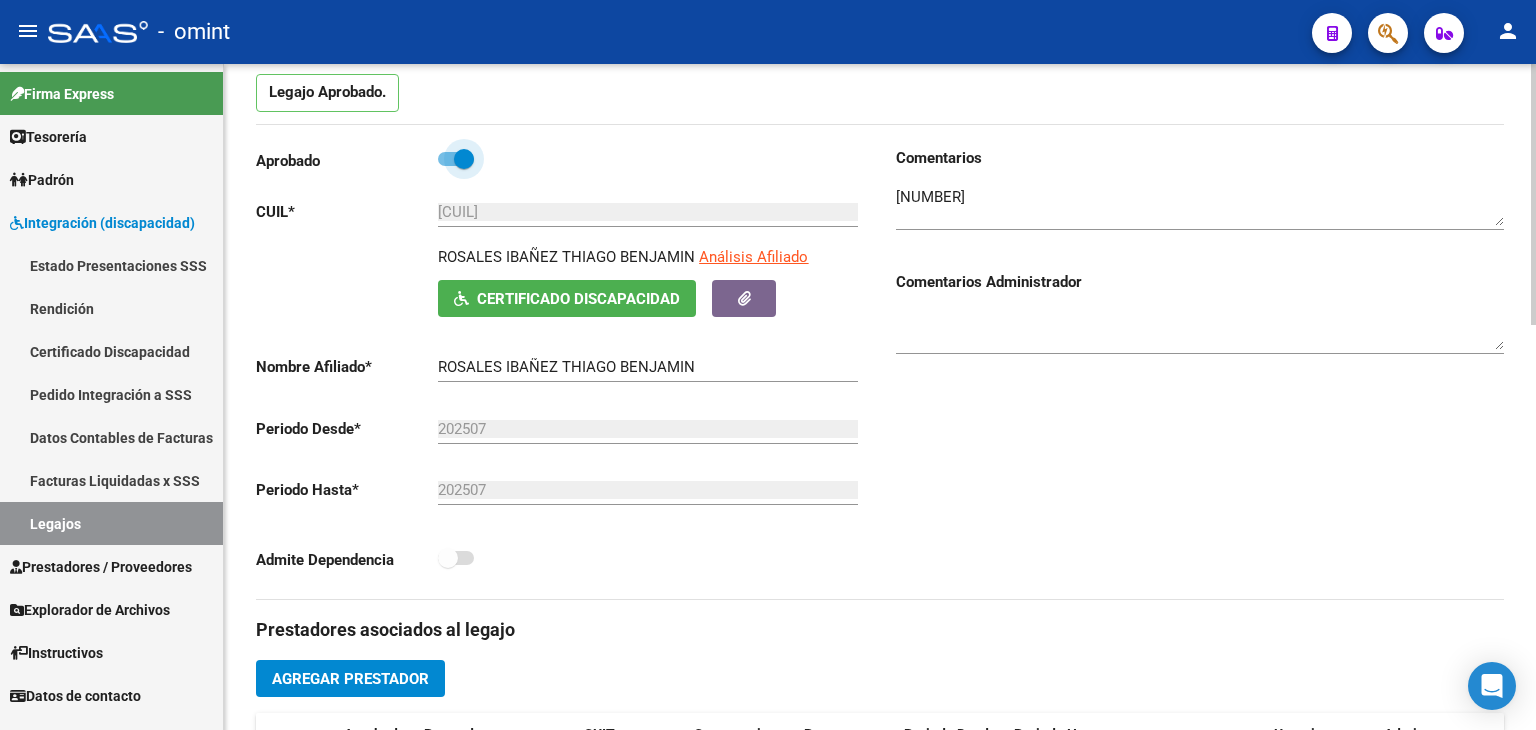 scroll, scrollTop: 164, scrollLeft: 0, axis: vertical 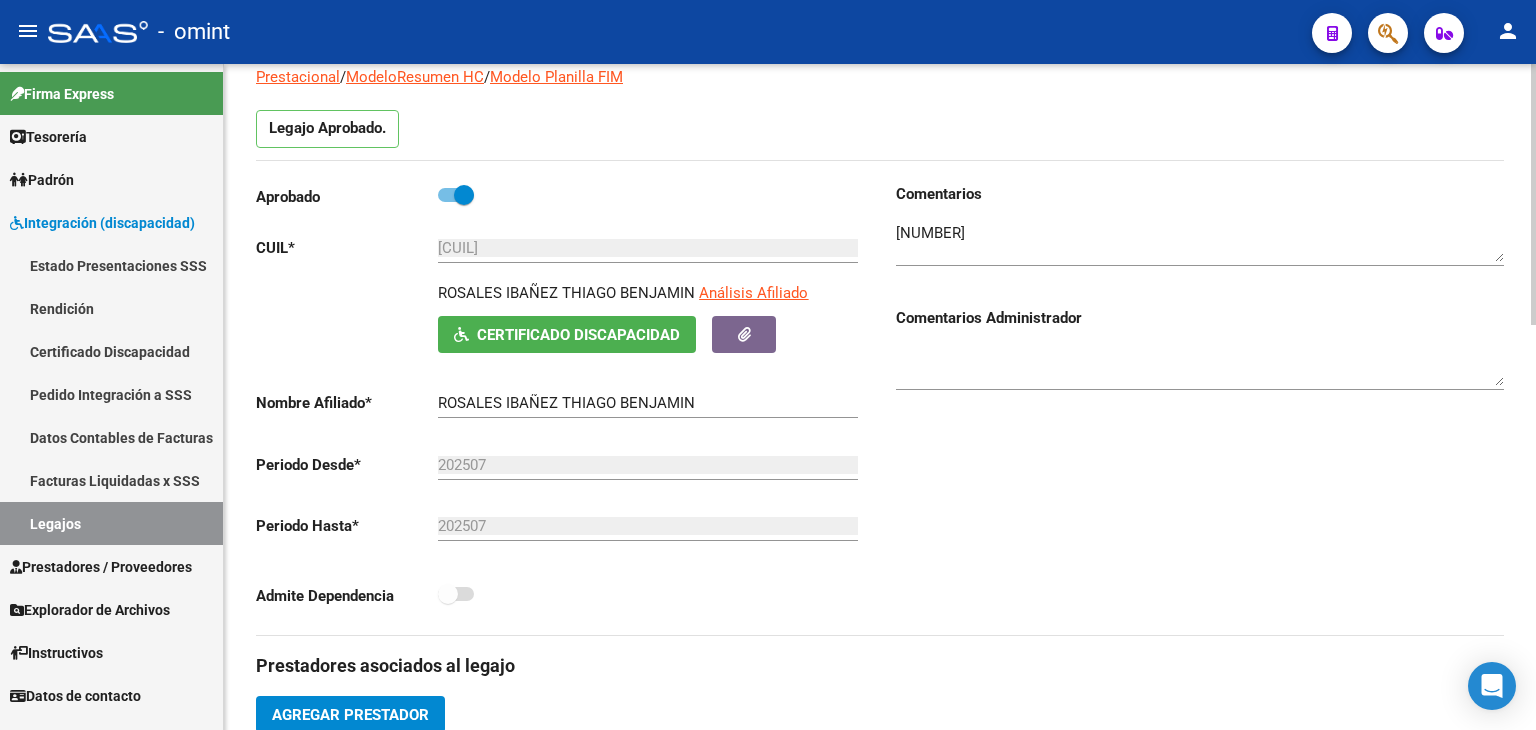 click on "Legajo Aprobado." 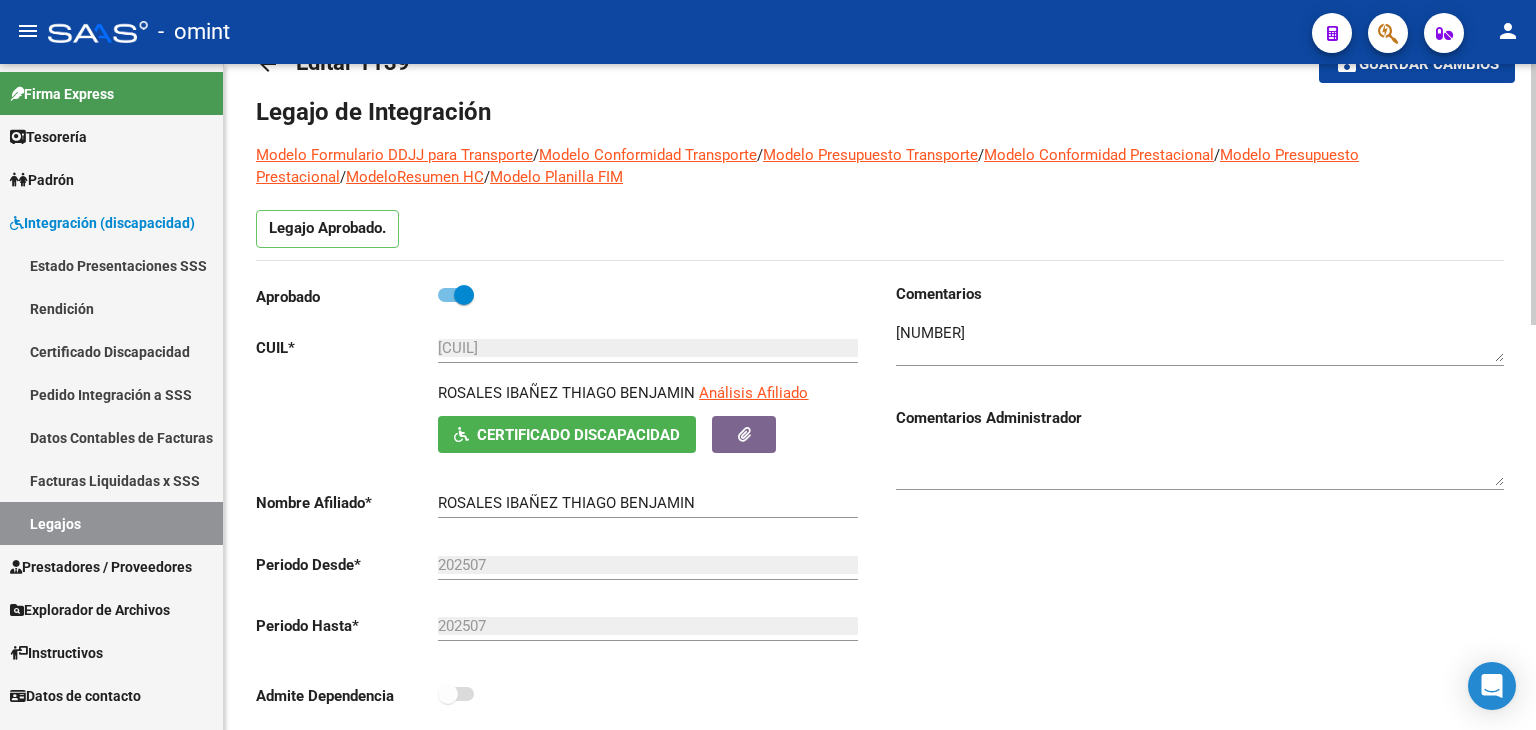 scroll, scrollTop: 0, scrollLeft: 0, axis: both 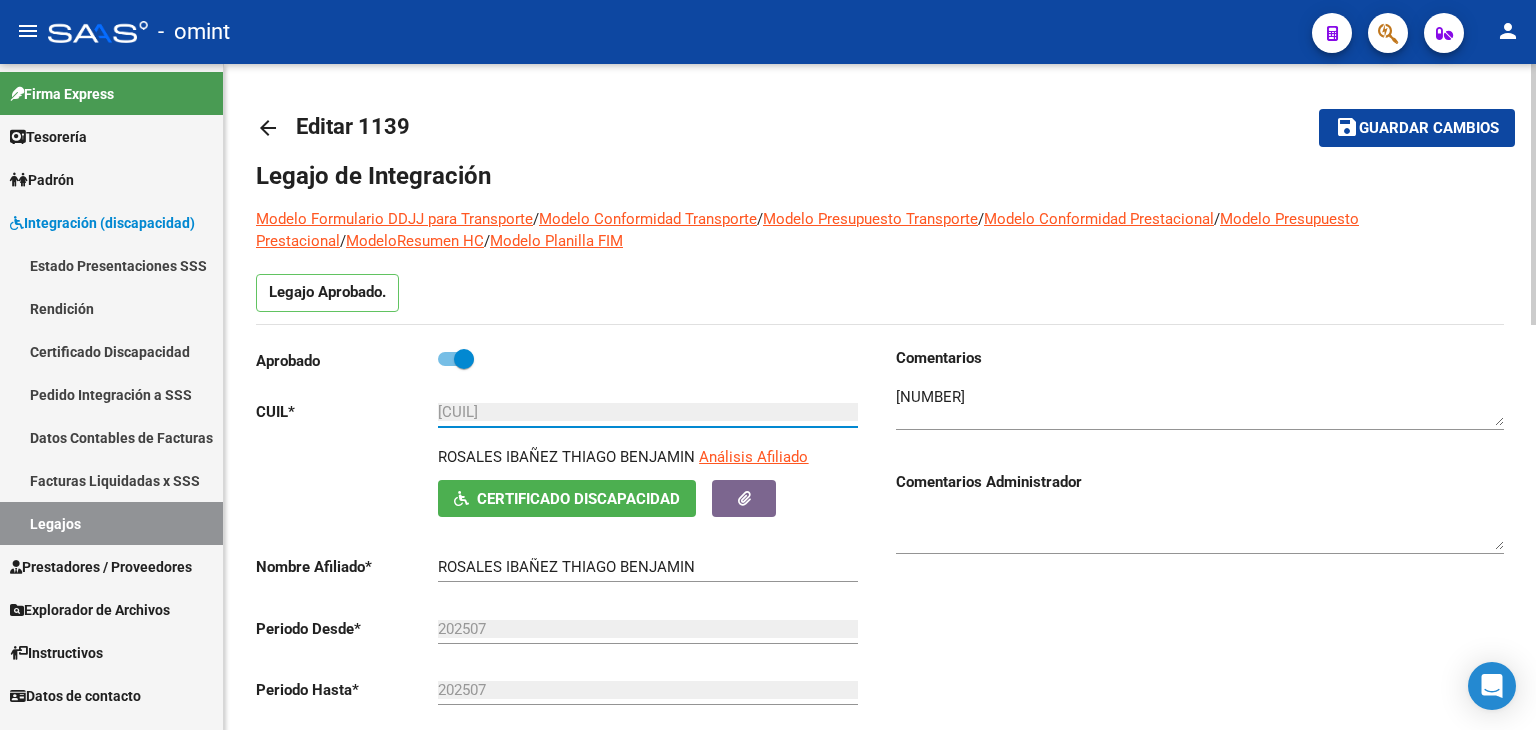 click on "[CUIL]" at bounding box center (648, 412) 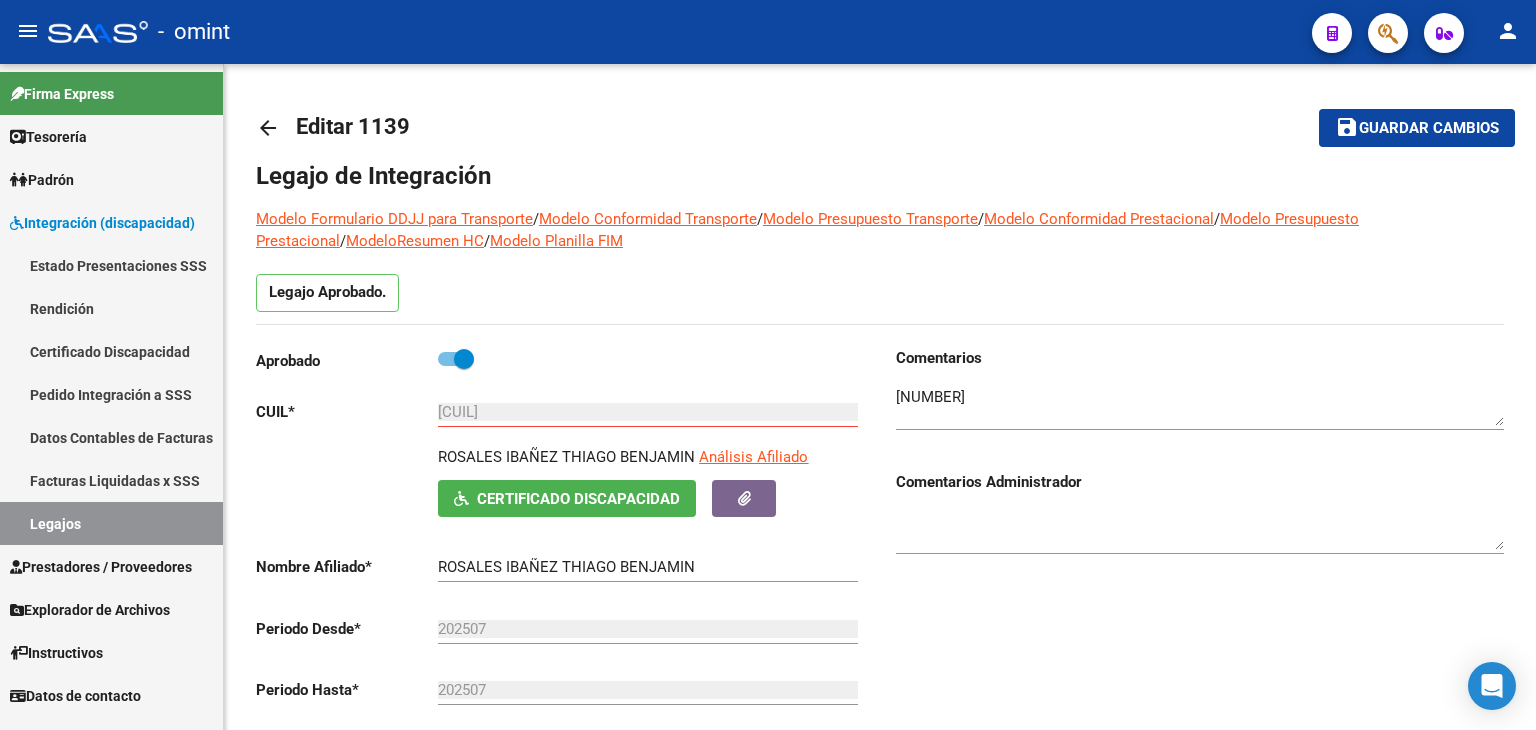click on "Legajos" at bounding box center [111, 523] 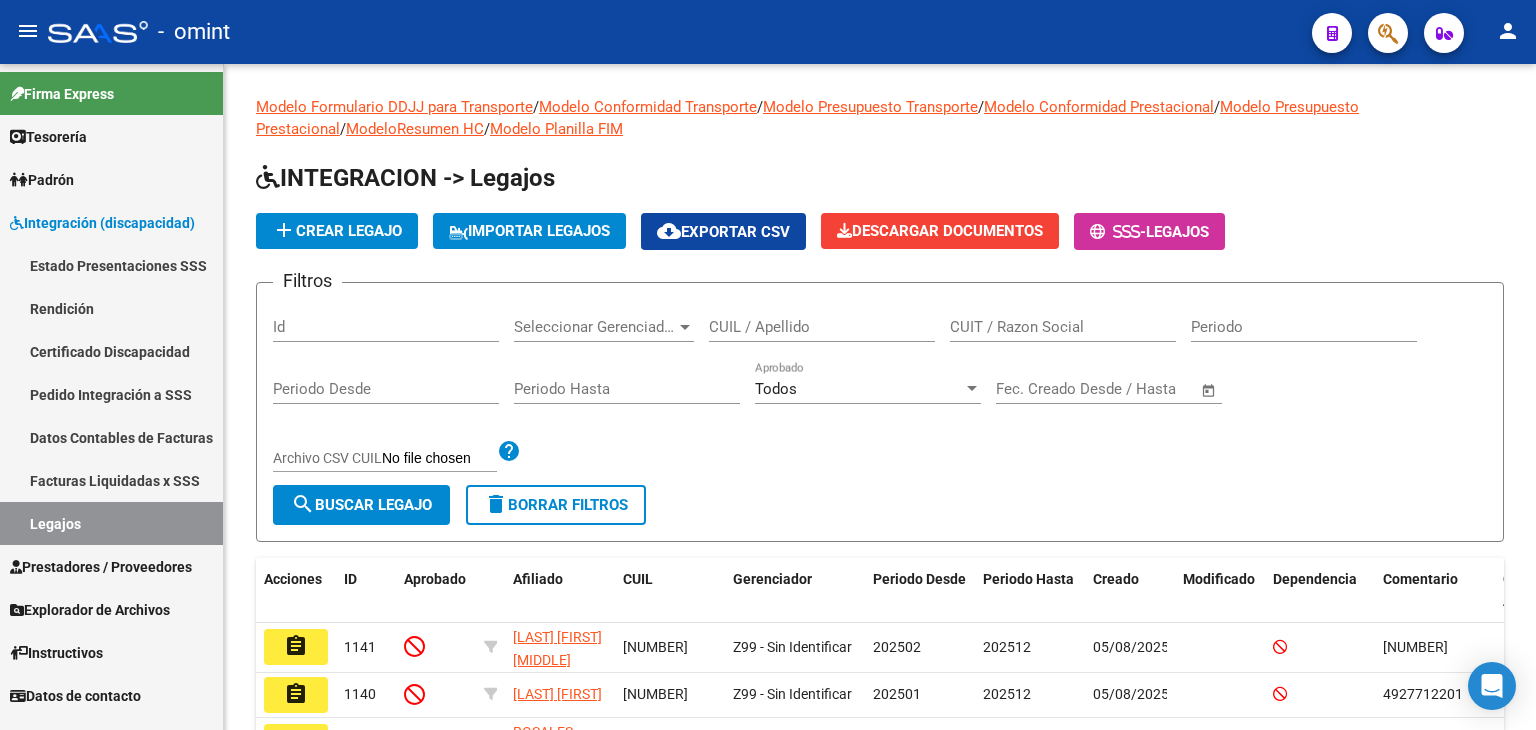 click on "Certificado Discapacidad" at bounding box center [111, 351] 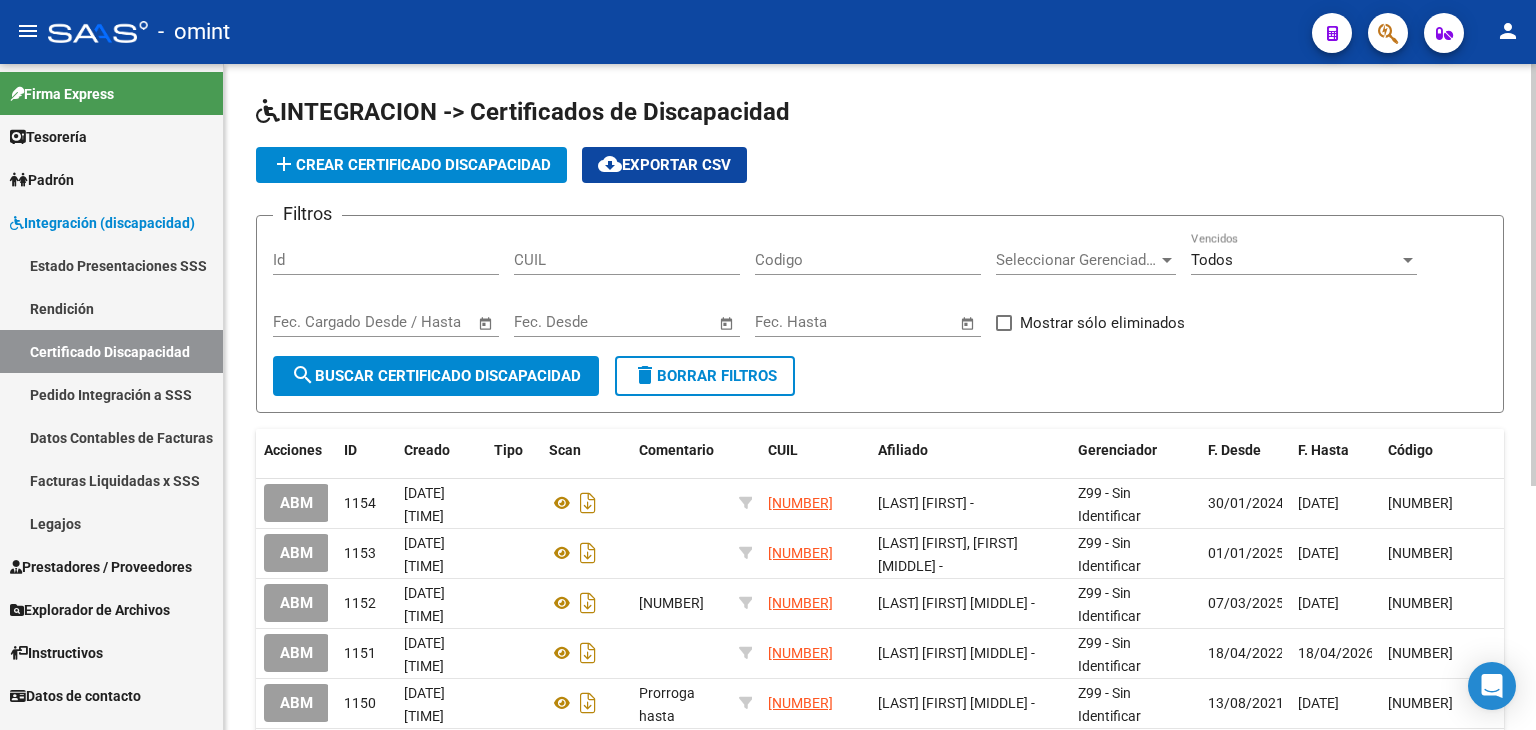 click on "CUIL" at bounding box center [627, 260] 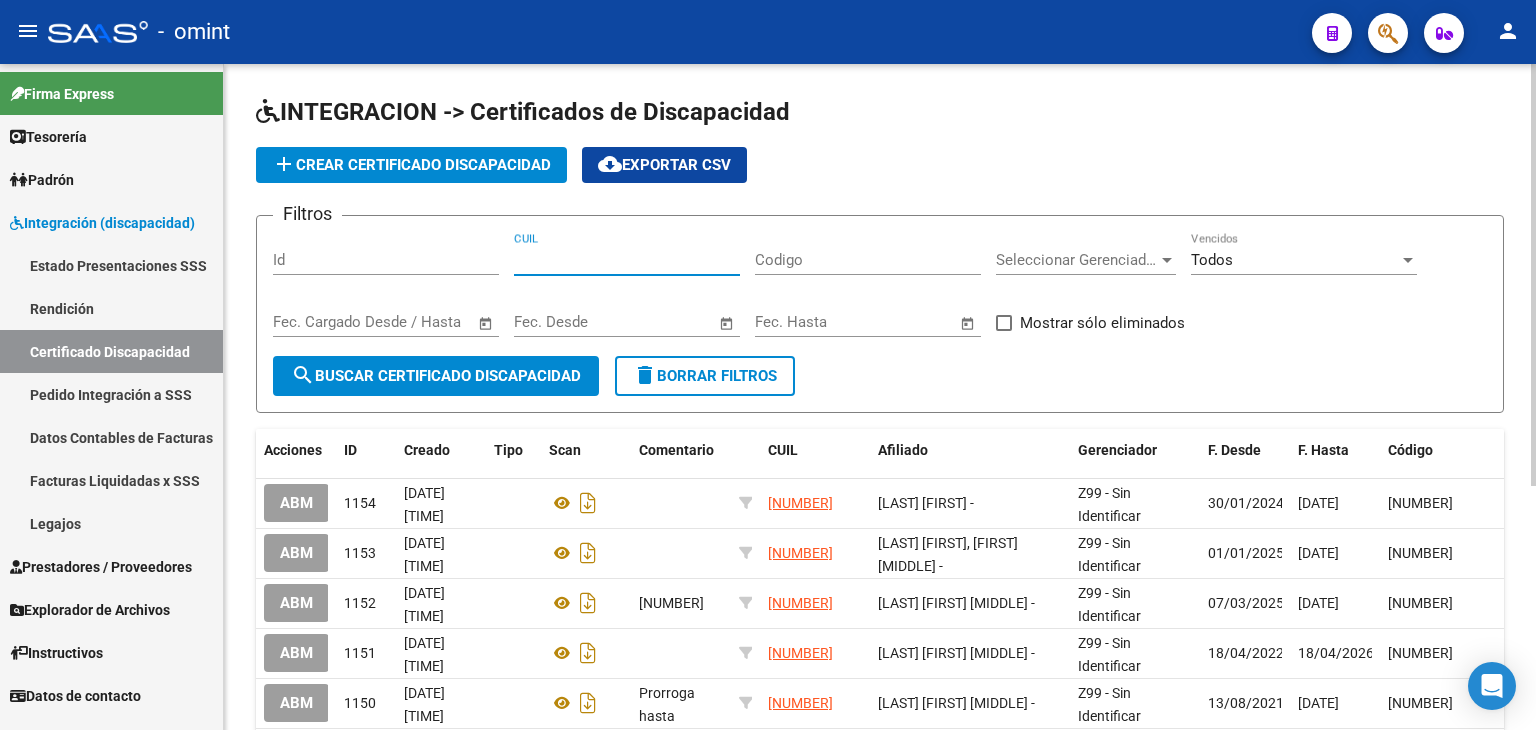 paste on "[CUIL]" 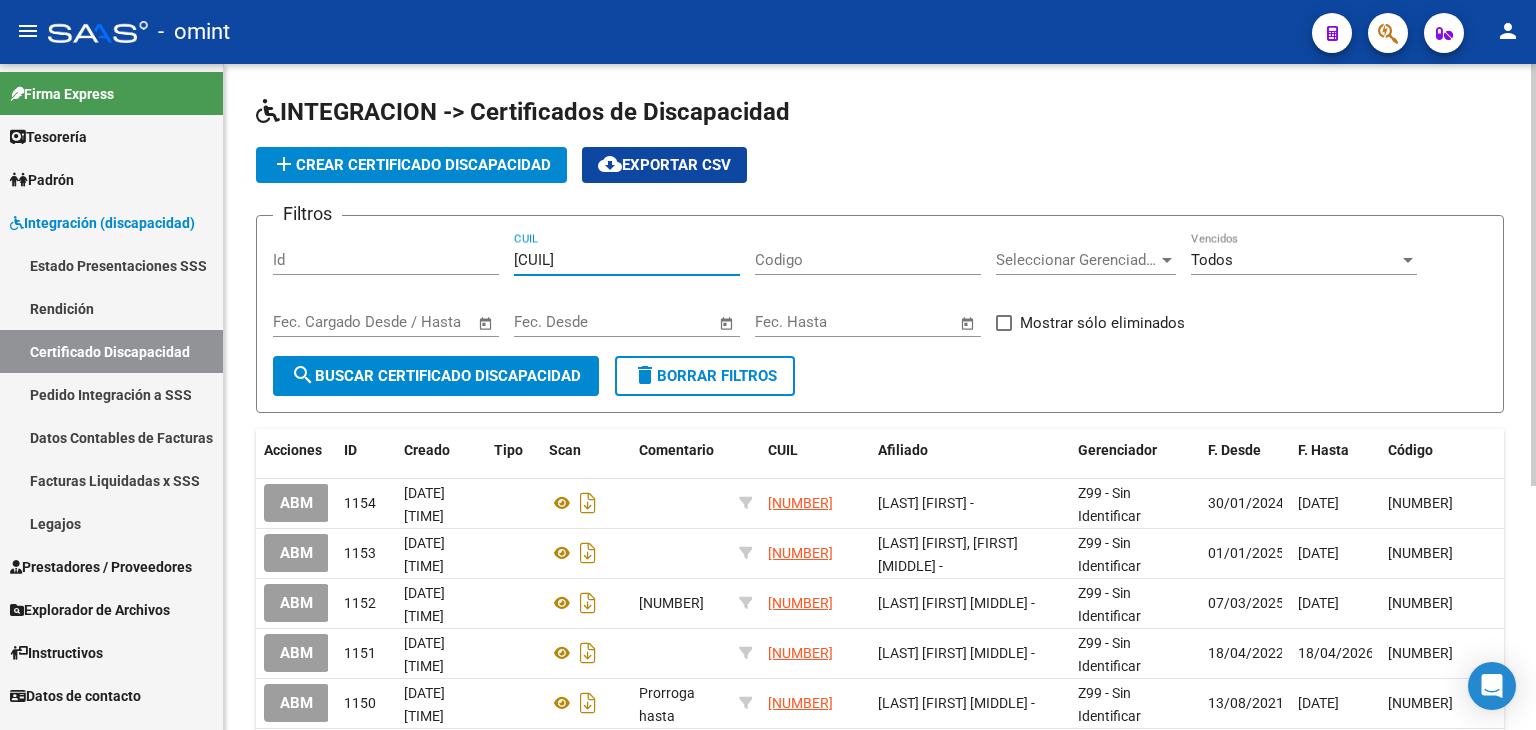 type on "[CUIL]" 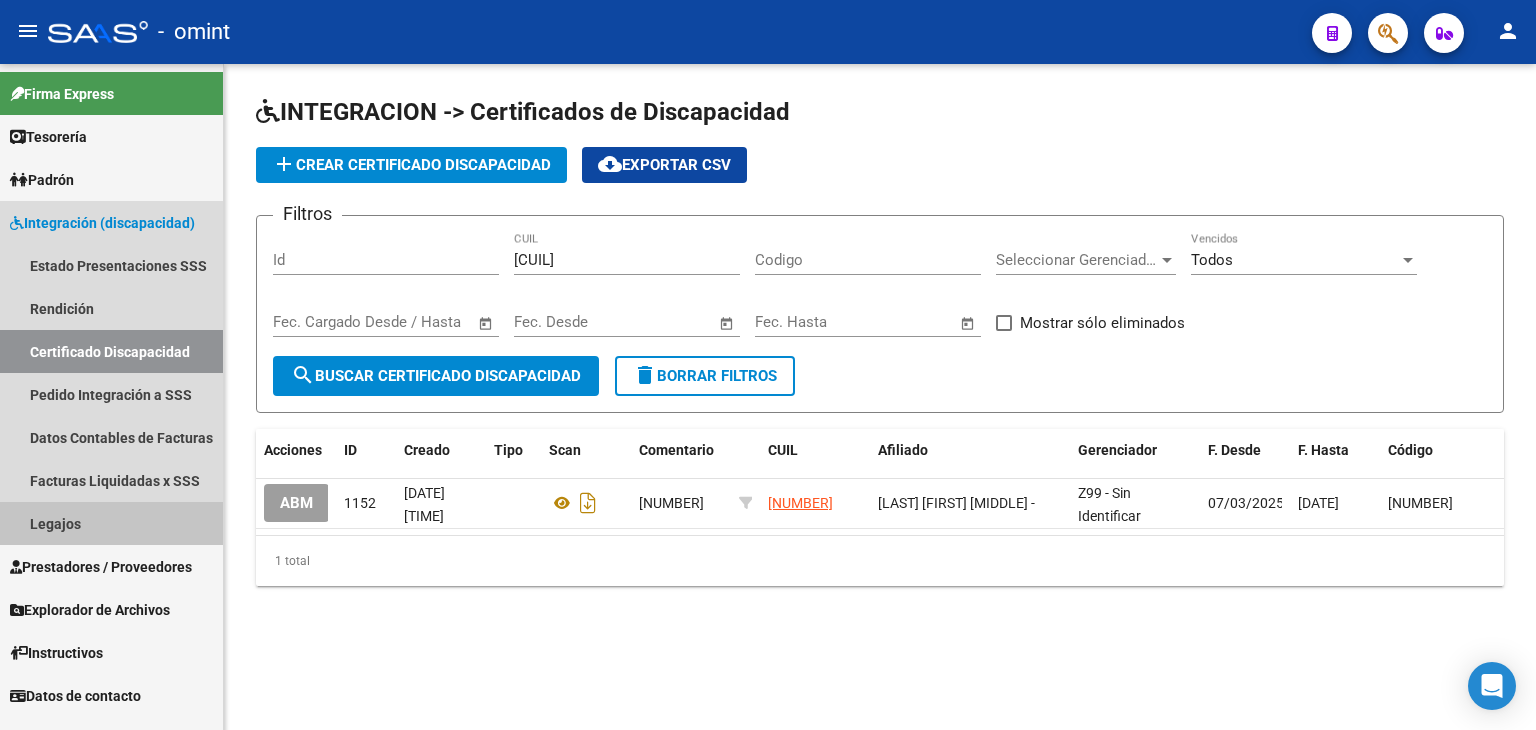 click on "Legajos" at bounding box center (111, 523) 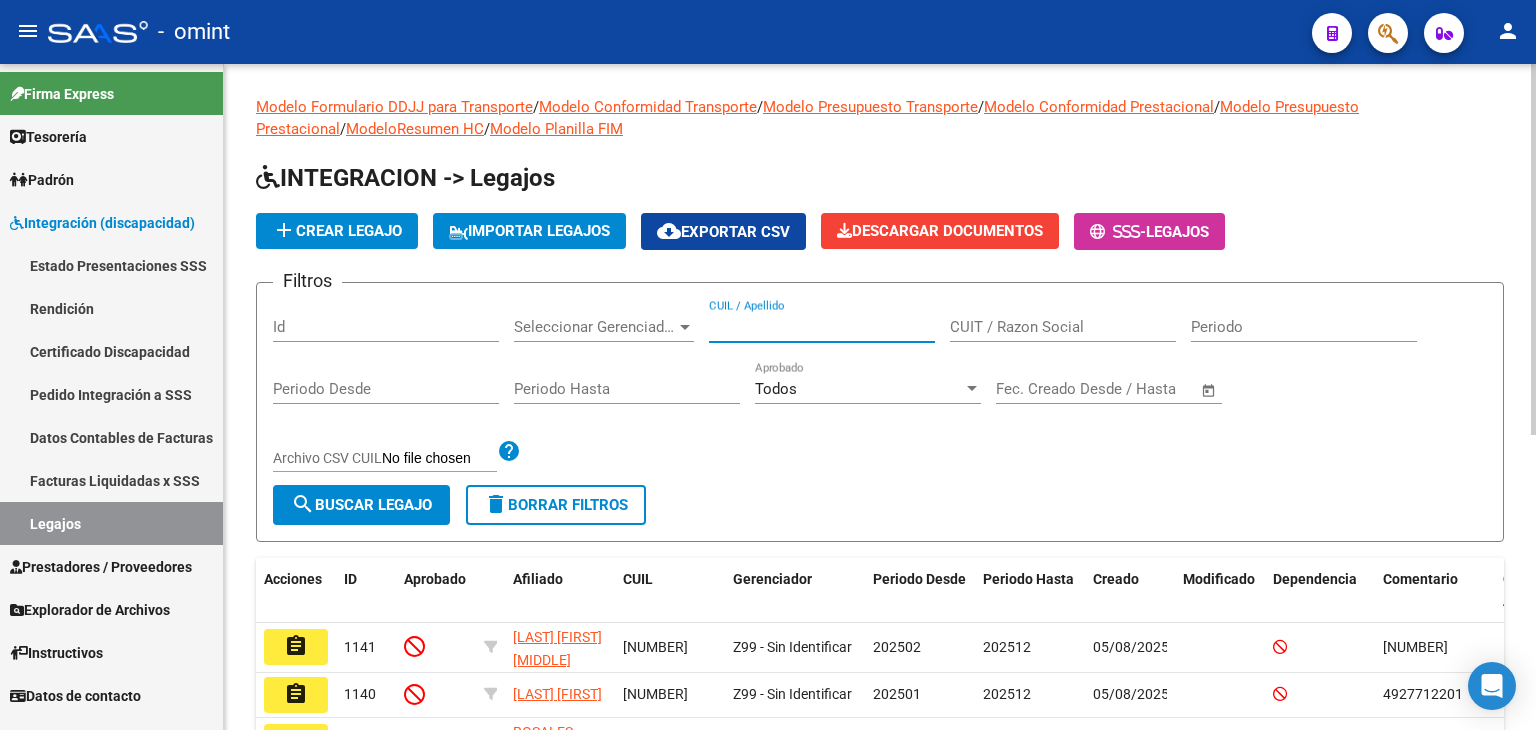 click on "CUIL / Apellido" at bounding box center (822, 327) 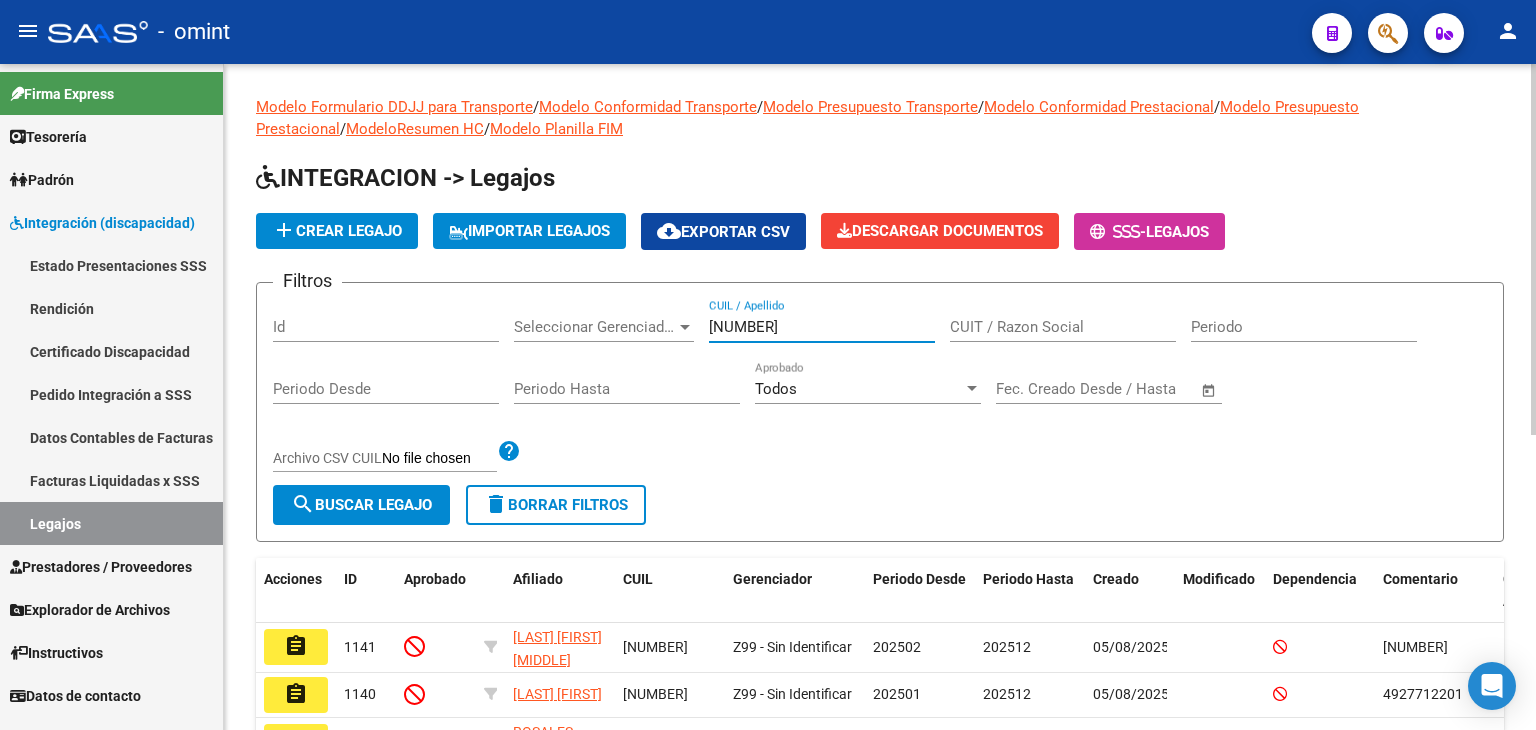 type on "[NUMBER]" 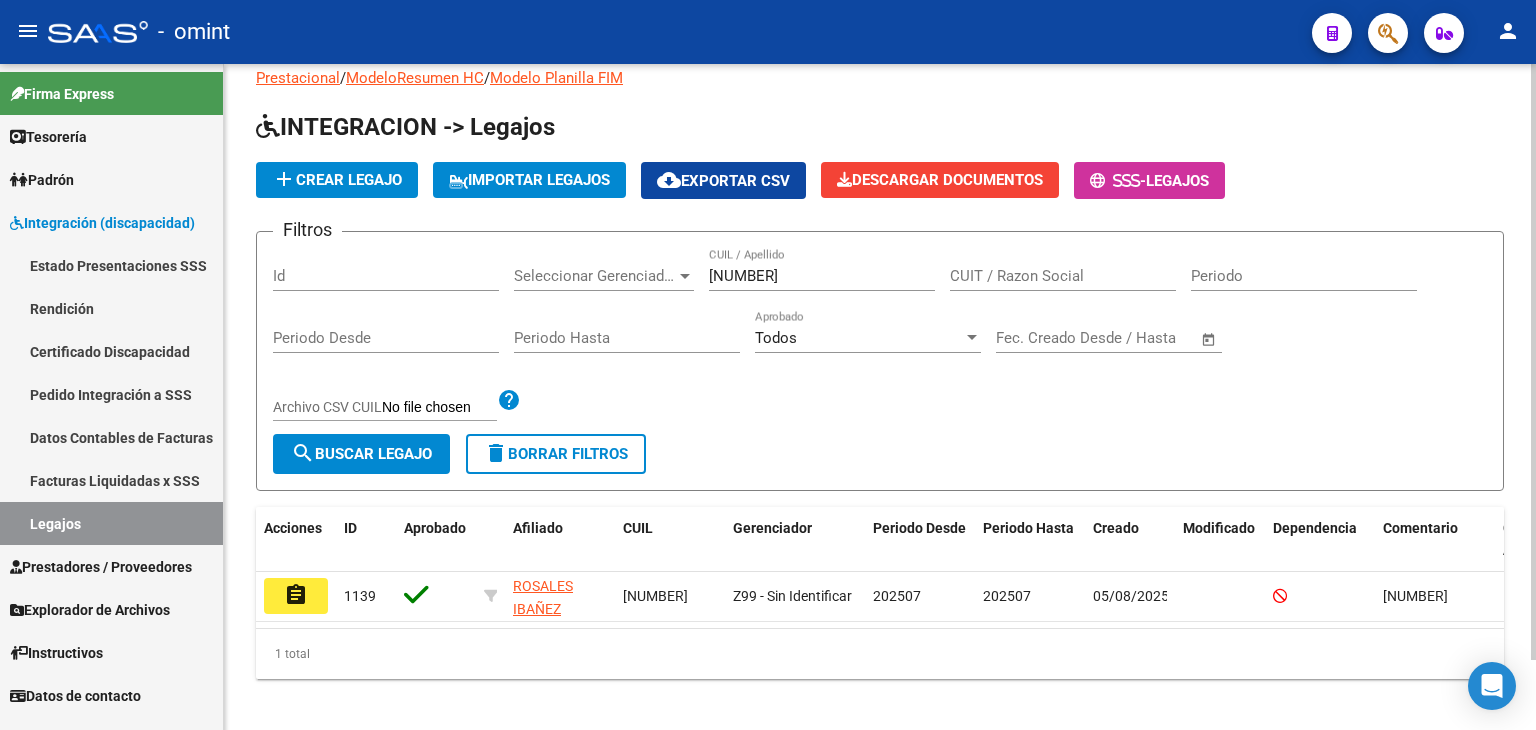 scroll, scrollTop: 78, scrollLeft: 0, axis: vertical 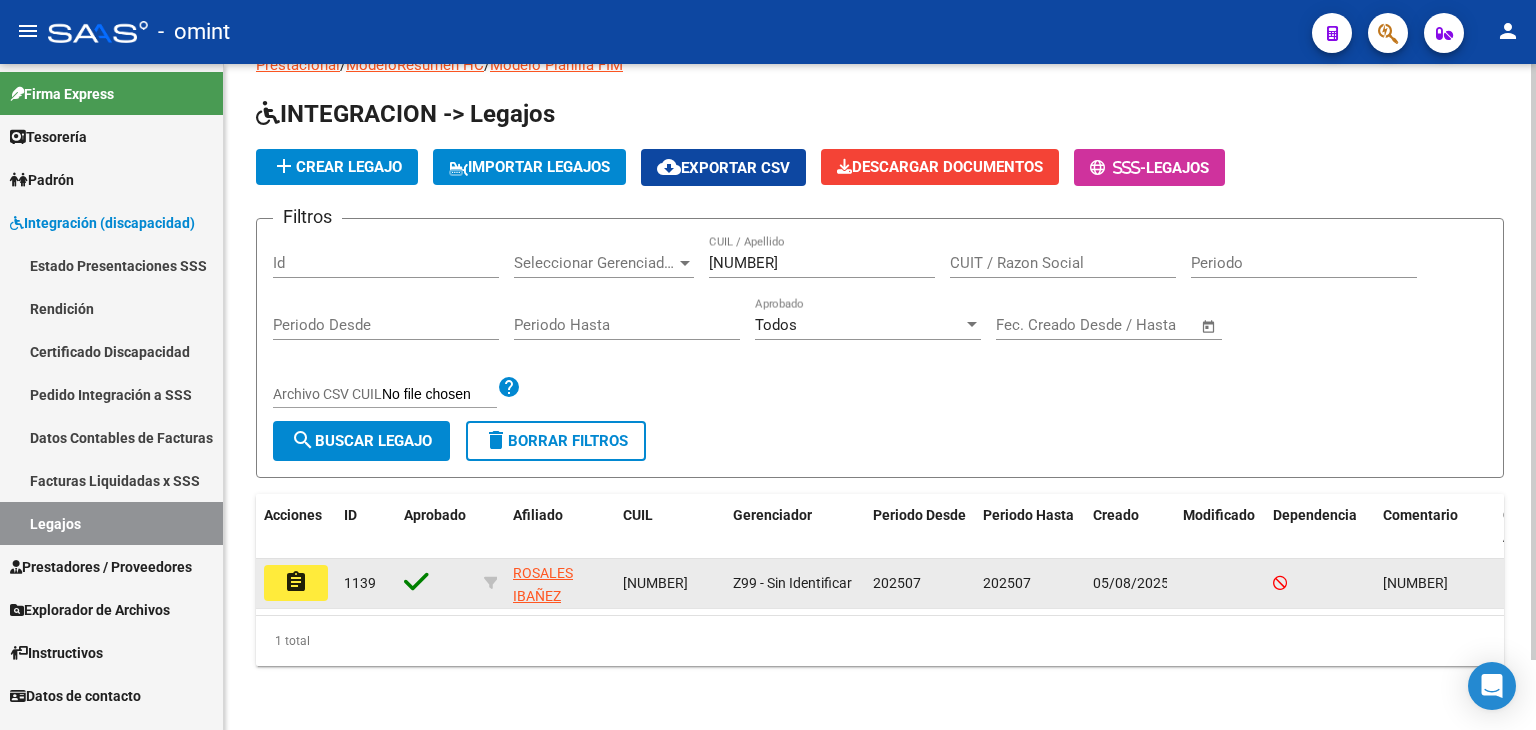 click on "assignment" 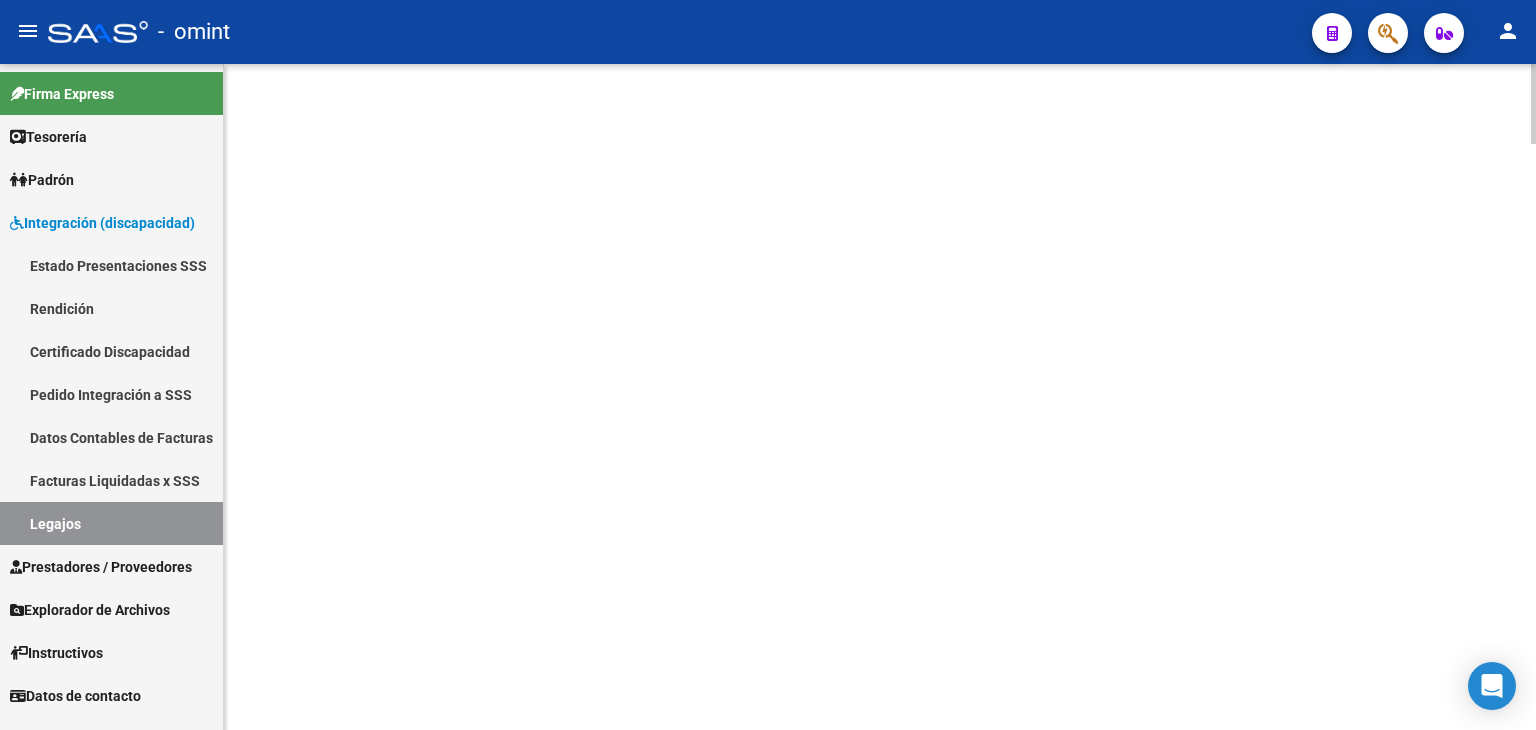 scroll, scrollTop: 0, scrollLeft: 0, axis: both 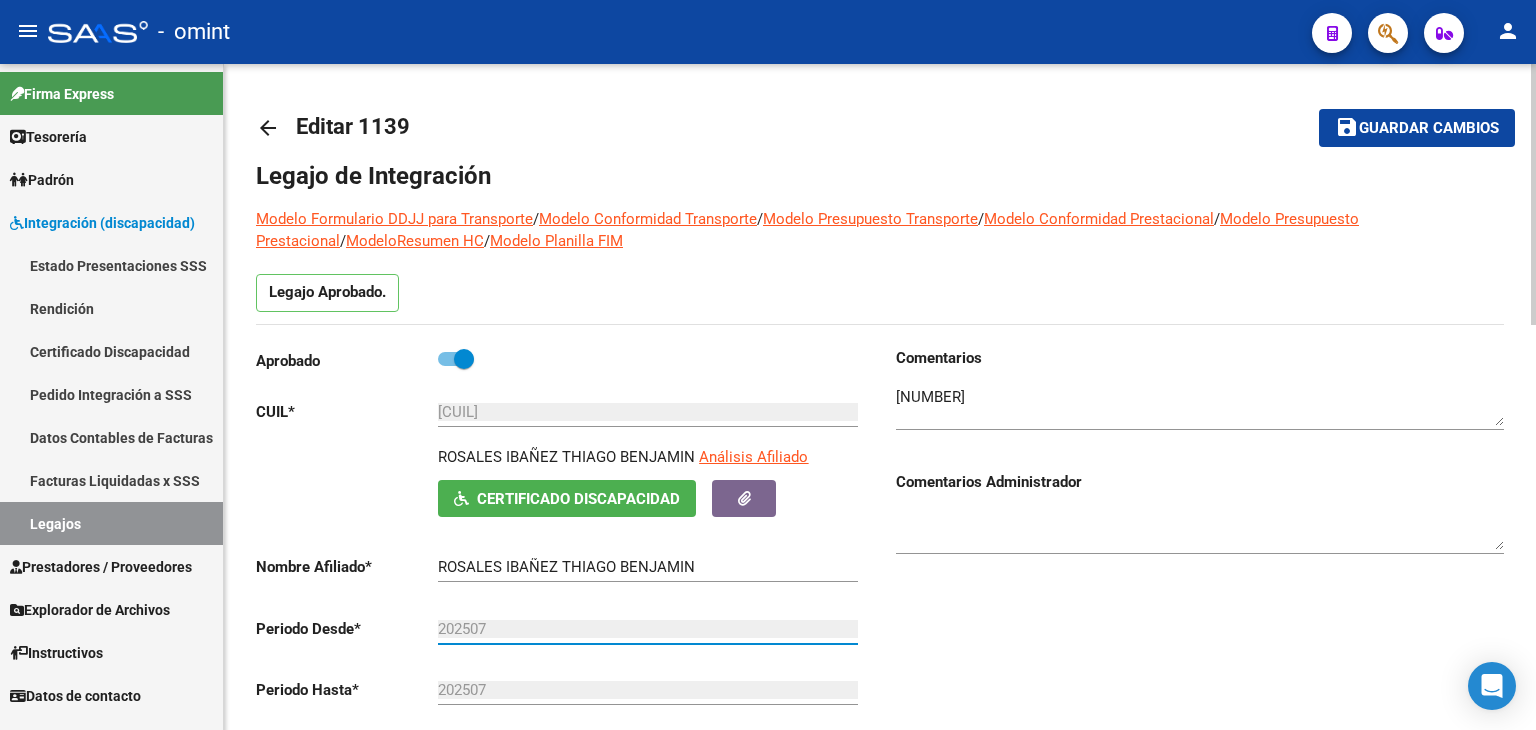 drag, startPoint x: 494, startPoint y: 617, endPoint x: 491, endPoint y: 627, distance: 10.440307 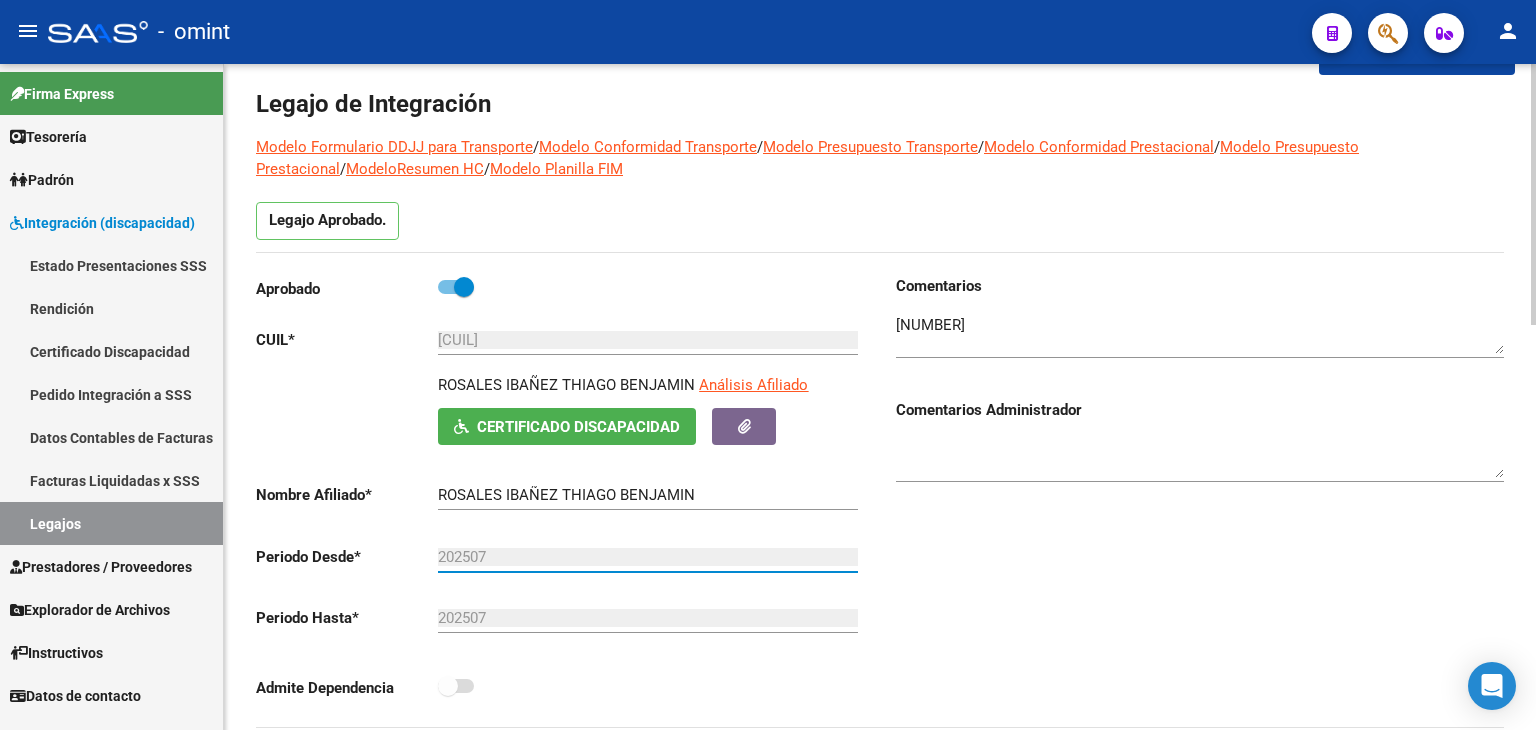 scroll, scrollTop: 100, scrollLeft: 0, axis: vertical 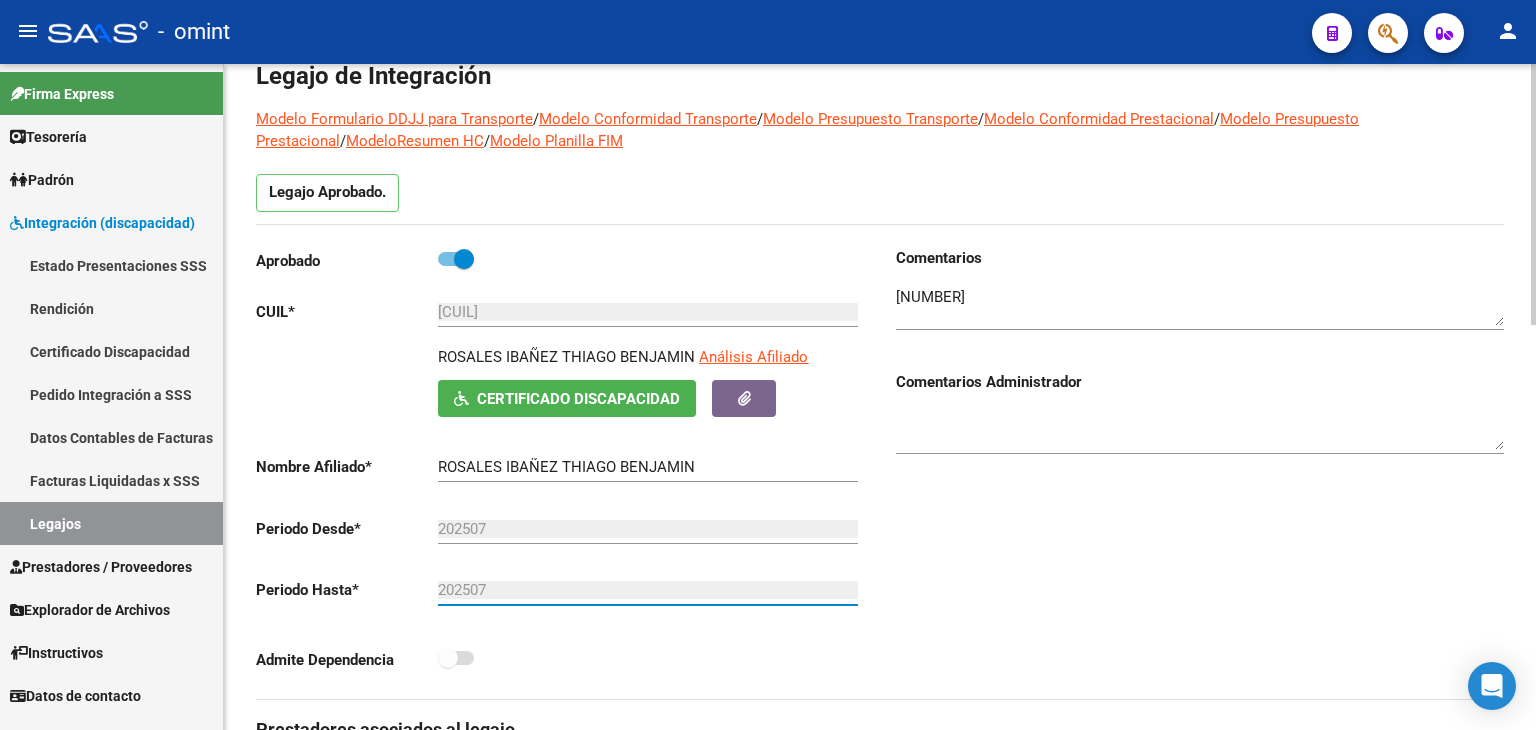 drag, startPoint x: 488, startPoint y: 590, endPoint x: 454, endPoint y: 589, distance: 34.0147 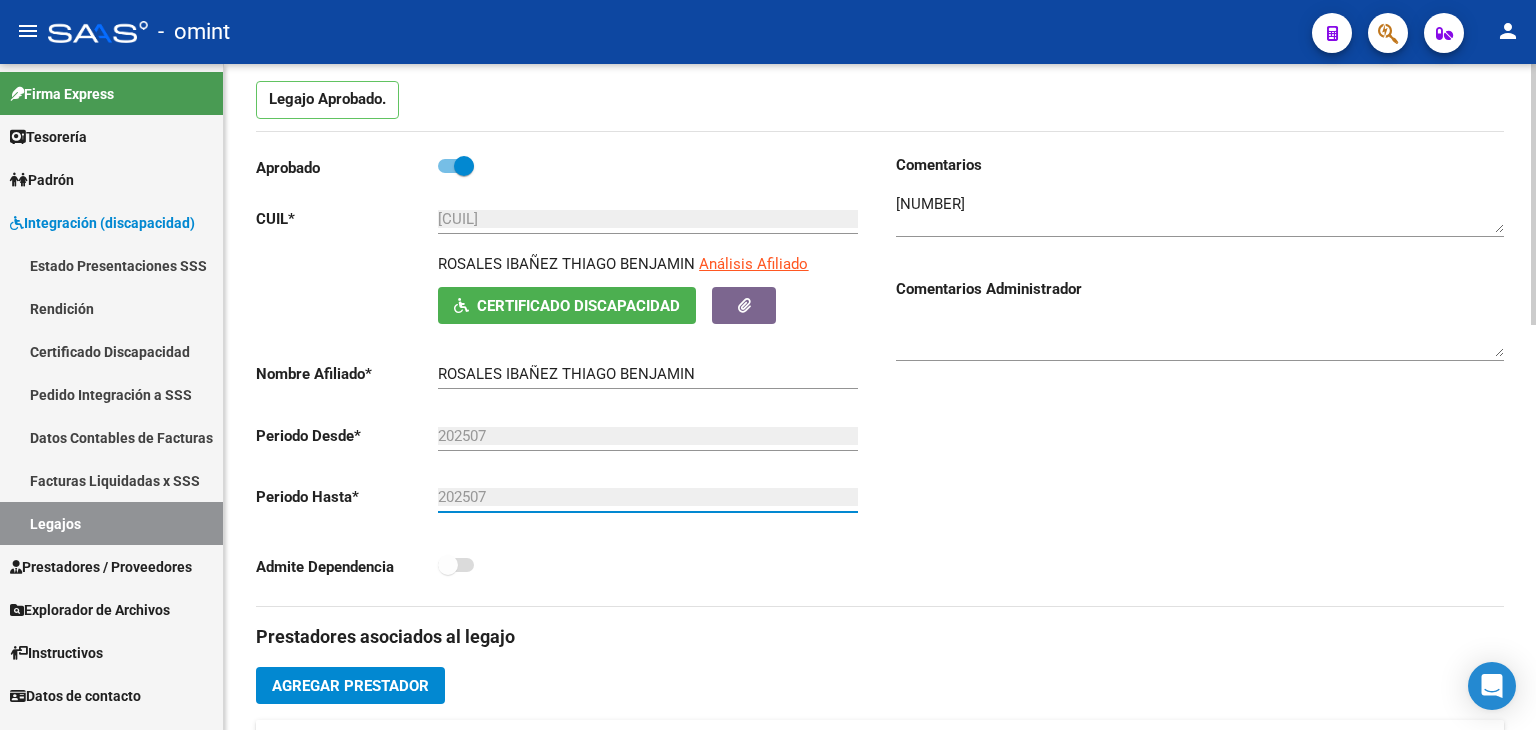 scroll, scrollTop: 300, scrollLeft: 0, axis: vertical 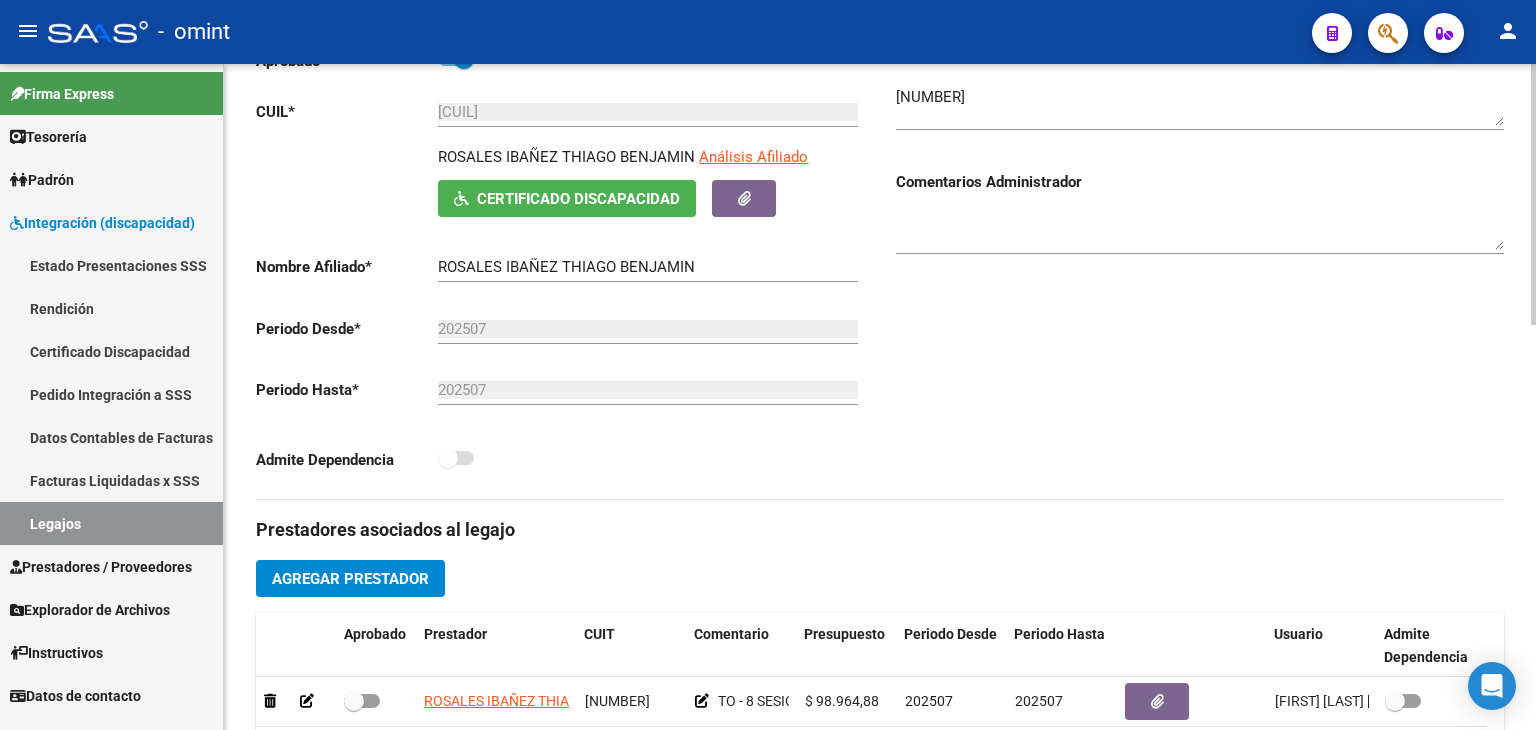 drag, startPoint x: 301, startPoint y: 382, endPoint x: 345, endPoint y: 389, distance: 44.553337 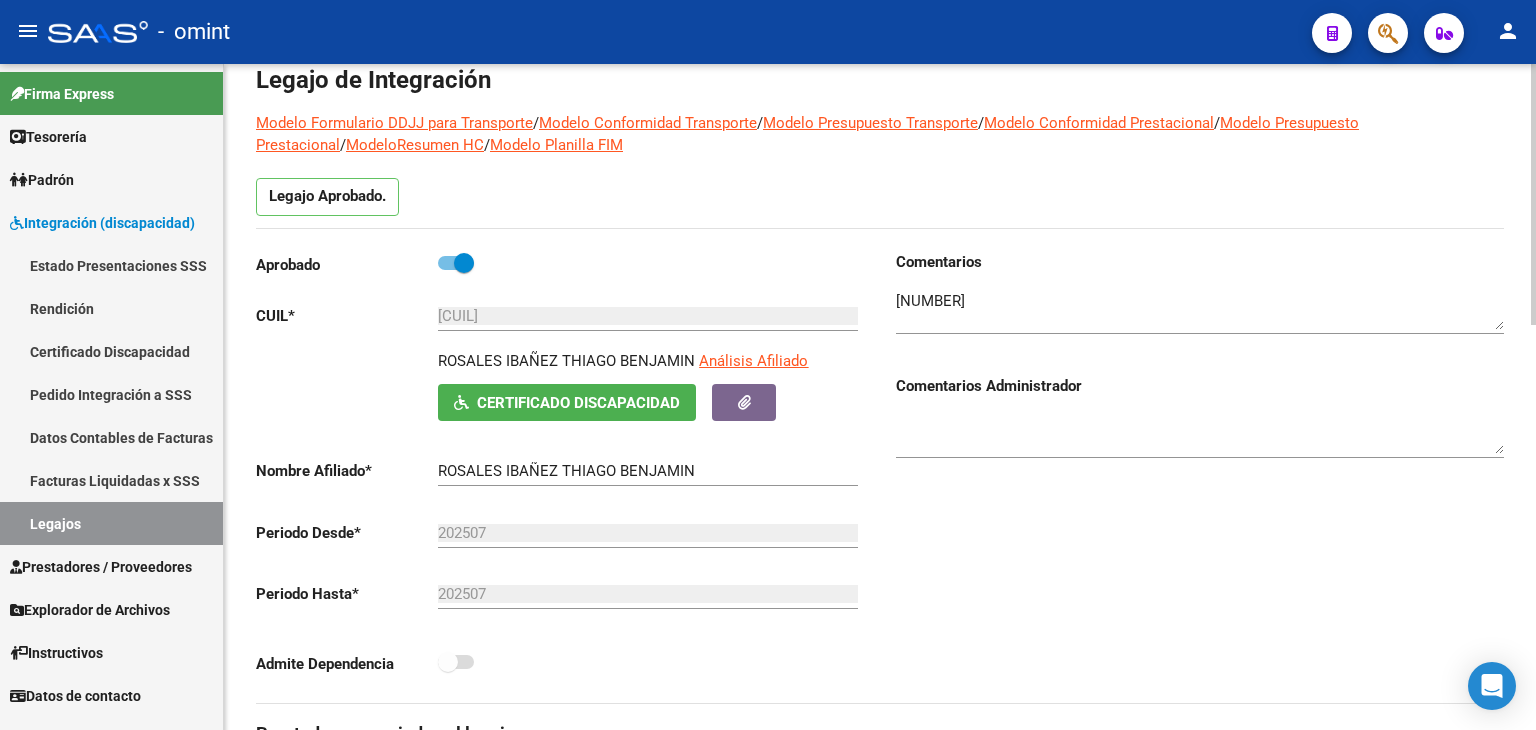 scroll, scrollTop: 200, scrollLeft: 0, axis: vertical 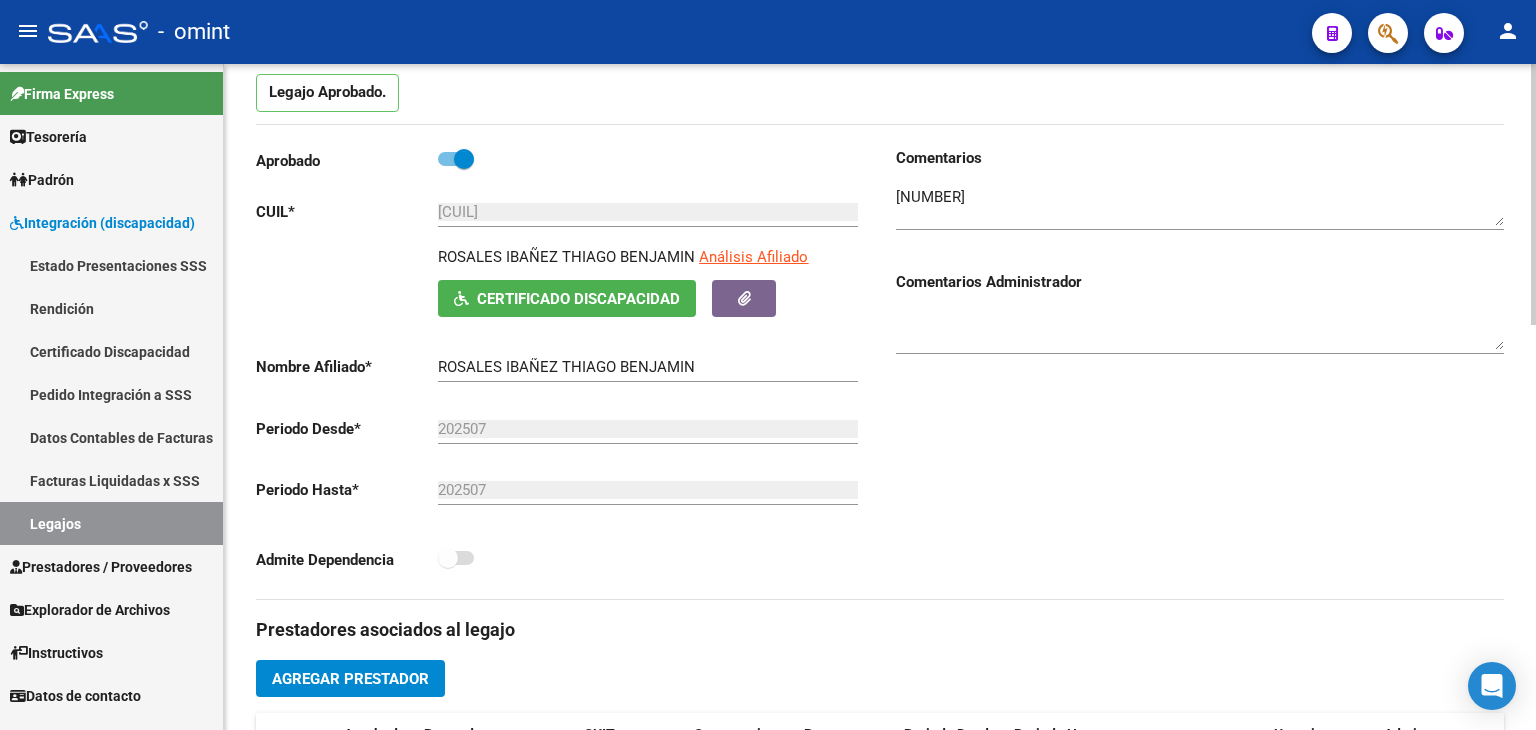 click on "202507" at bounding box center (648, 490) 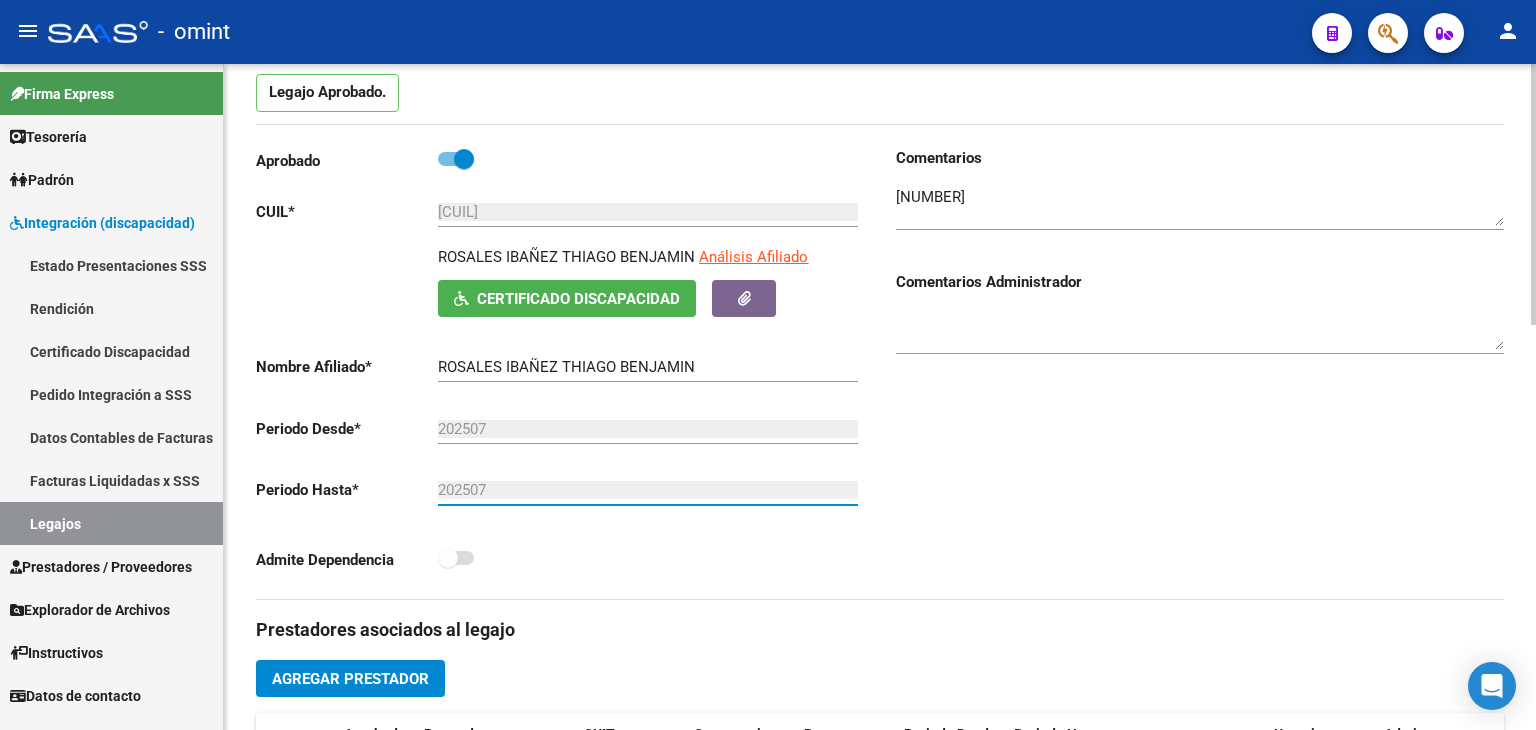 click on "202507" at bounding box center (648, 490) 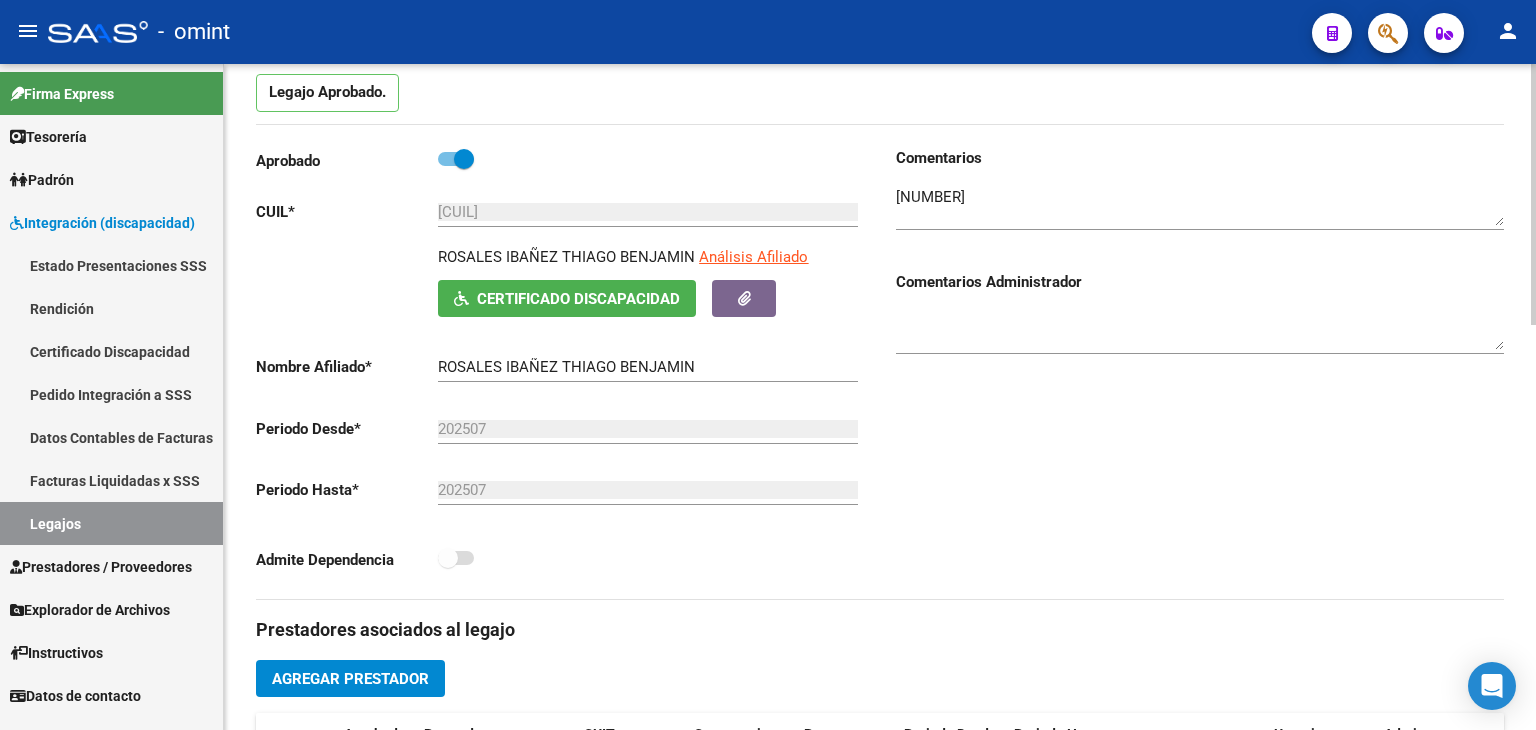 click on "Aprobado  CUIL  *   [CUIL] Ingresar CUIL  [LAST] [FIRST] [MIDDLE]     Análisis Afiliado    Certificado Discapacidad ARCA Padrón Nombre Afiliado  *   [LAST] [FIRST] [MIDDLE] Ingresar el nombre  Periodo Desde  *   [YEAR][MONTH] Ej: [YEAR][MONTH]  Periodo Hasta  *   [YEAR][MONTH]  Admite Dependencia" 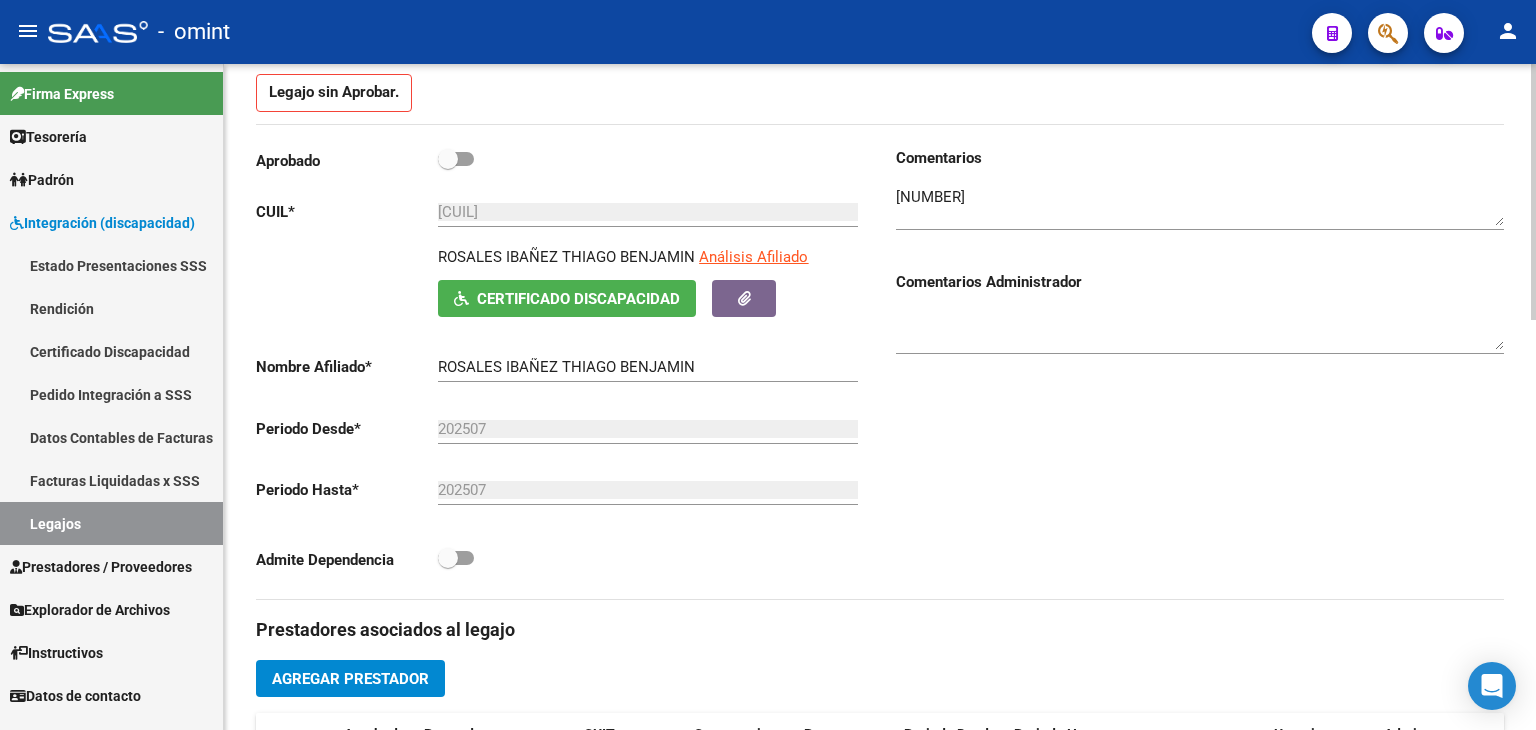 click on "202507" at bounding box center (648, 490) 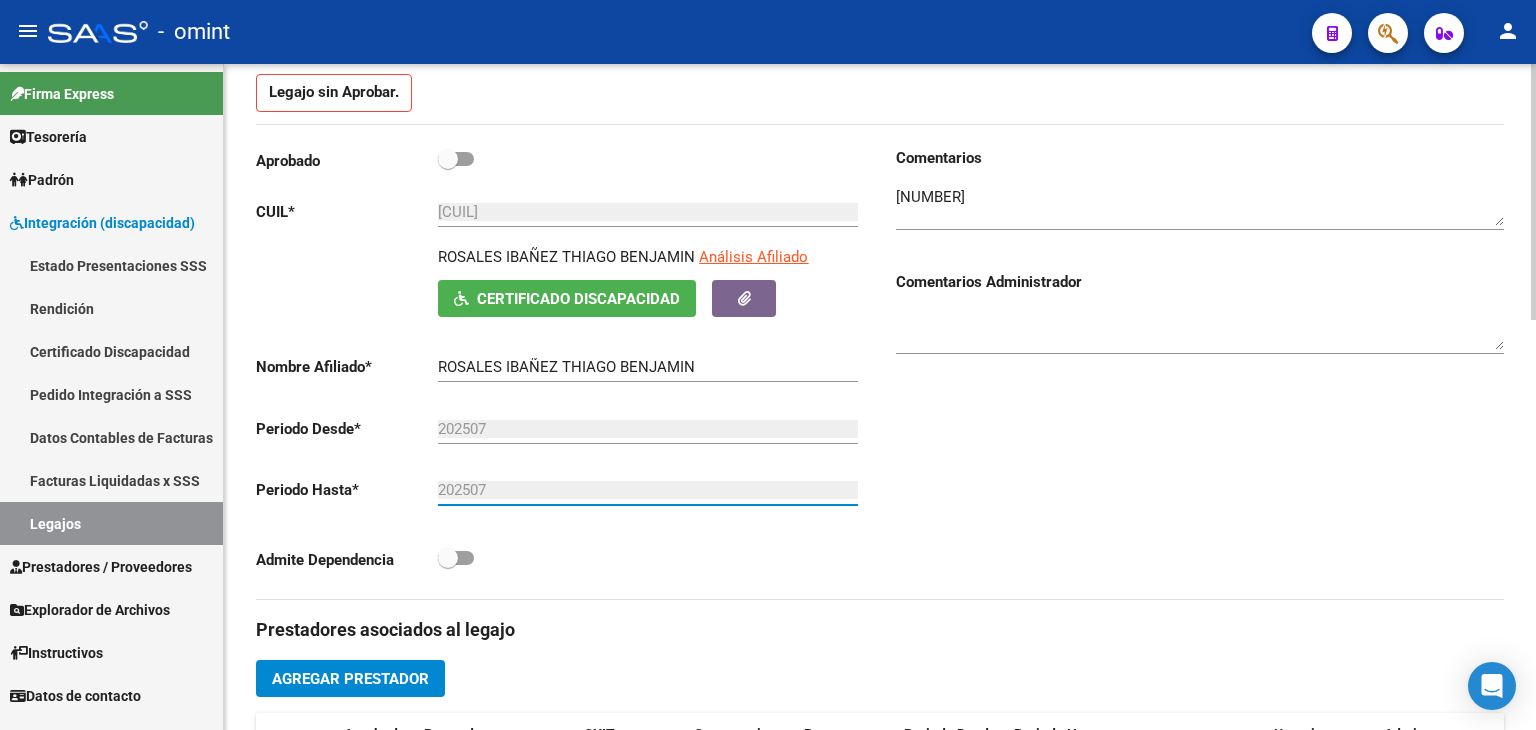 click on "202507" at bounding box center [648, 490] 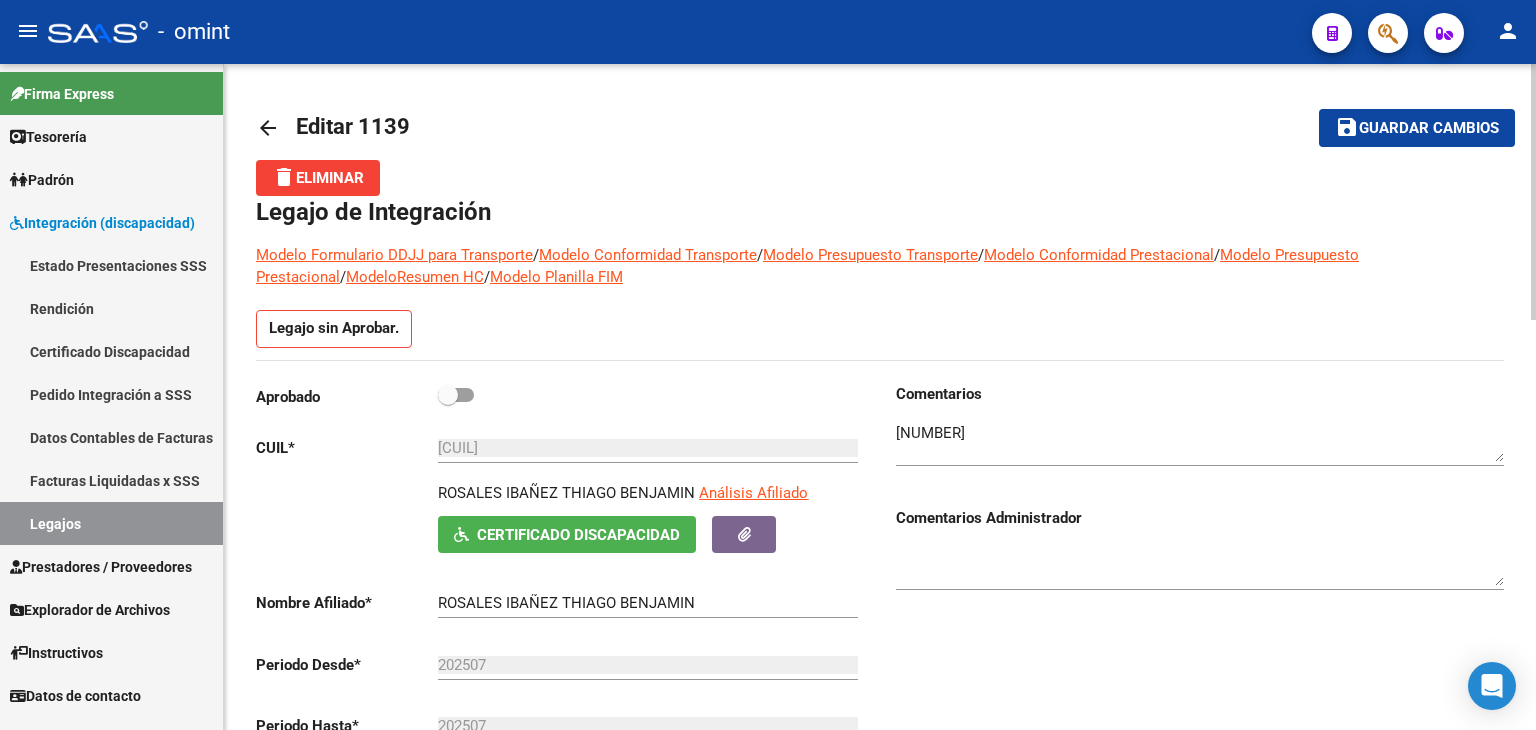 scroll, scrollTop: 100, scrollLeft: 0, axis: vertical 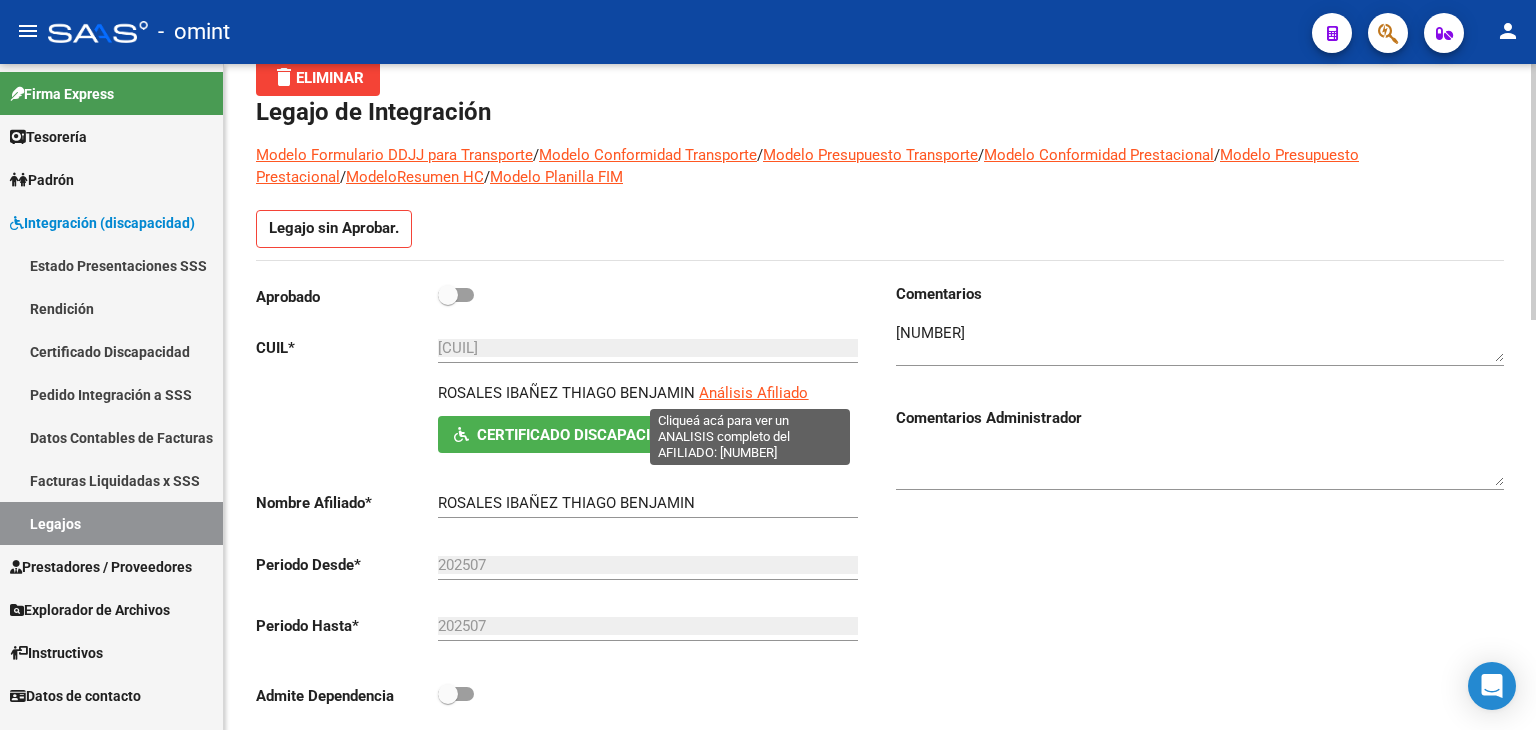 click on "Análisis Afiliado" 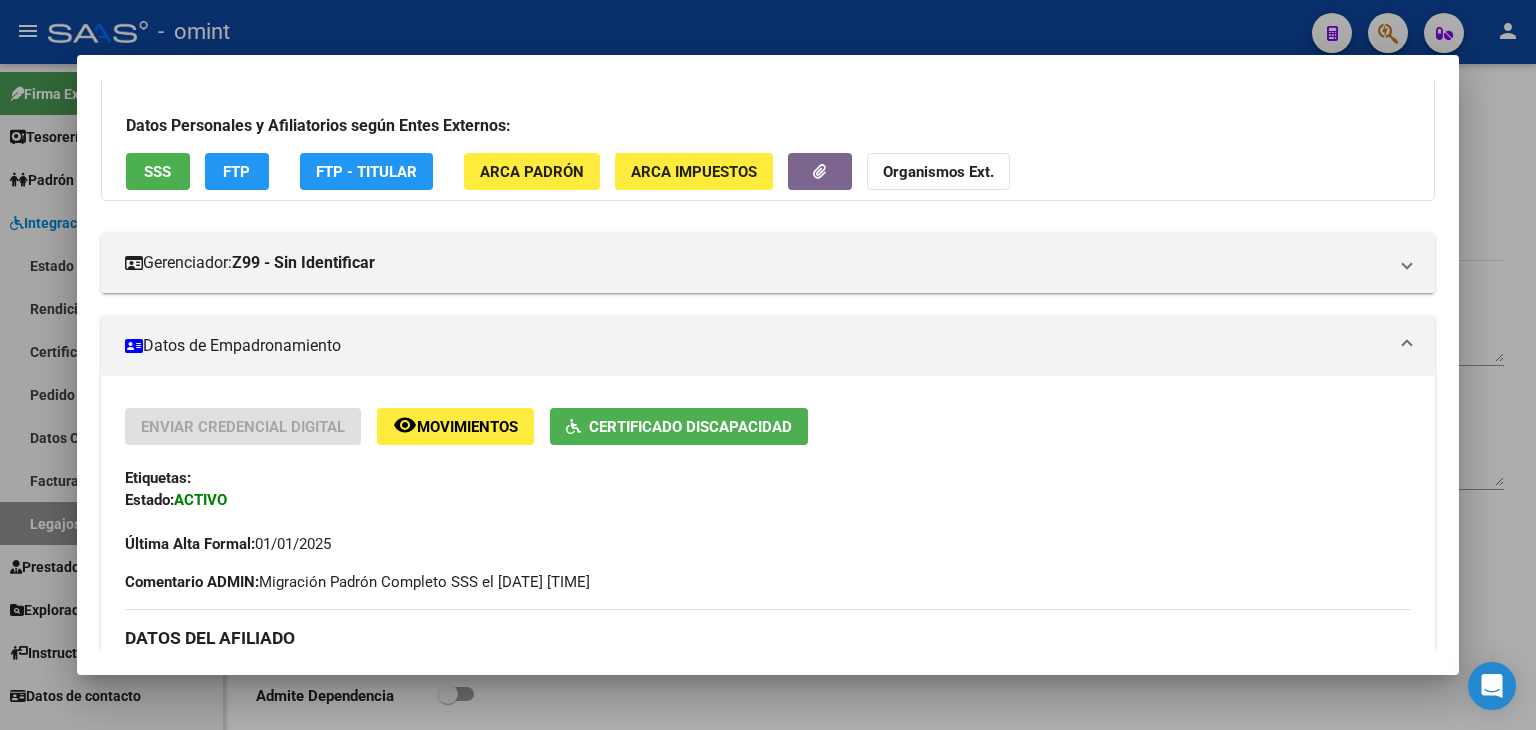 scroll, scrollTop: 8, scrollLeft: 0, axis: vertical 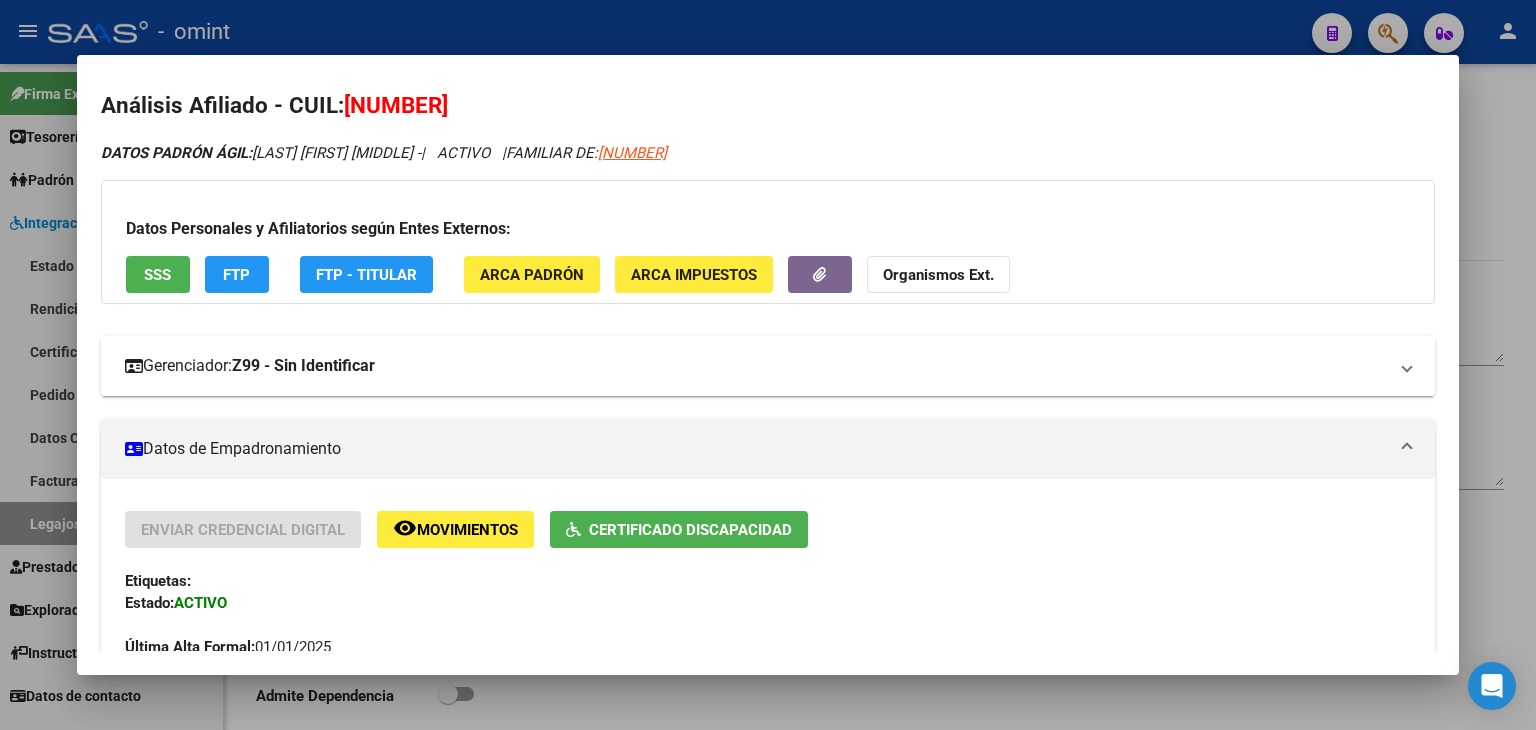 click on "Z99 - Sin Identificar" at bounding box center (303, 366) 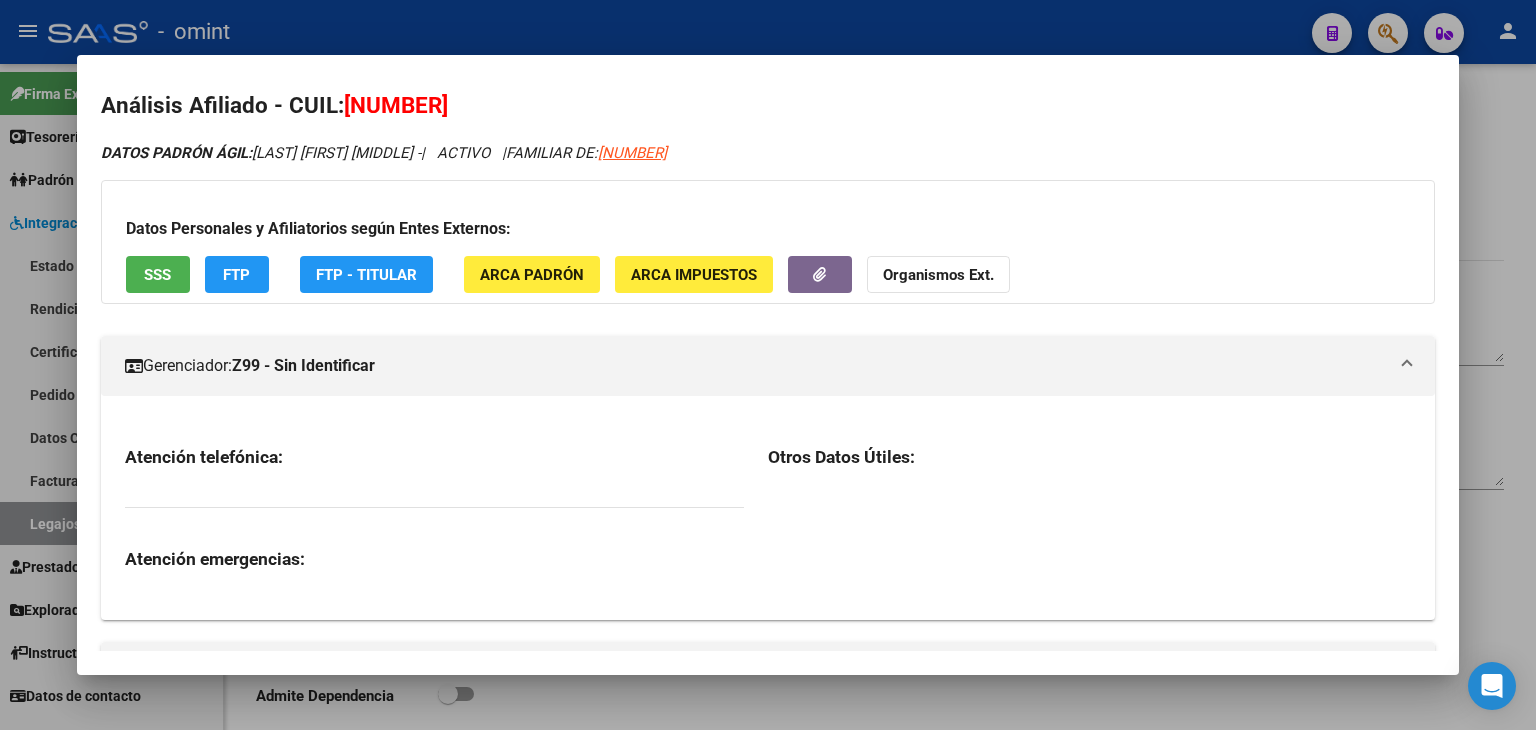 click on "Z99 - Sin Identificar" at bounding box center (303, 366) 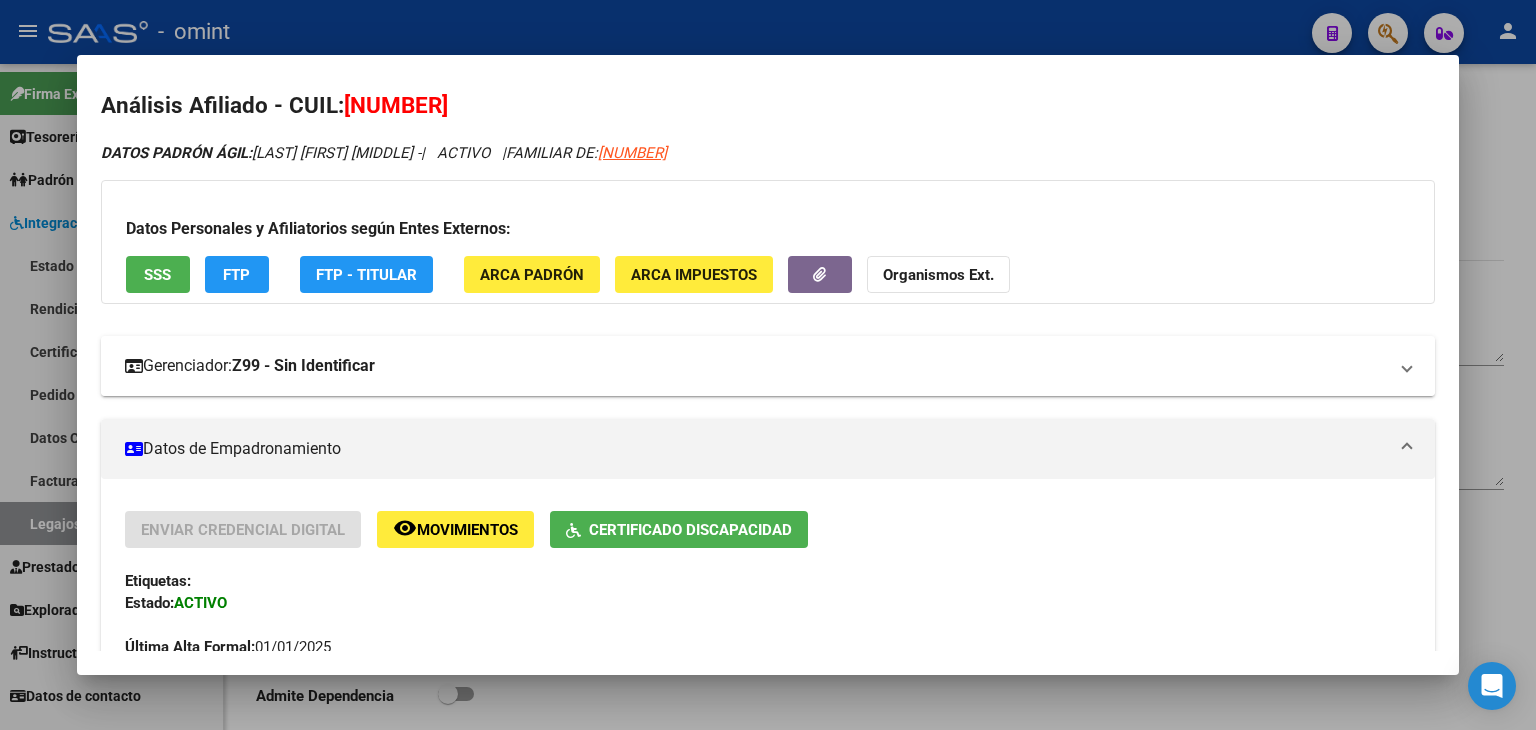 click on "Z99 - Sin Identificar" at bounding box center [303, 366] 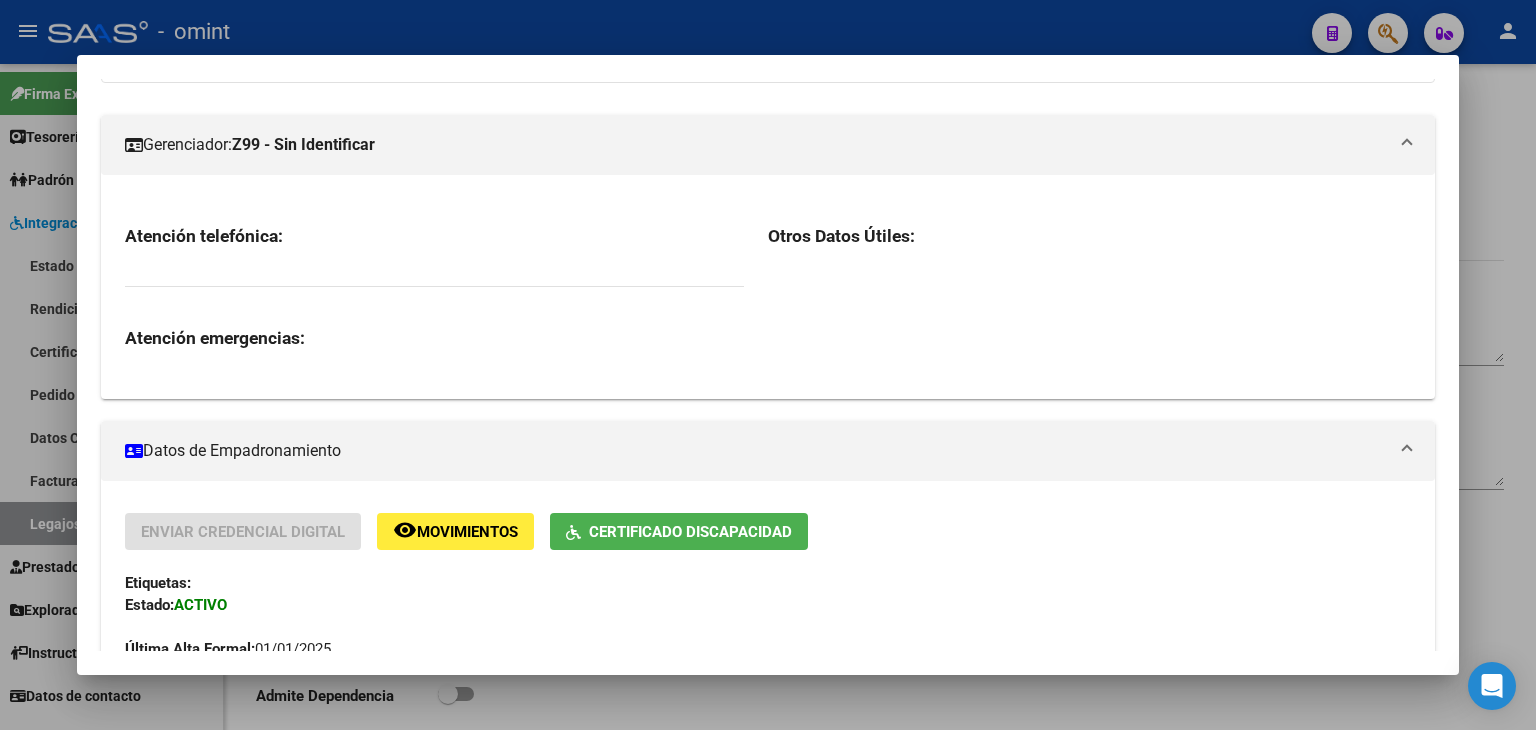 scroll, scrollTop: 108, scrollLeft: 0, axis: vertical 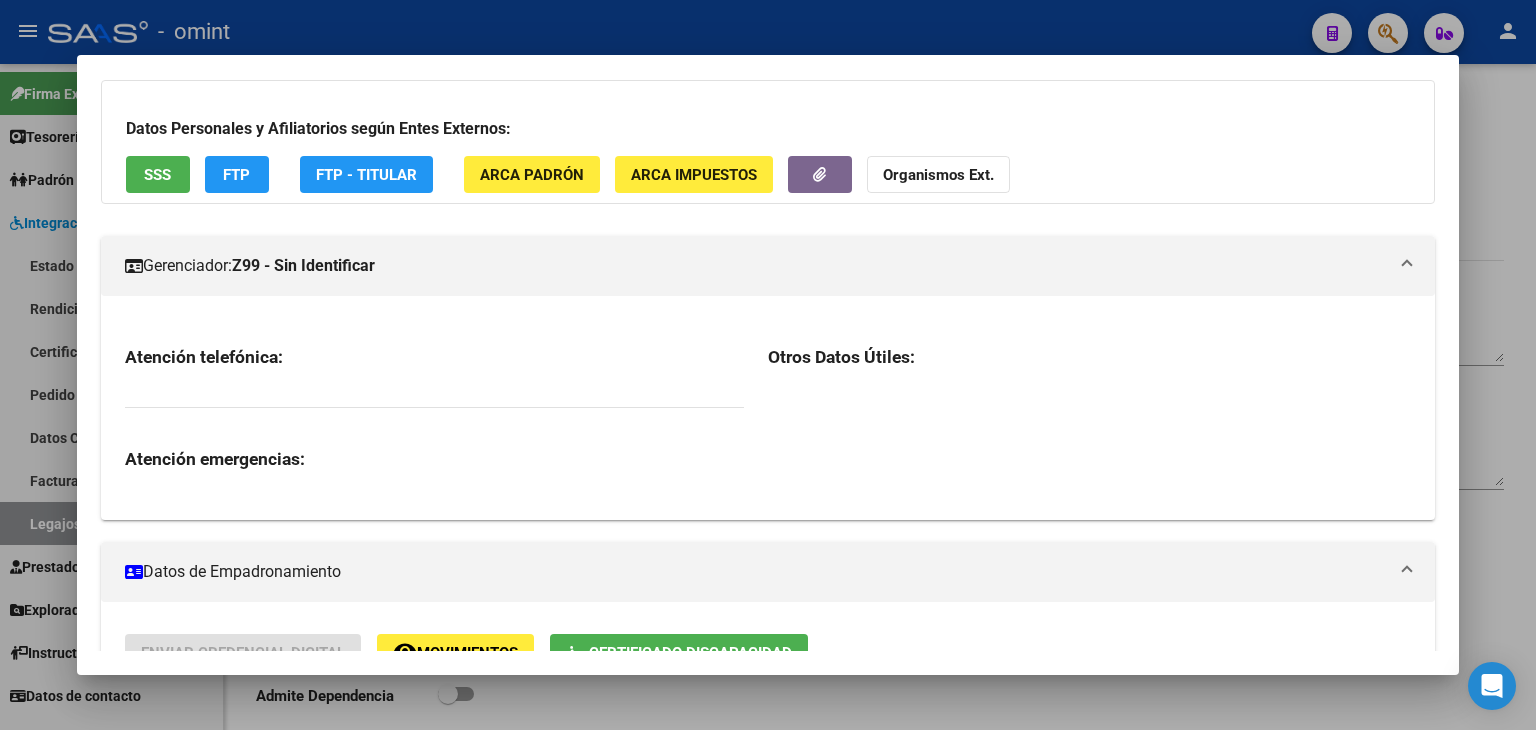 click on "Z99 - Sin Identificar" at bounding box center [303, 266] 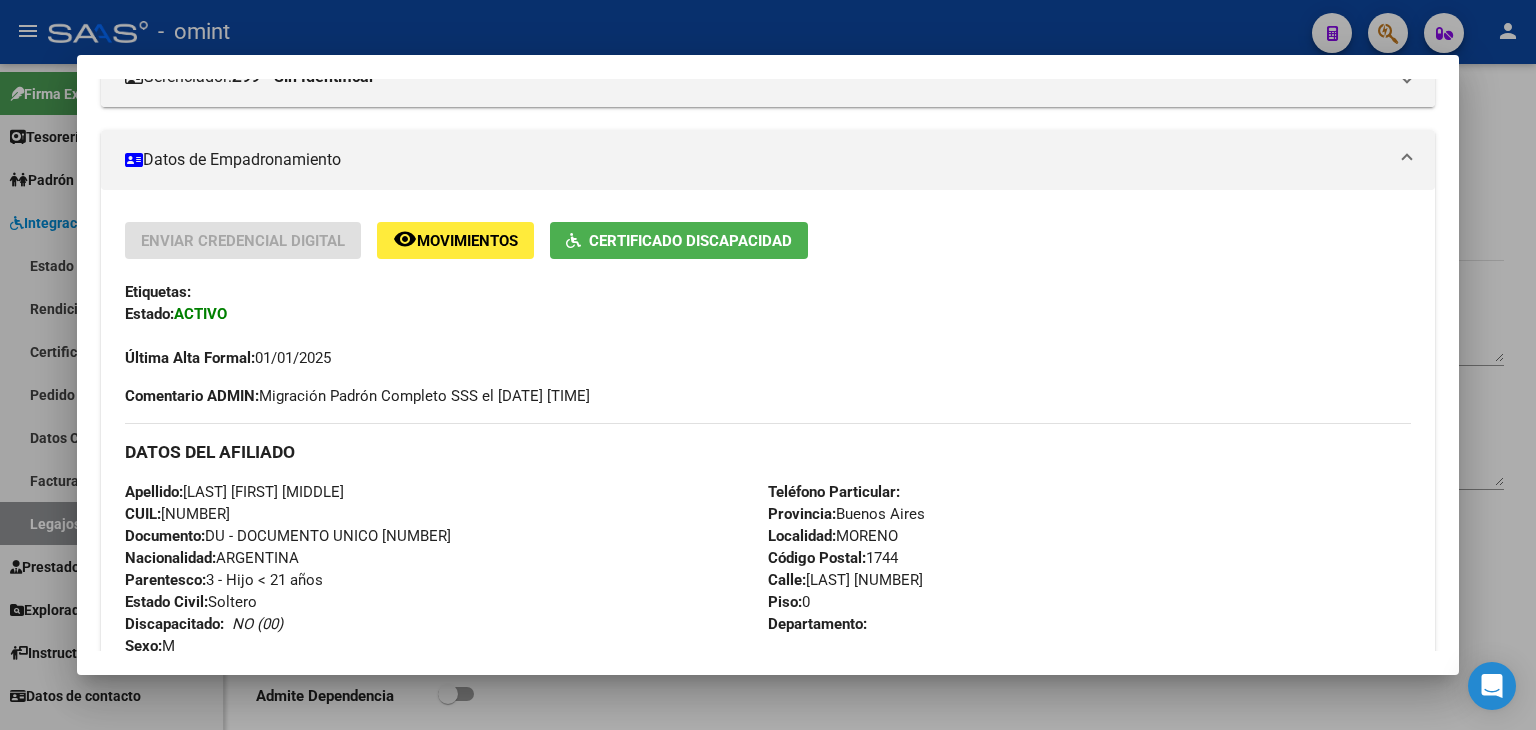 scroll, scrollTop: 108, scrollLeft: 0, axis: vertical 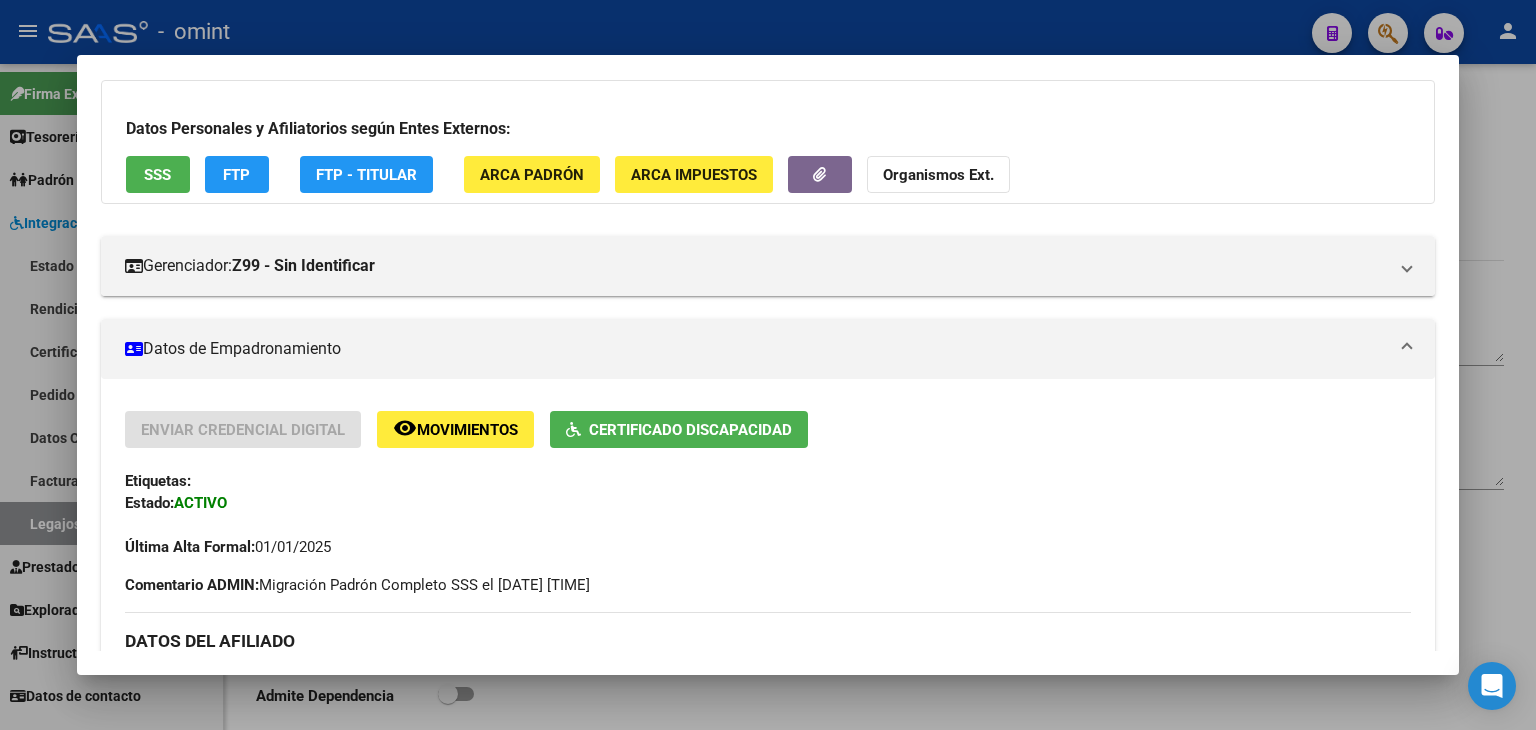 click at bounding box center (768, 365) 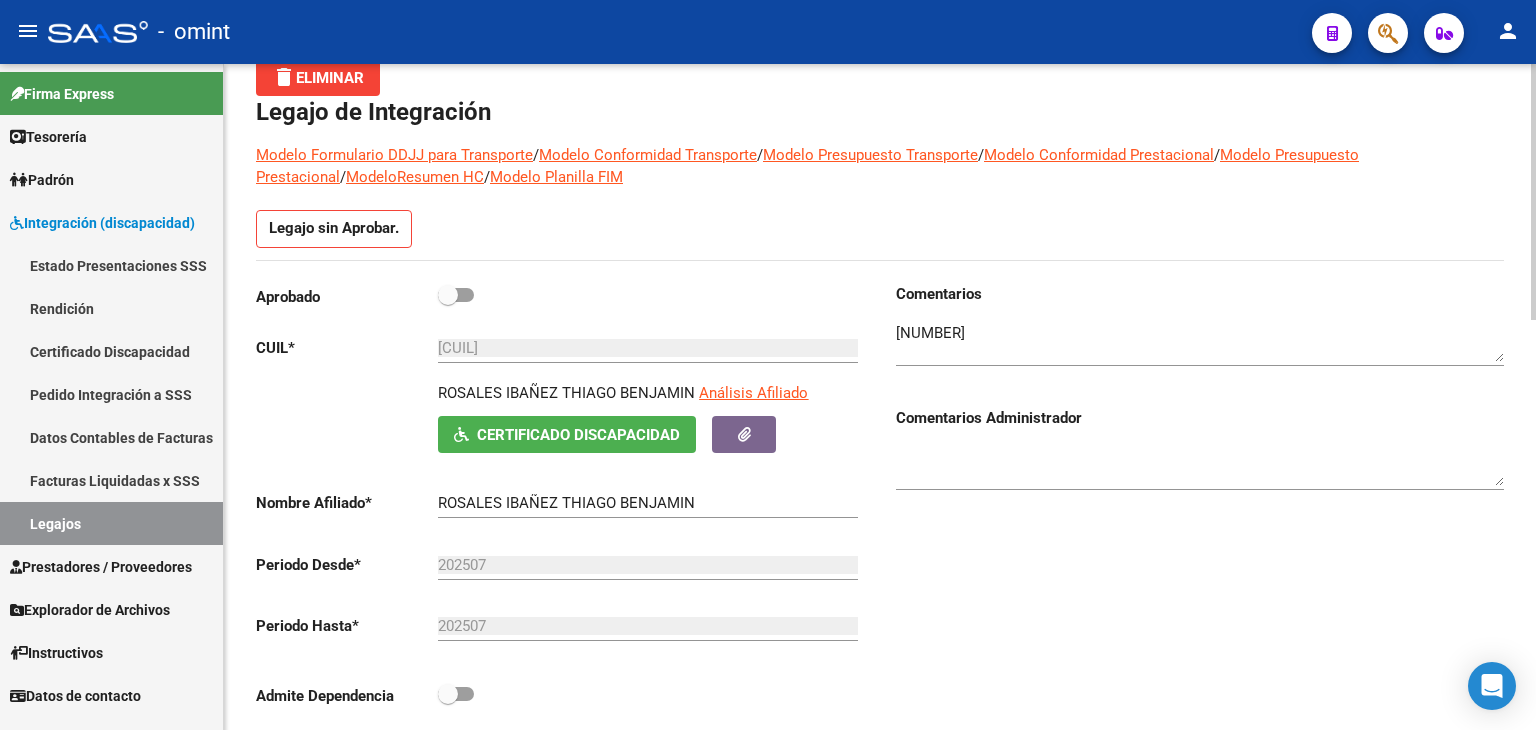 scroll, scrollTop: 200, scrollLeft: 0, axis: vertical 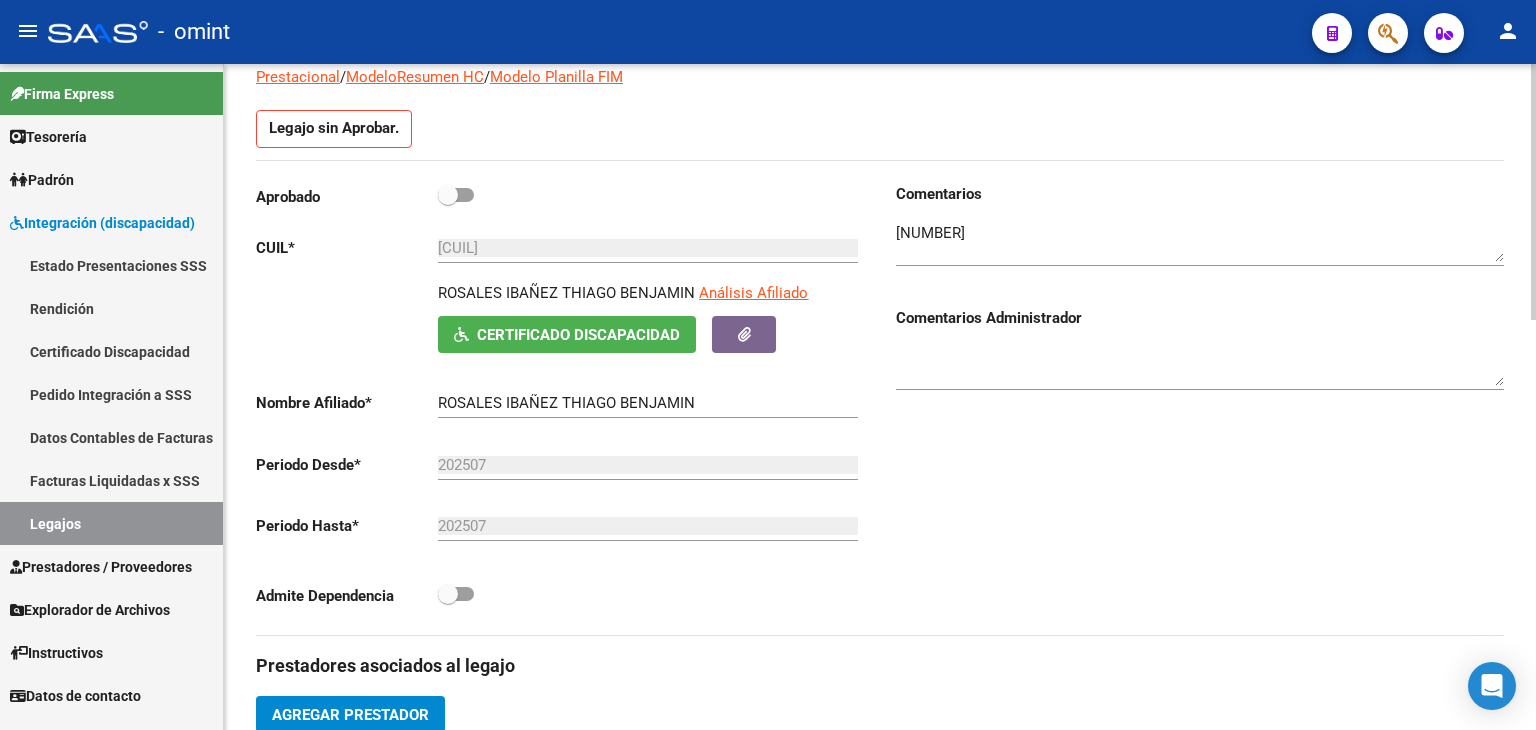 click on "Certificado Discapacidad" 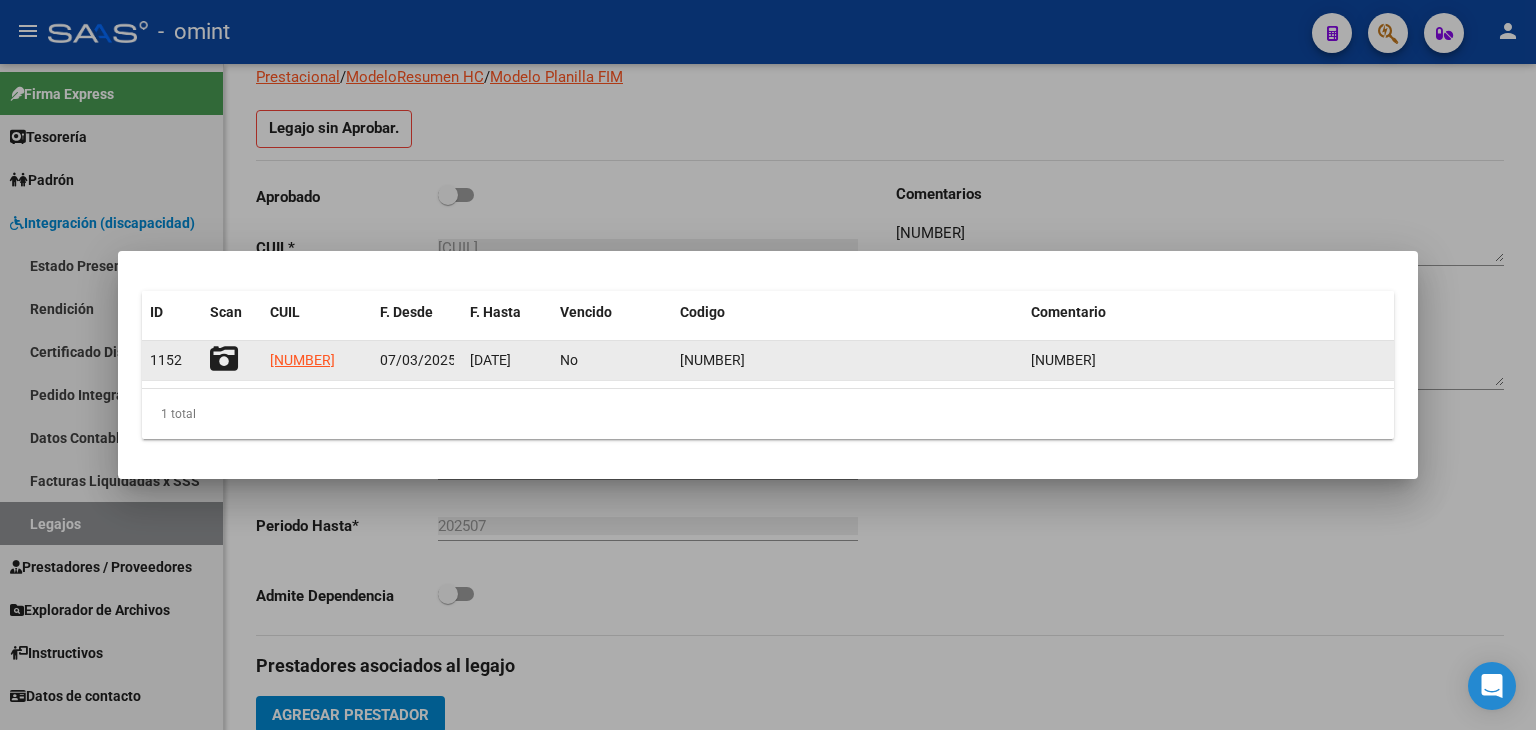 drag, startPoint x: 548, startPoint y: 361, endPoint x: 471, endPoint y: 366, distance: 77.16217 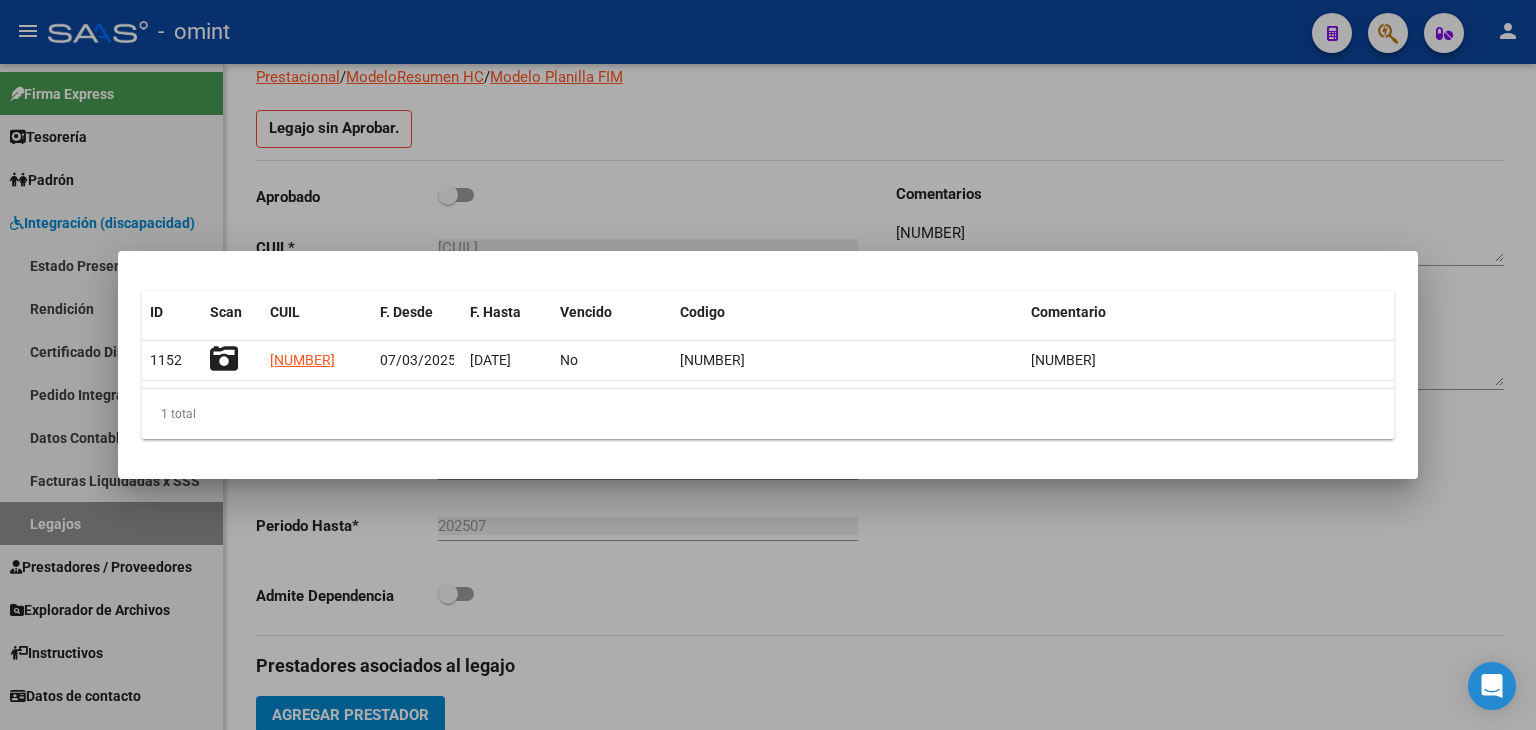 click at bounding box center [768, 365] 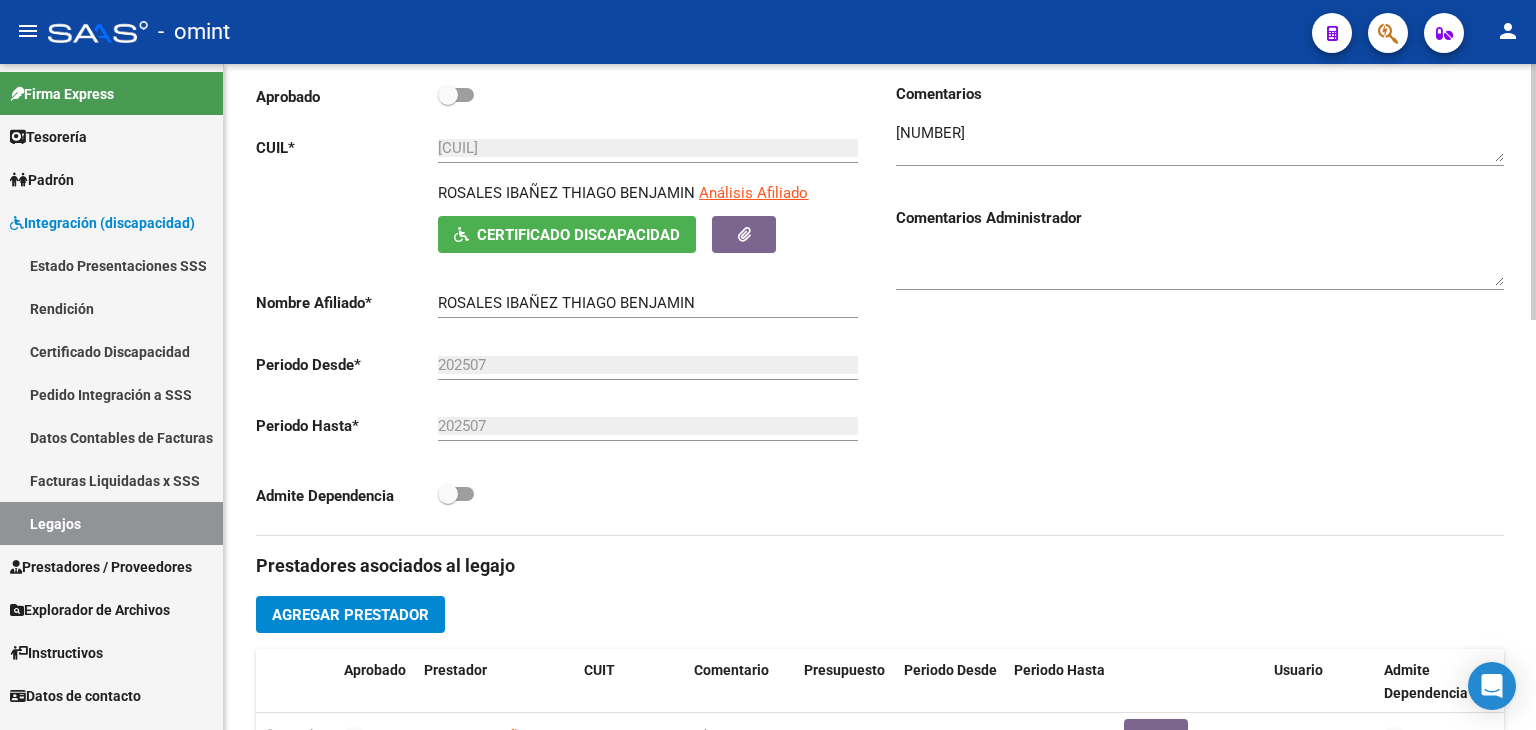 scroll, scrollTop: 200, scrollLeft: 0, axis: vertical 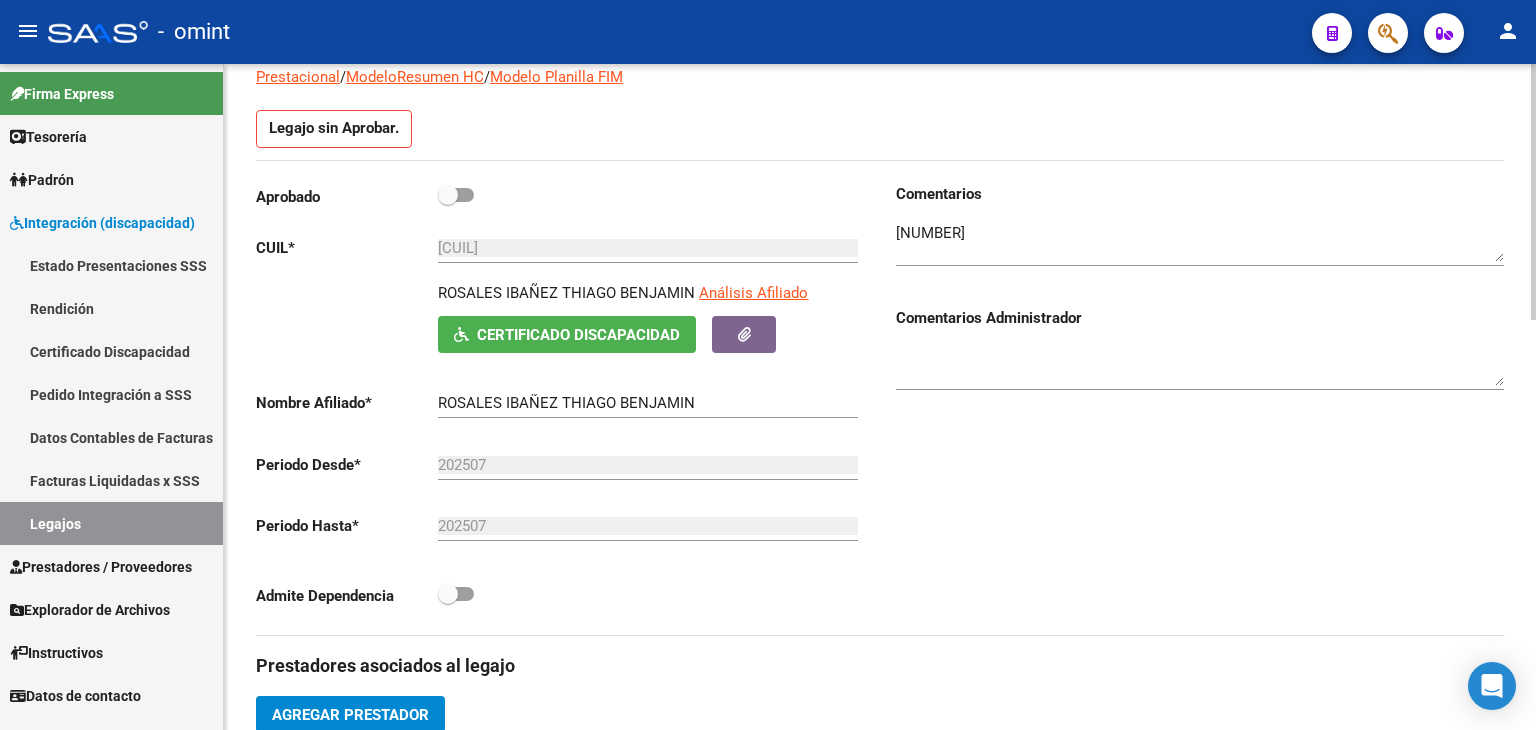 click at bounding box center (448, 195) 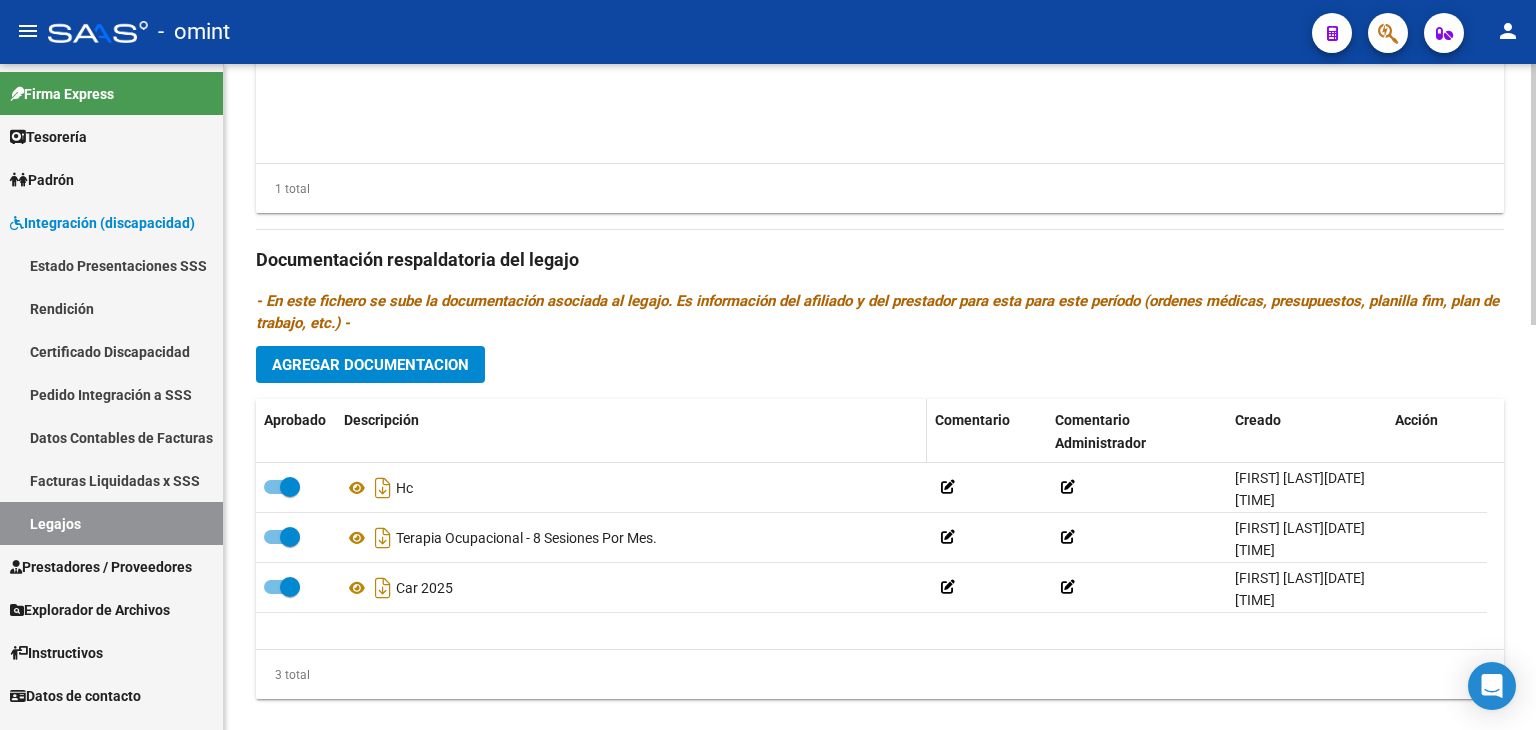 scroll, scrollTop: 800, scrollLeft: 0, axis: vertical 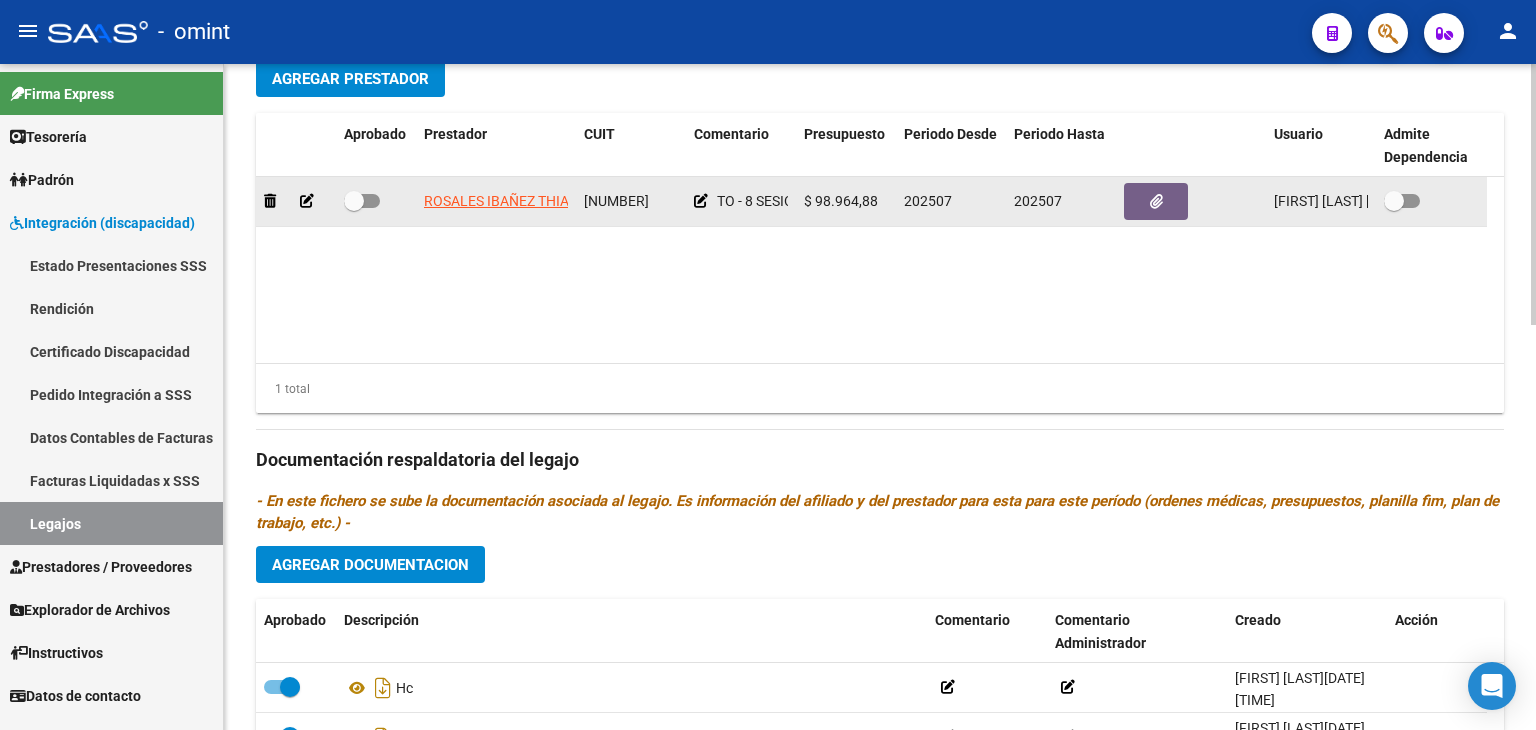click 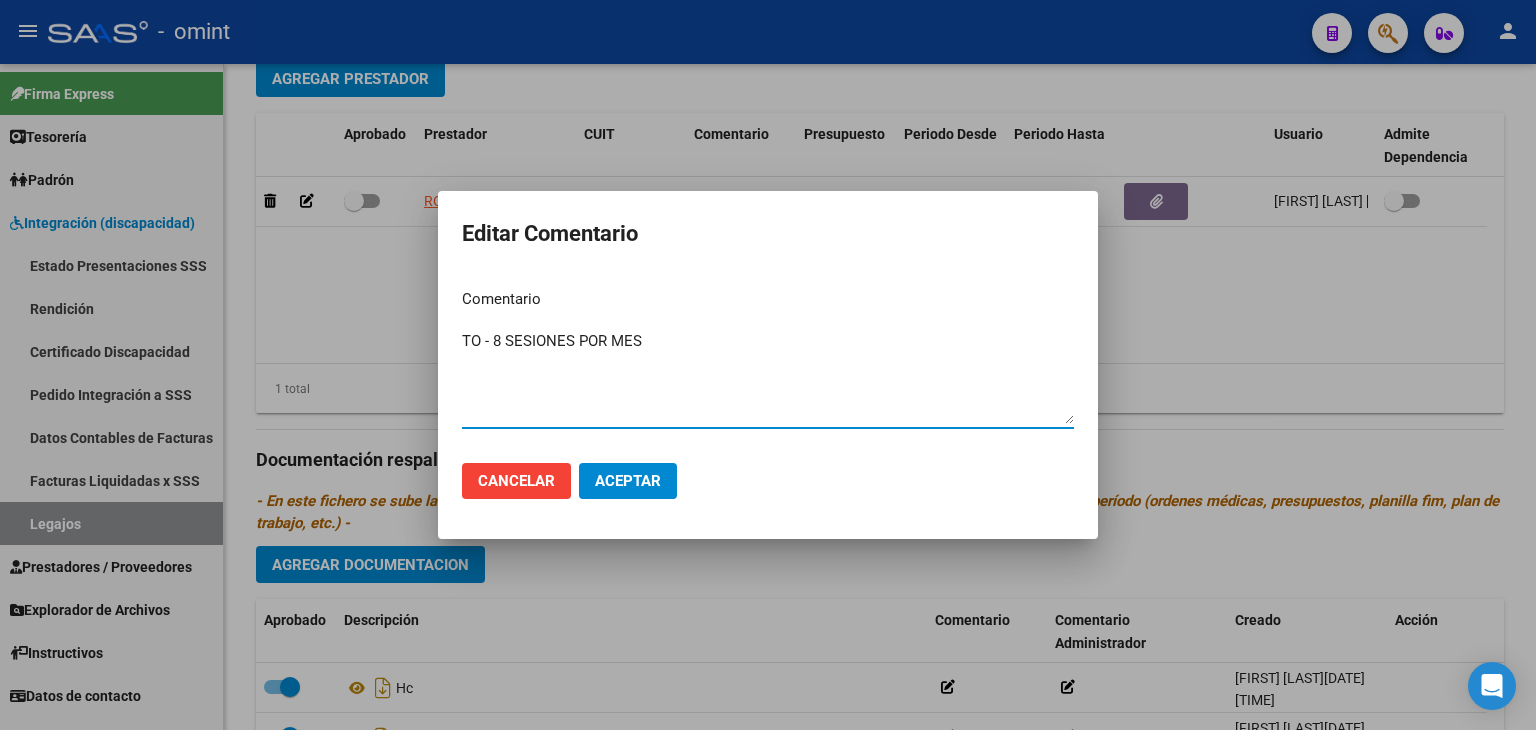 click on "Aceptar" 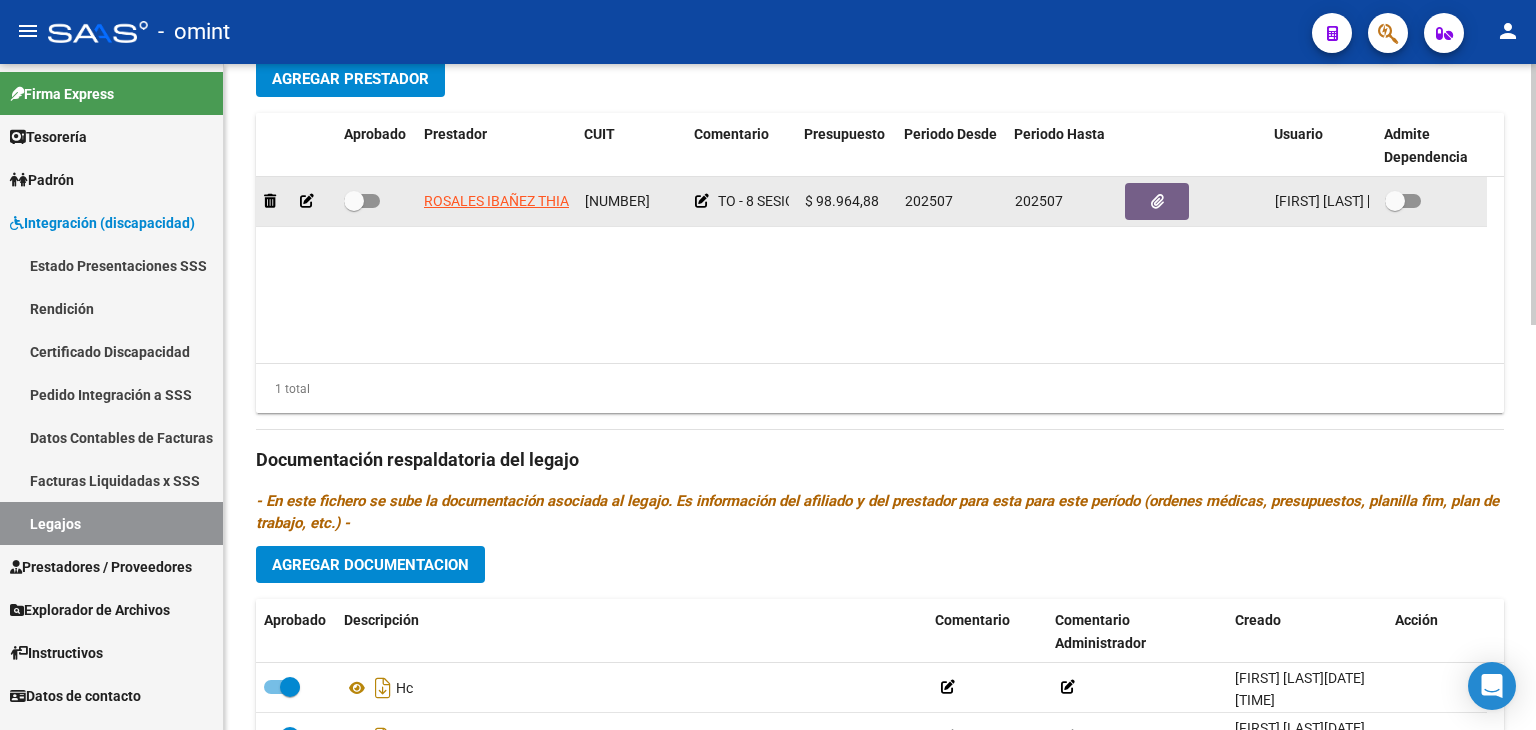 click 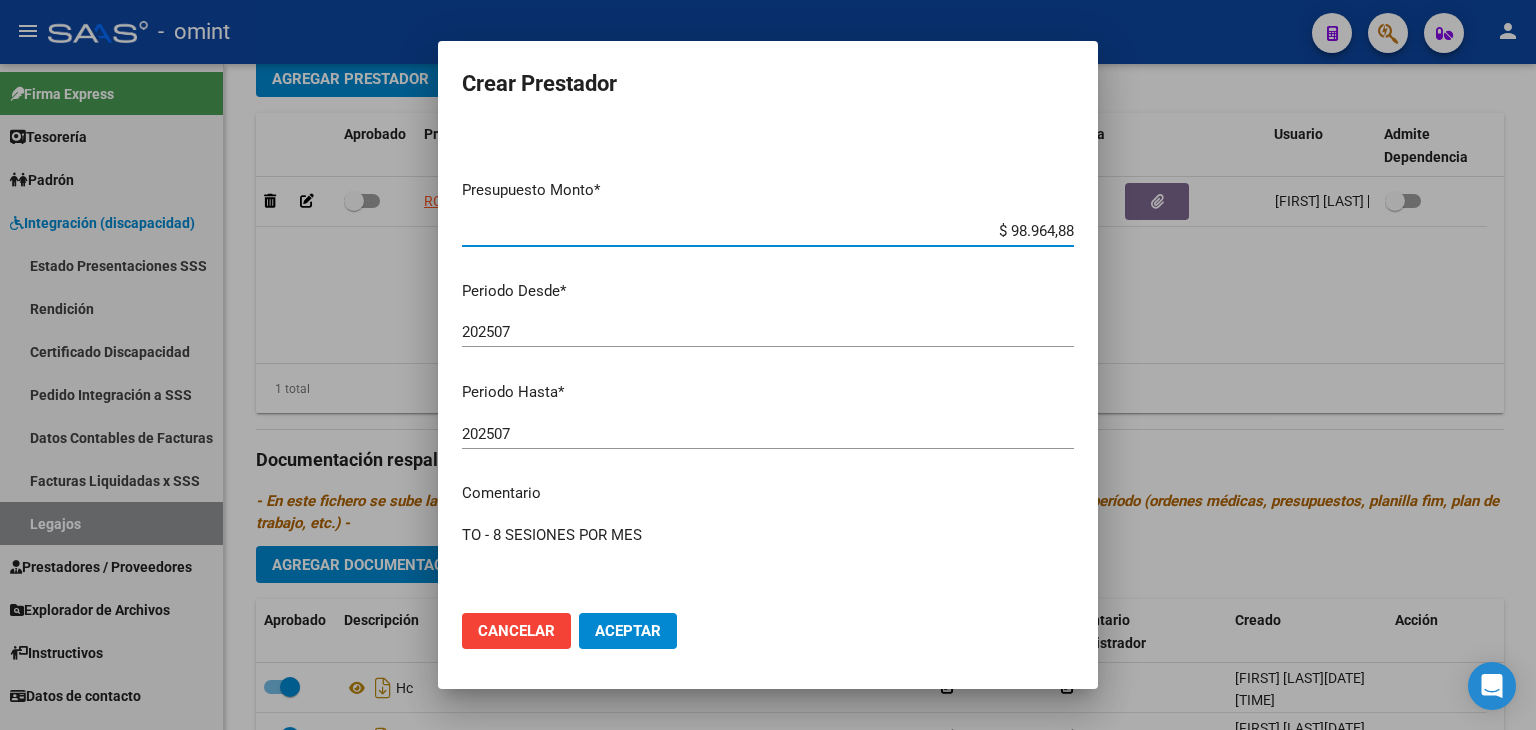 scroll, scrollTop: 211, scrollLeft: 0, axis: vertical 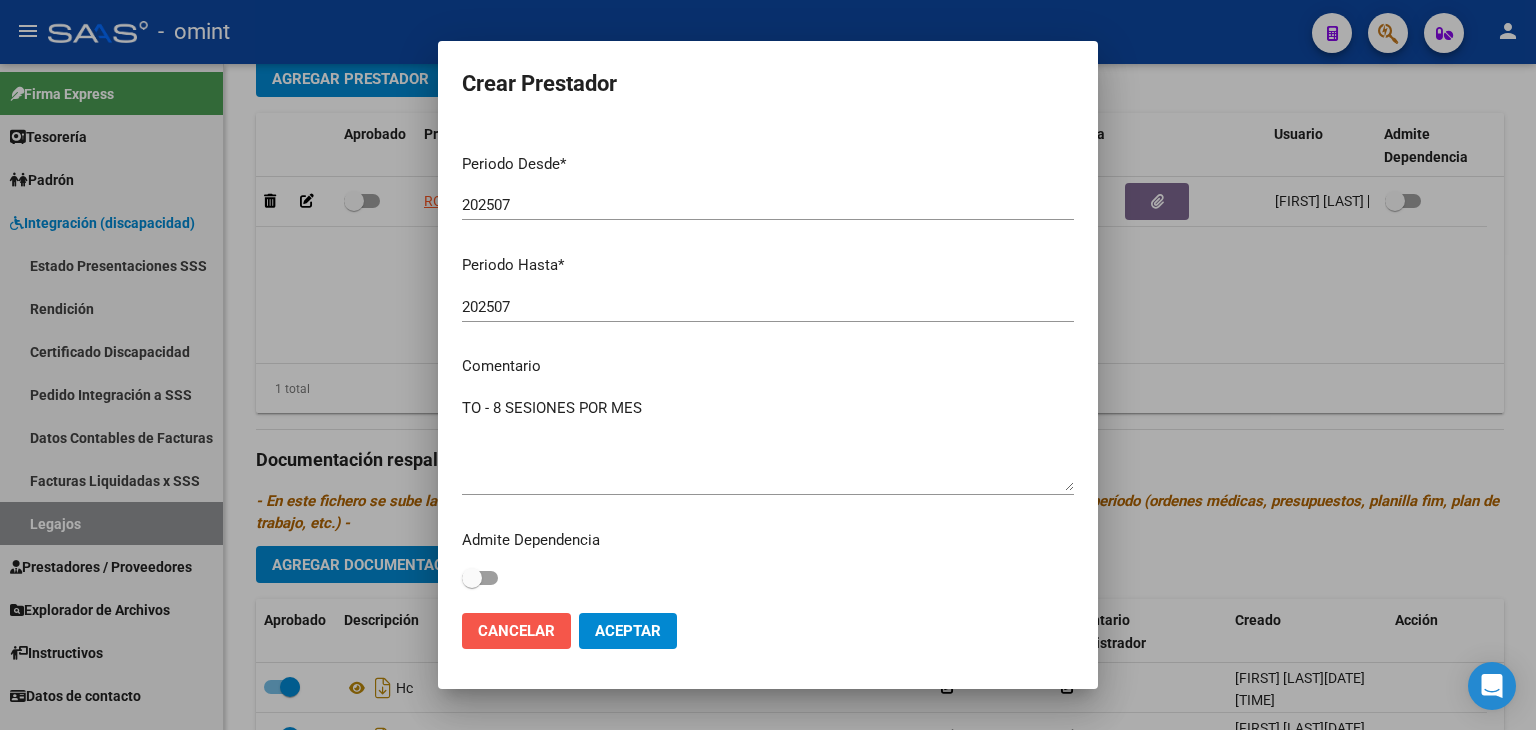 click on "Cancelar" 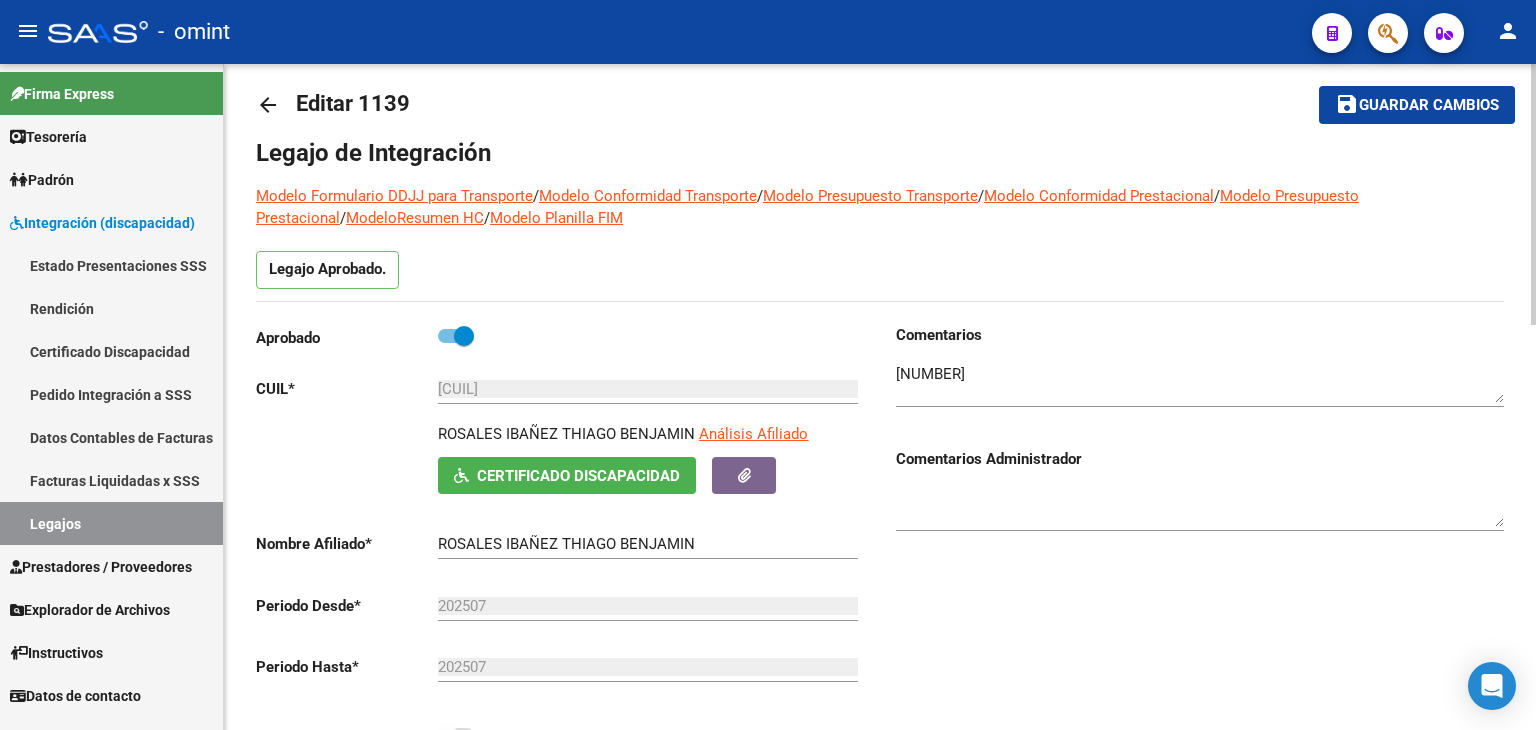 scroll, scrollTop: 0, scrollLeft: 0, axis: both 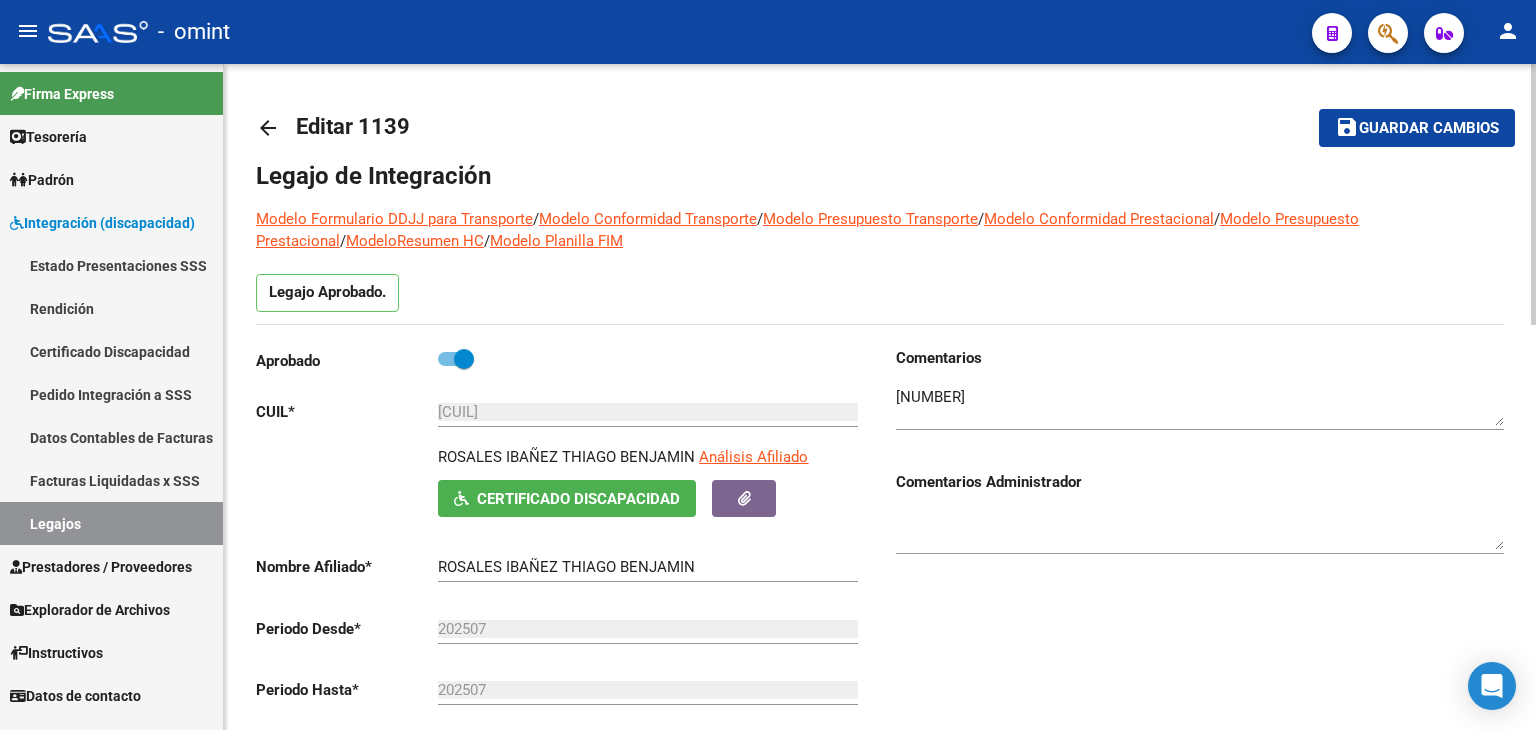 click at bounding box center [456, 359] 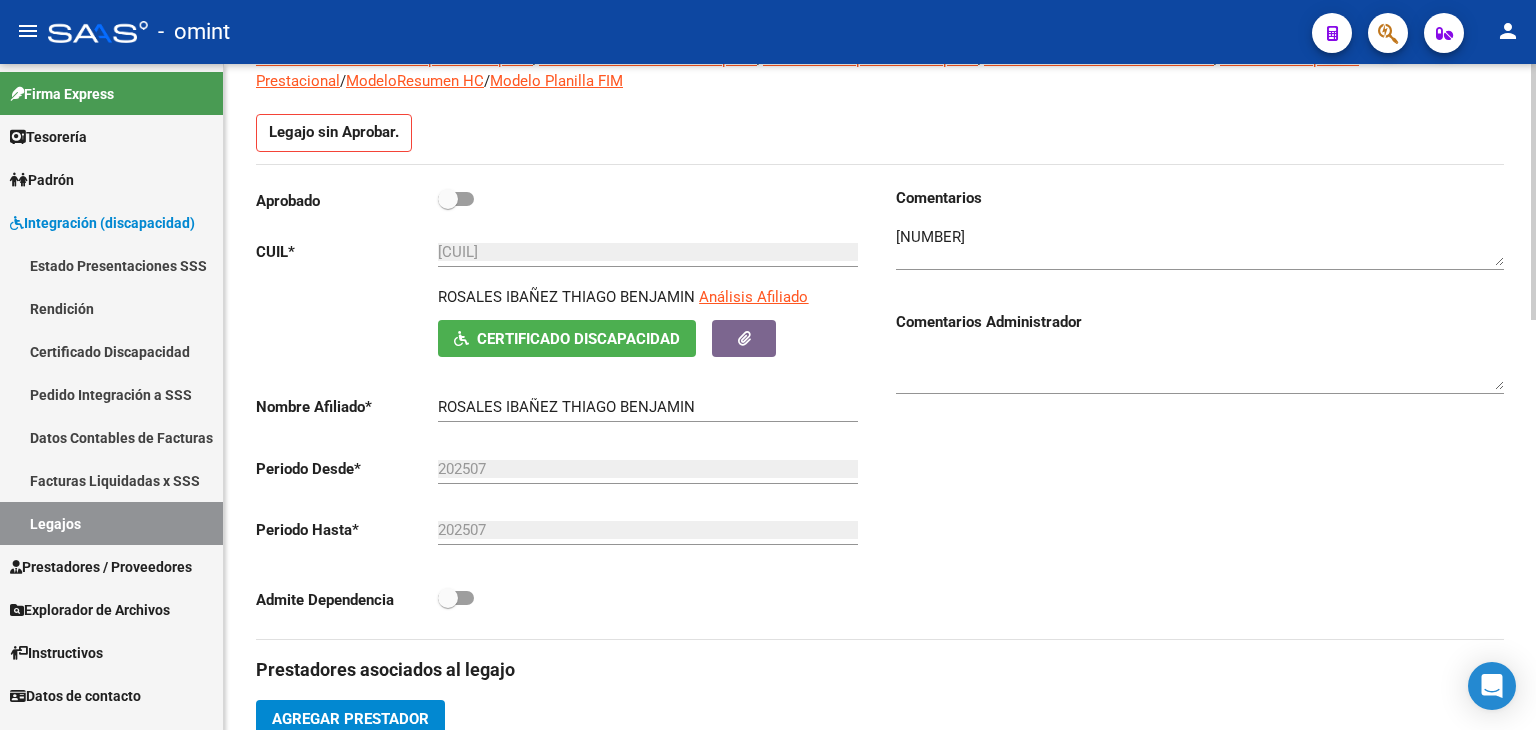 scroll, scrollTop: 400, scrollLeft: 0, axis: vertical 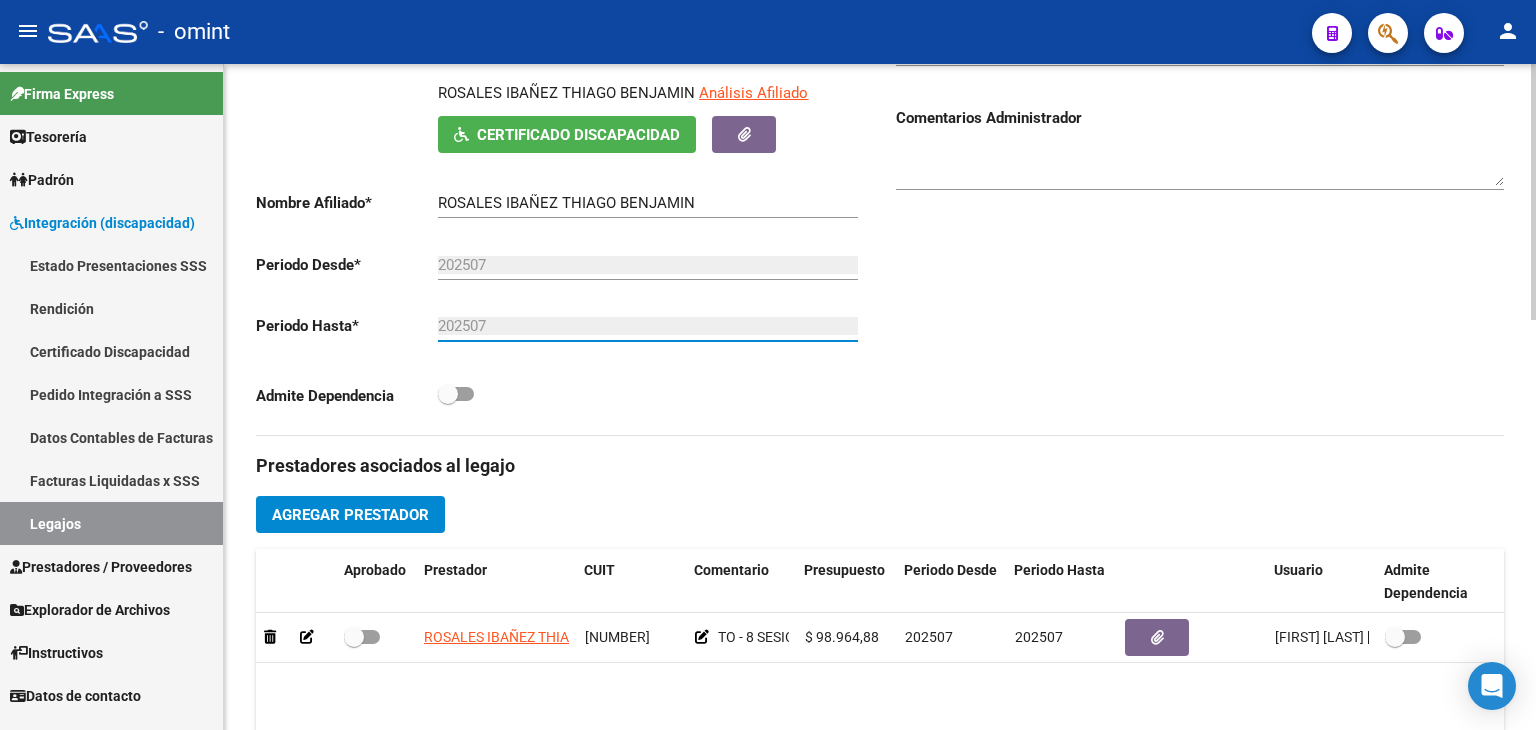 click on "202507" at bounding box center (648, 326) 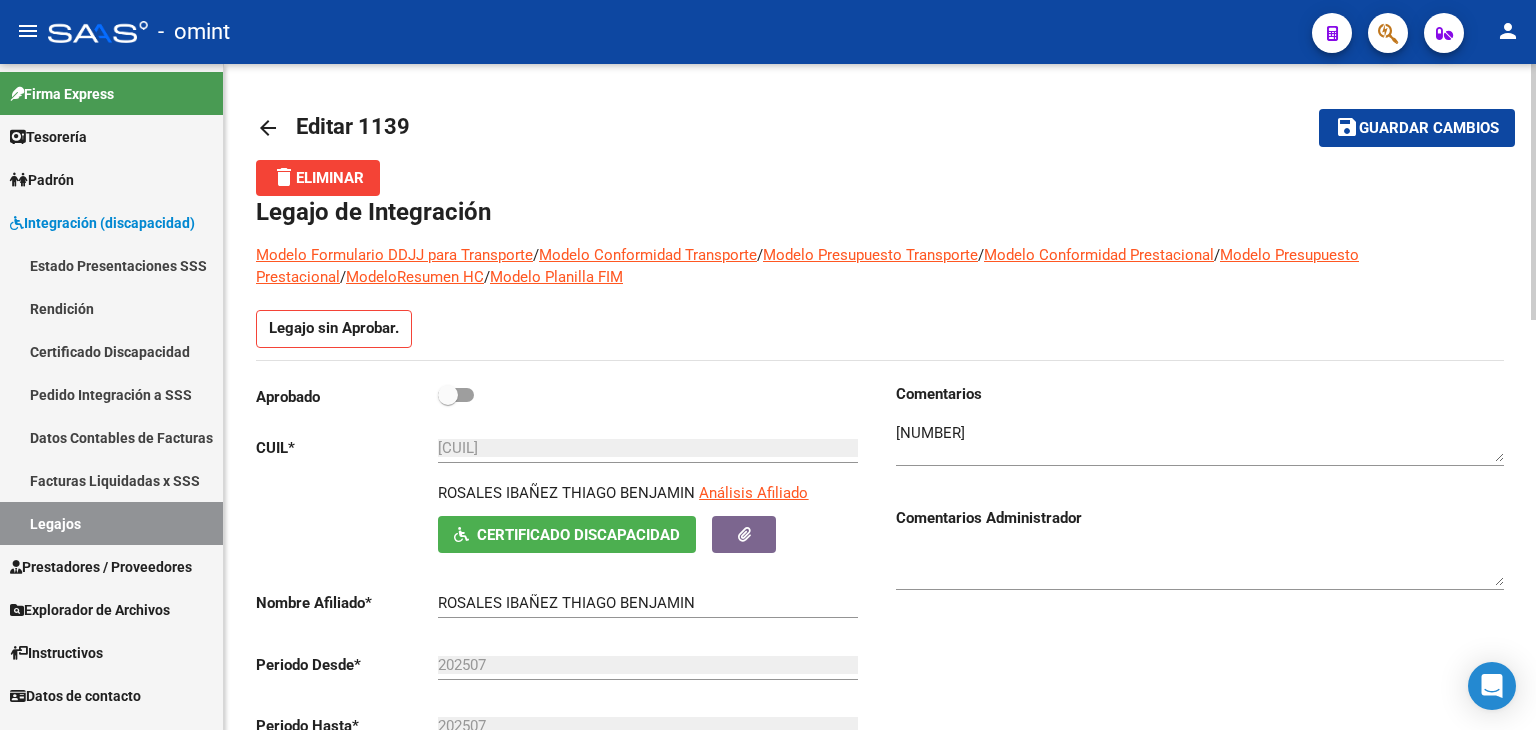 scroll, scrollTop: 100, scrollLeft: 0, axis: vertical 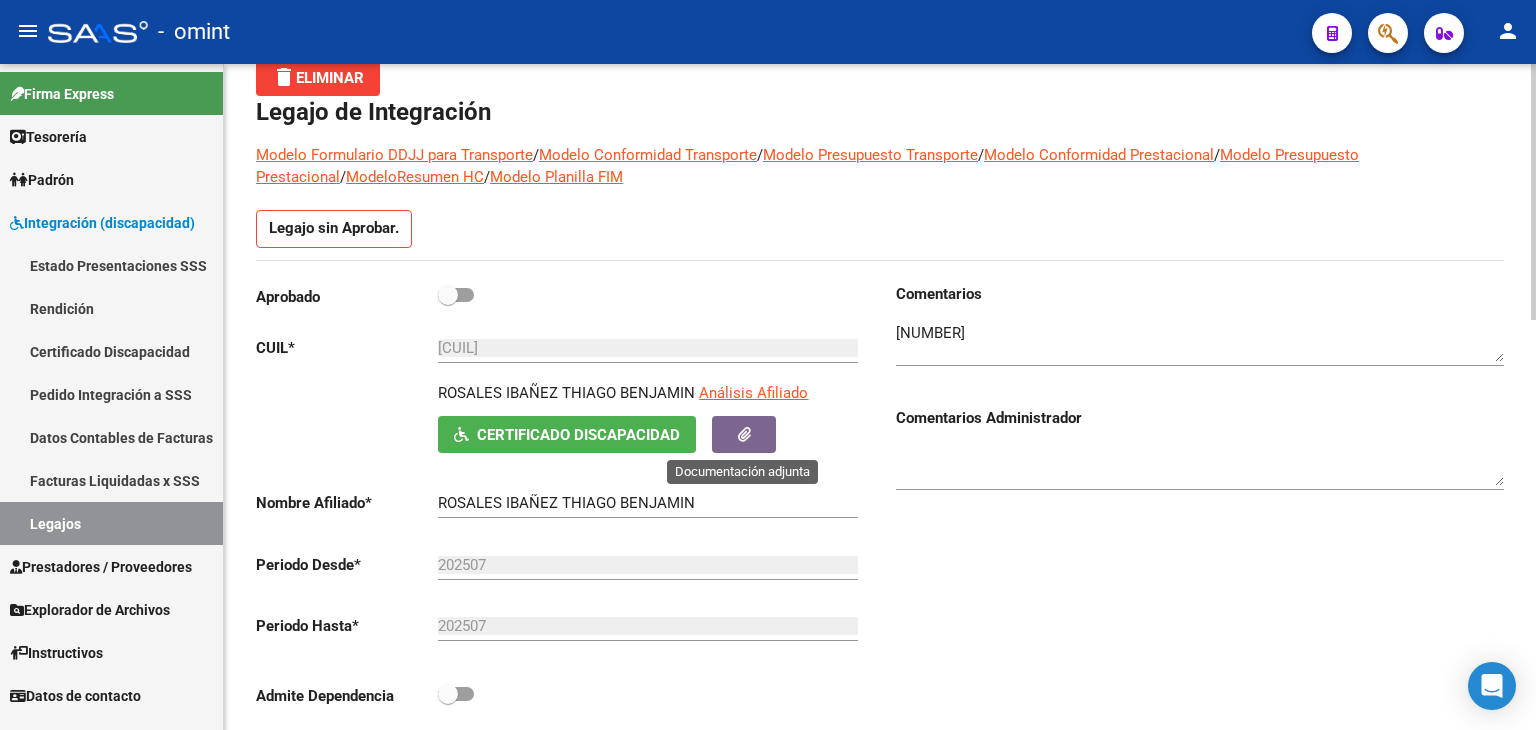 click 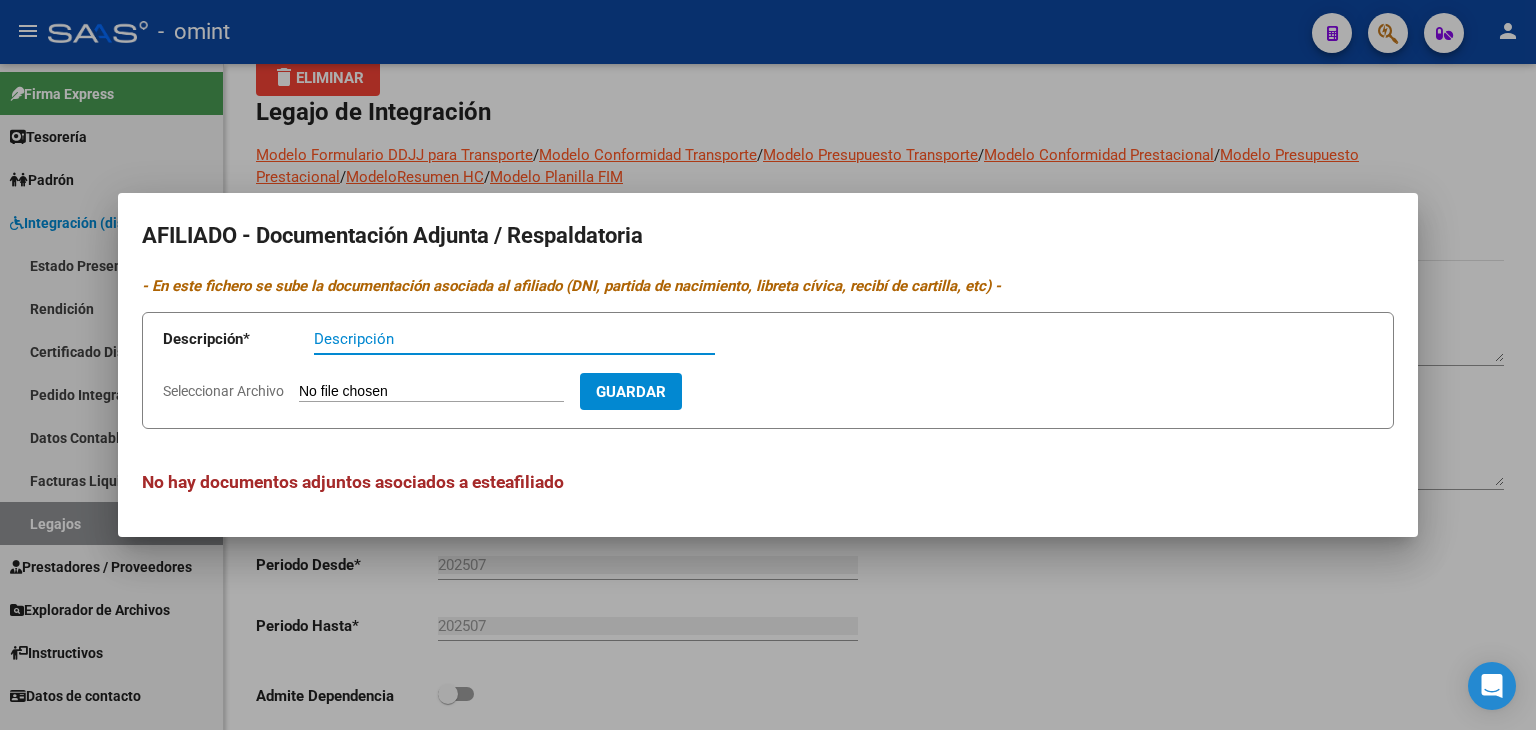 click at bounding box center [768, 365] 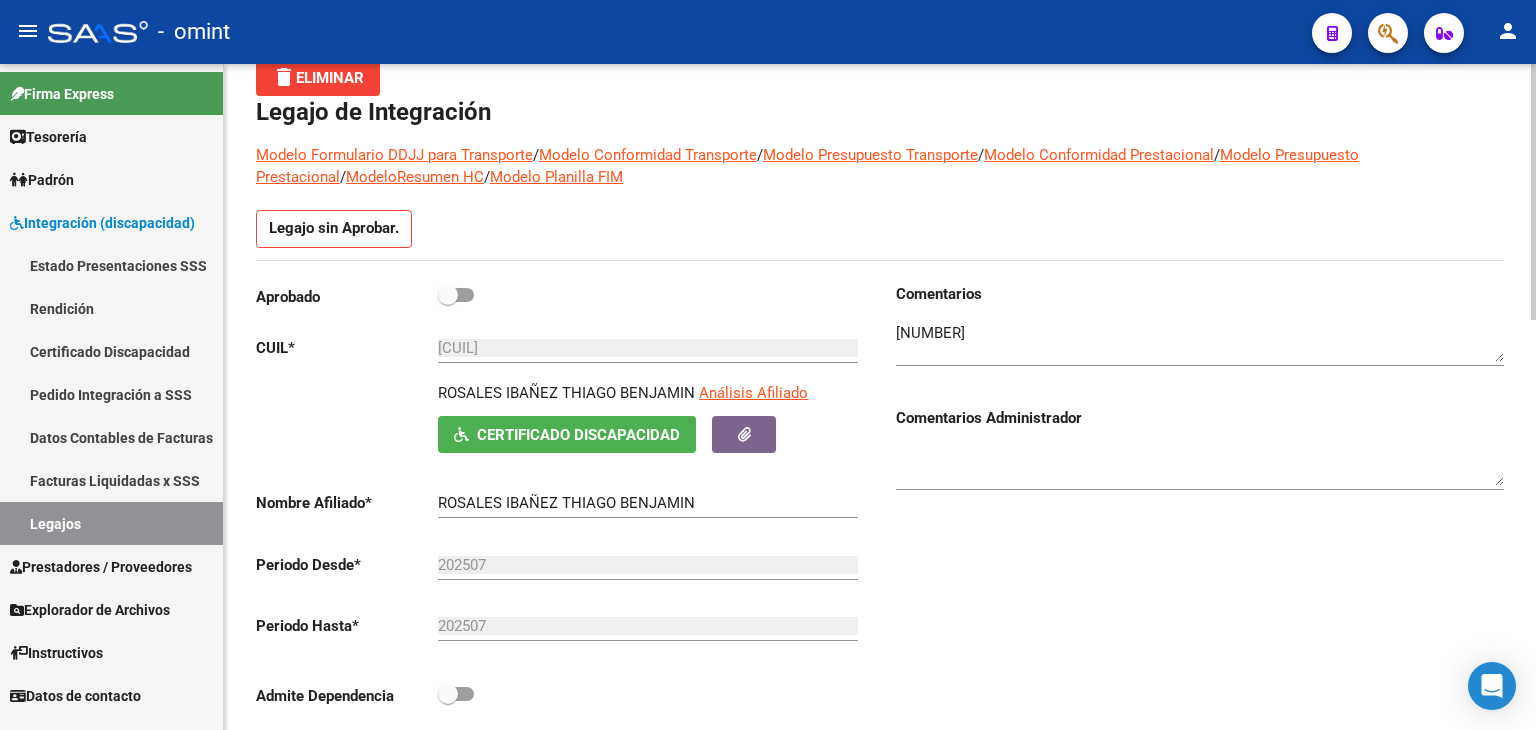 click at bounding box center [1200, 466] 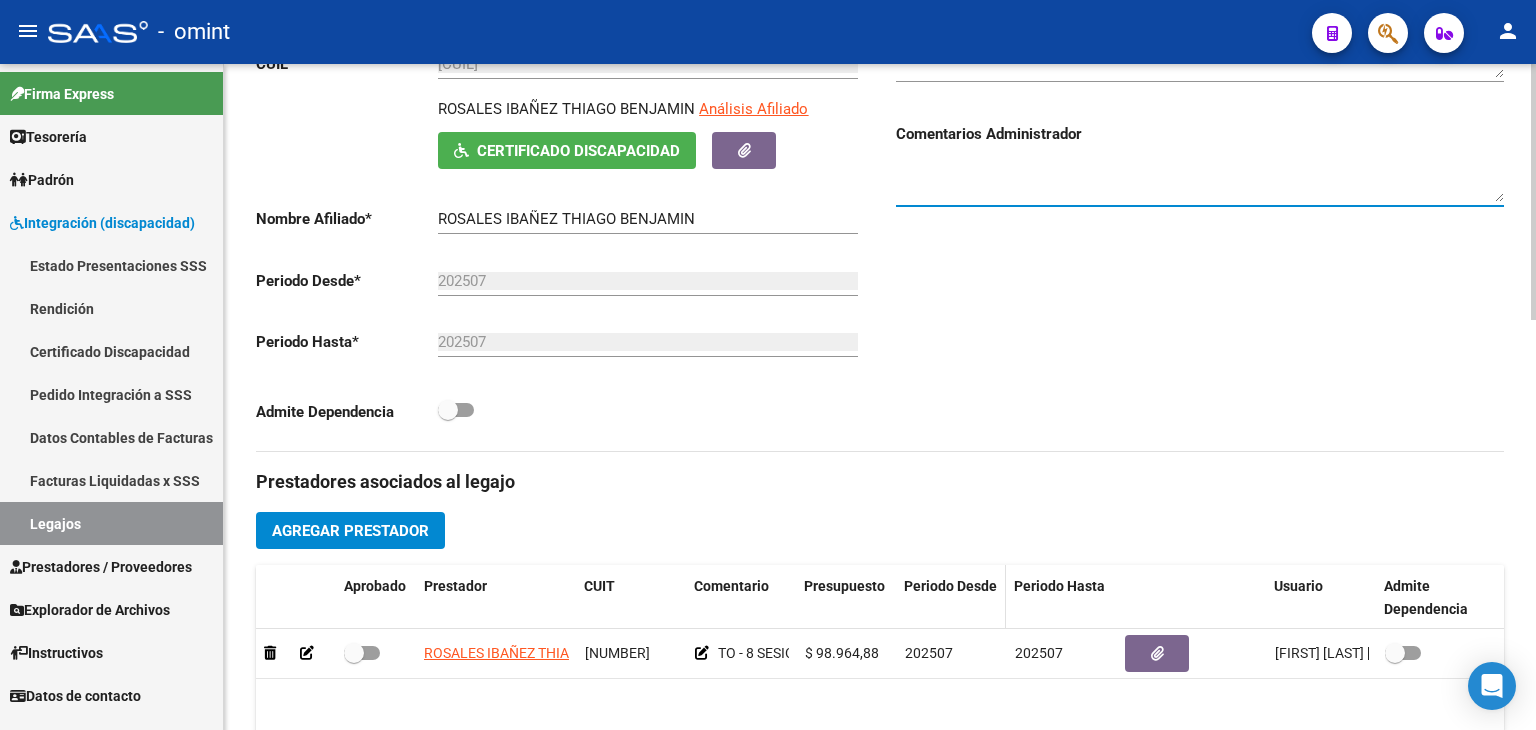 scroll, scrollTop: 400, scrollLeft: 0, axis: vertical 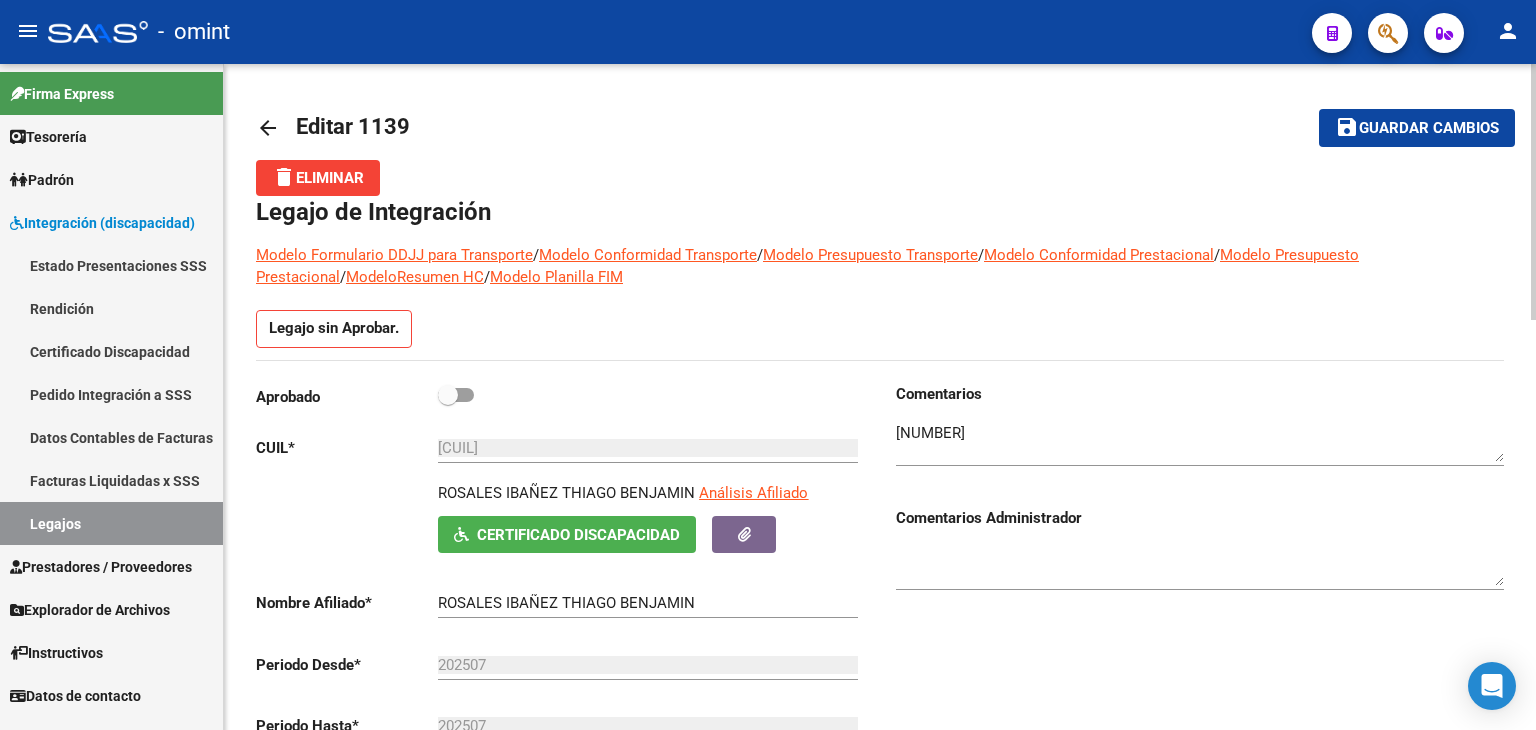 click on "[CUIL]" at bounding box center (648, 448) 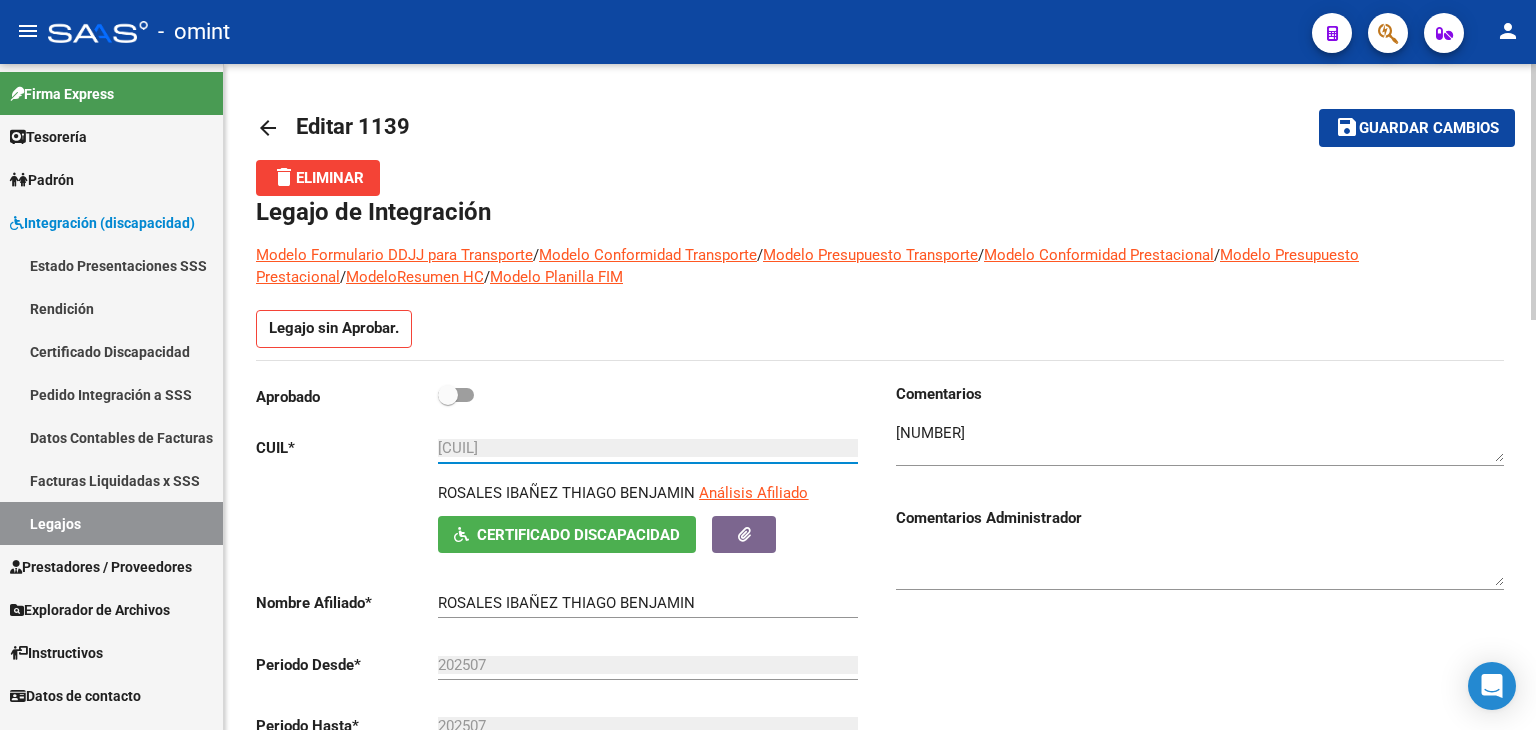 click on "[CUIL]" at bounding box center [648, 448] 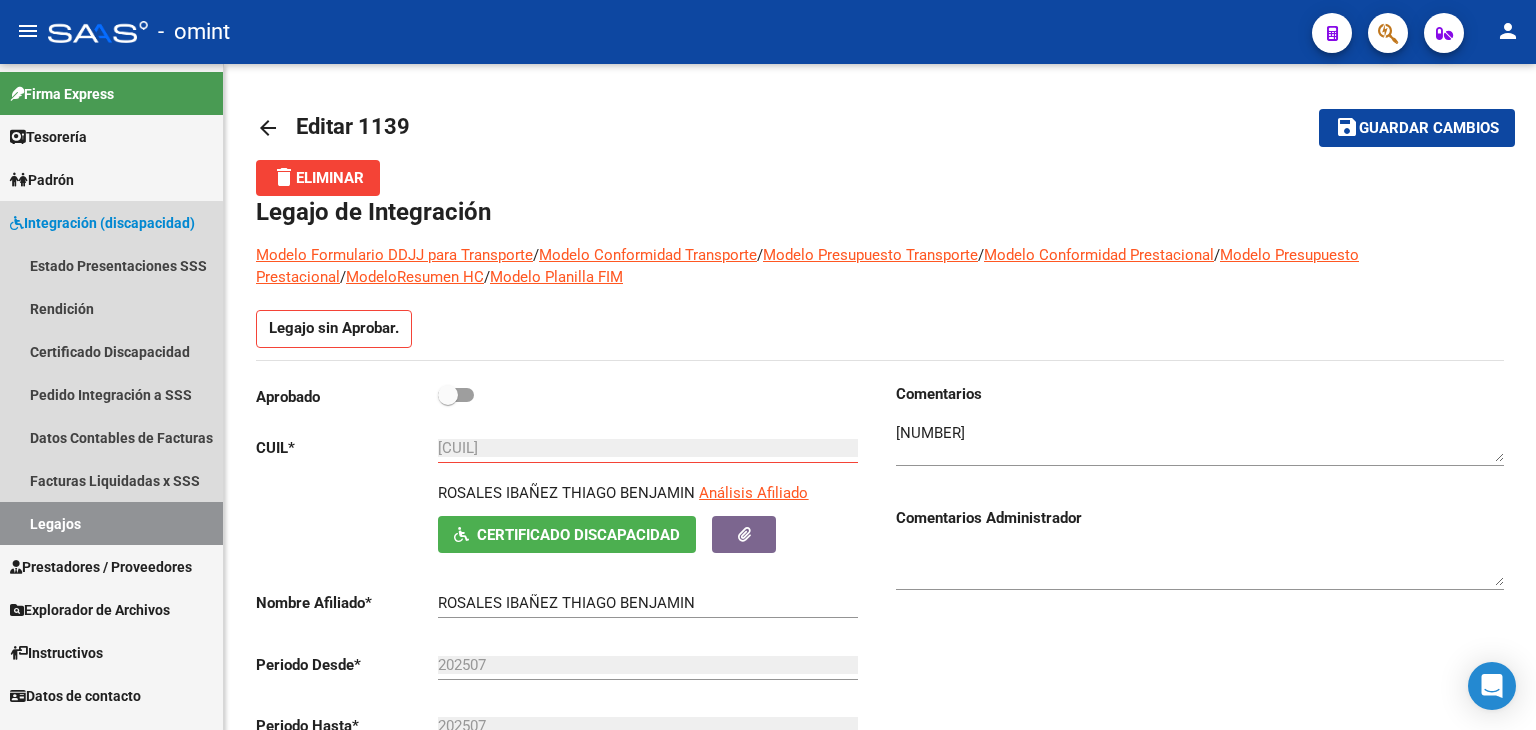 click on "Legajos" at bounding box center (111, 523) 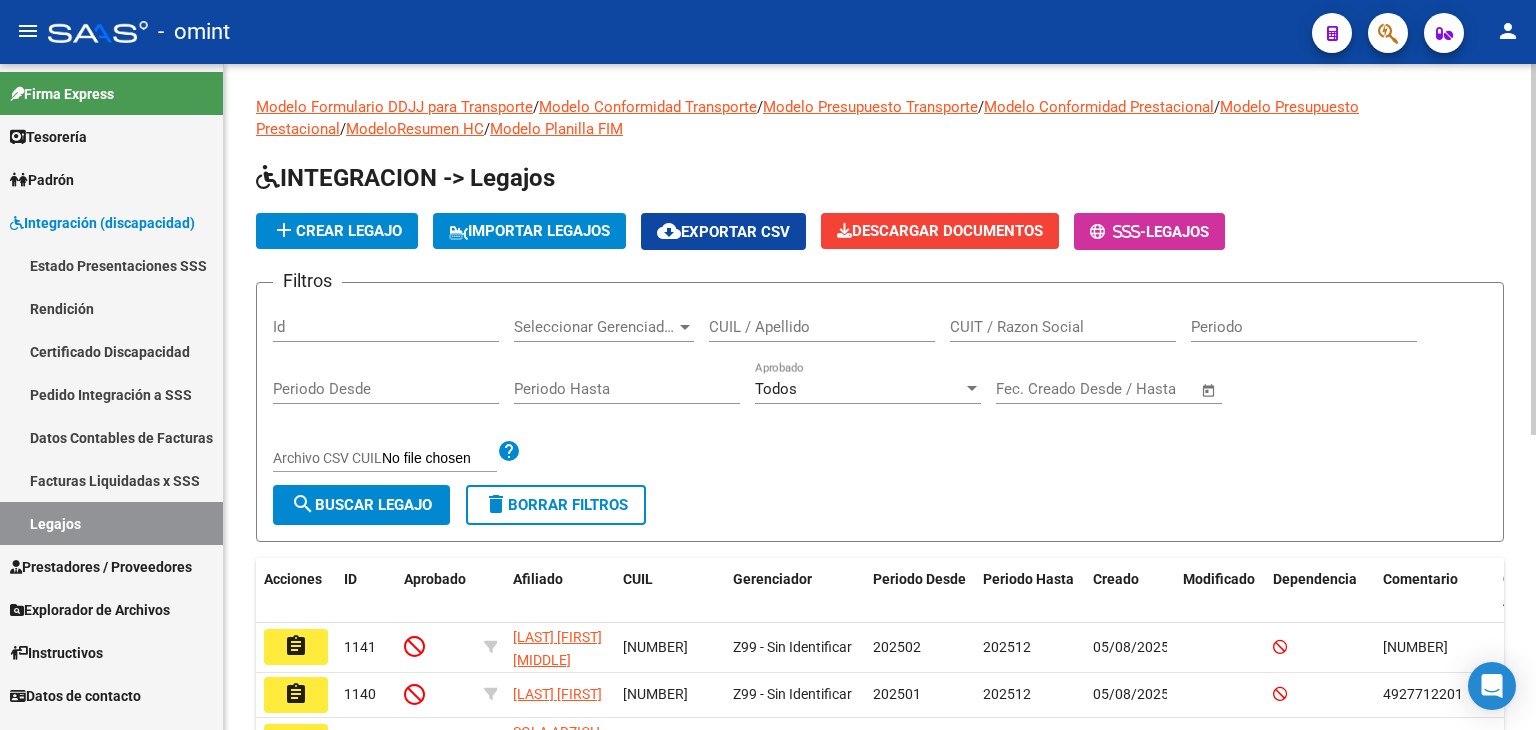 click on "CUIL / Apellido" at bounding box center (822, 327) 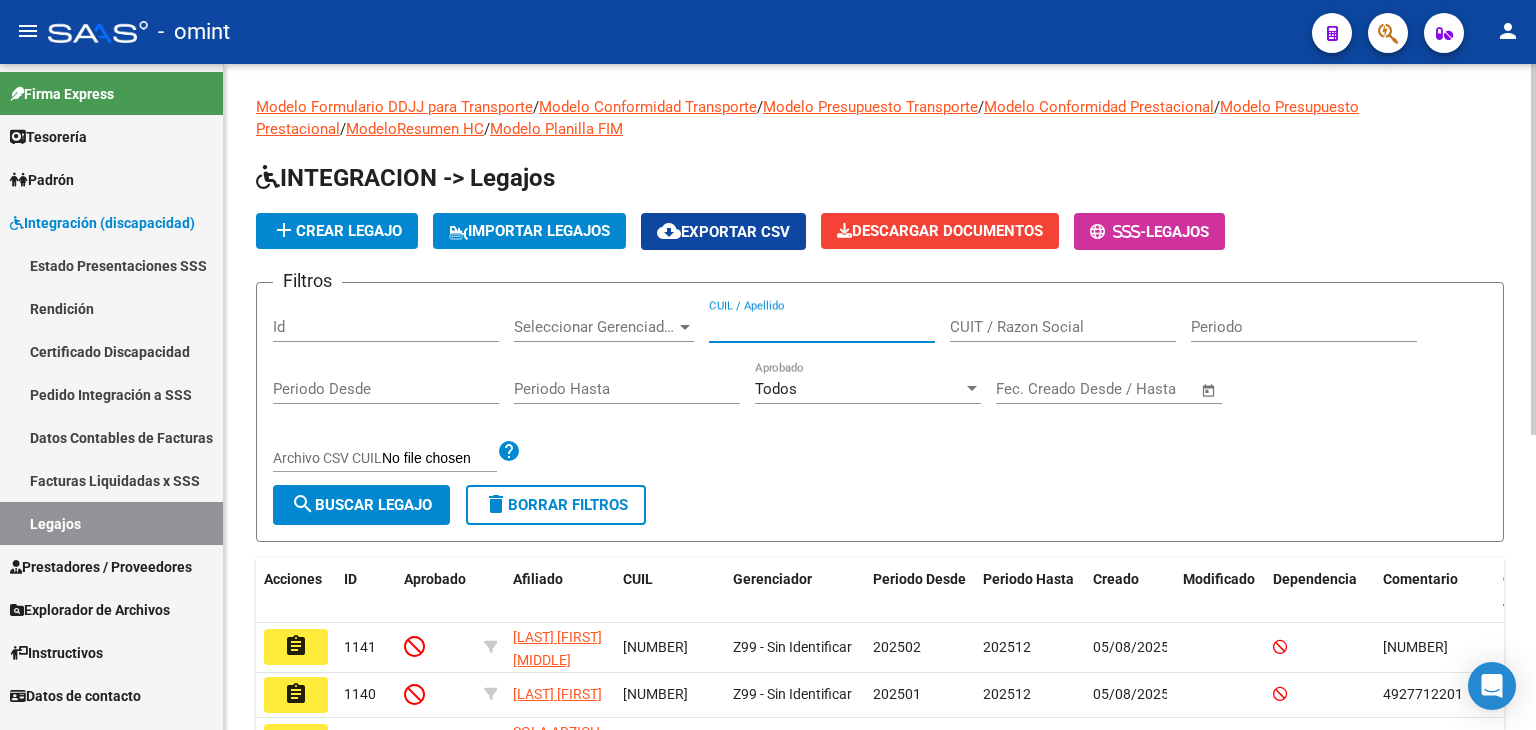 paste on "[CUIL]" 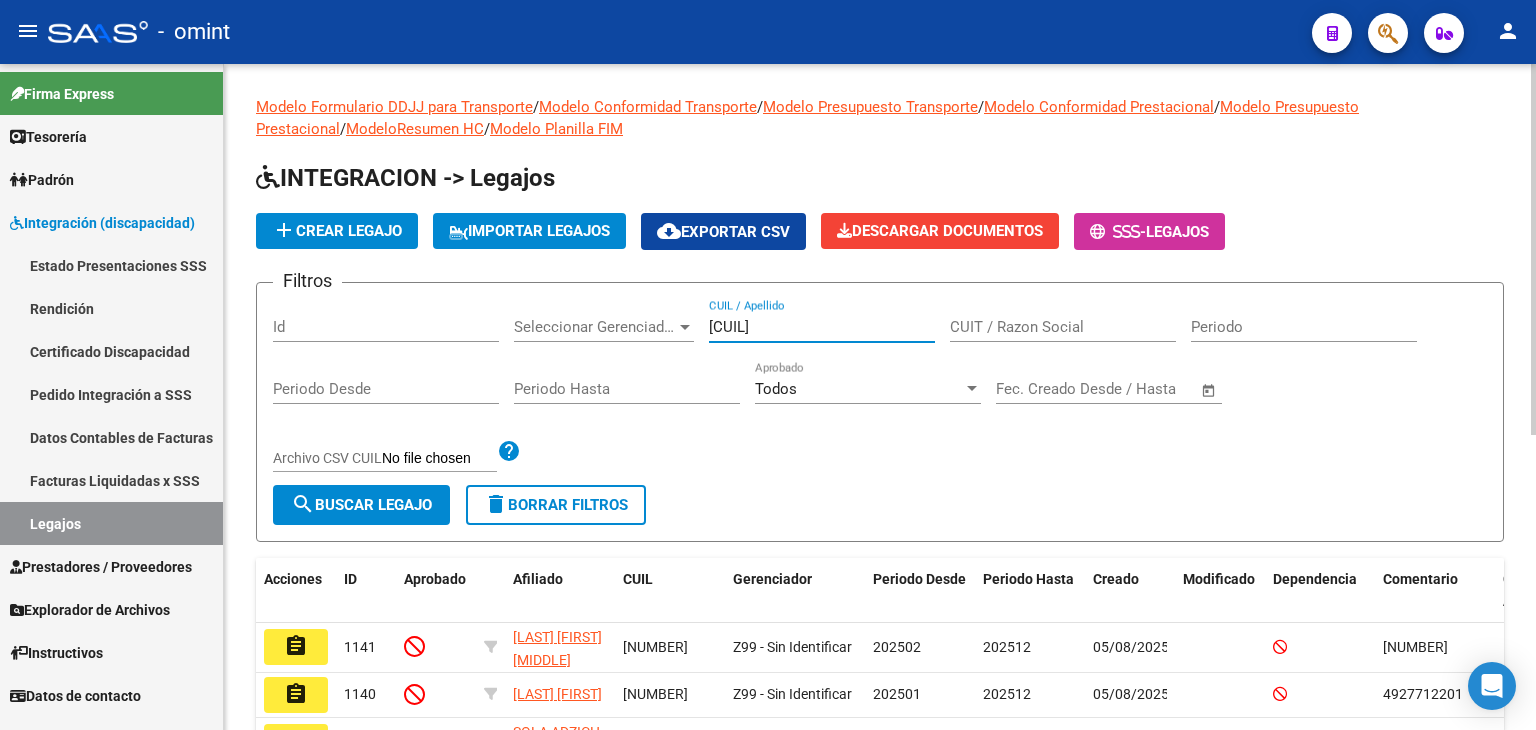 drag, startPoint x: 800, startPoint y: 321, endPoint x: 828, endPoint y: 321, distance: 28 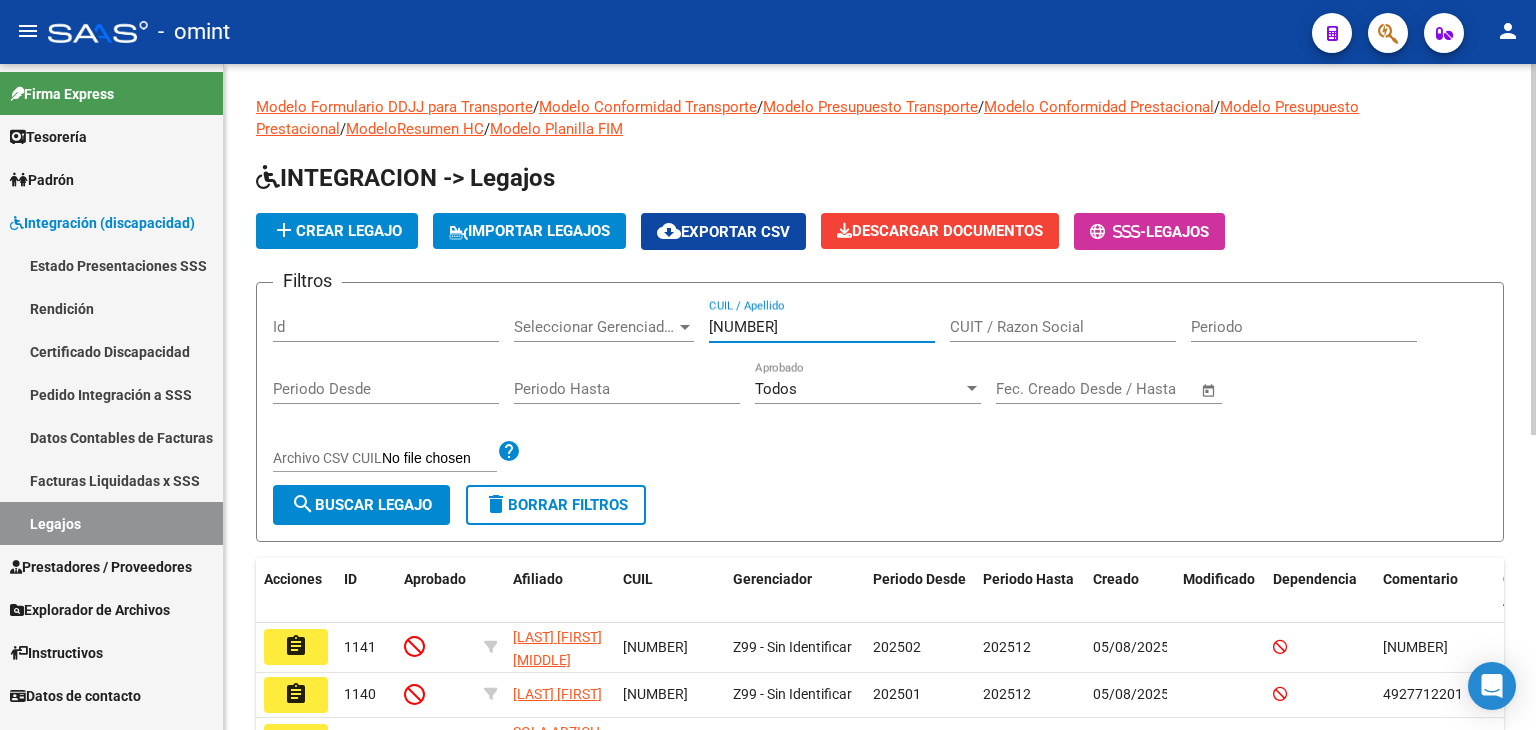 type on "[NUMBER]" 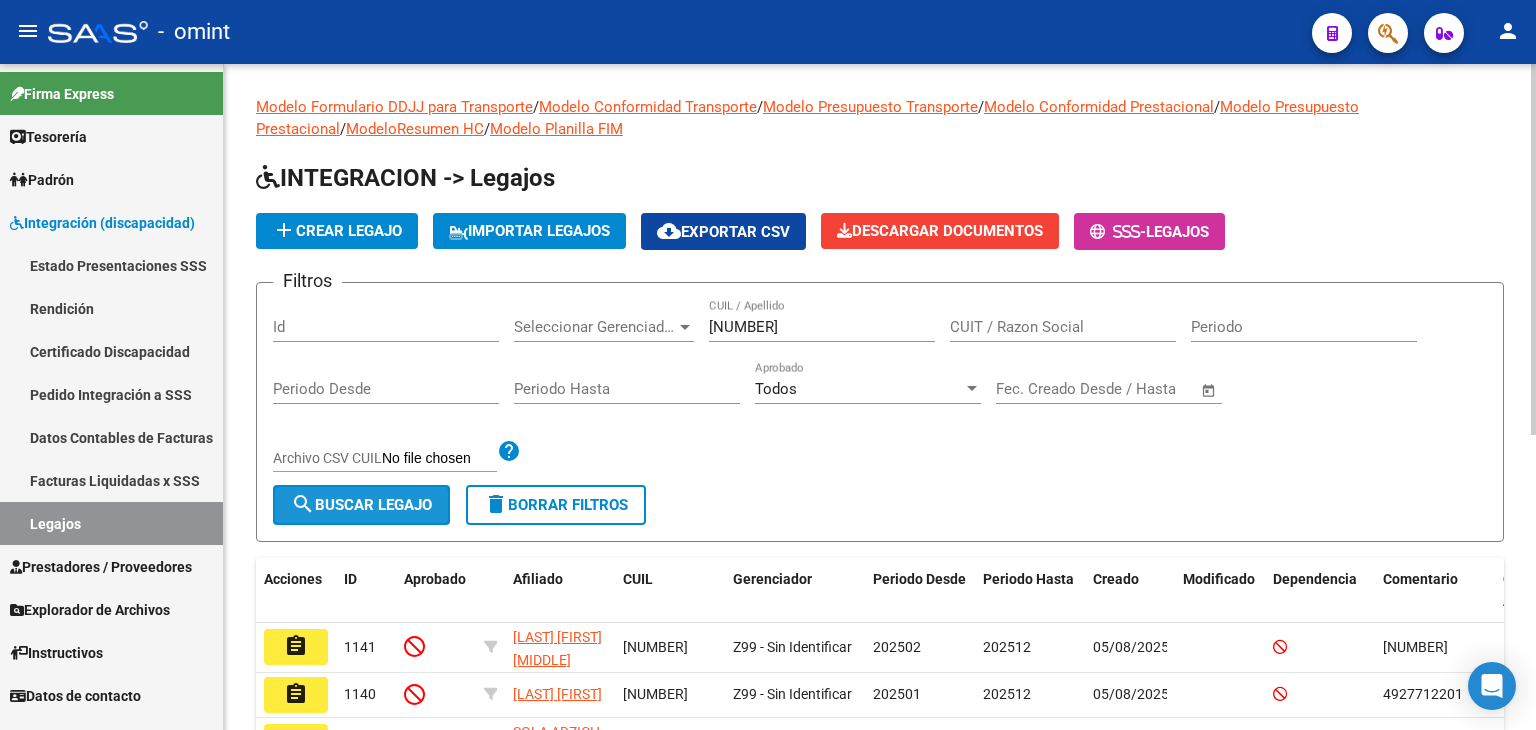 click on "search  Buscar Legajo" 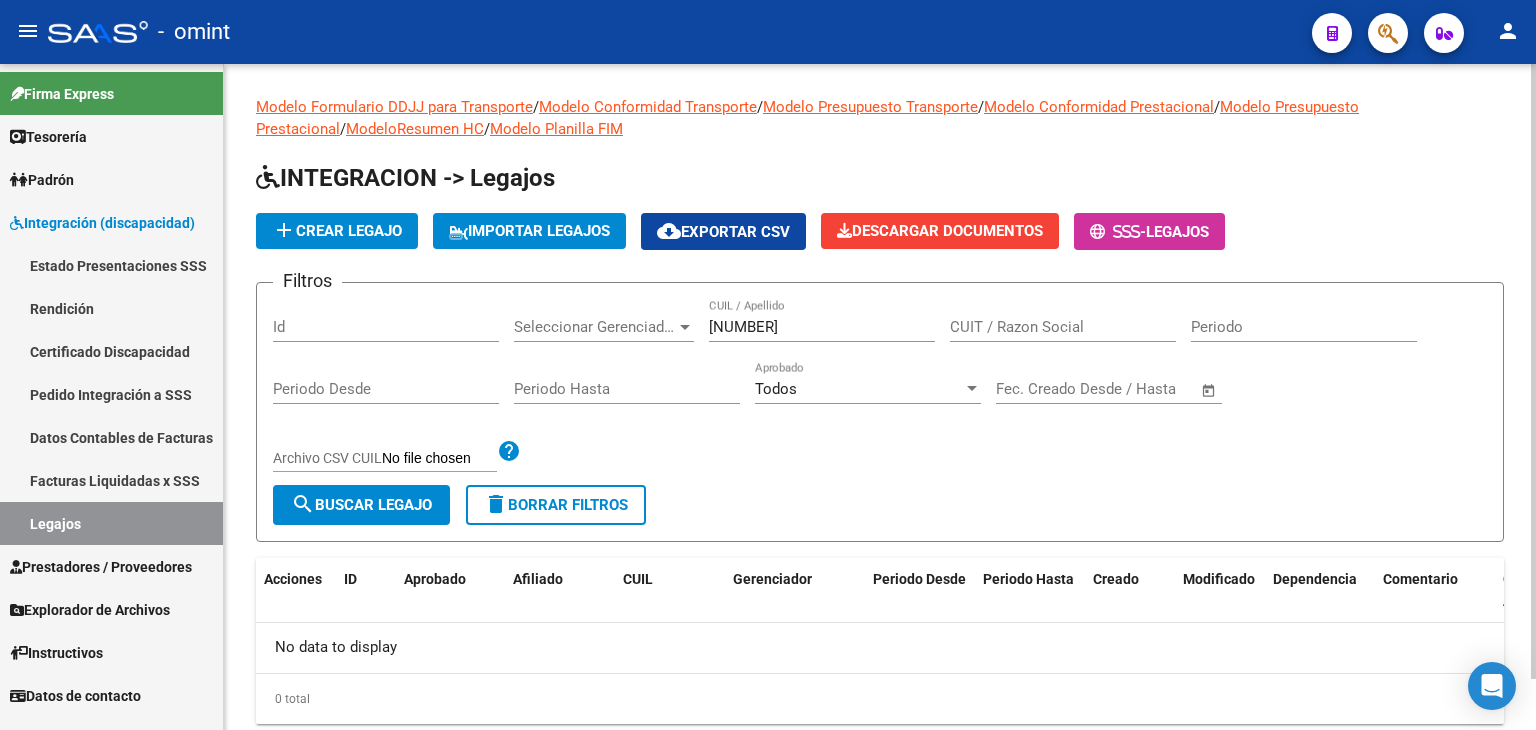 scroll, scrollTop: 56, scrollLeft: 0, axis: vertical 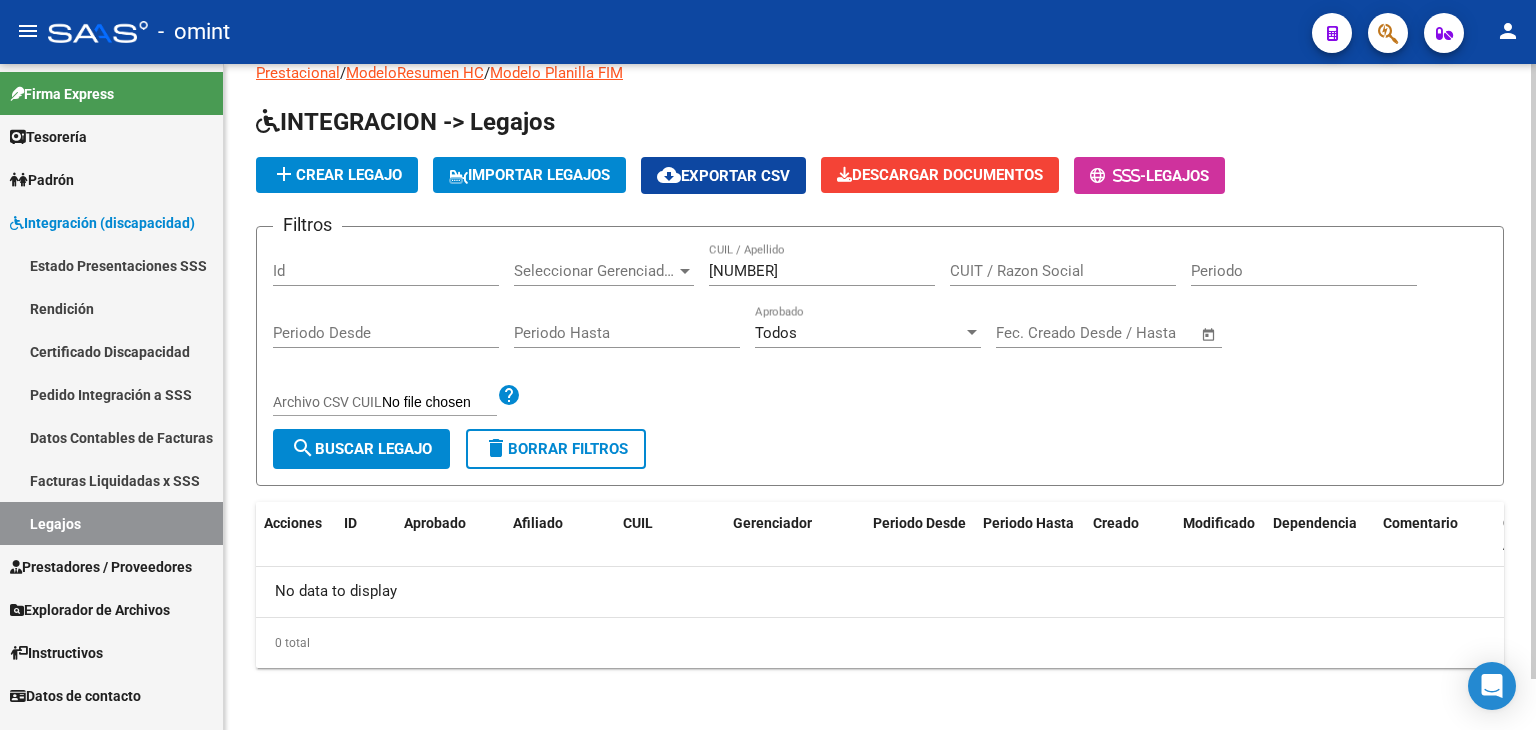 click on "[NUMBER]" at bounding box center [822, 271] 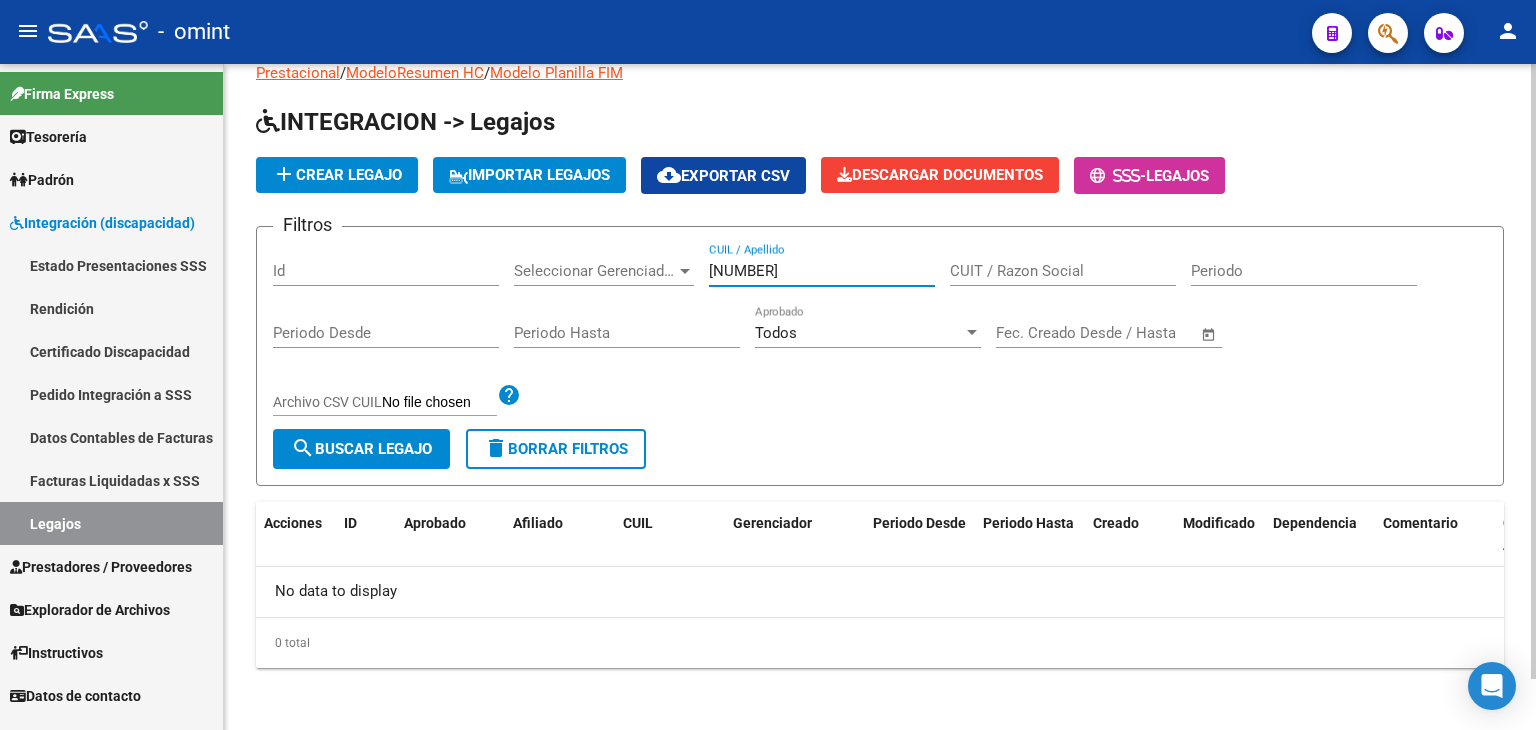 click on "[NUMBER]" at bounding box center (822, 271) 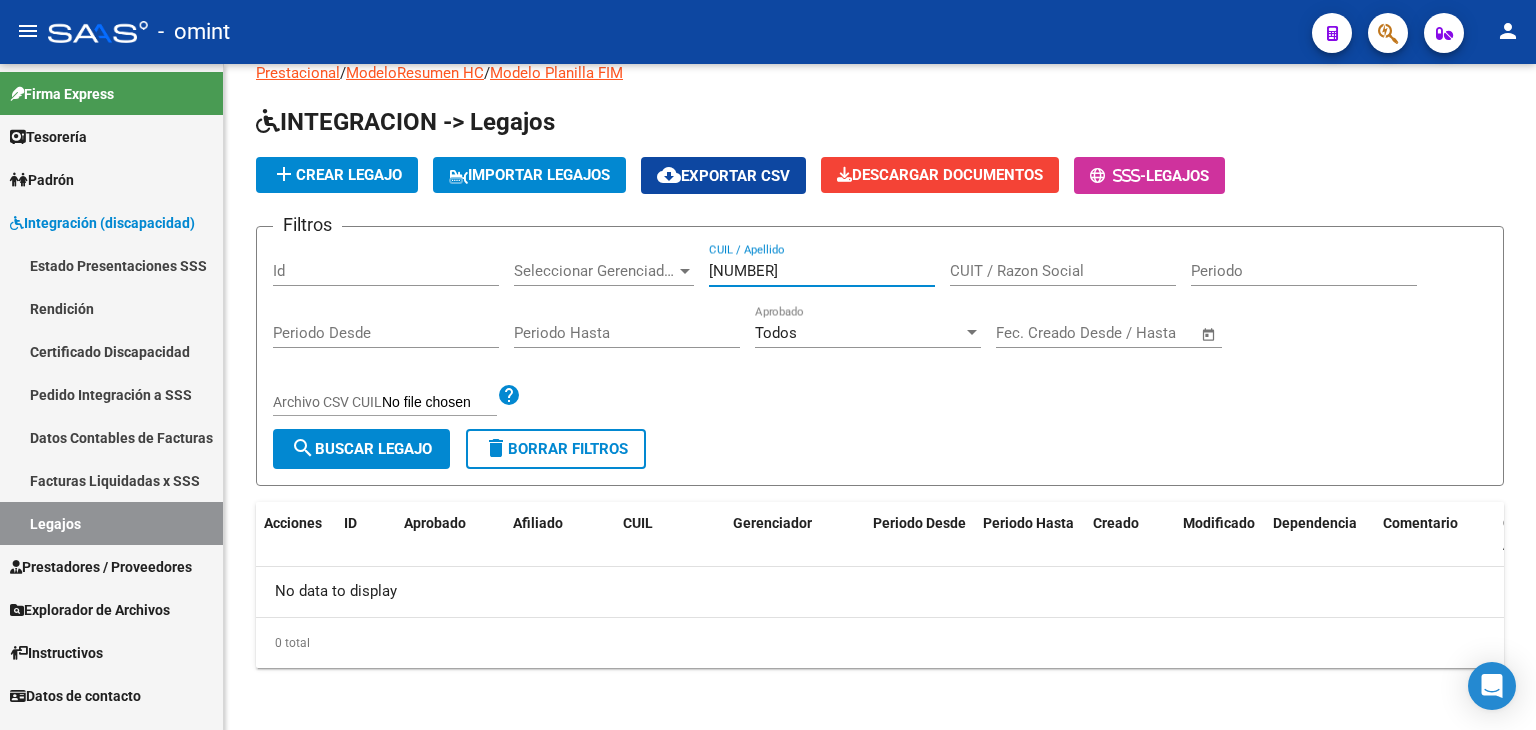 click on "Certificado Discapacidad" at bounding box center [111, 351] 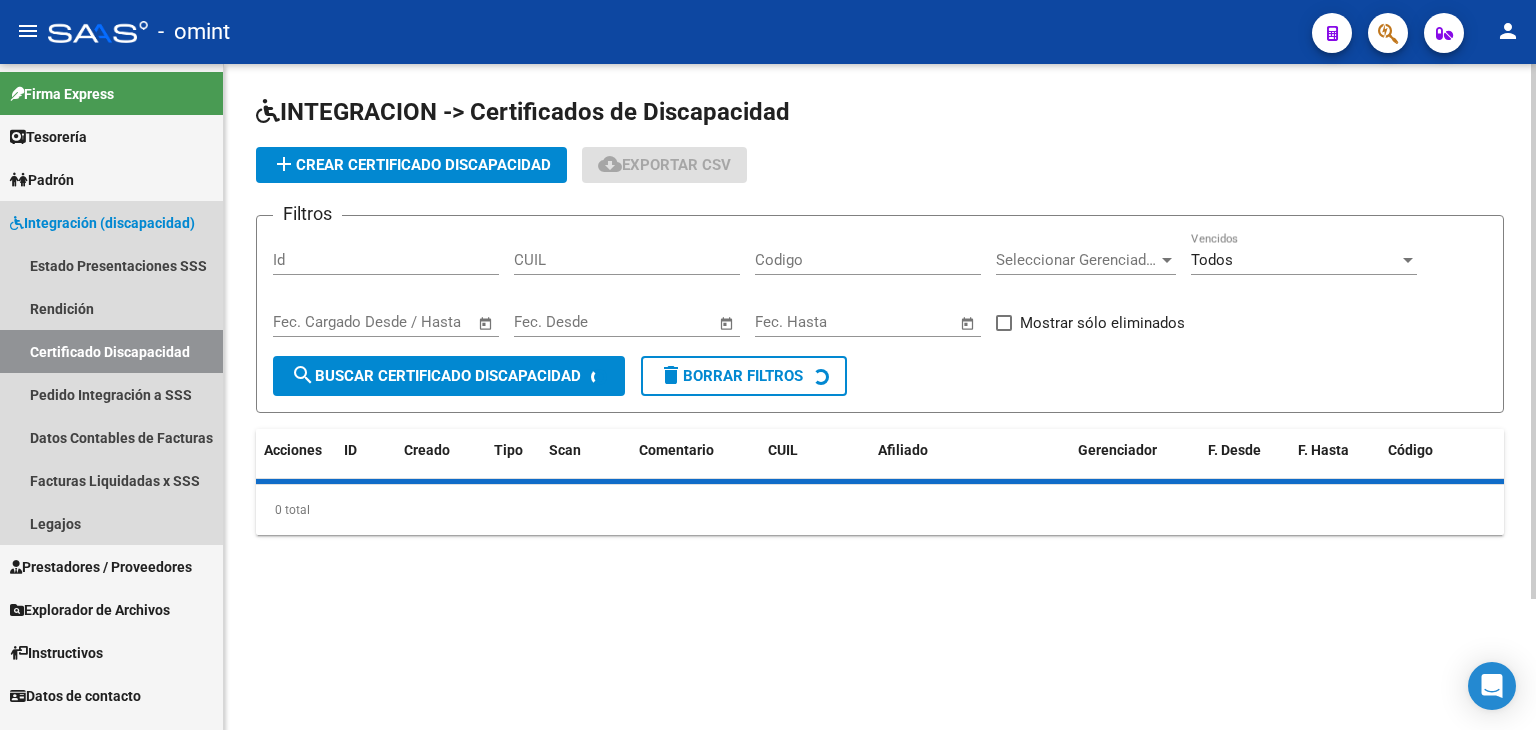 scroll, scrollTop: 0, scrollLeft: 0, axis: both 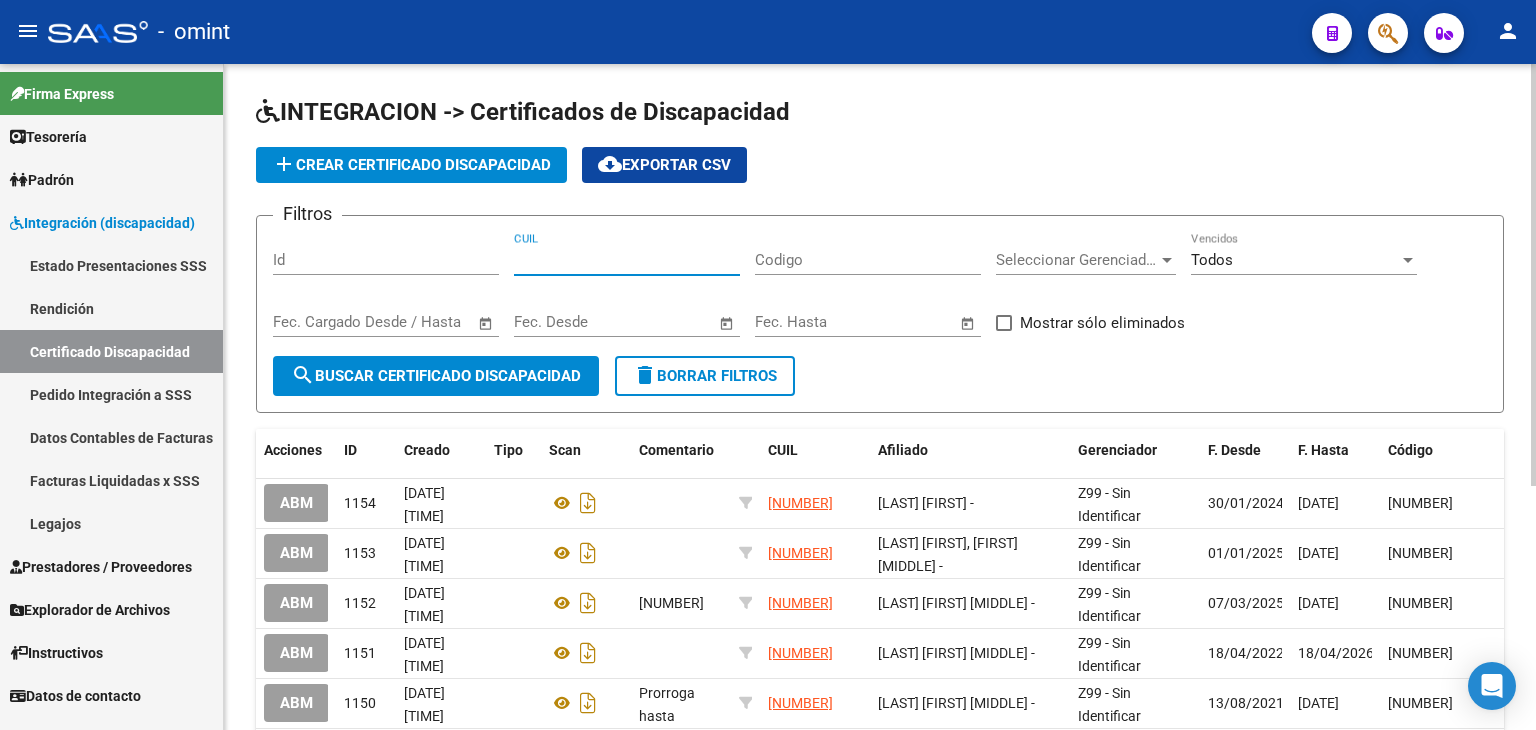 click on "CUIL" at bounding box center (627, 260) 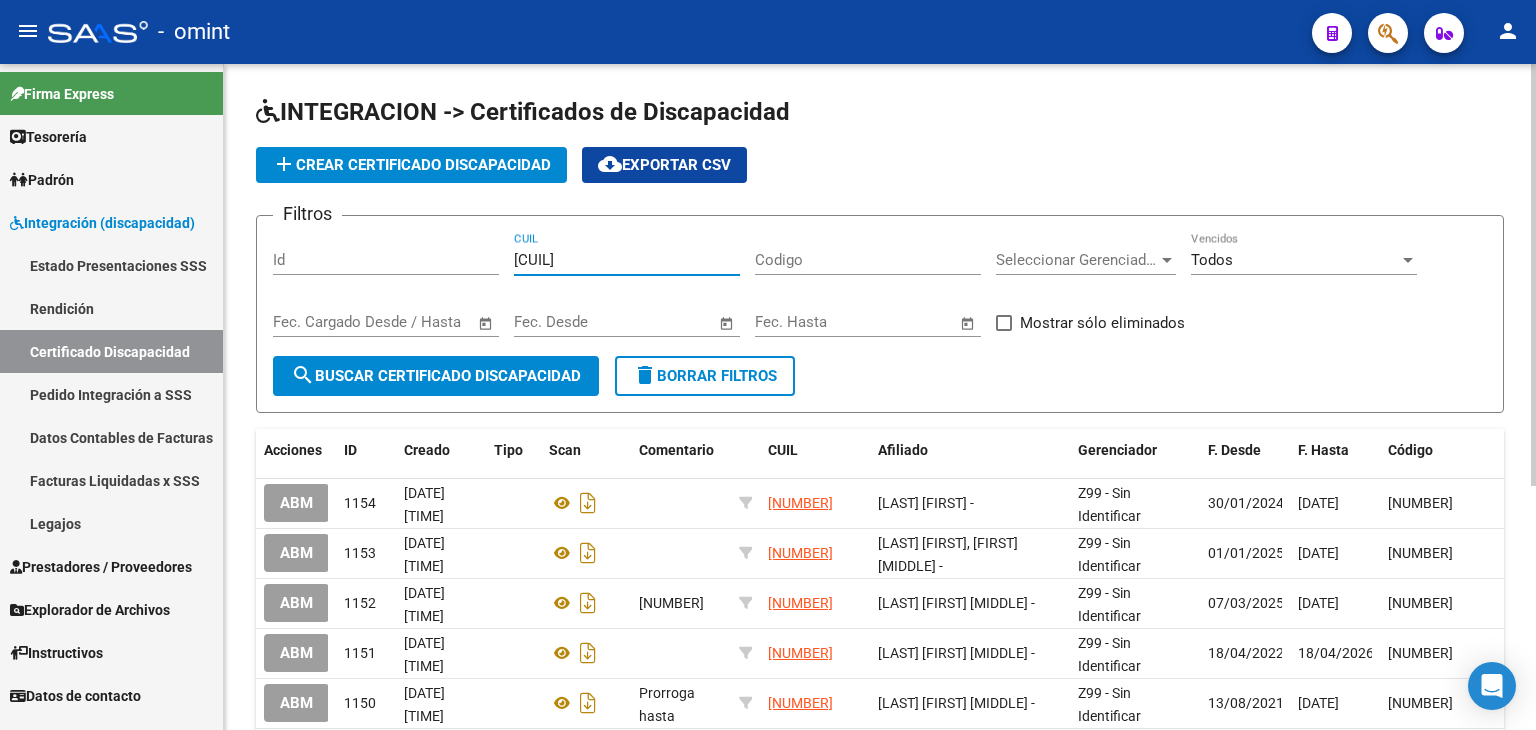 type on "[CUIL]" 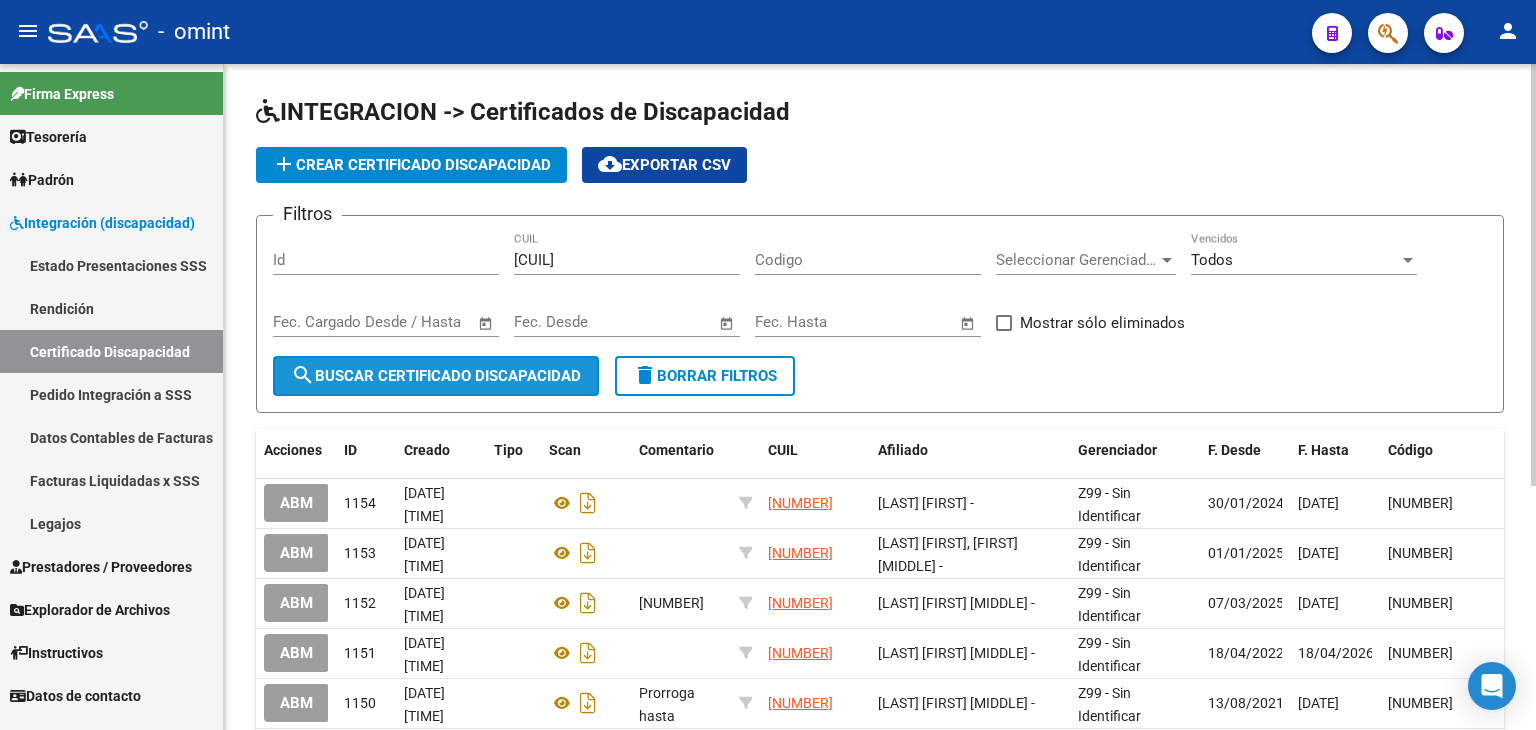 click on "search  Buscar Certificado Discapacidad" 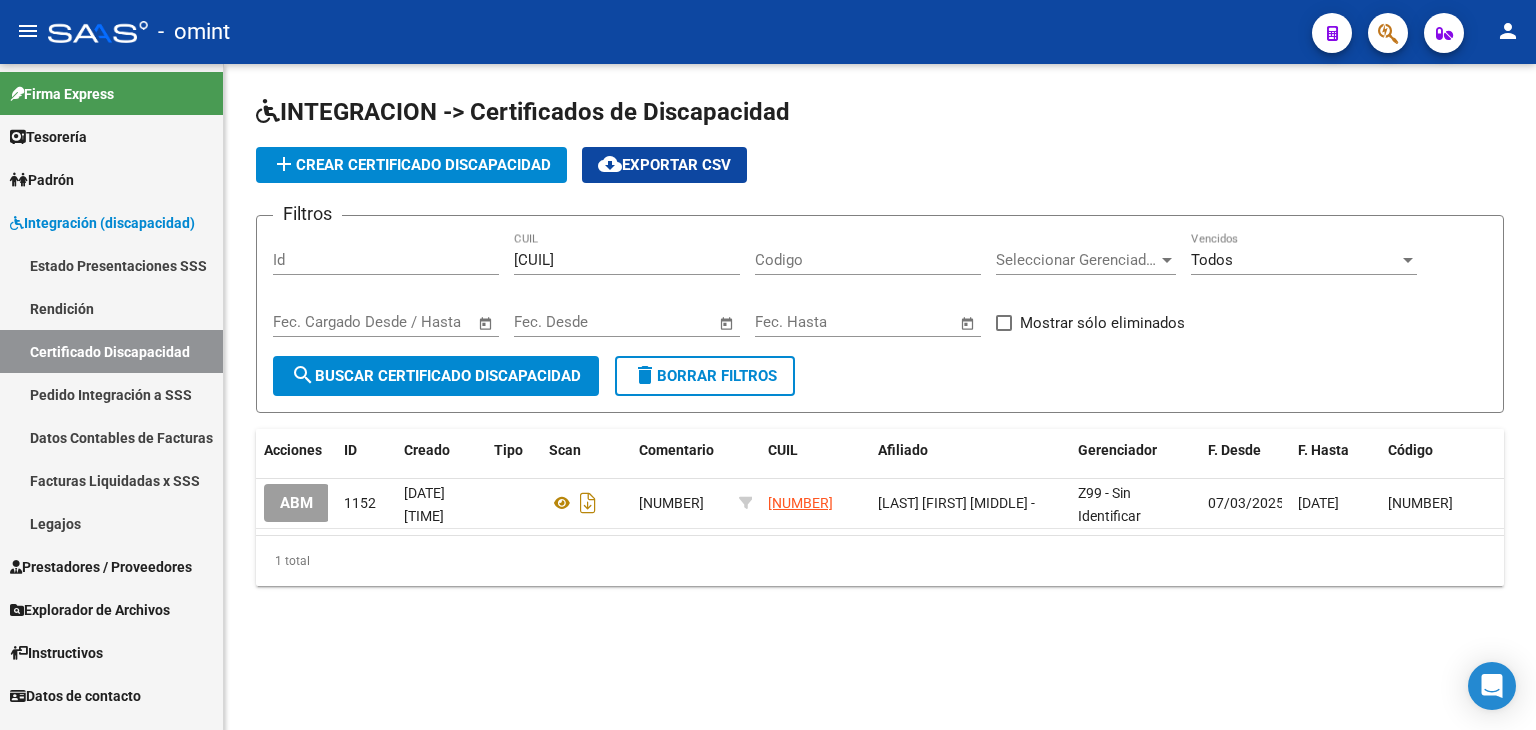 click on "Legajos" at bounding box center [111, 523] 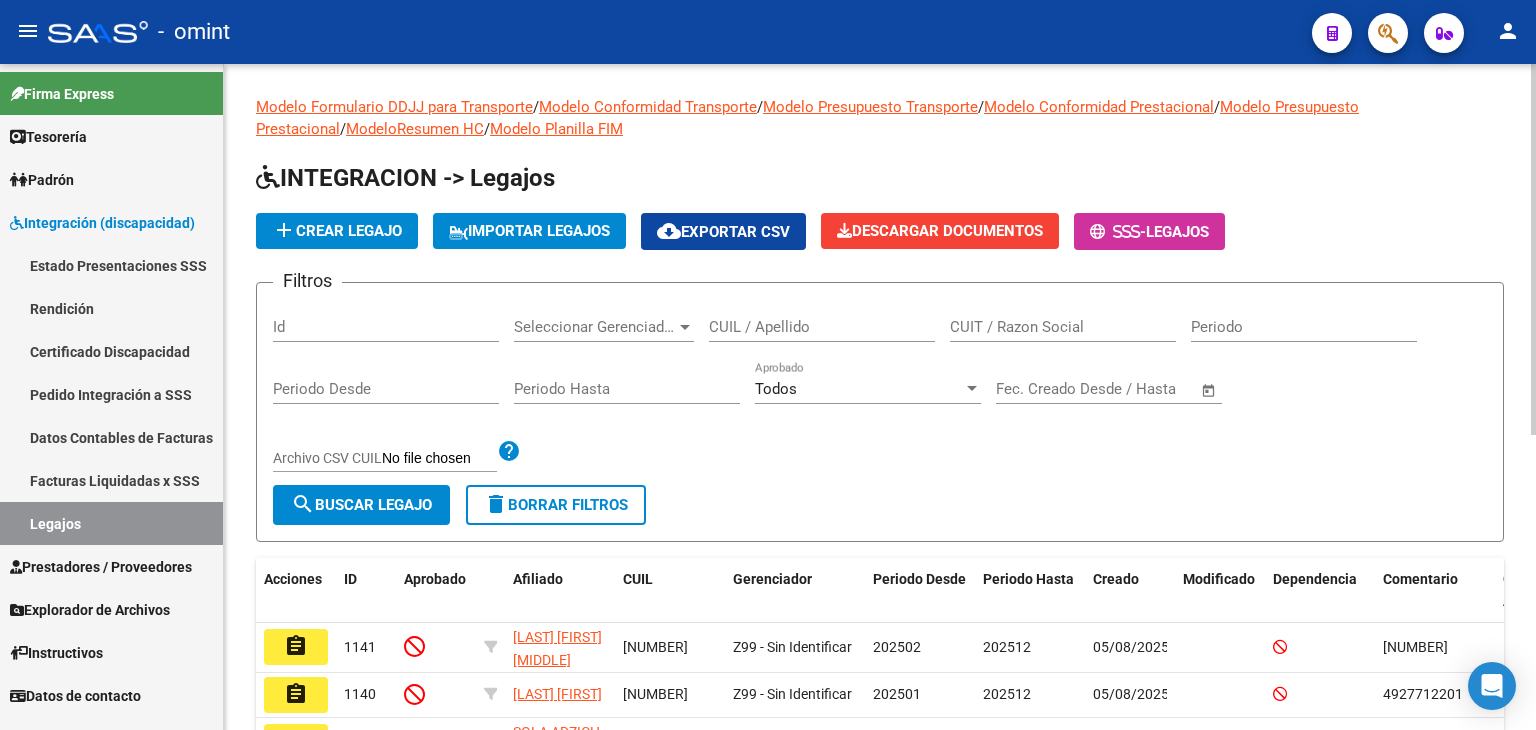 click on "CUIL / Apellido" at bounding box center [822, 327] 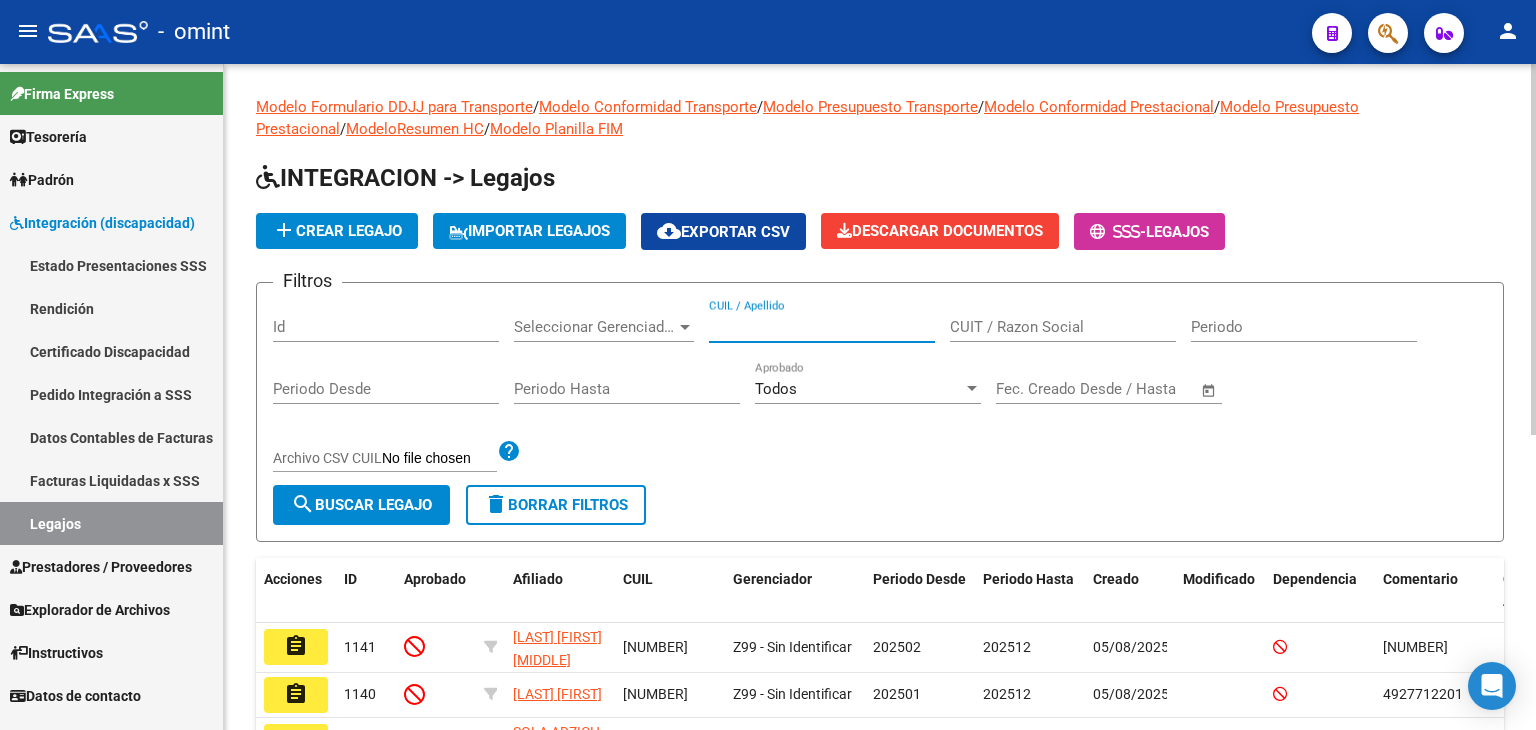 paste on "[NUMBER]" 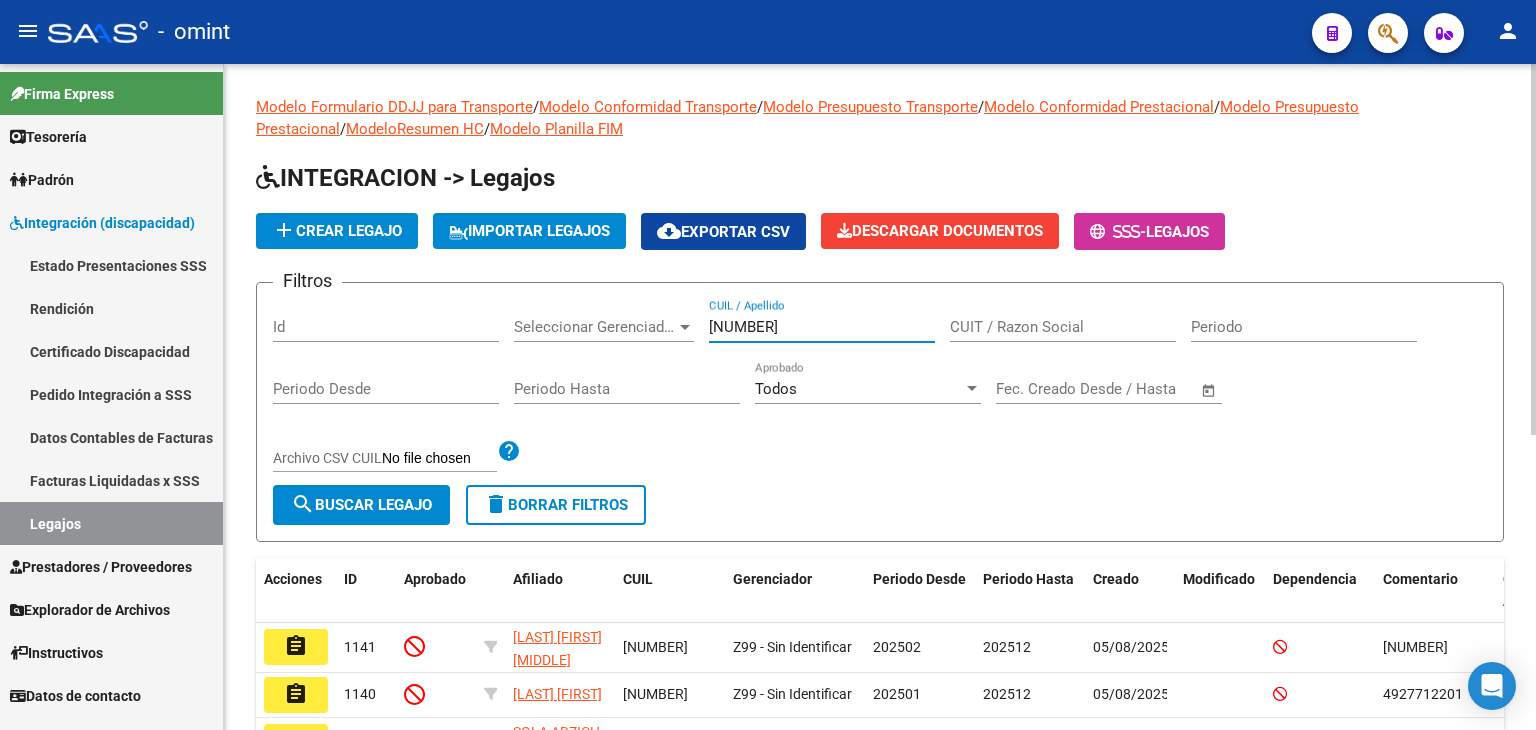 type on "[NUMBER]" 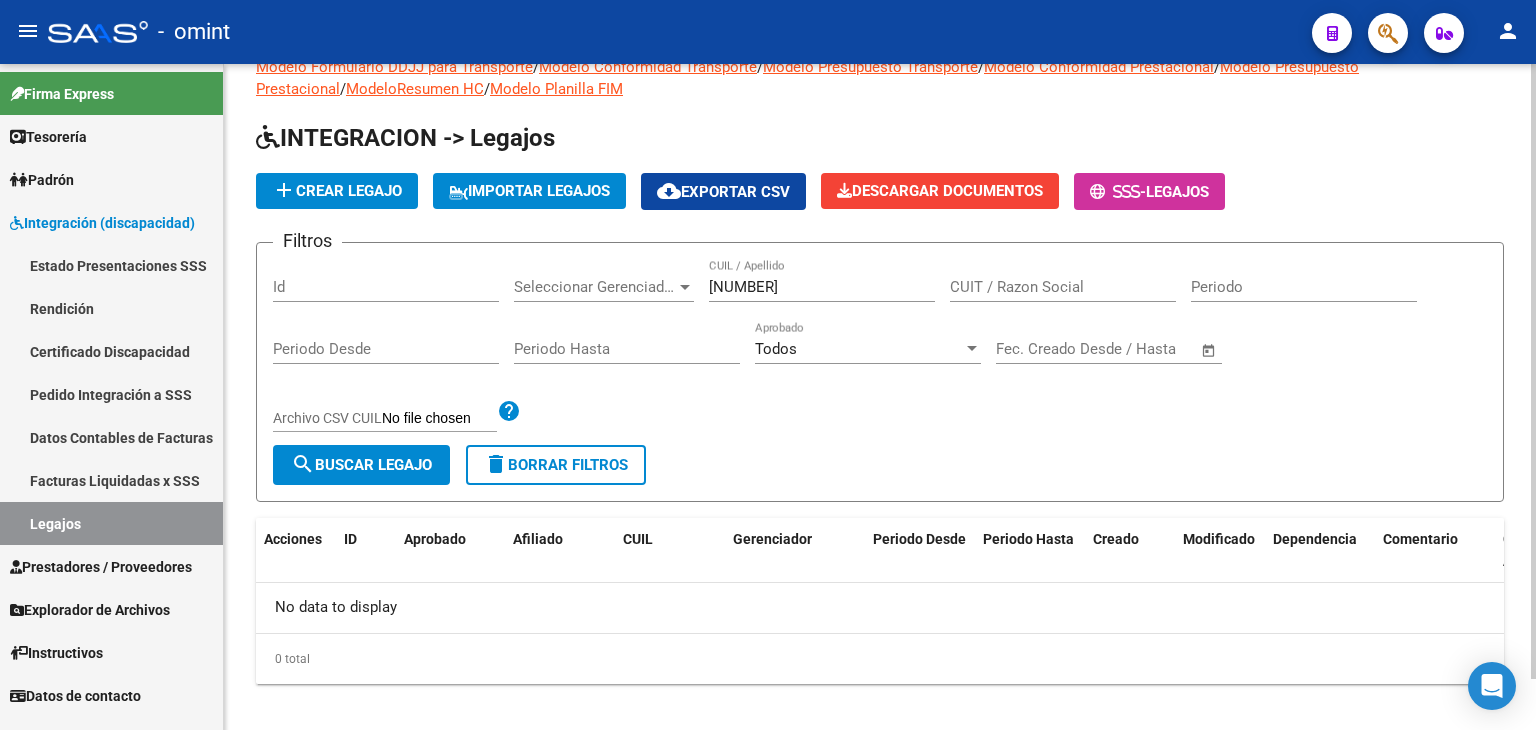scroll, scrollTop: 56, scrollLeft: 0, axis: vertical 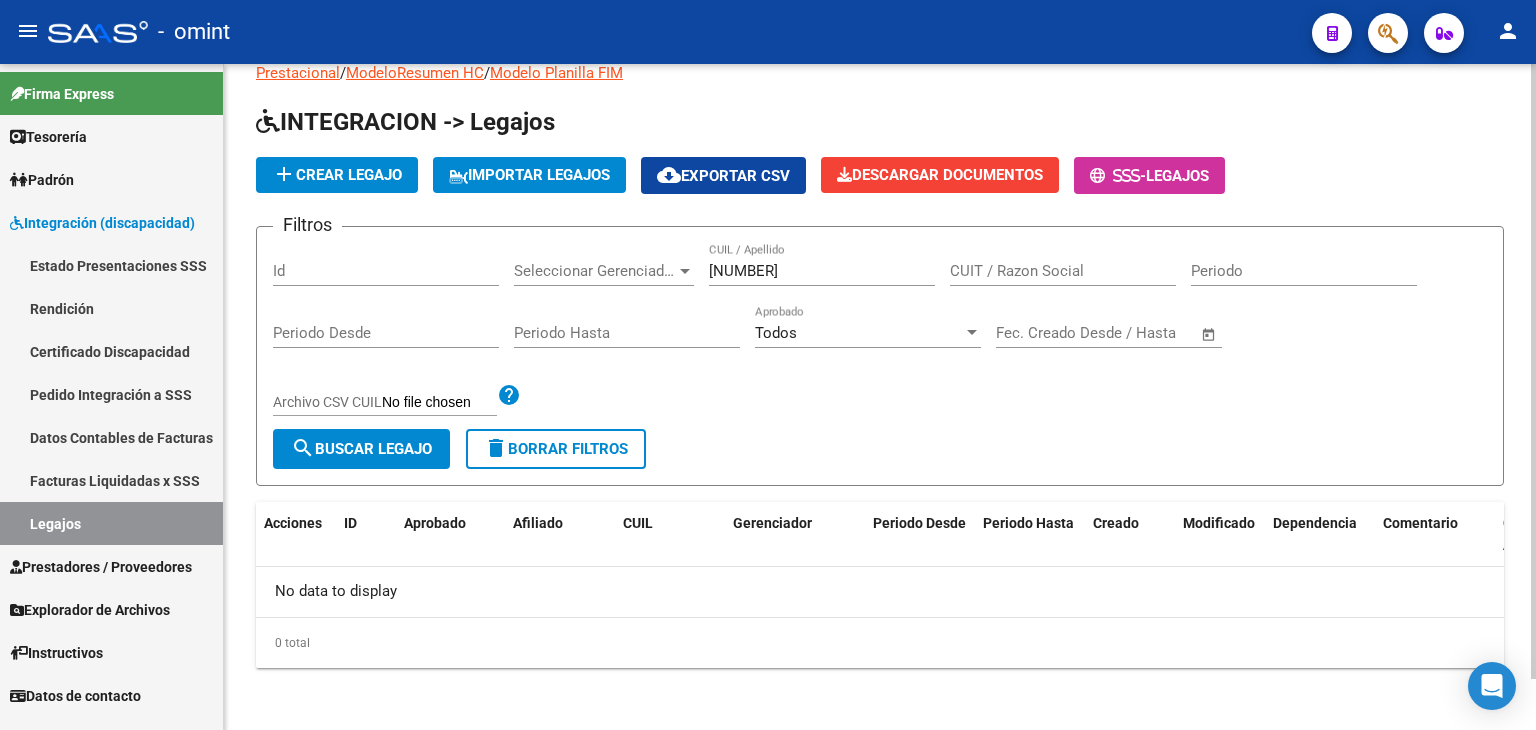 click on "add  Crear Legajo" 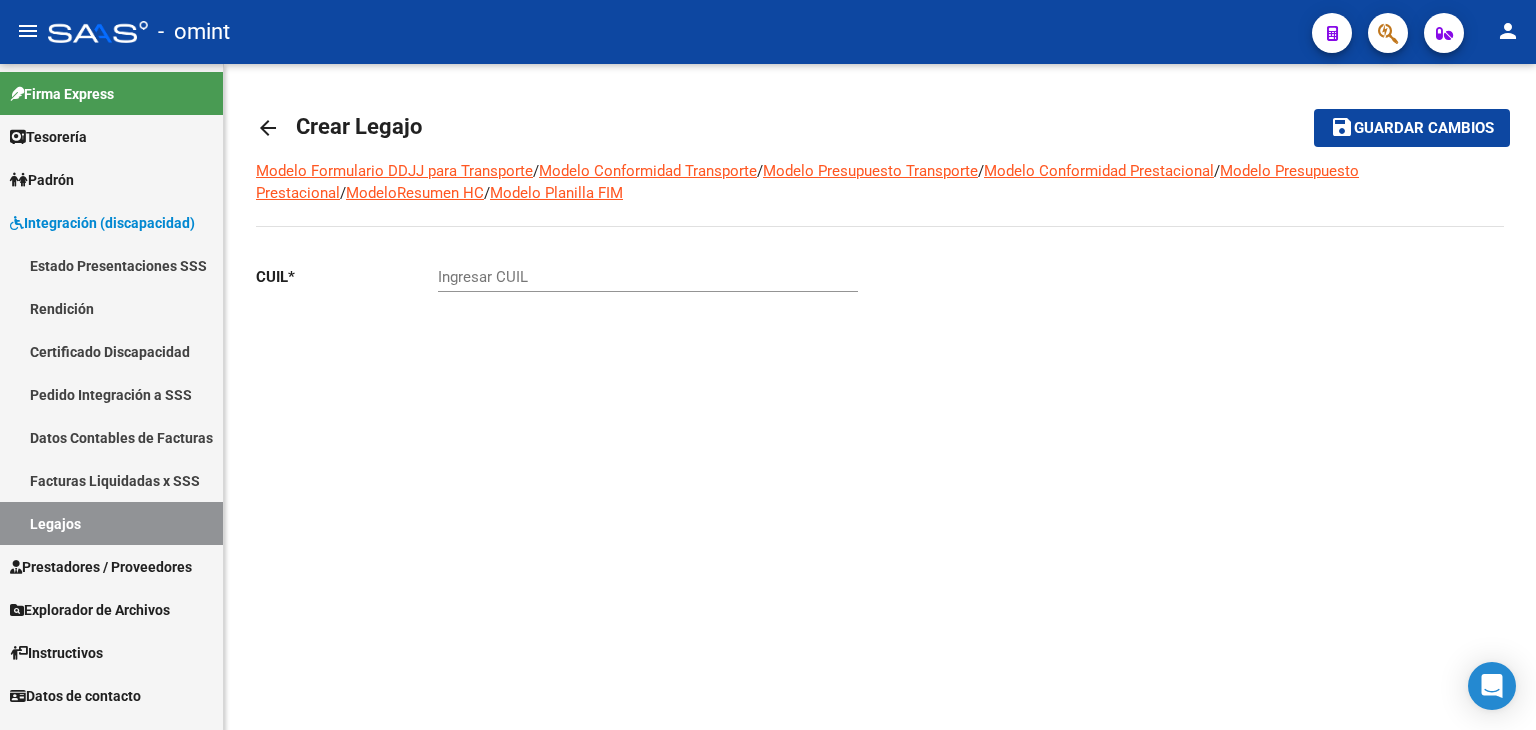 scroll, scrollTop: 0, scrollLeft: 0, axis: both 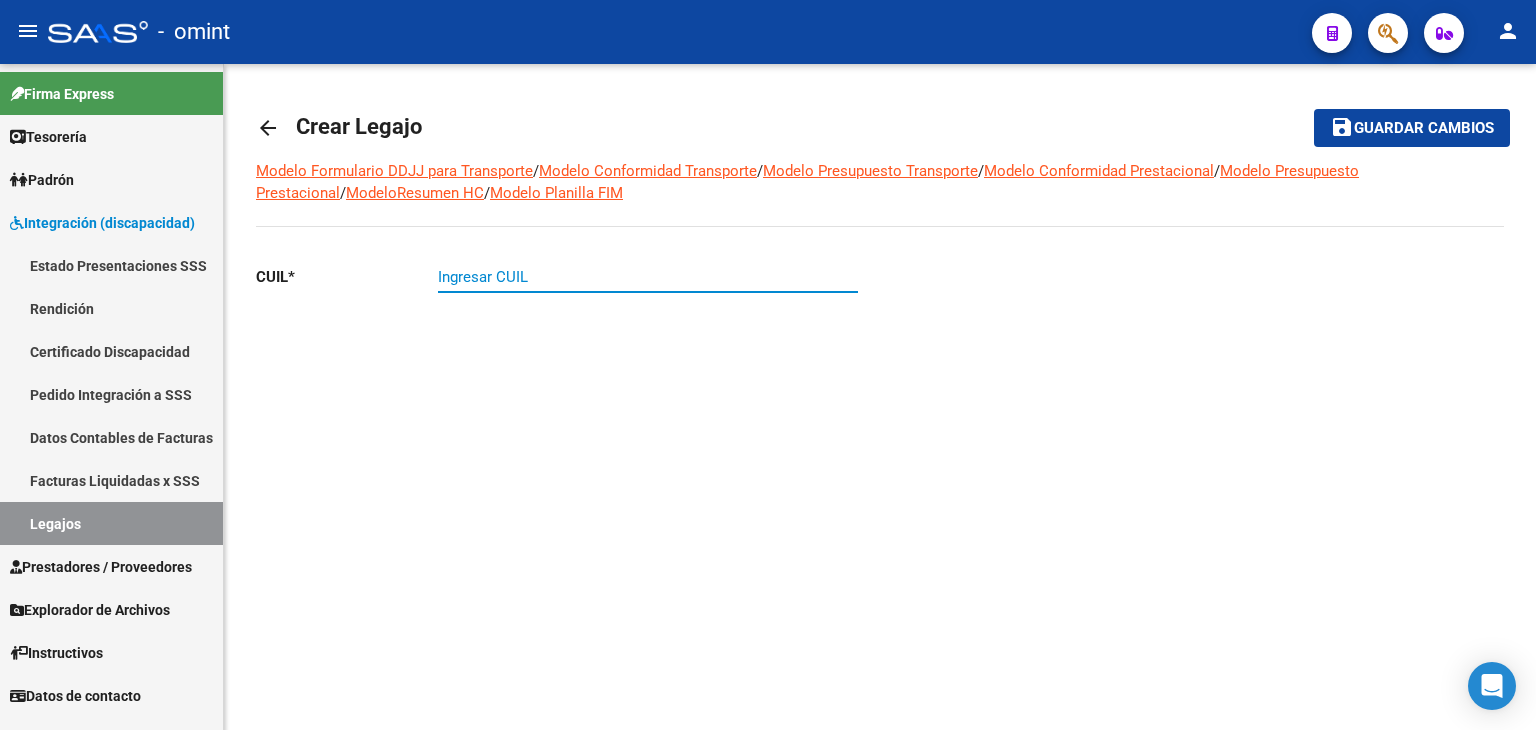 click on "Ingresar CUIL" at bounding box center [648, 277] 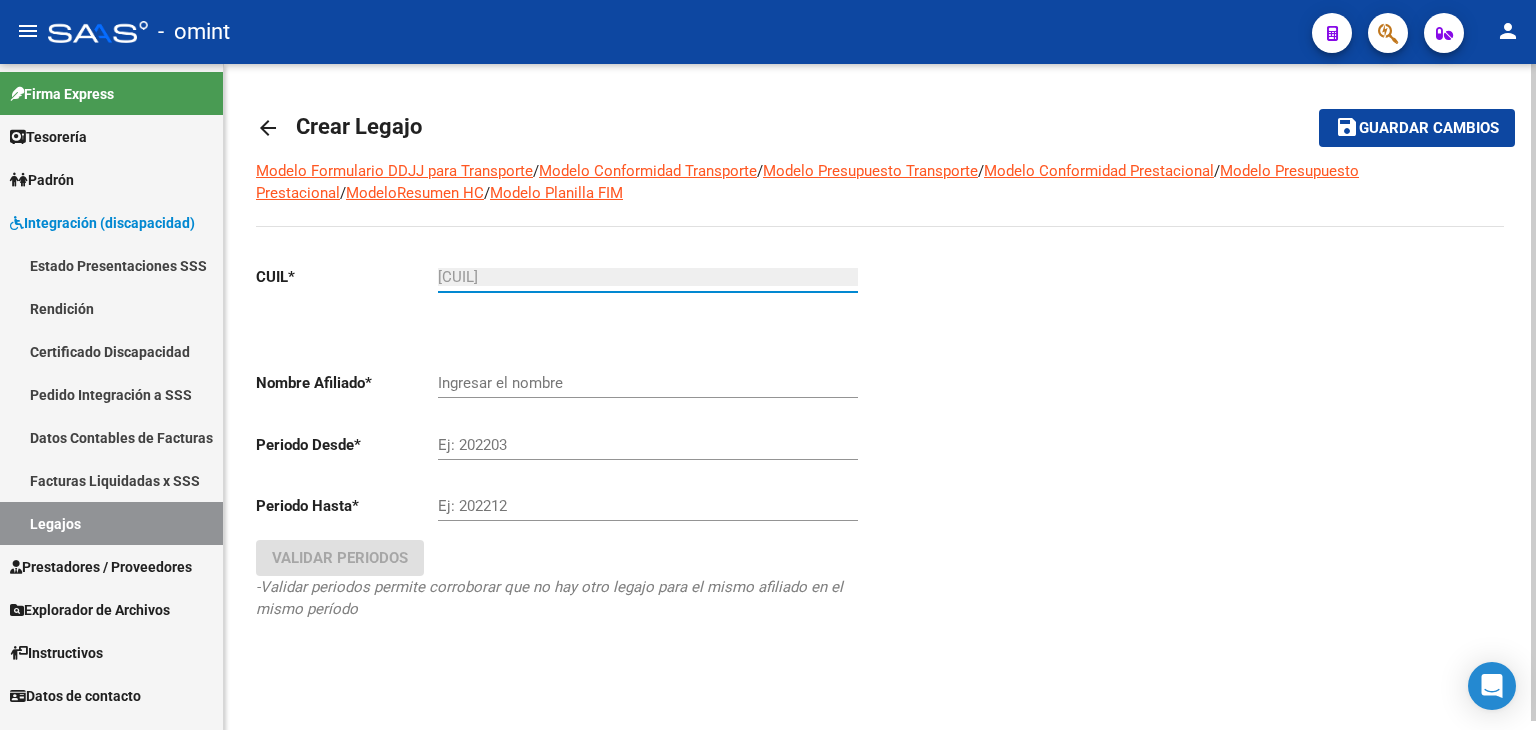 type on "ROSALES IBAÑEZ THIAGO BENJAMIN" 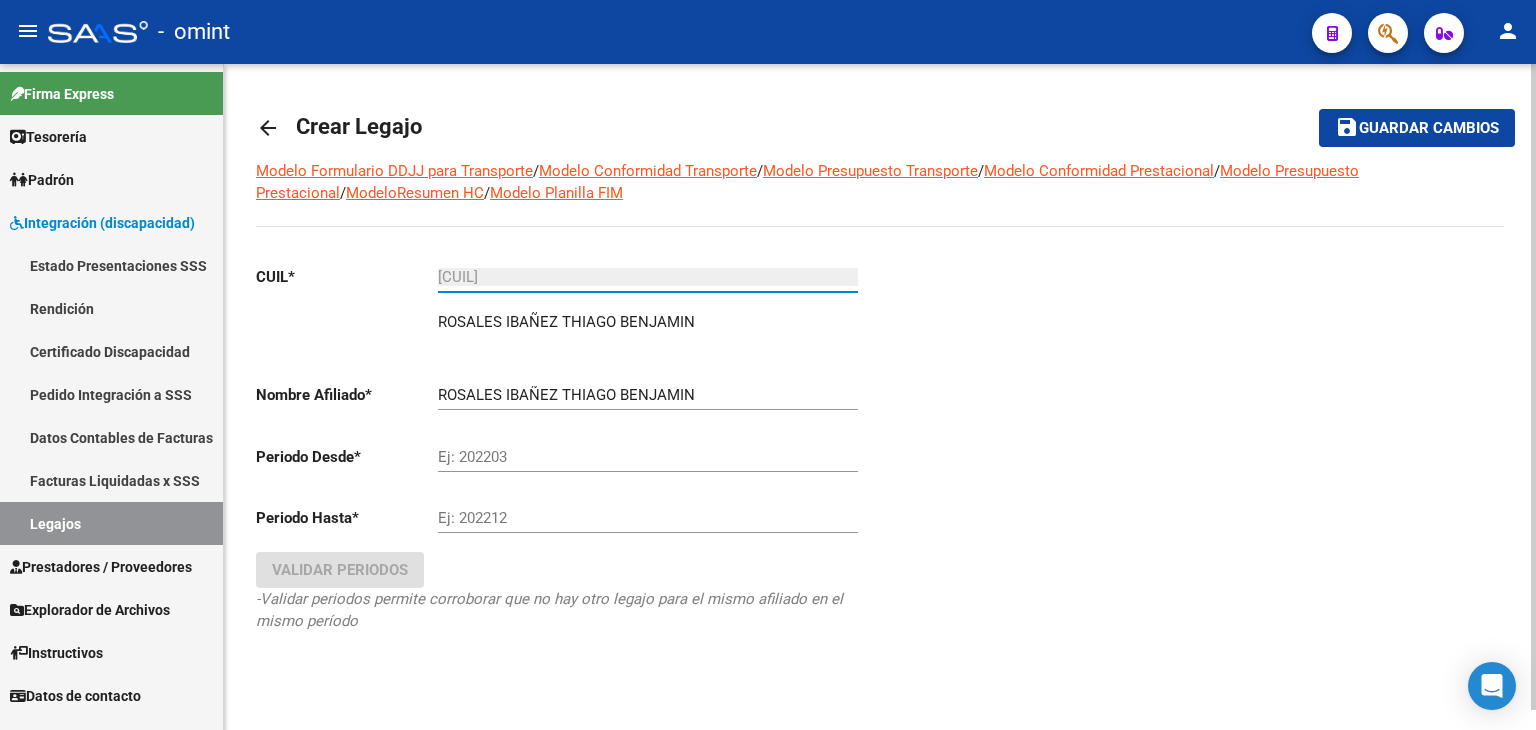 type on "[CUIL]" 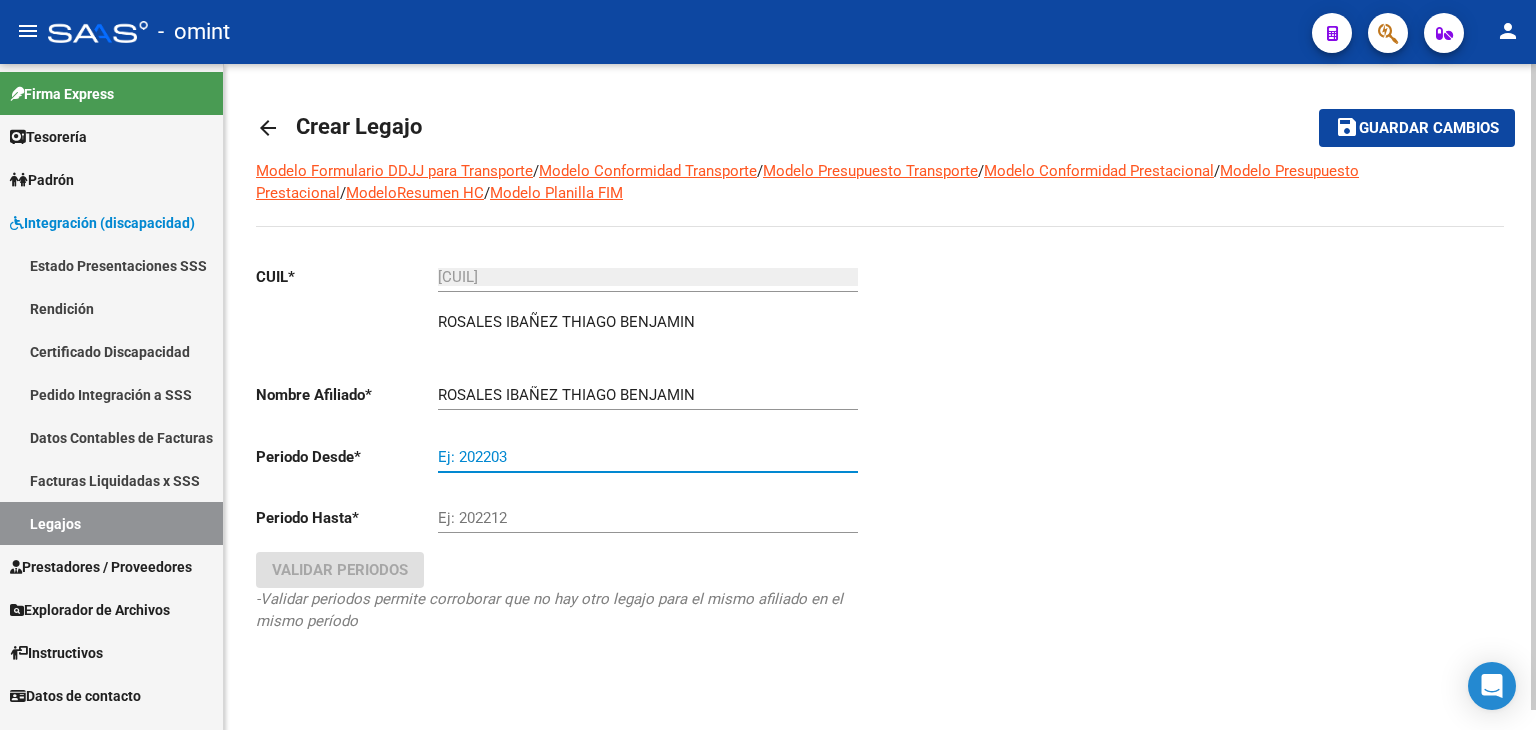 click on "Ej: 202203" at bounding box center (648, 457) 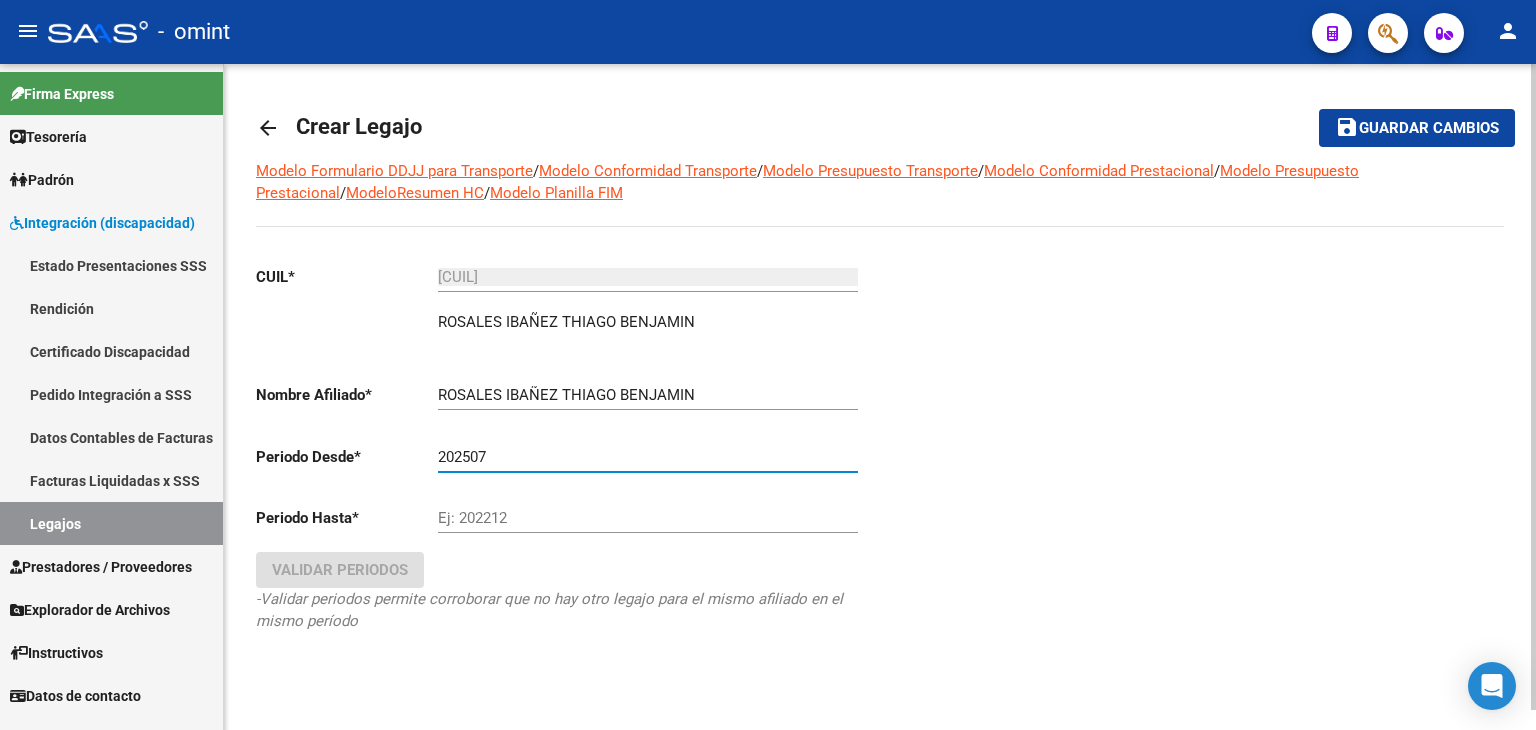 type on "202507" 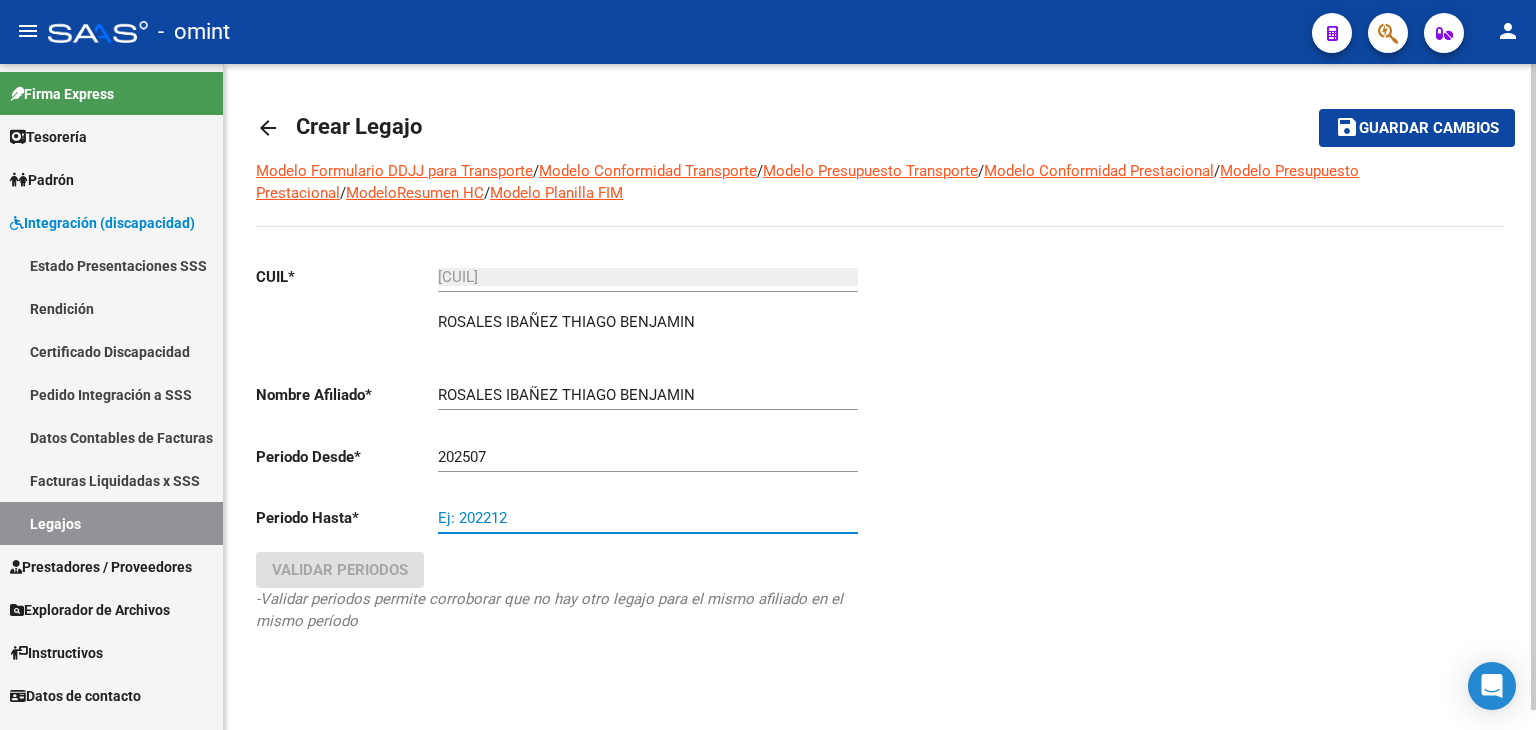 click on "Ej: 202212" at bounding box center [648, 518] 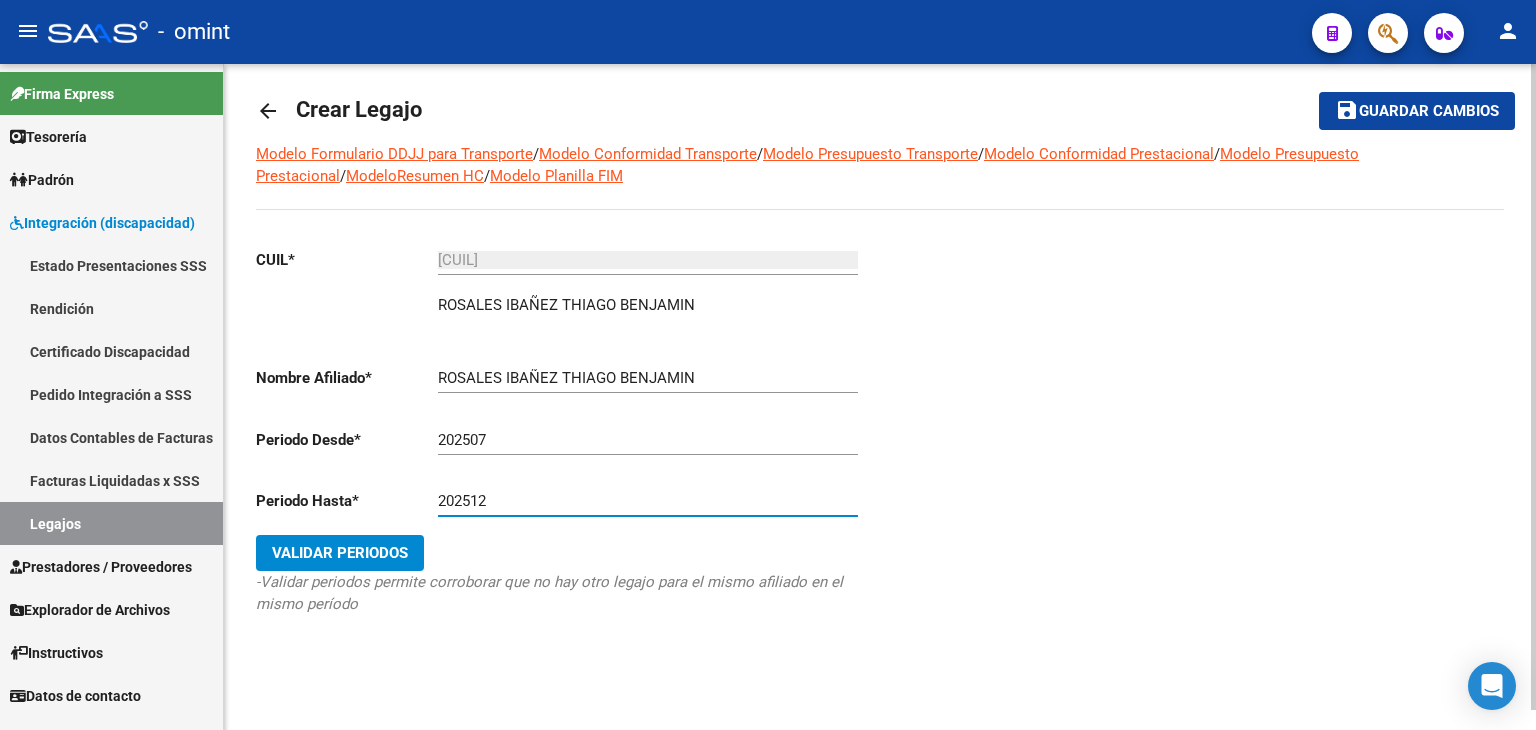 scroll, scrollTop: 21, scrollLeft: 0, axis: vertical 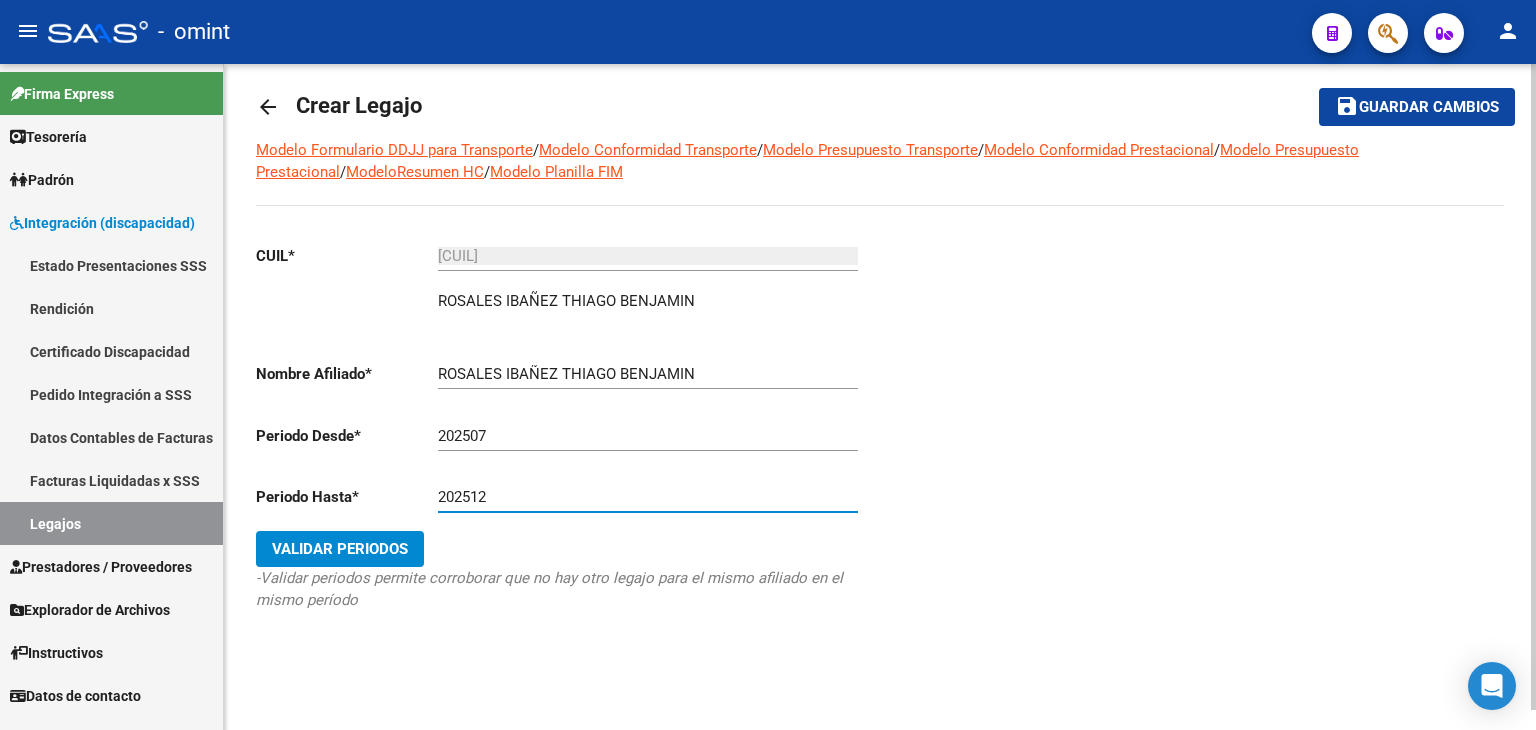 type on "202512" 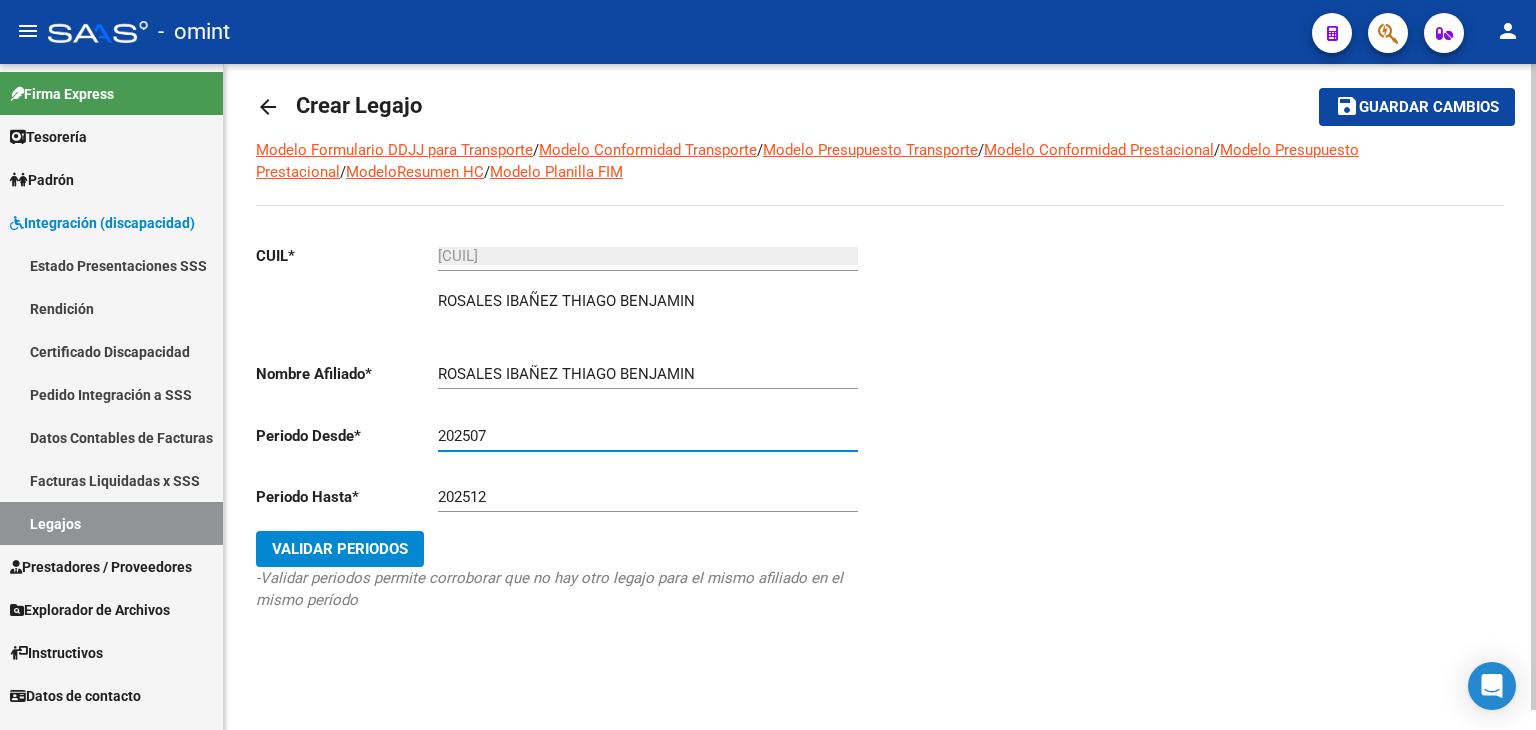 drag, startPoint x: 495, startPoint y: 433, endPoint x: 361, endPoint y: 386, distance: 142.00352 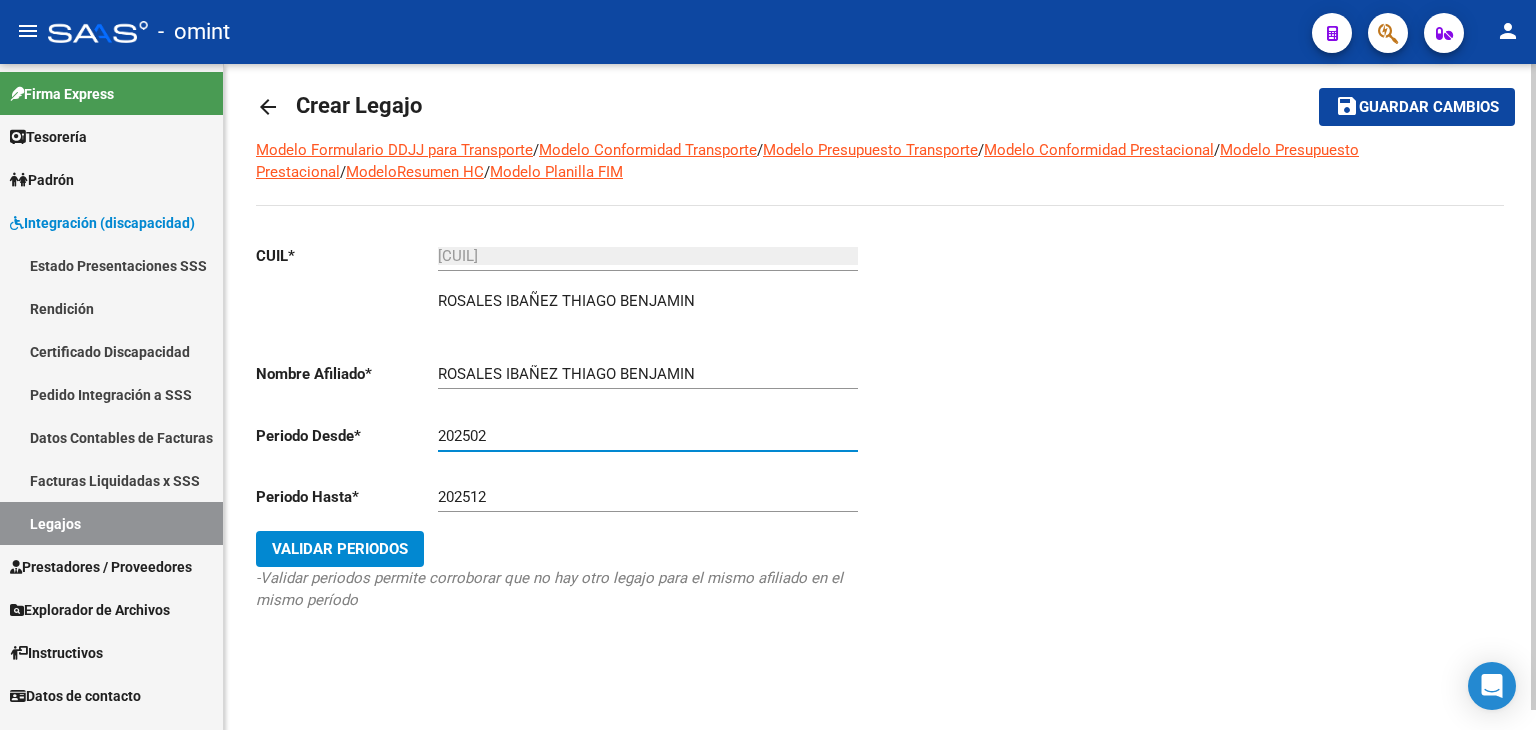 type on "202502" 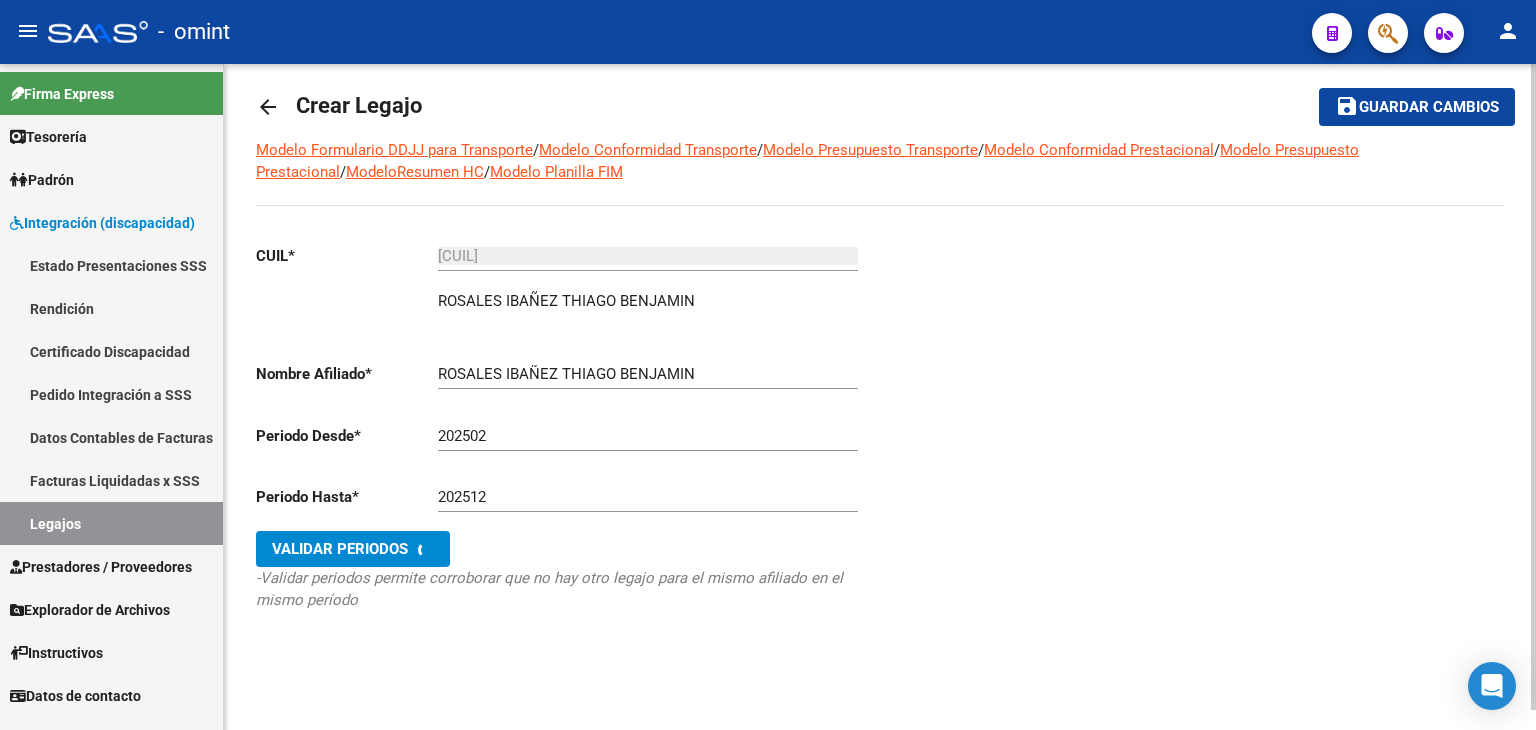 scroll, scrollTop: 0, scrollLeft: 0, axis: both 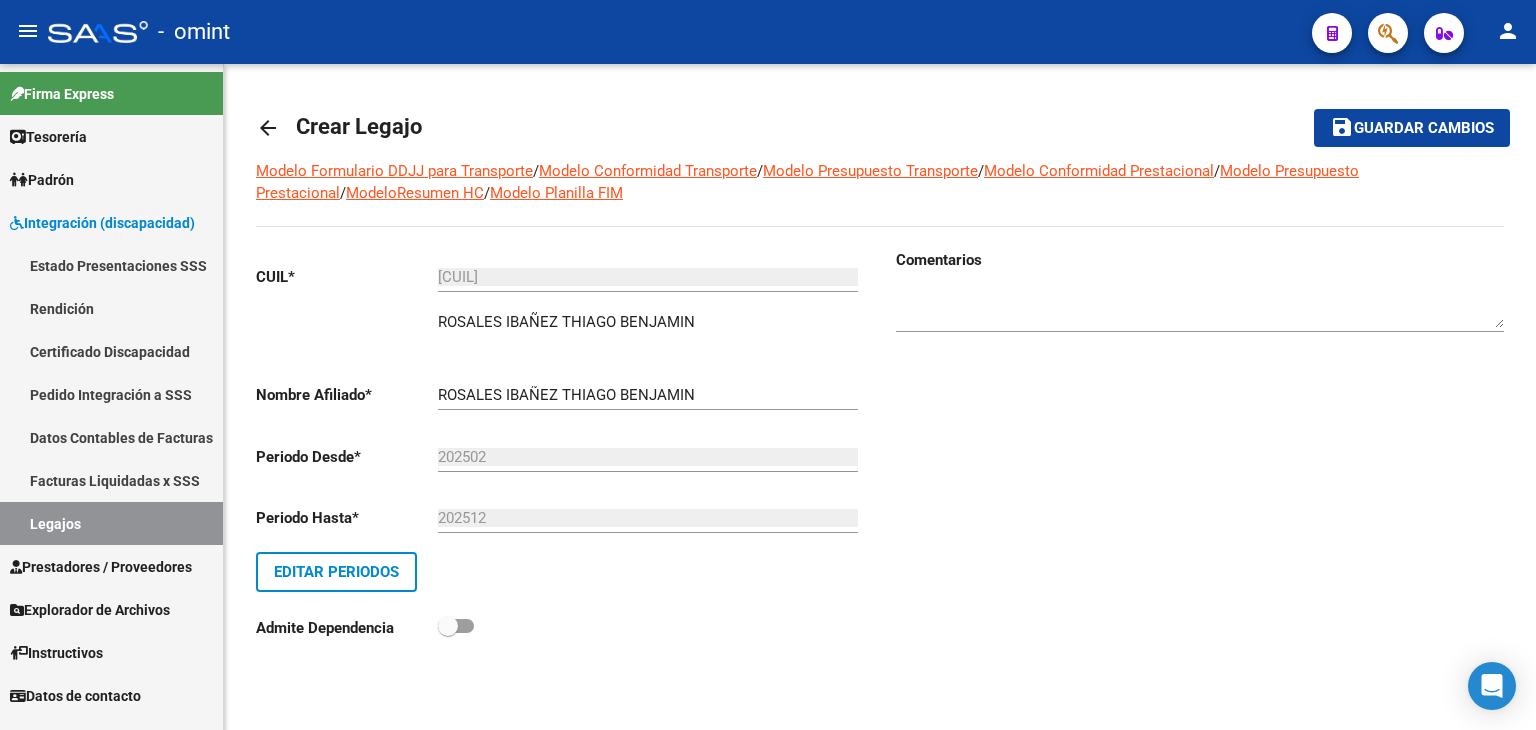 click at bounding box center (1200, 308) 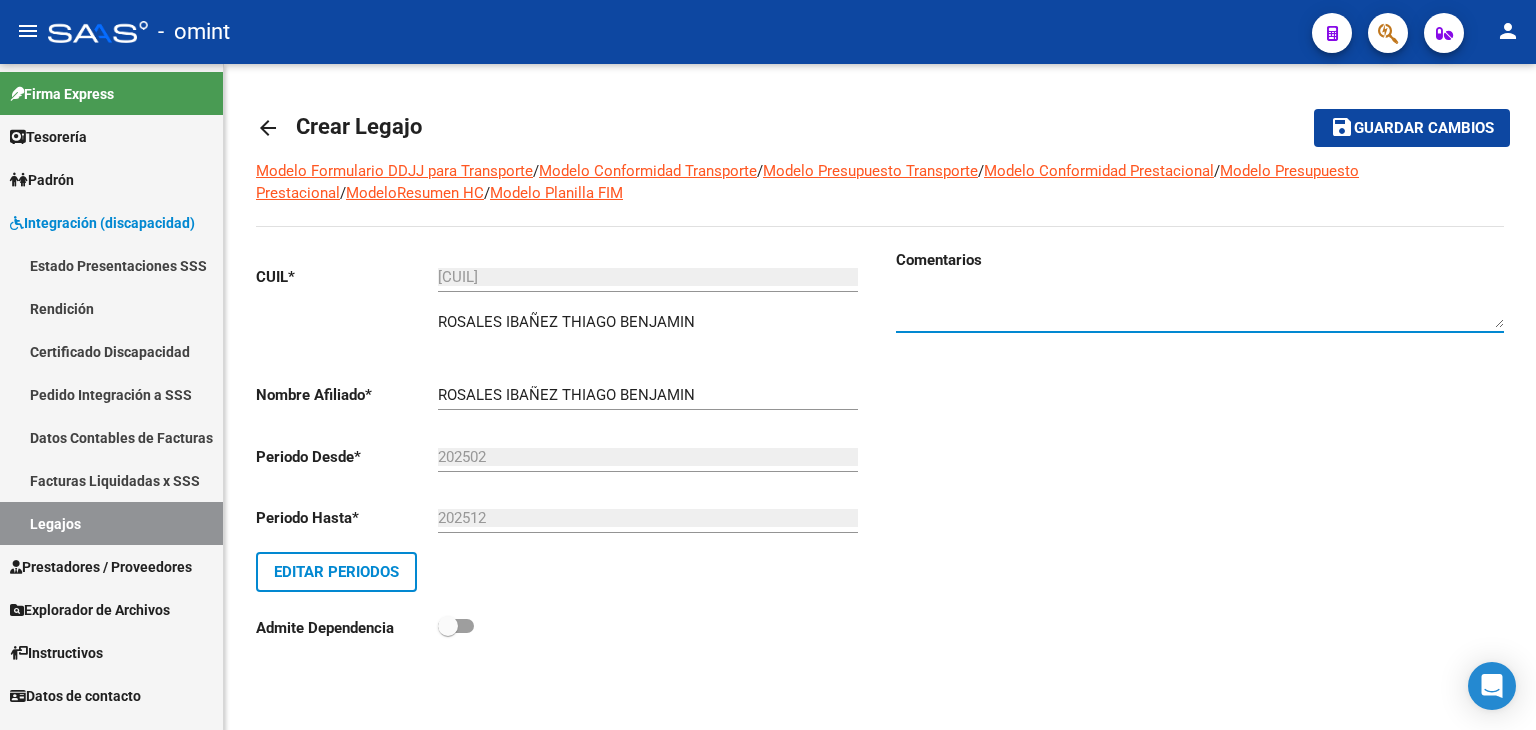 paste on "[NUMBER]" 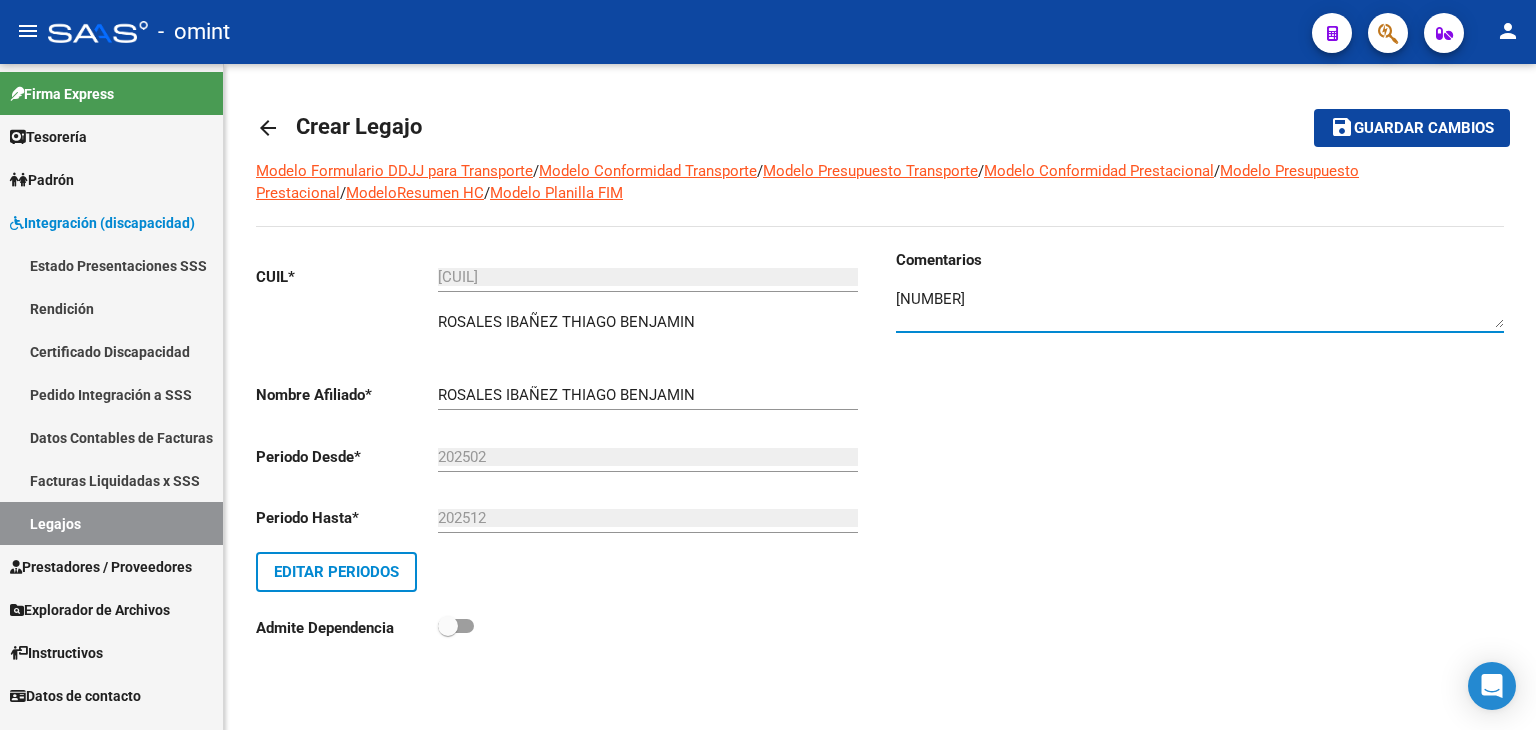 type on "[NUMBER]" 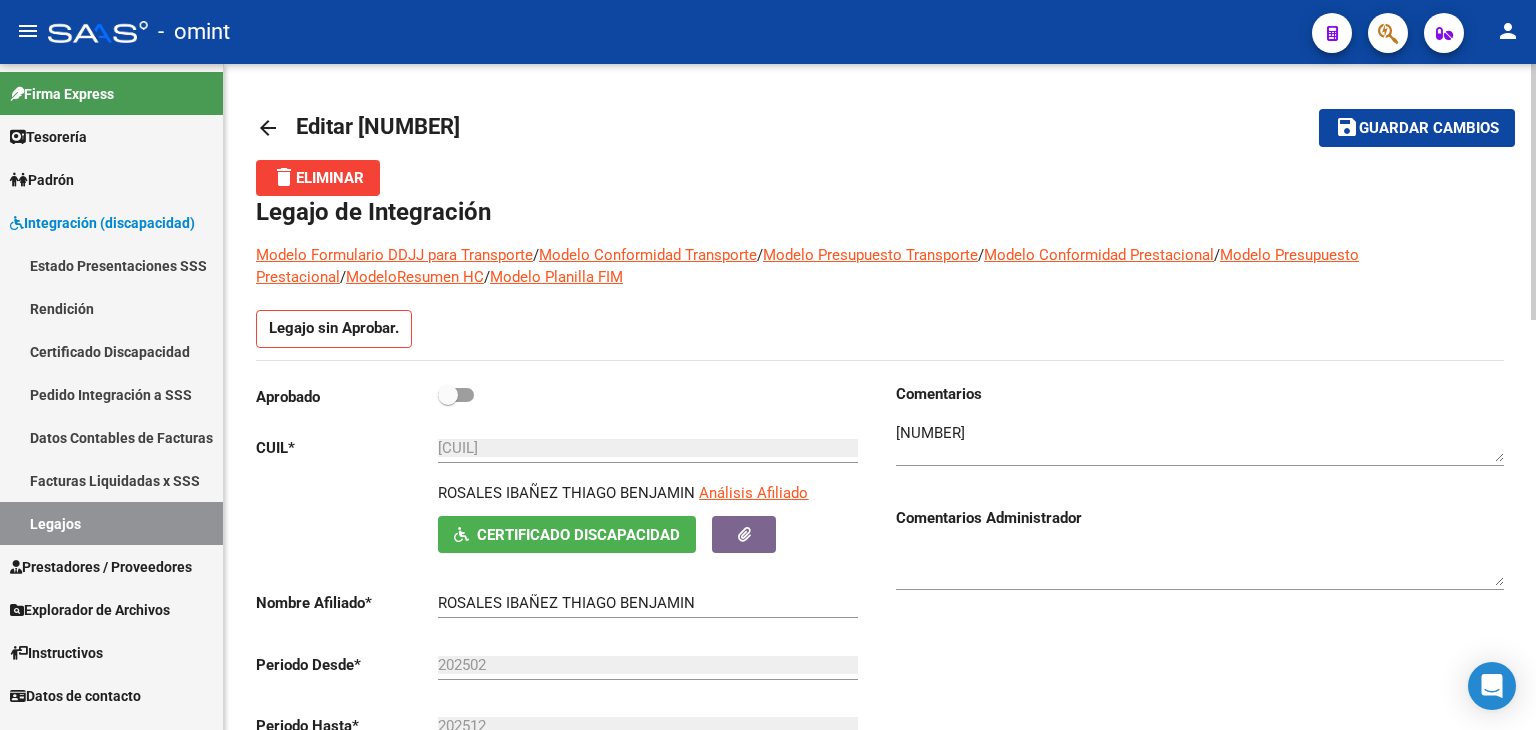 scroll, scrollTop: 100, scrollLeft: 0, axis: vertical 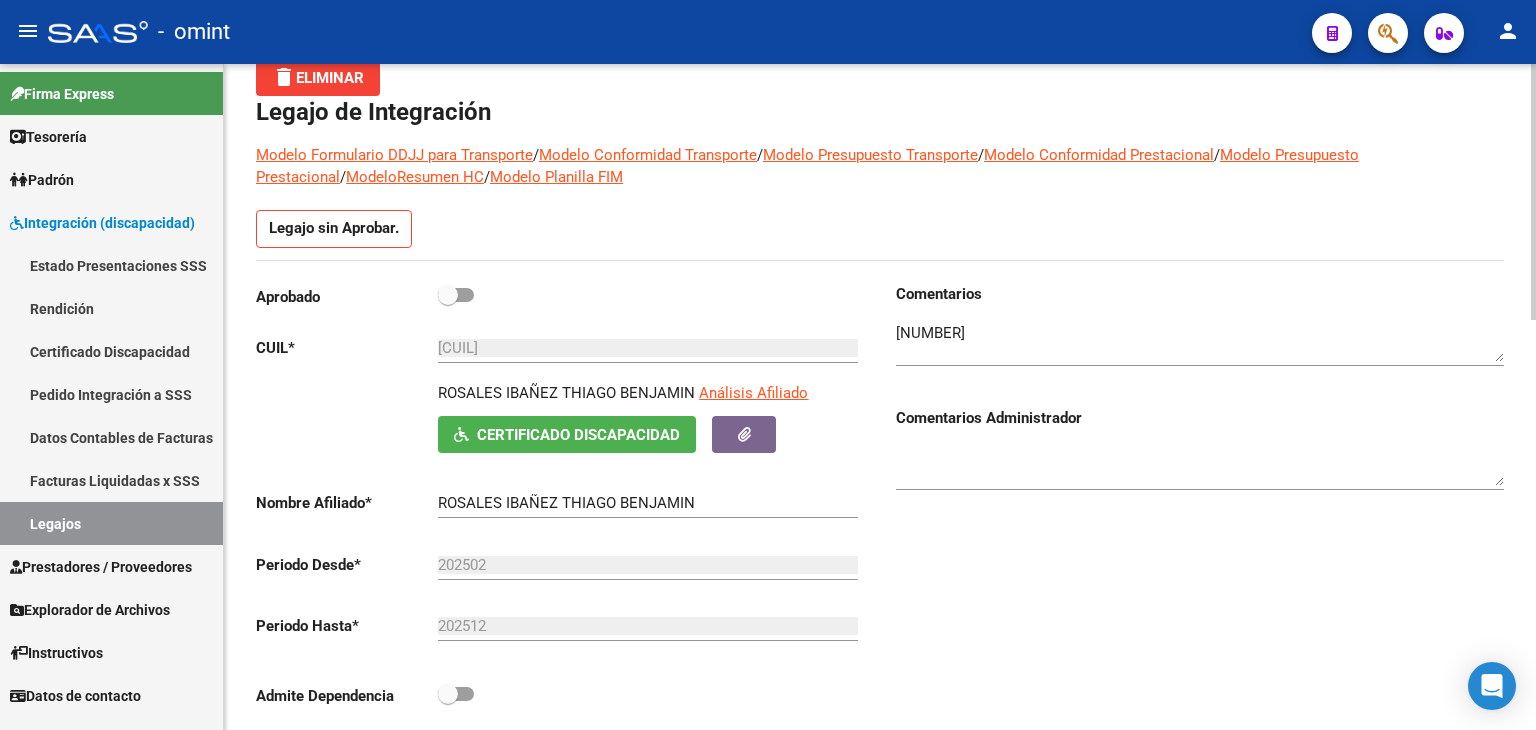 click at bounding box center (456, 295) 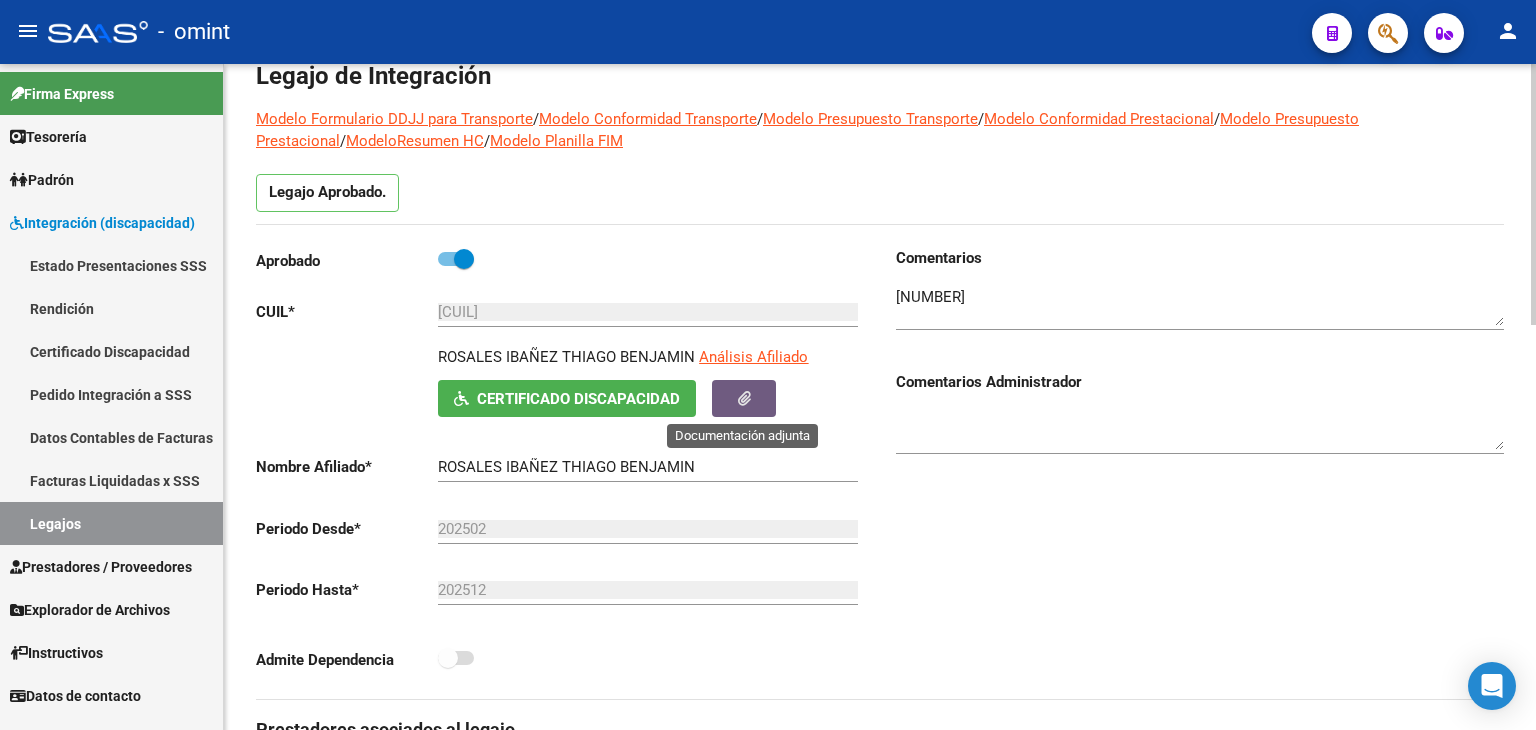 click 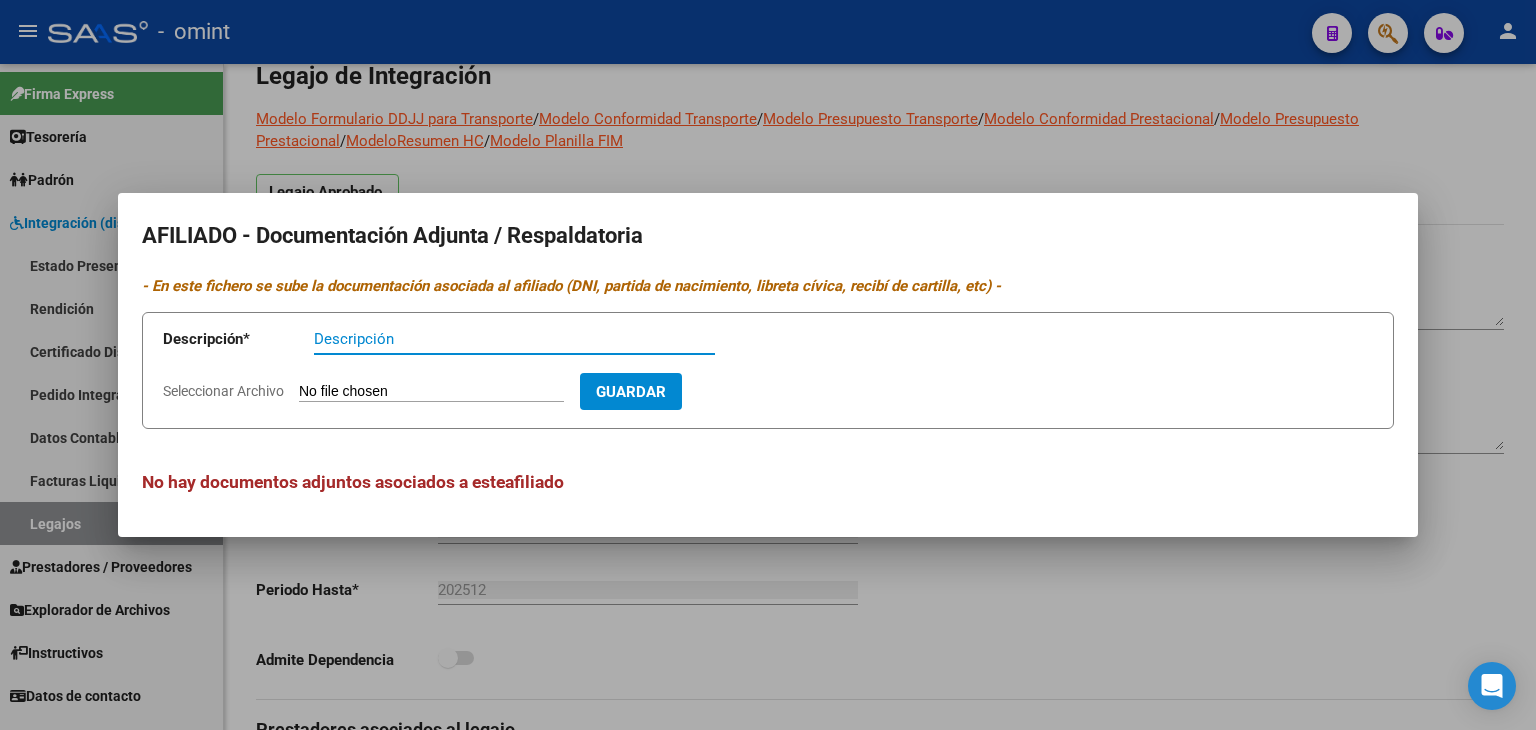click at bounding box center [768, 365] 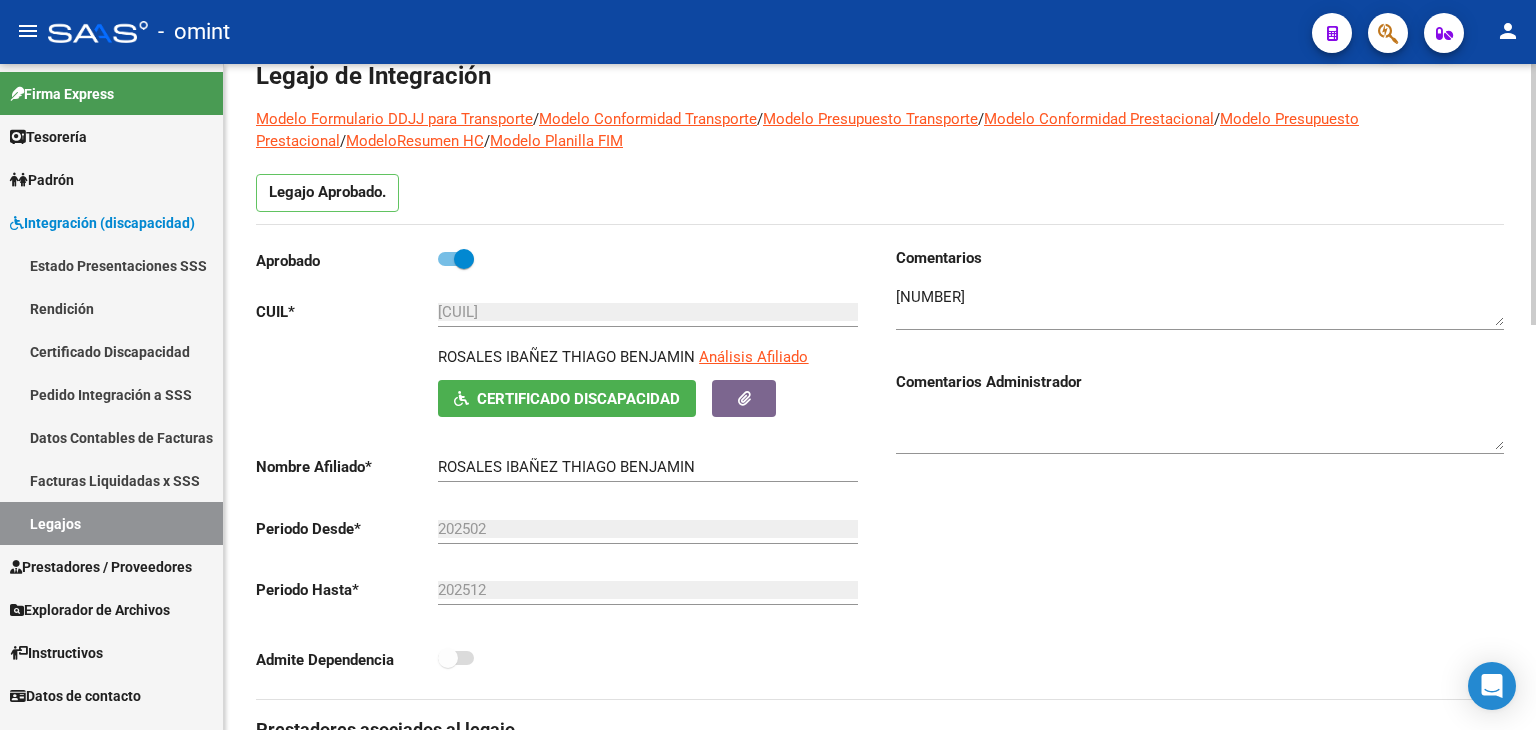 click on "Certificado Discapacidad" 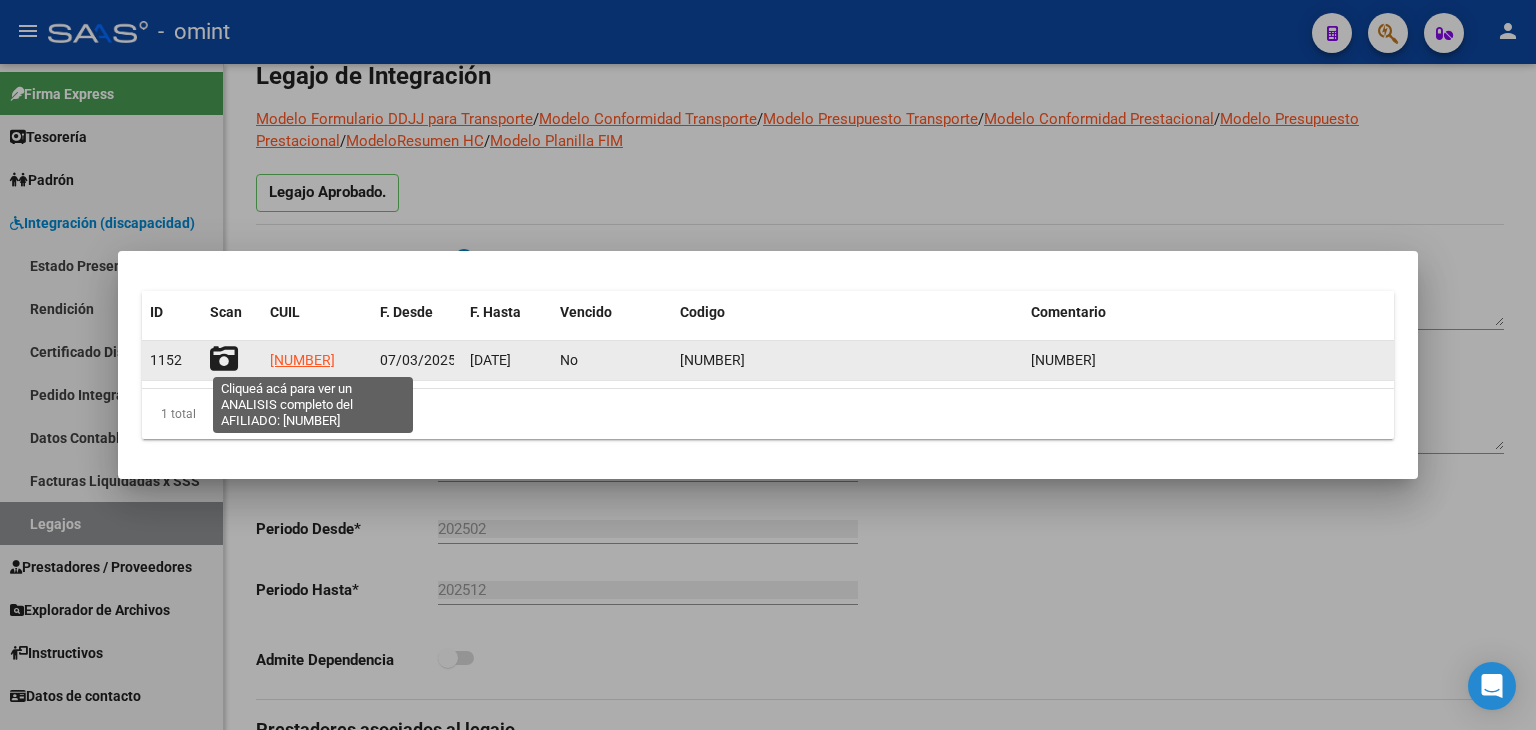 click on "[NUMBER]" 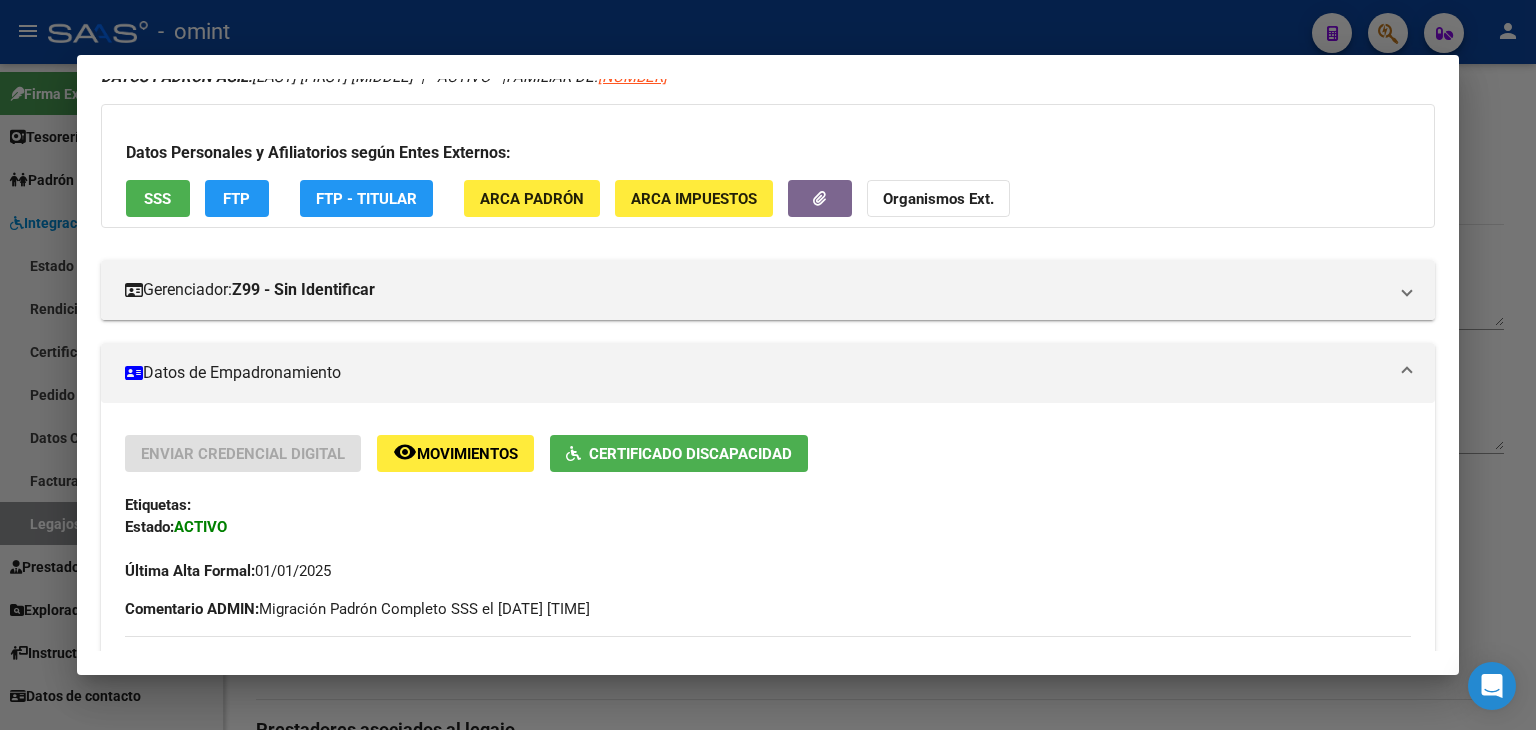 scroll, scrollTop: 500, scrollLeft: 0, axis: vertical 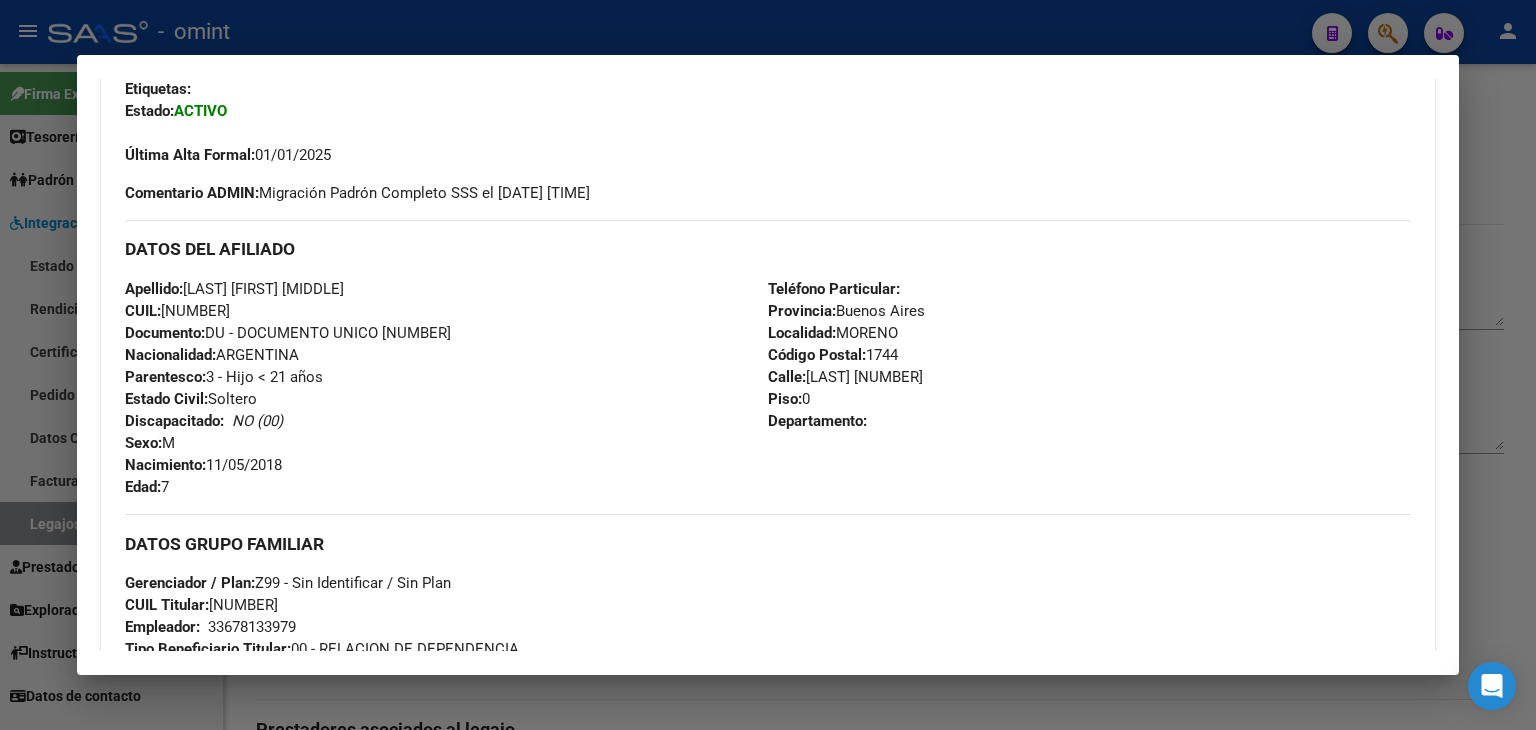 click on "DATOS GRUPO FAMILIAR Gerenciador / Plan:  Z99 - Sin Identificar / Sin Plan CUIL Titular:  [NUMBER]  Empleador:    [NUMBER] Tipo Beneficiario Titular:  00 - RELACION DE DEPENDENCIA  Situacion de Revista Titular:  0 - Recibe haberes regularmente" at bounding box center (768, 598) 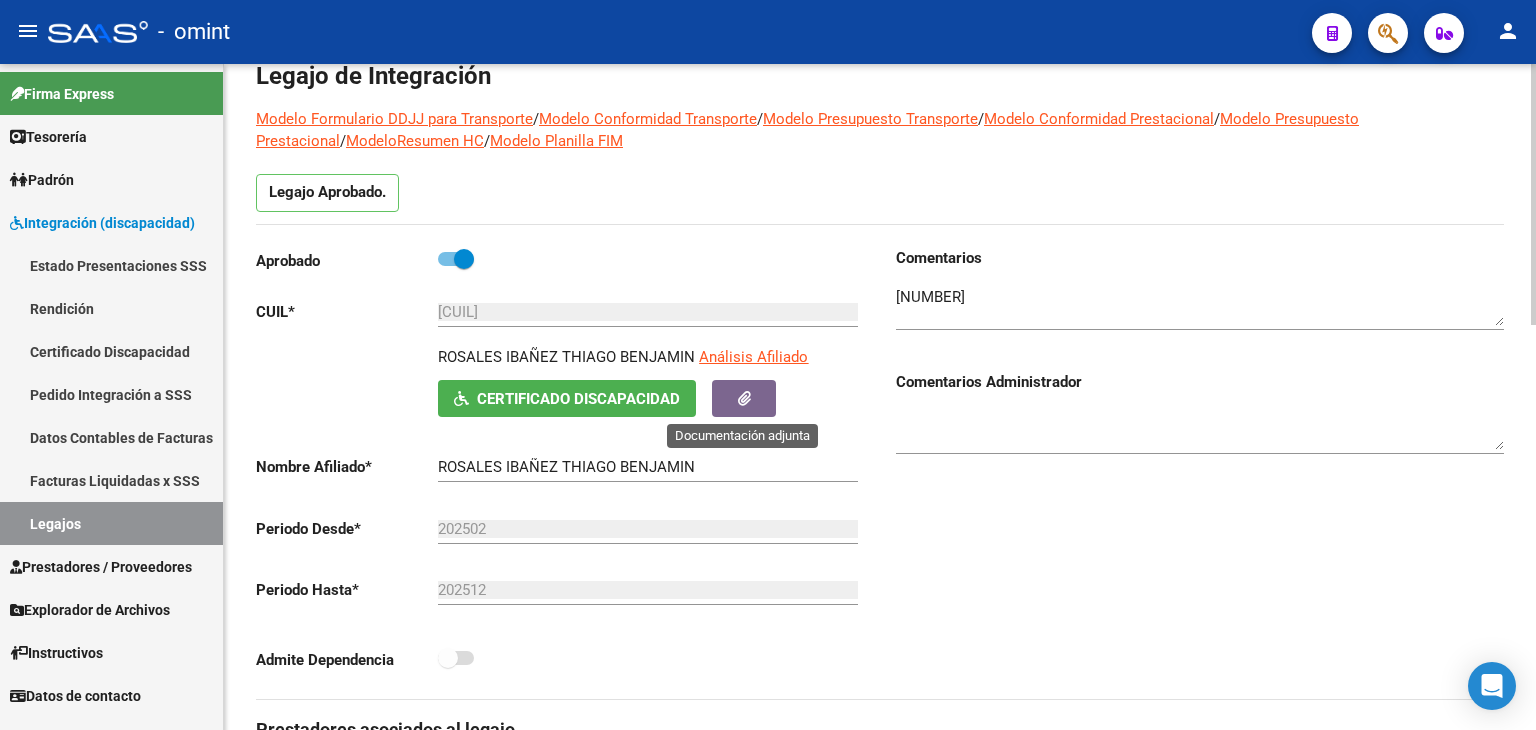 click 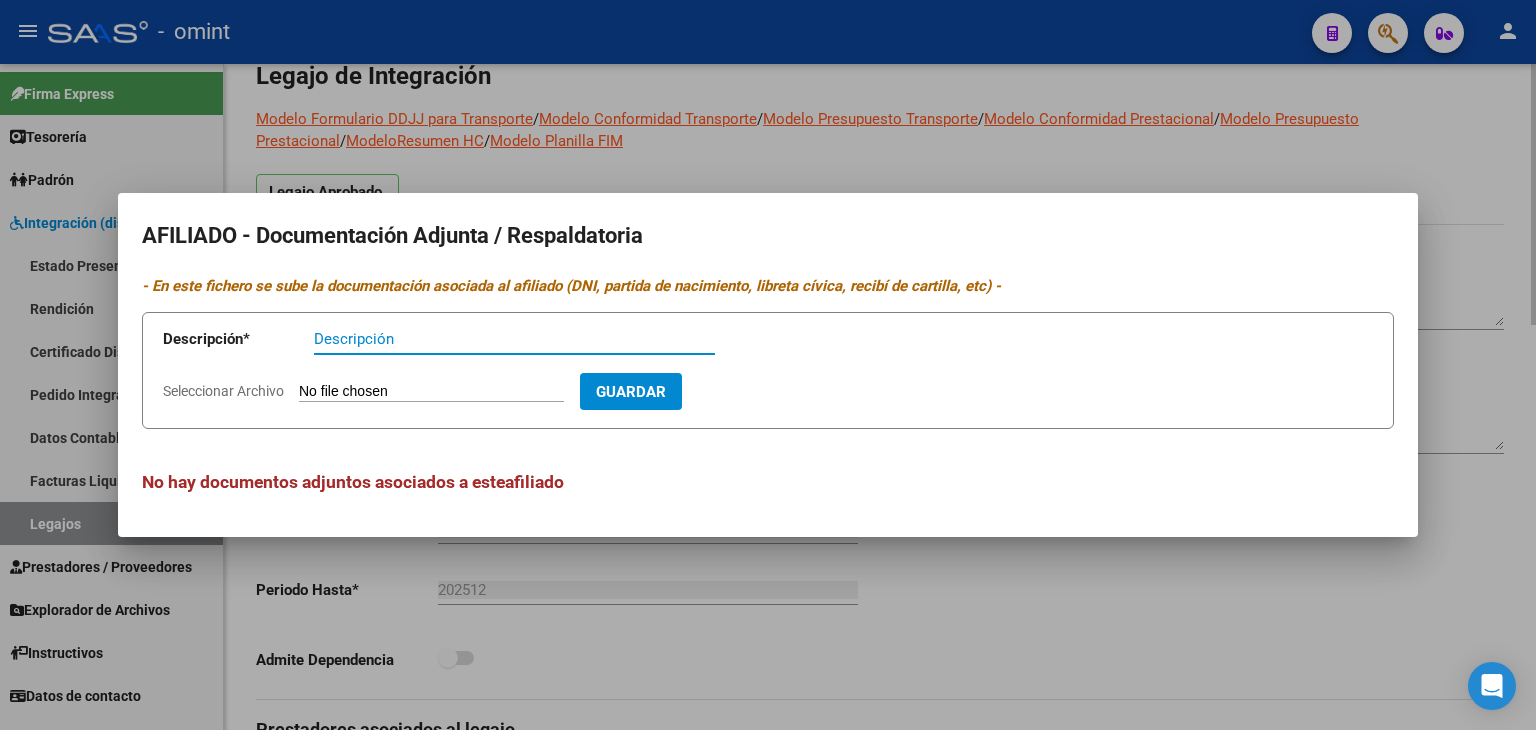 type 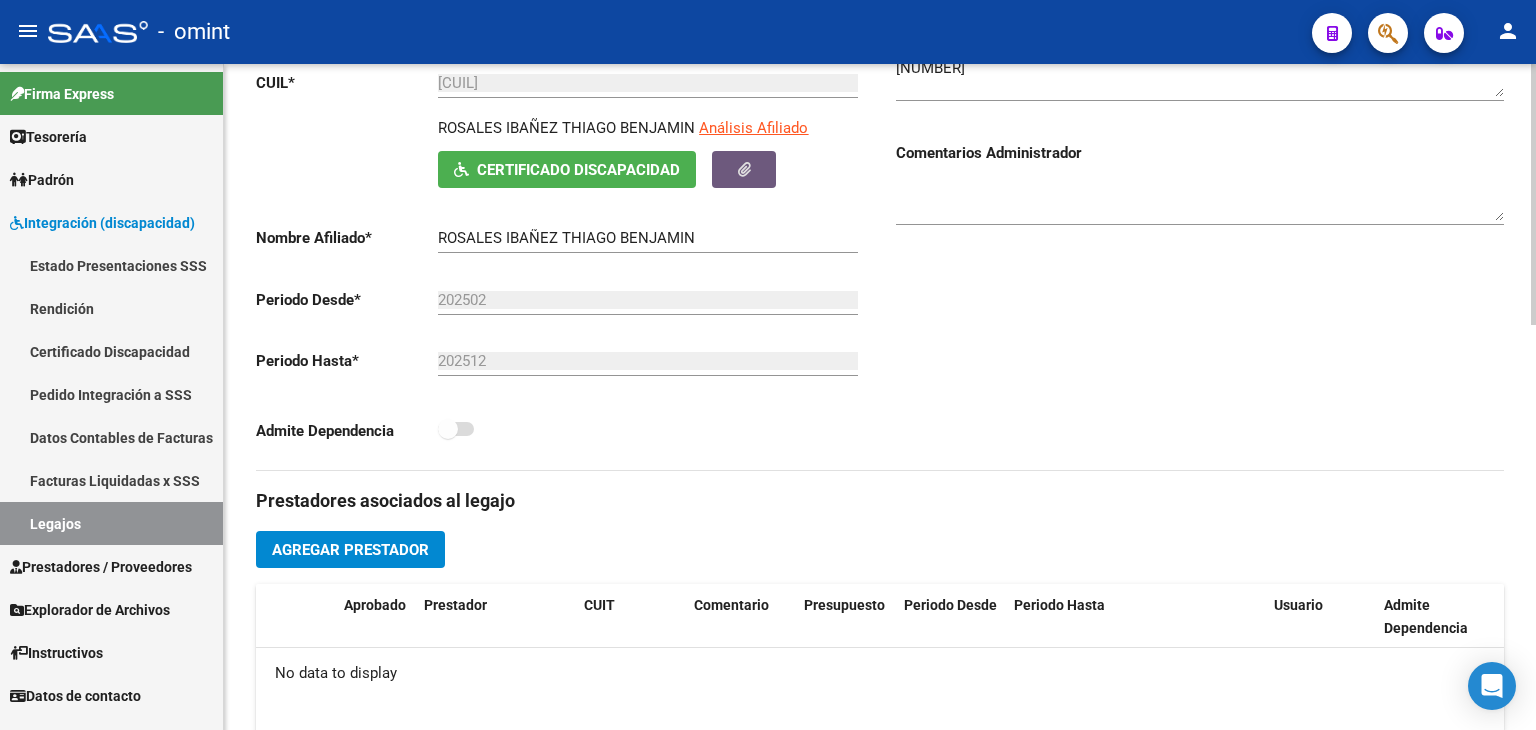 scroll, scrollTop: 32, scrollLeft: 0, axis: vertical 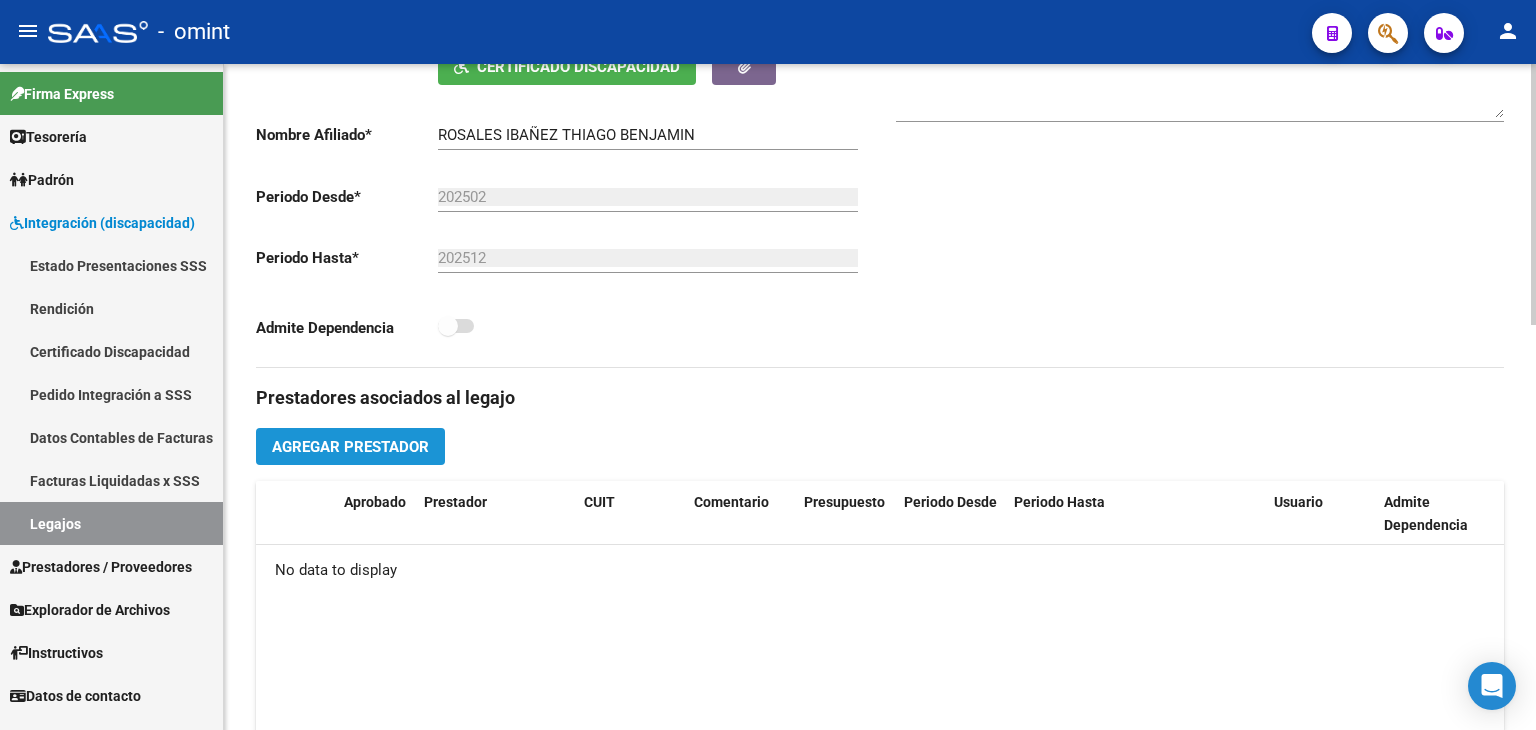 click on "Agregar Prestador" 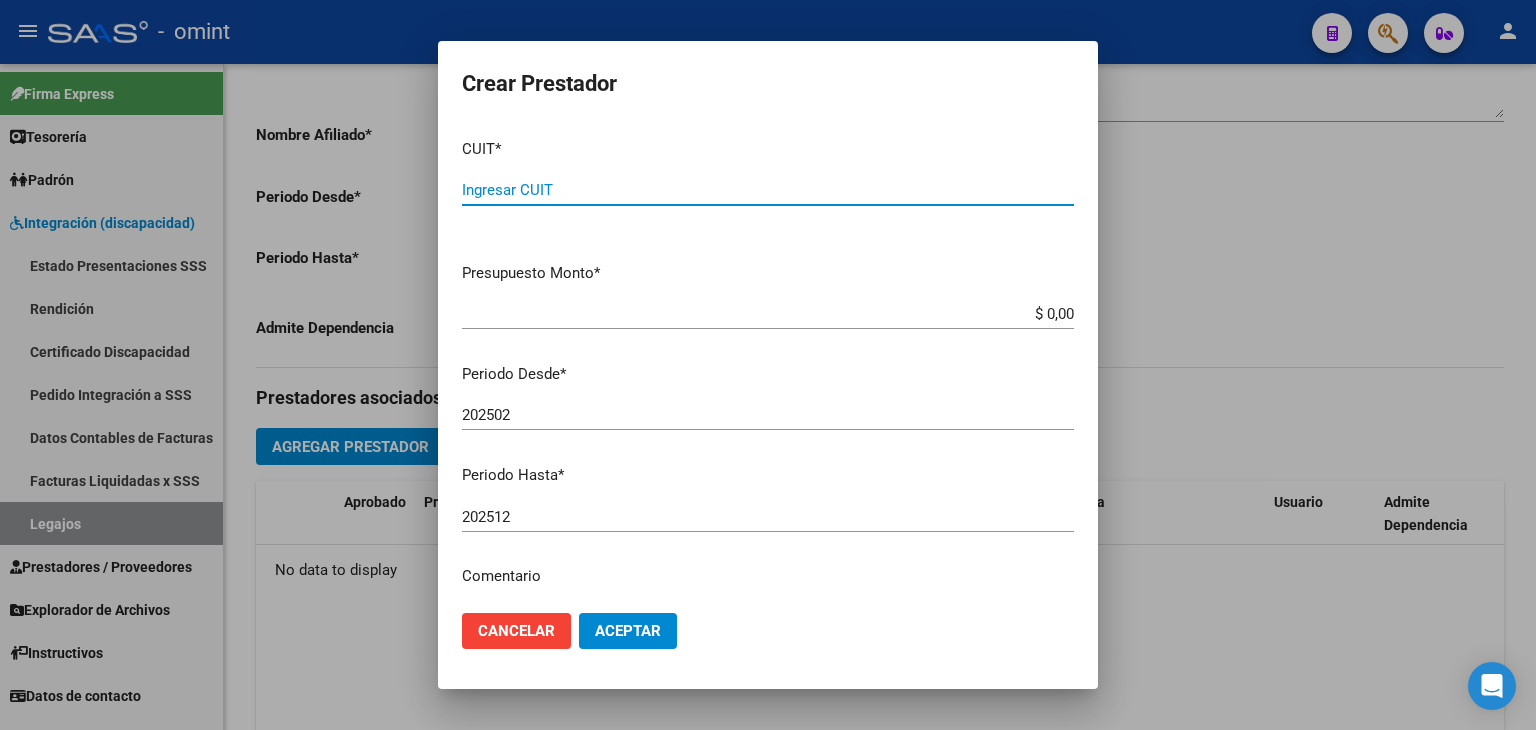 drag, startPoint x: 1232, startPoint y: 225, endPoint x: 1372, endPoint y: 9, distance: 257.4024 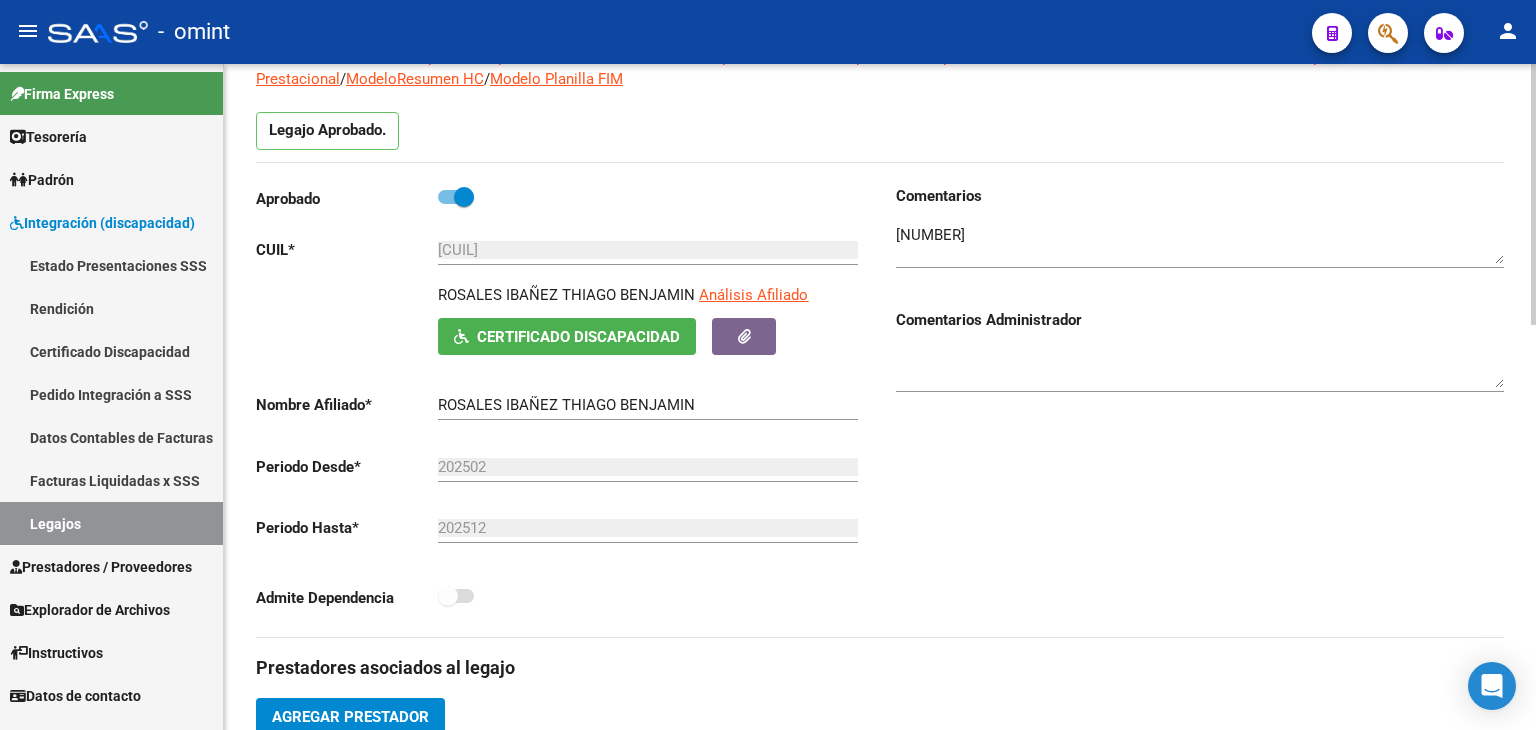 scroll, scrollTop: 200, scrollLeft: 0, axis: vertical 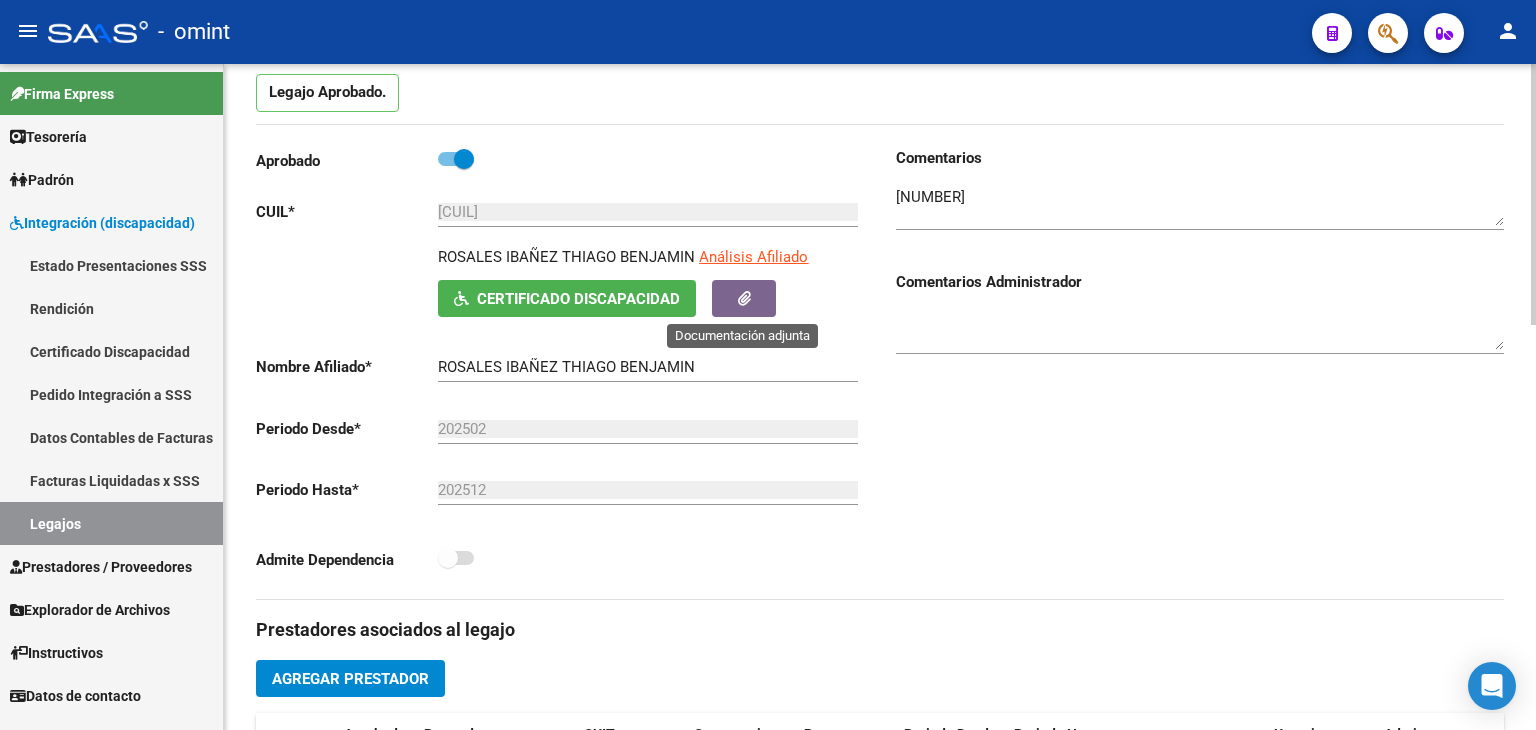 click 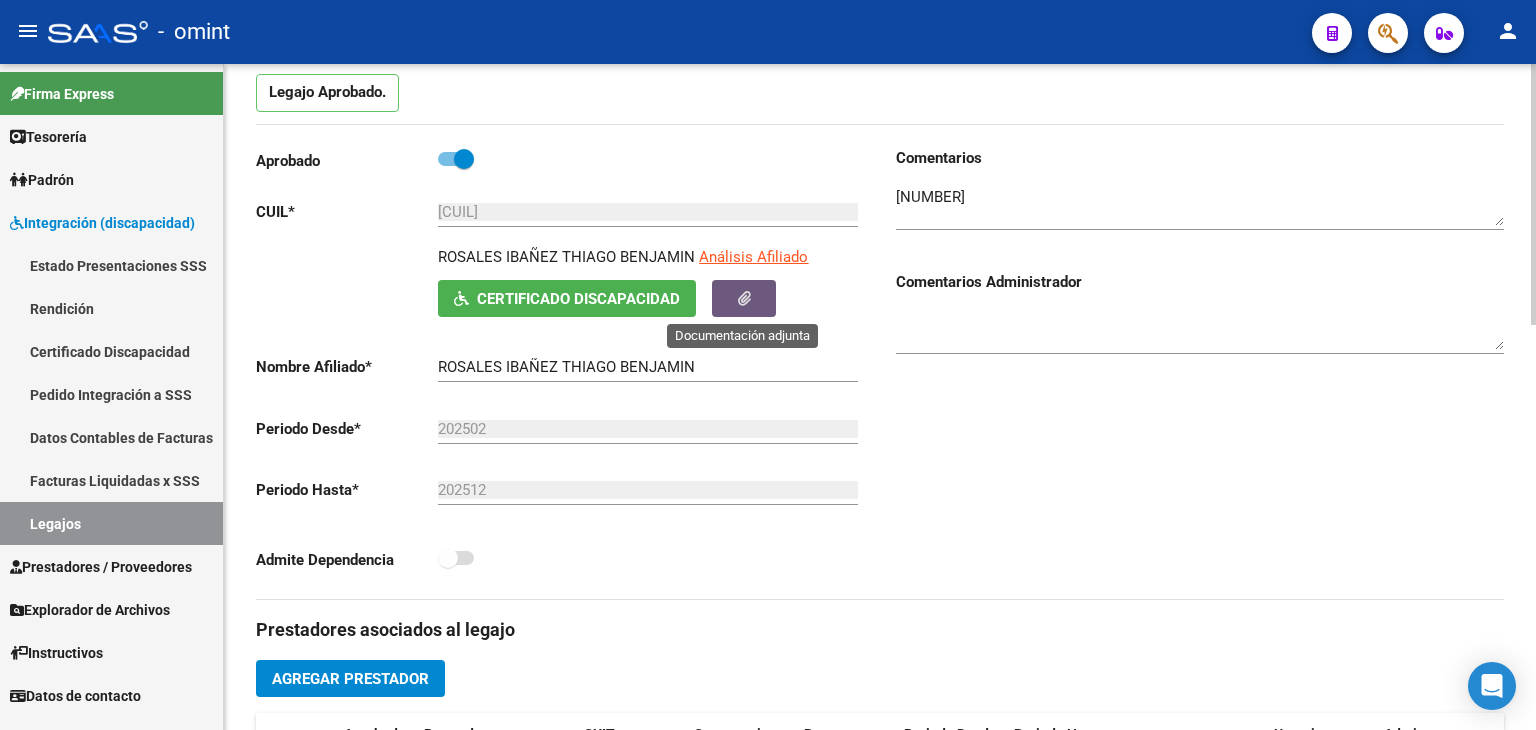 click on "Comentarios                                  Comentarios Administrador" 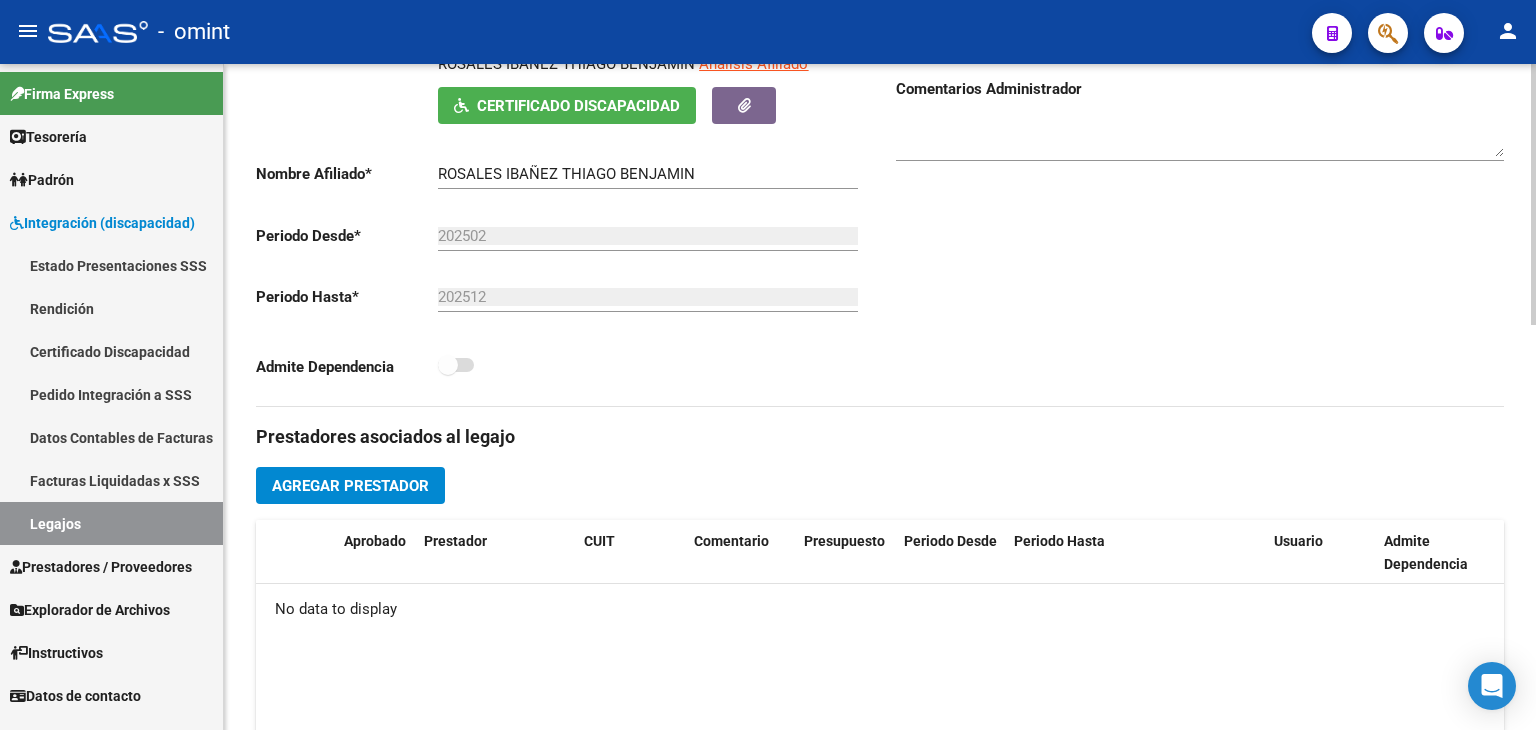 scroll, scrollTop: 600, scrollLeft: 0, axis: vertical 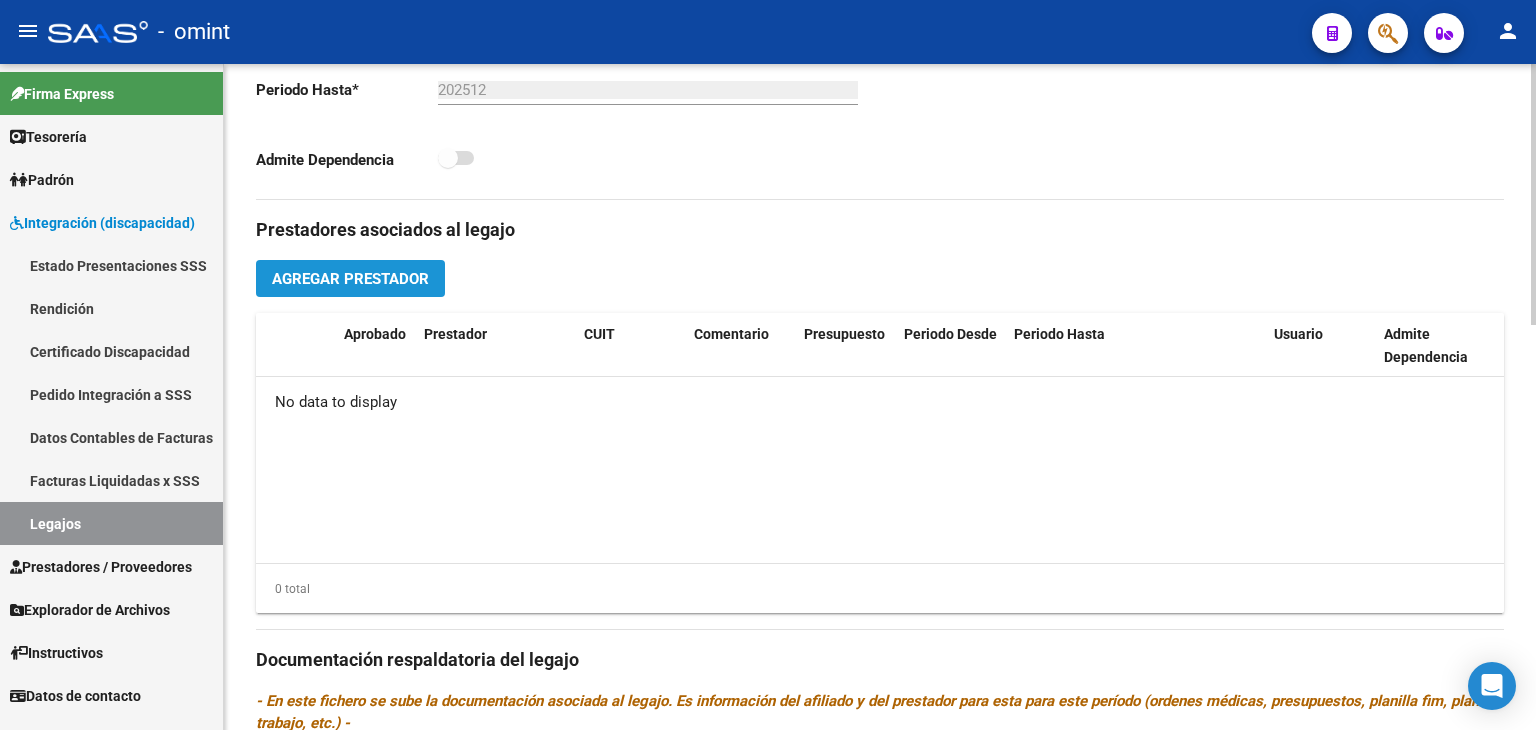 click on "Agregar Prestador" 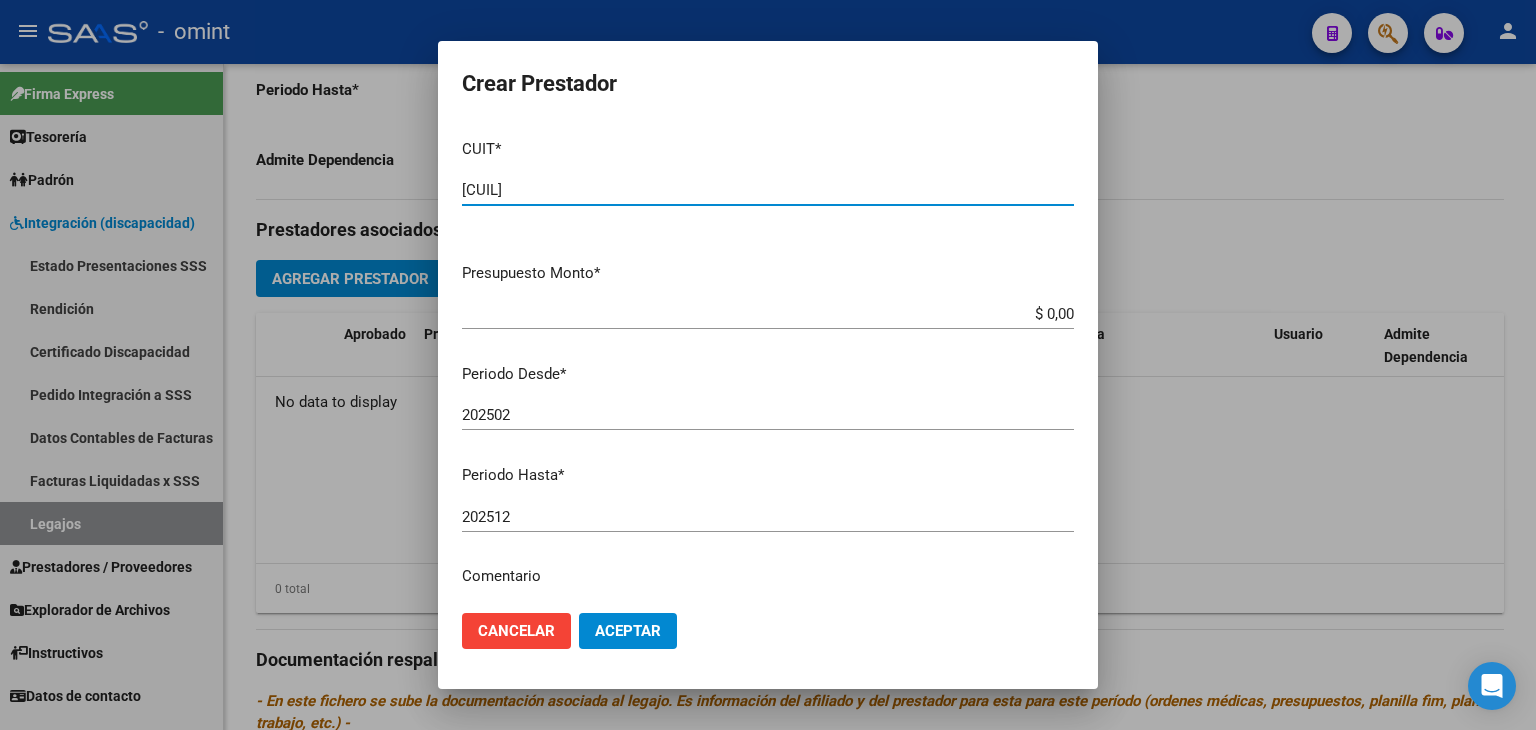 type on "[CUIL]" 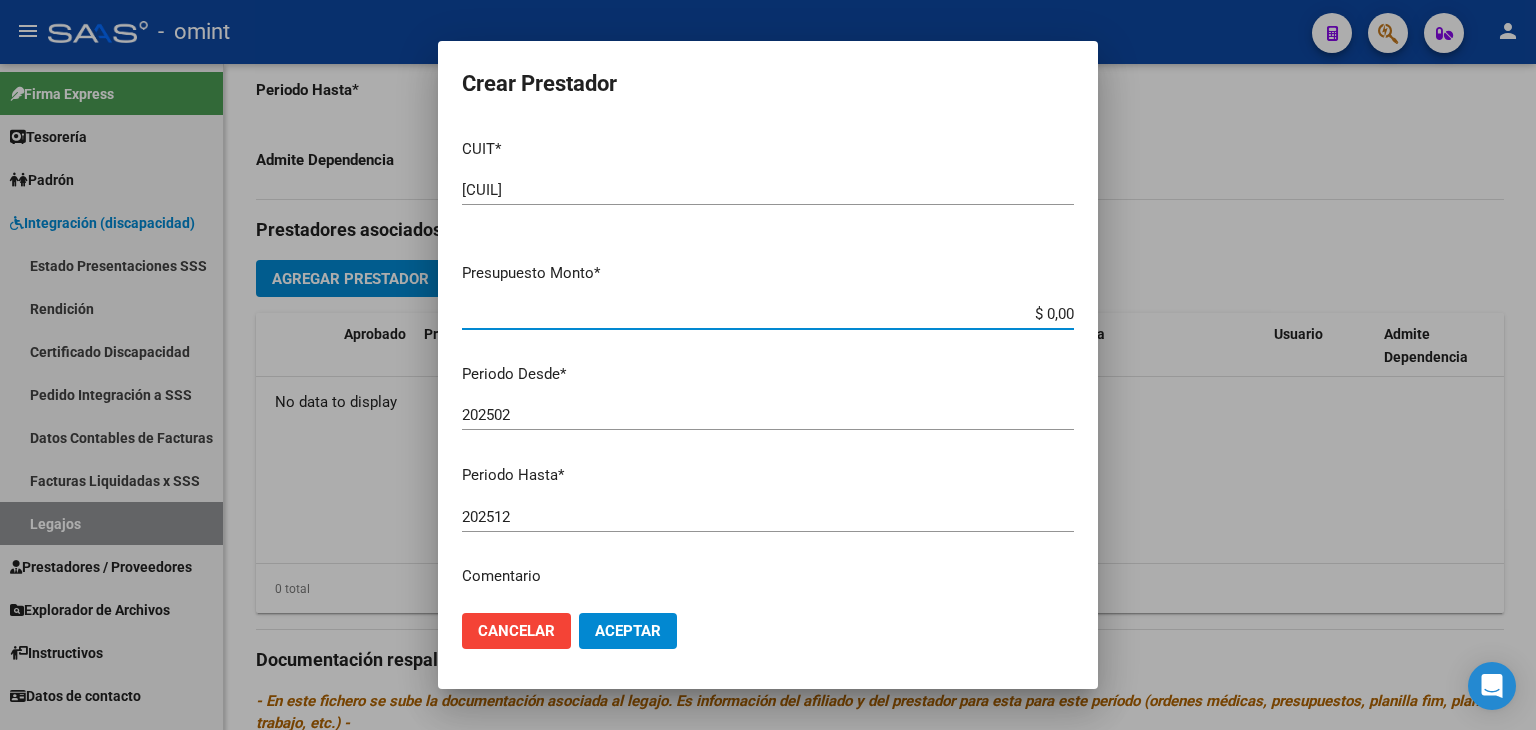 click on "$ 0,00" at bounding box center [768, 314] 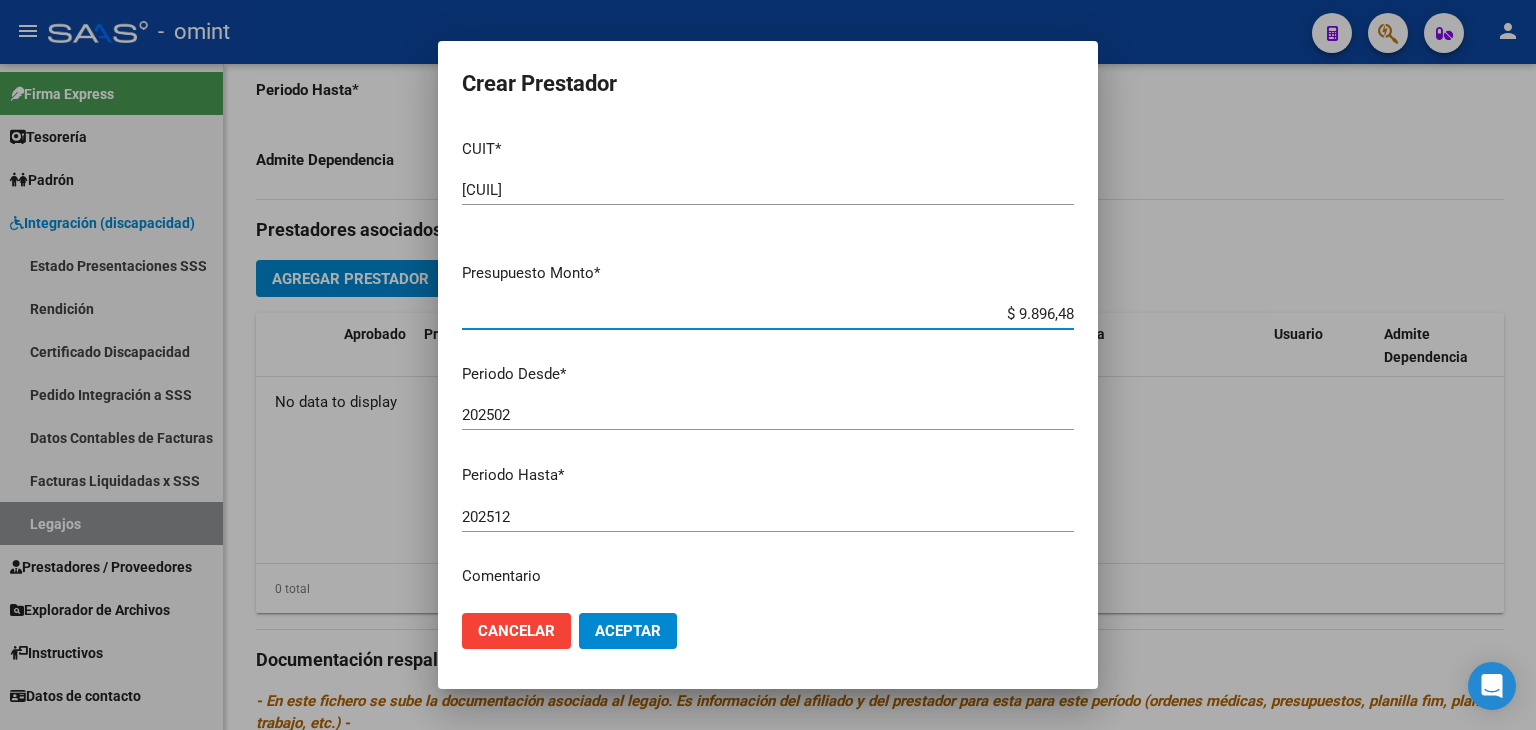 type on "$ 98.964,88" 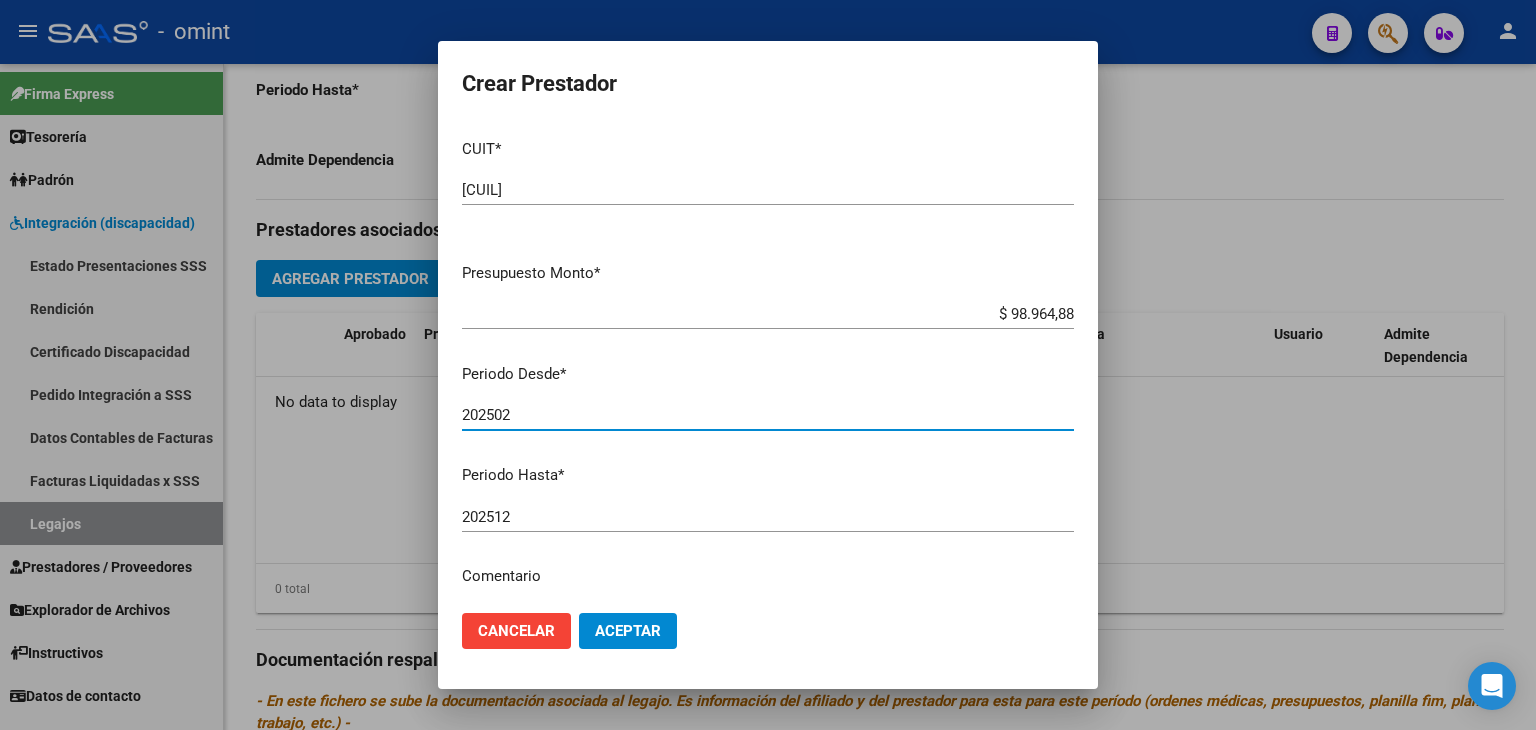 drag, startPoint x: 522, startPoint y: 417, endPoint x: 439, endPoint y: 412, distance: 83.15047 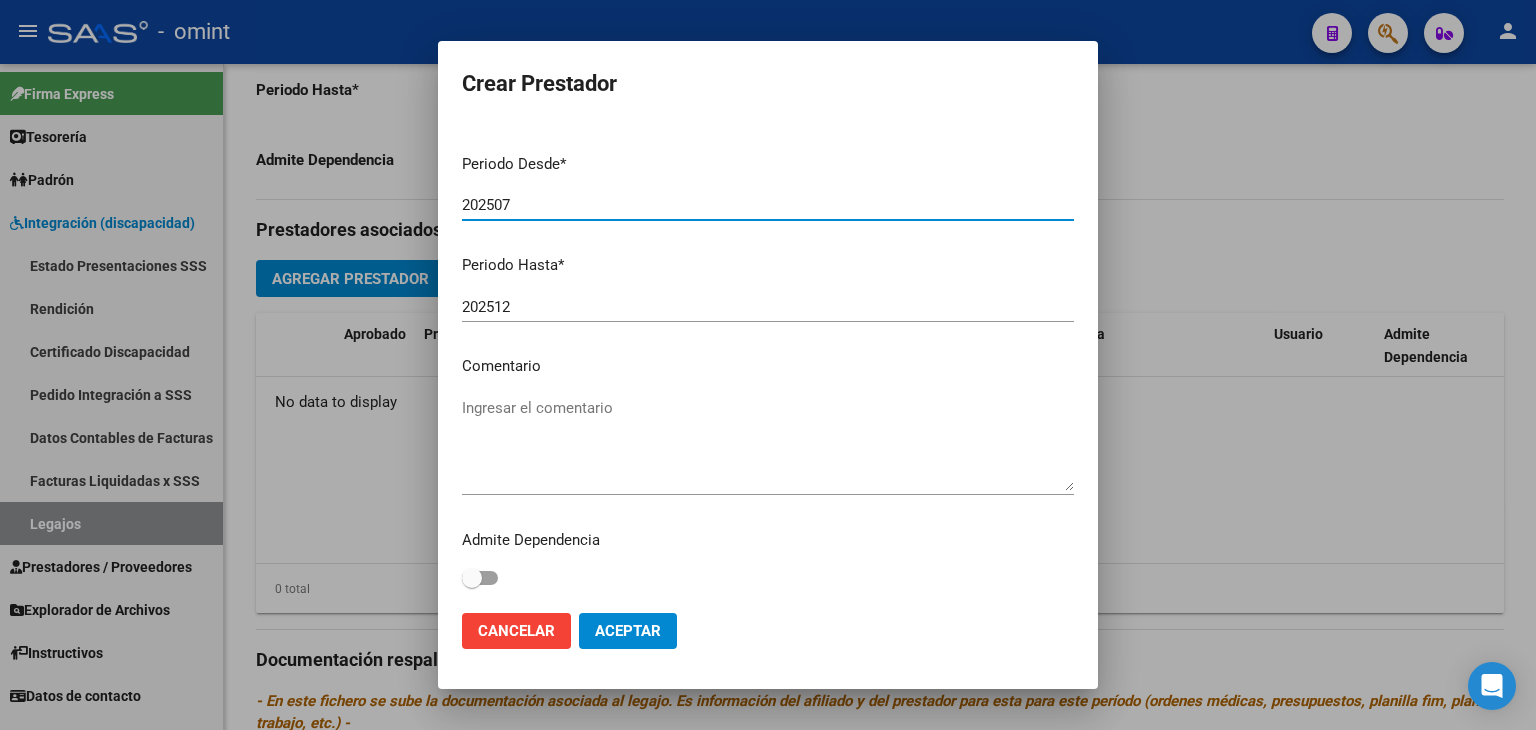 scroll, scrollTop: 0, scrollLeft: 0, axis: both 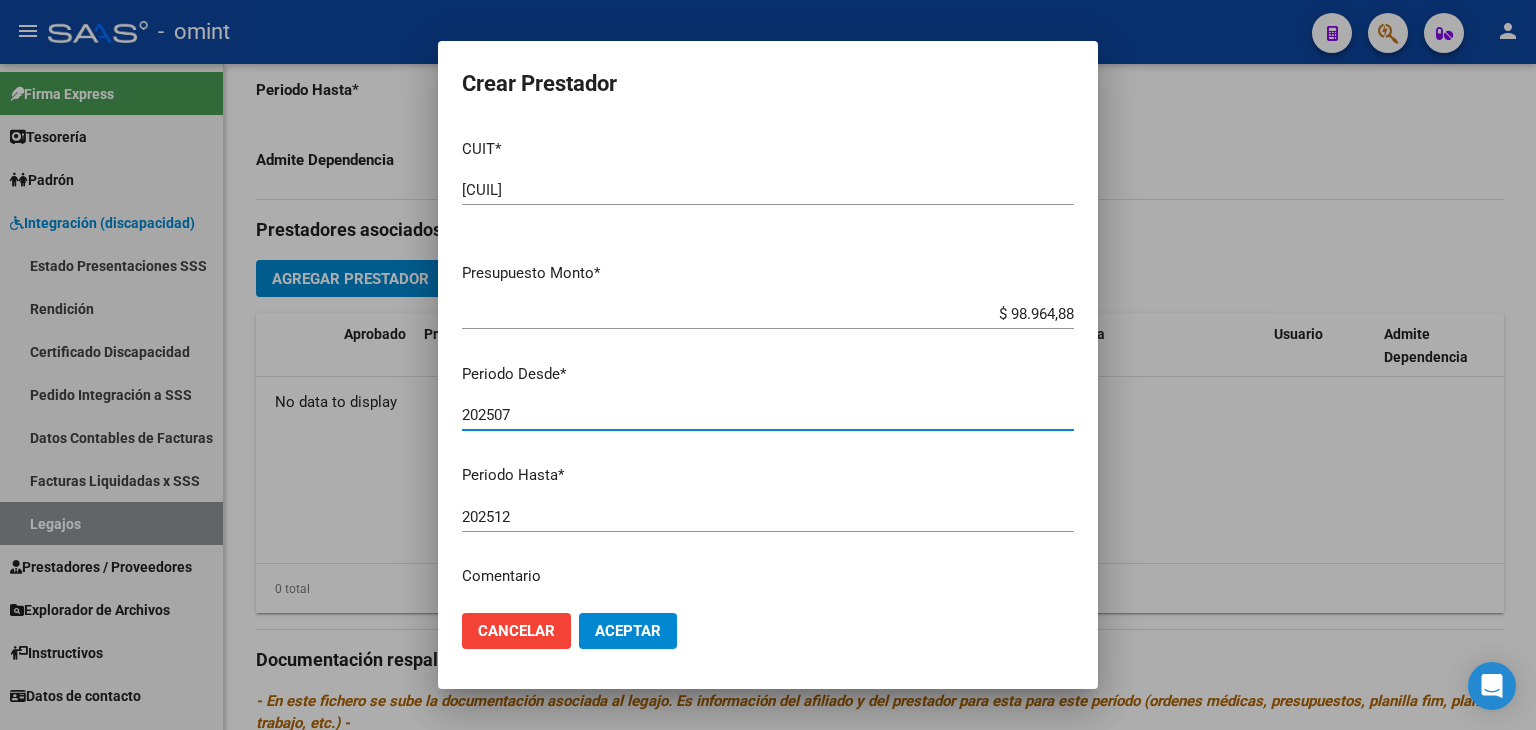 type on "202507" 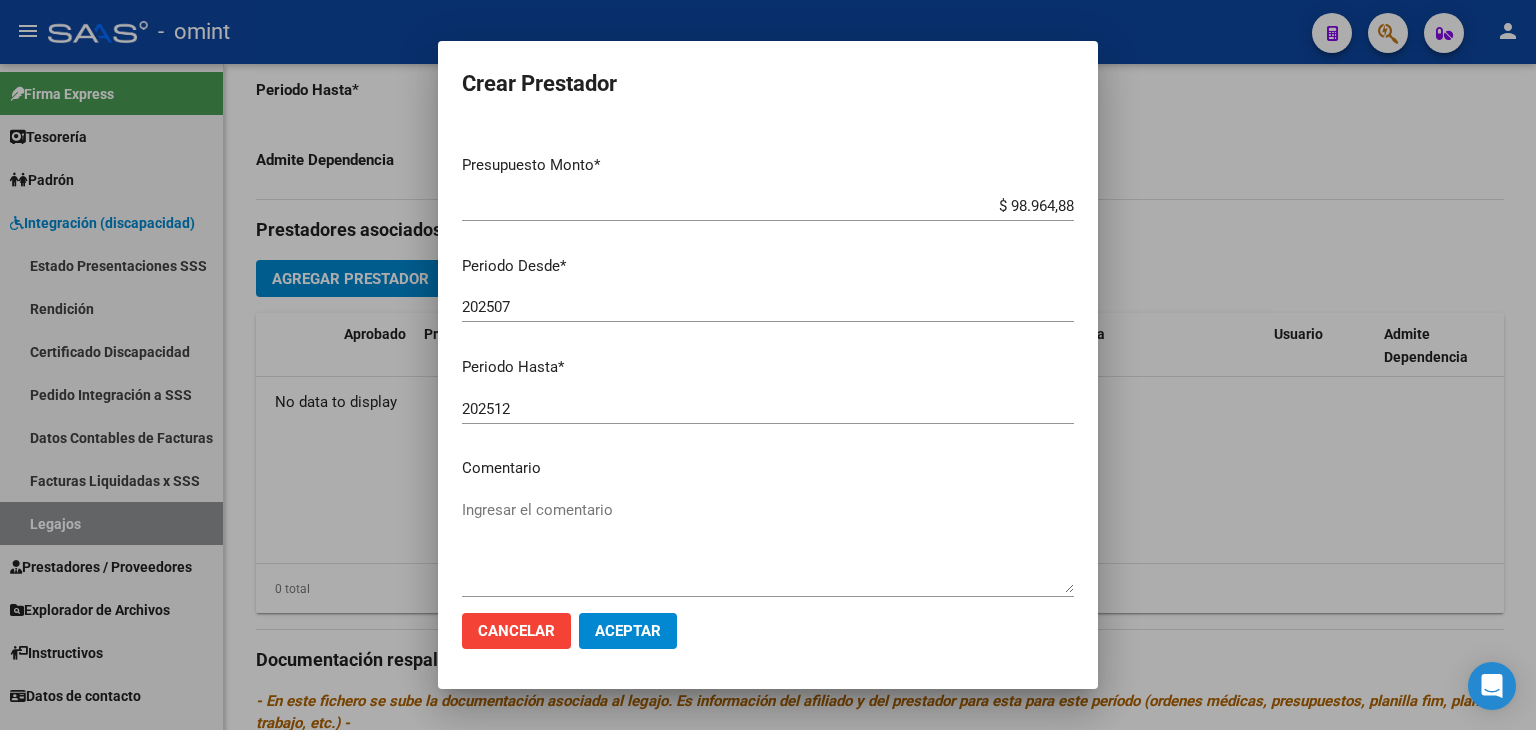 scroll, scrollTop: 211, scrollLeft: 0, axis: vertical 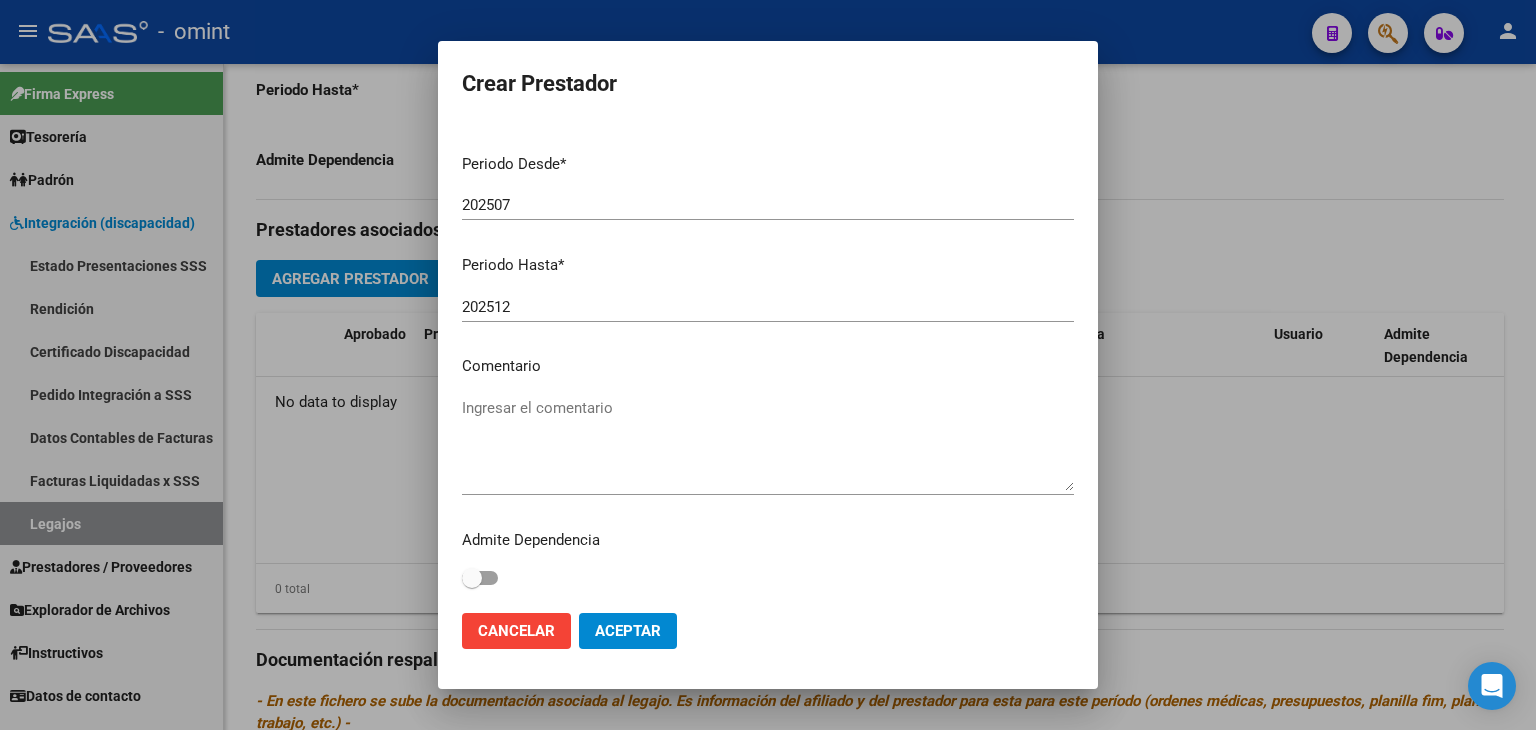 drag, startPoint x: 546, startPoint y: 431, endPoint x: 548, endPoint y: 413, distance: 18.110771 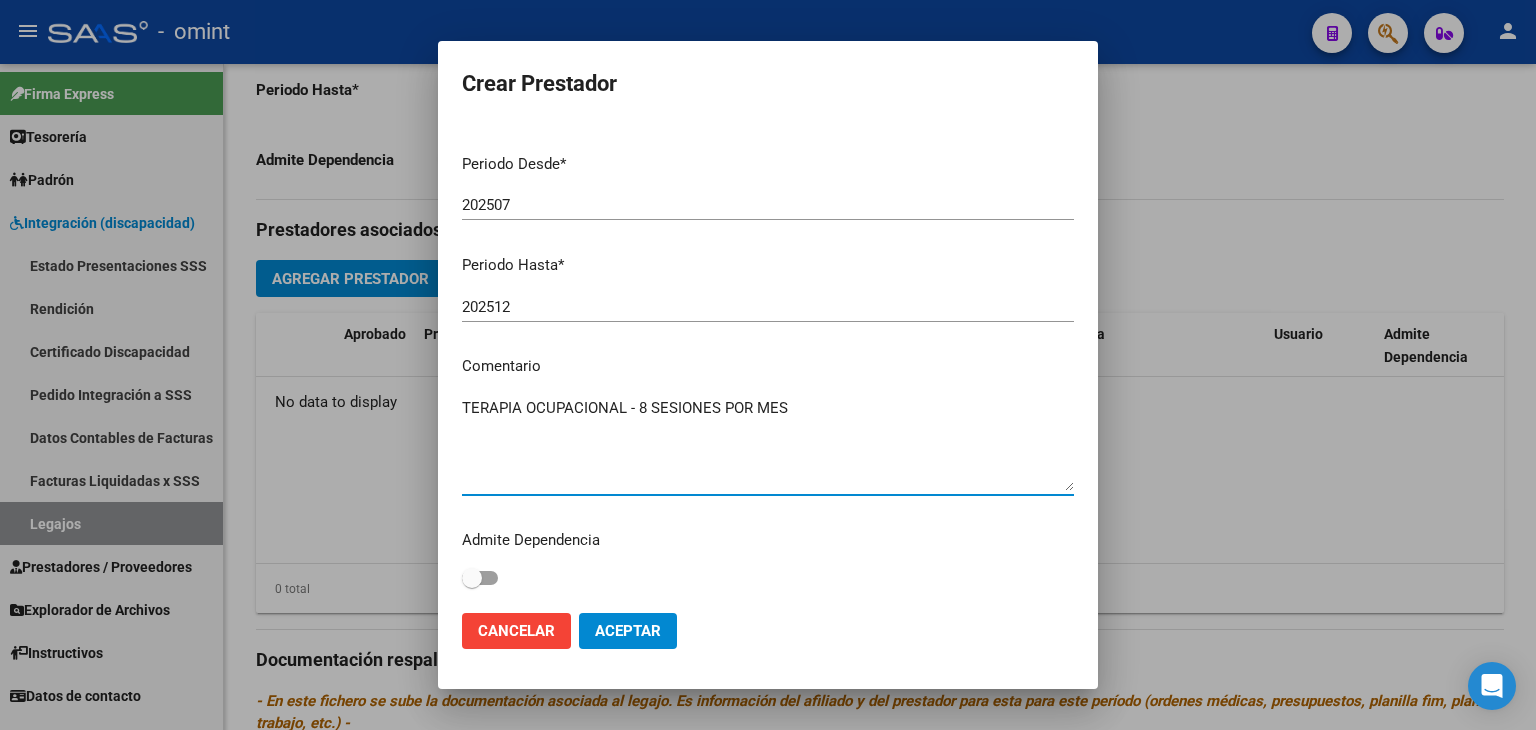 type on "TERAPIA OCUPACIONAL - 8 SESIONES POR MES" 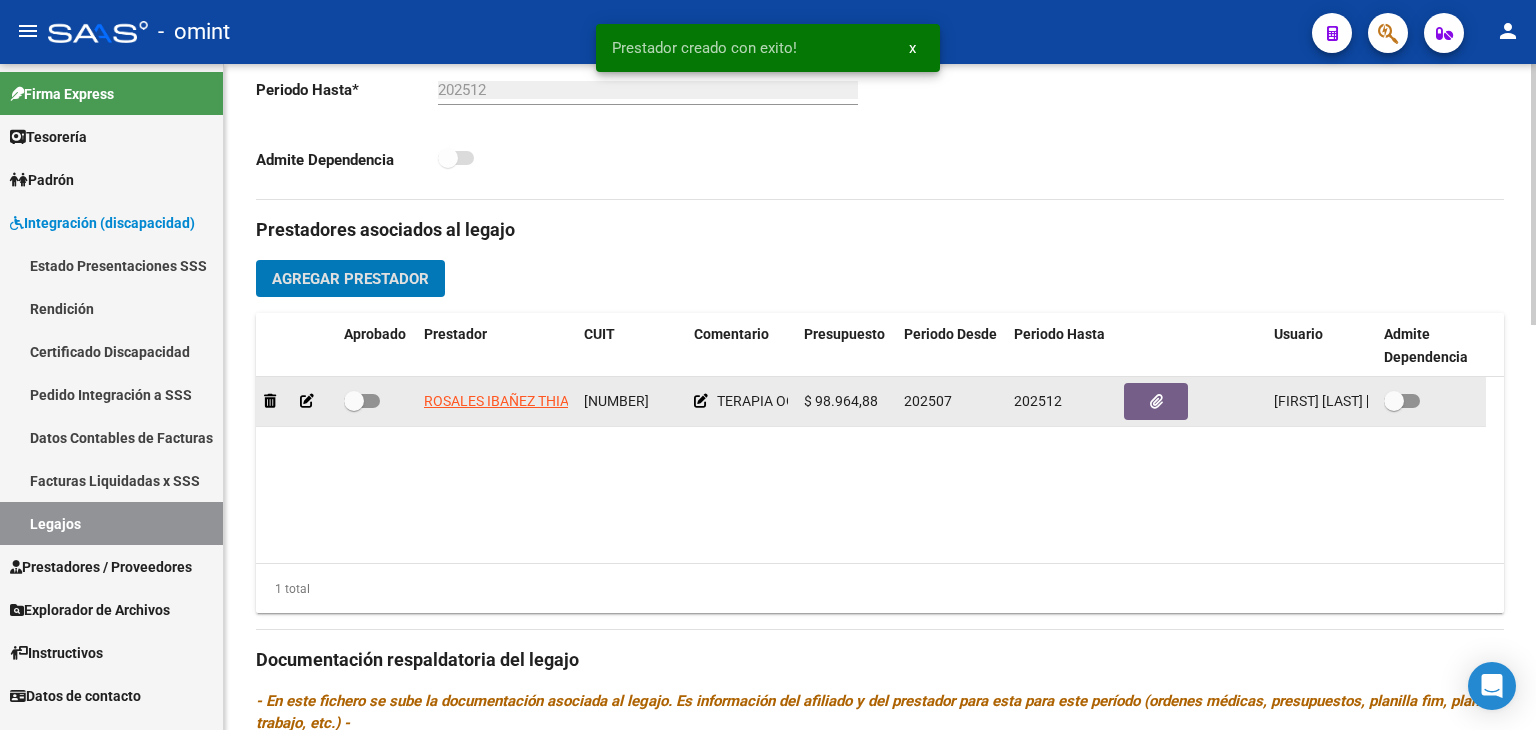 click at bounding box center [354, 401] 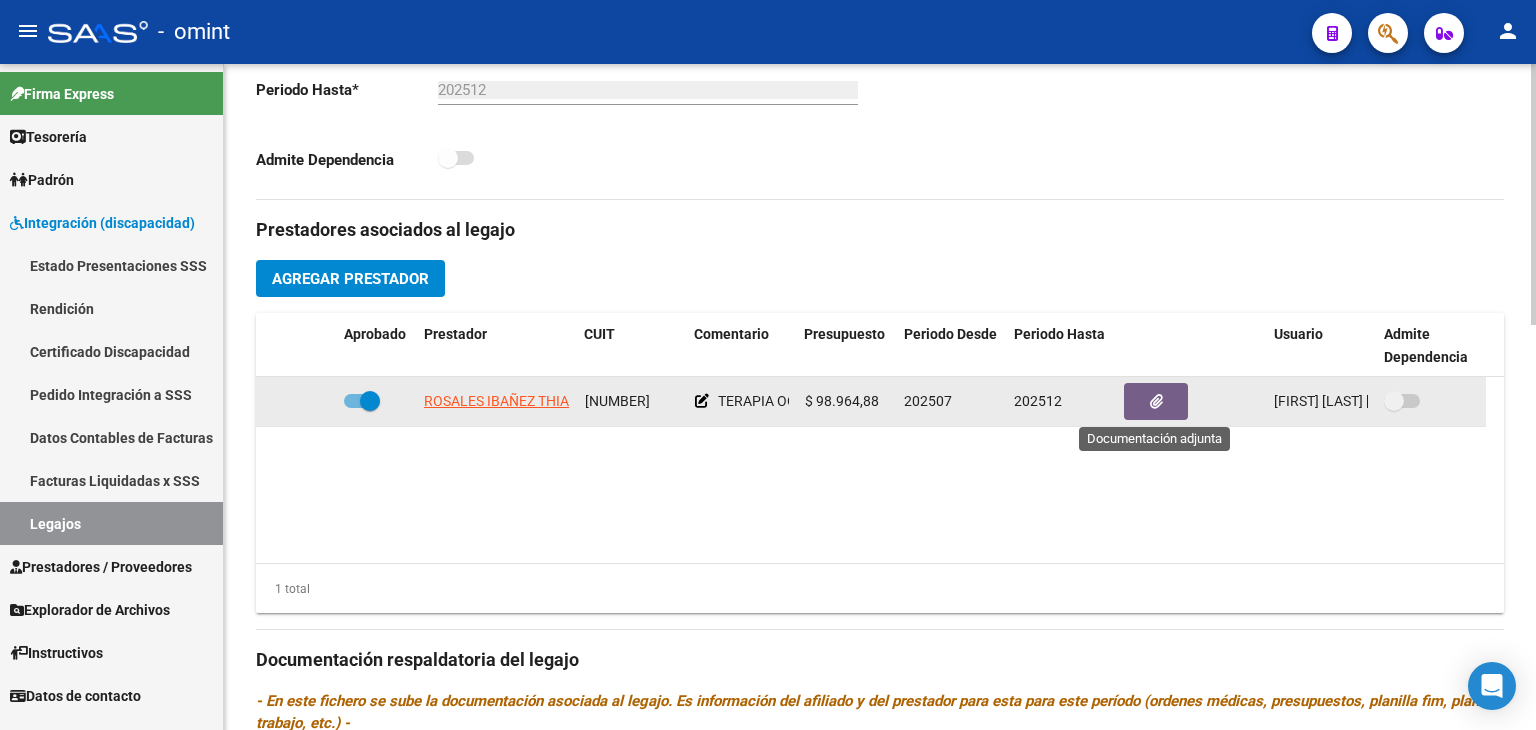 click 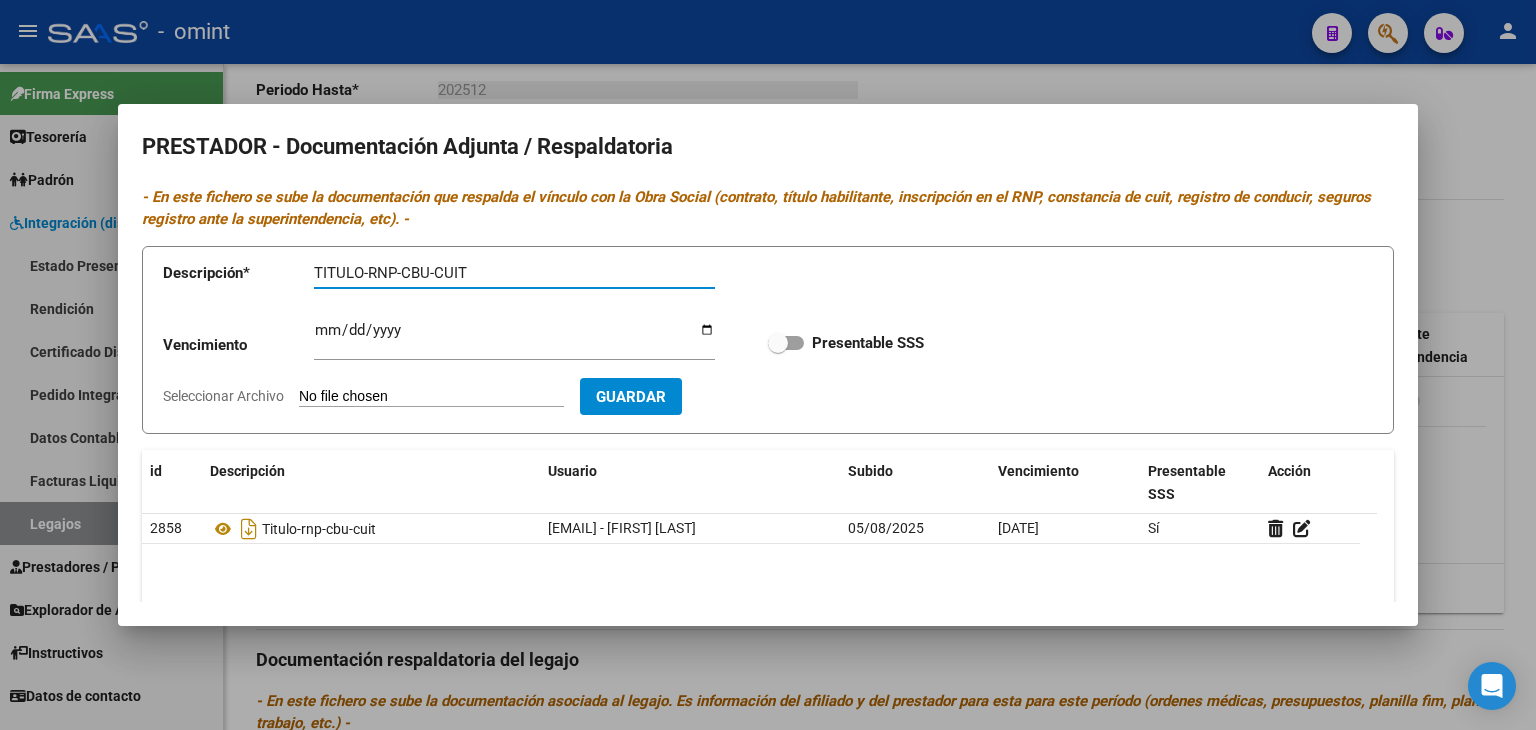 type on "TITULO-RNP-CBU-CUIT" 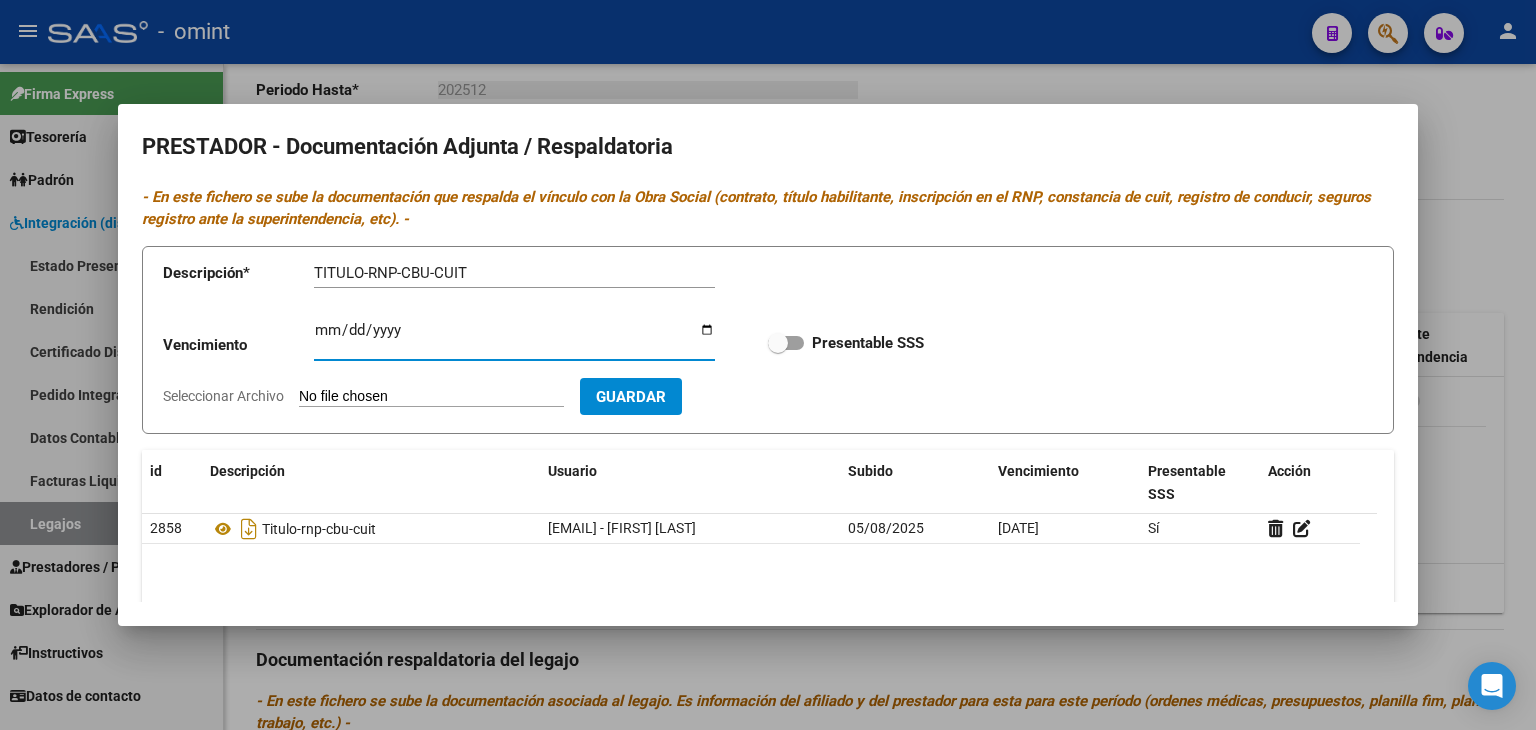 click on "Ingresar vencimiento" at bounding box center (514, 338) 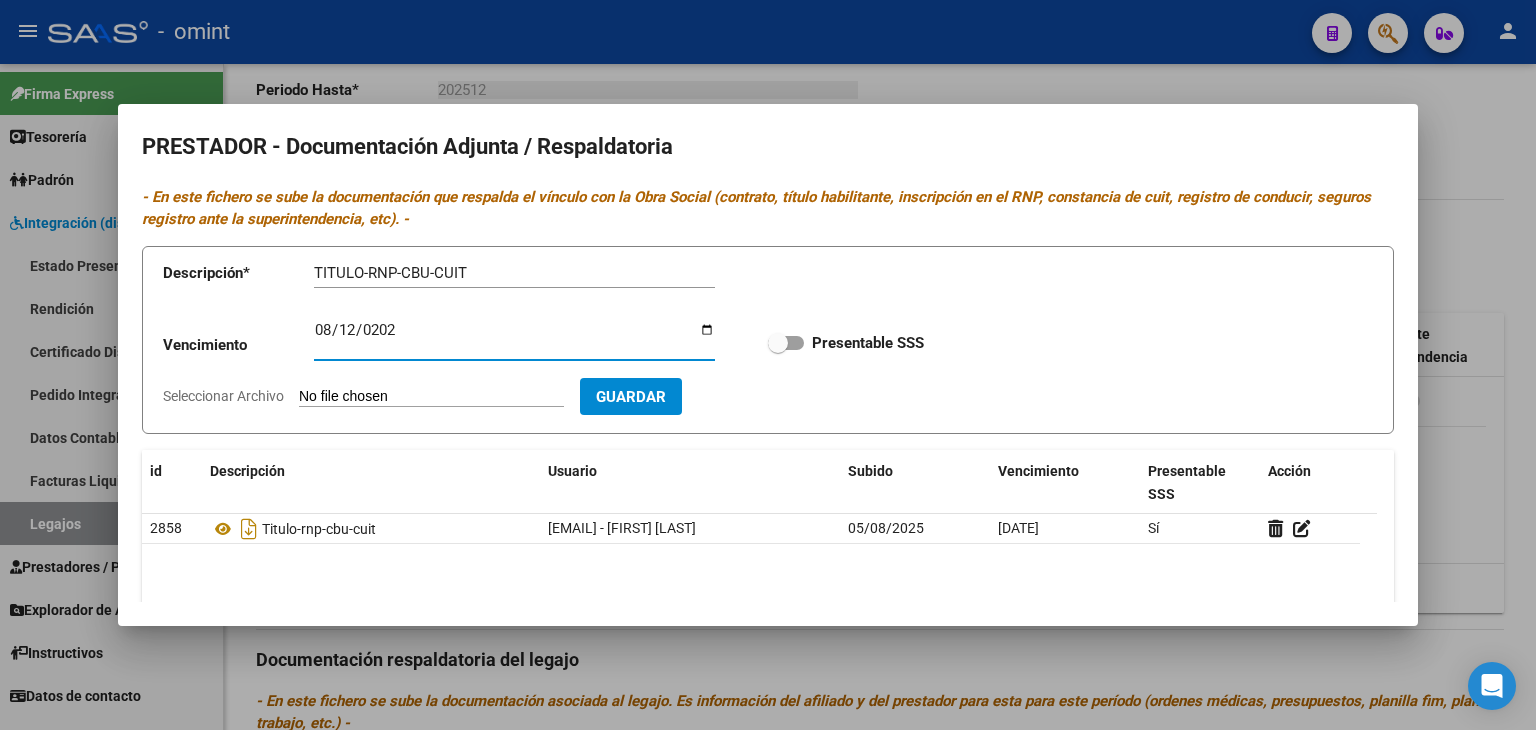 type on "[DATE]" 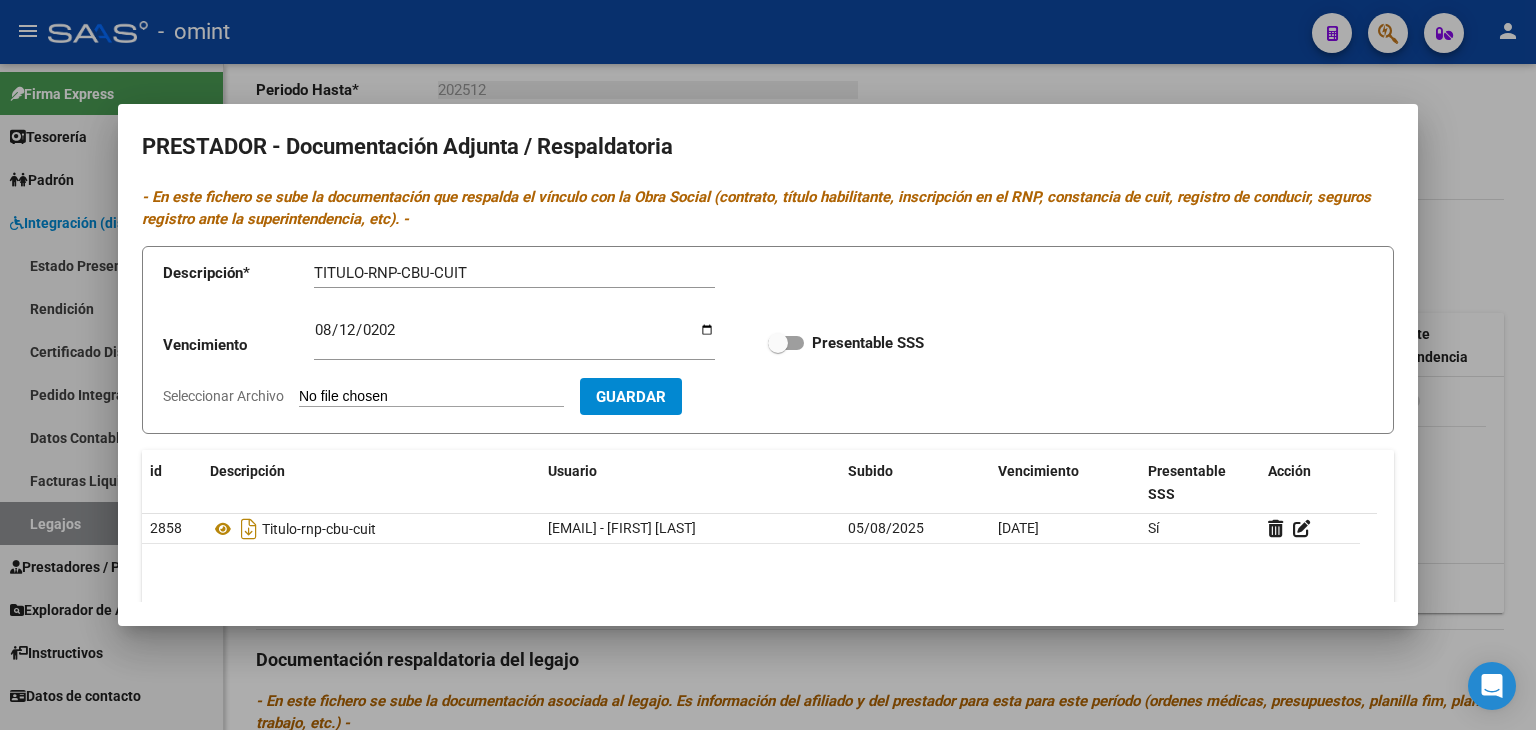 type on "C:\fakepath\Doc prestador TO Fotia Pamela.pdf" 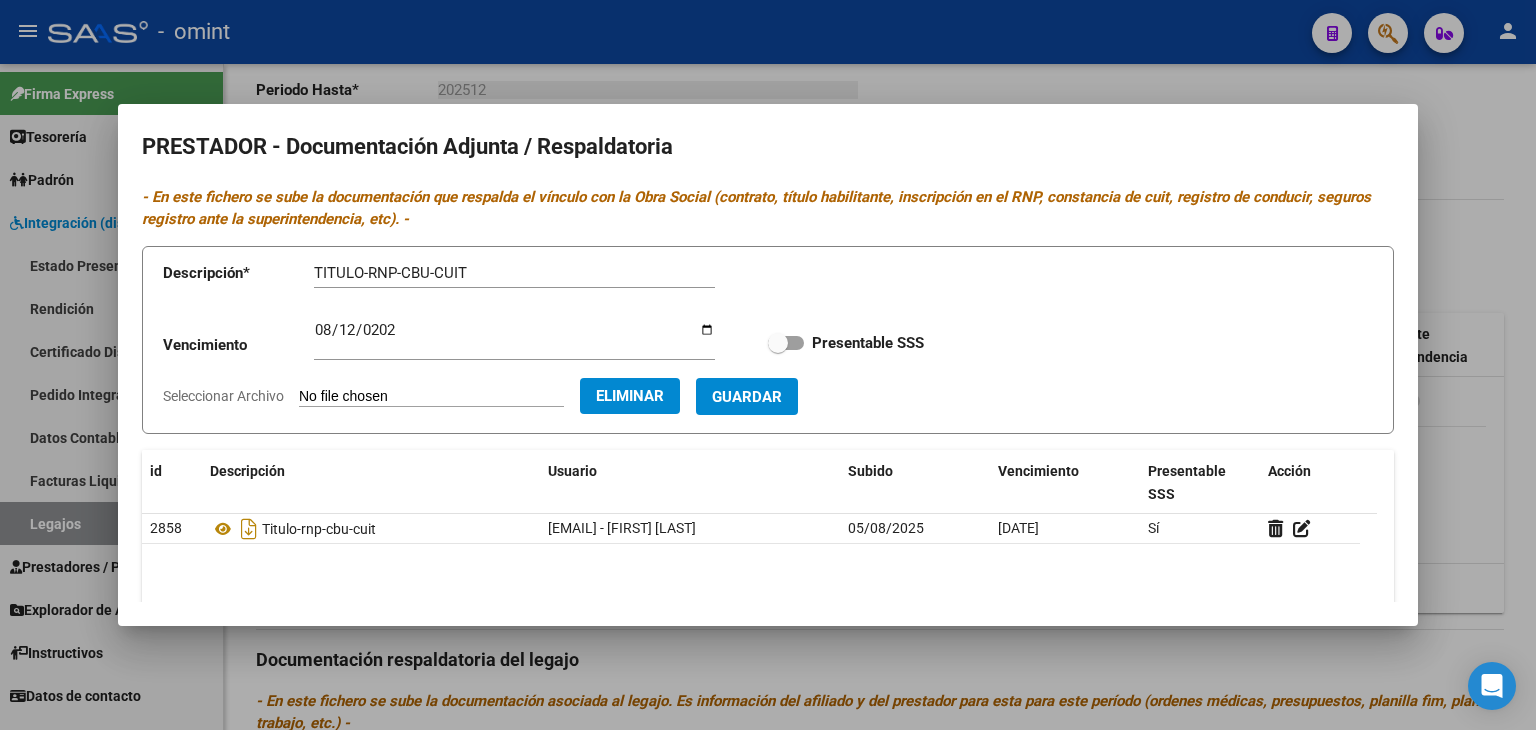 click at bounding box center [786, 343] 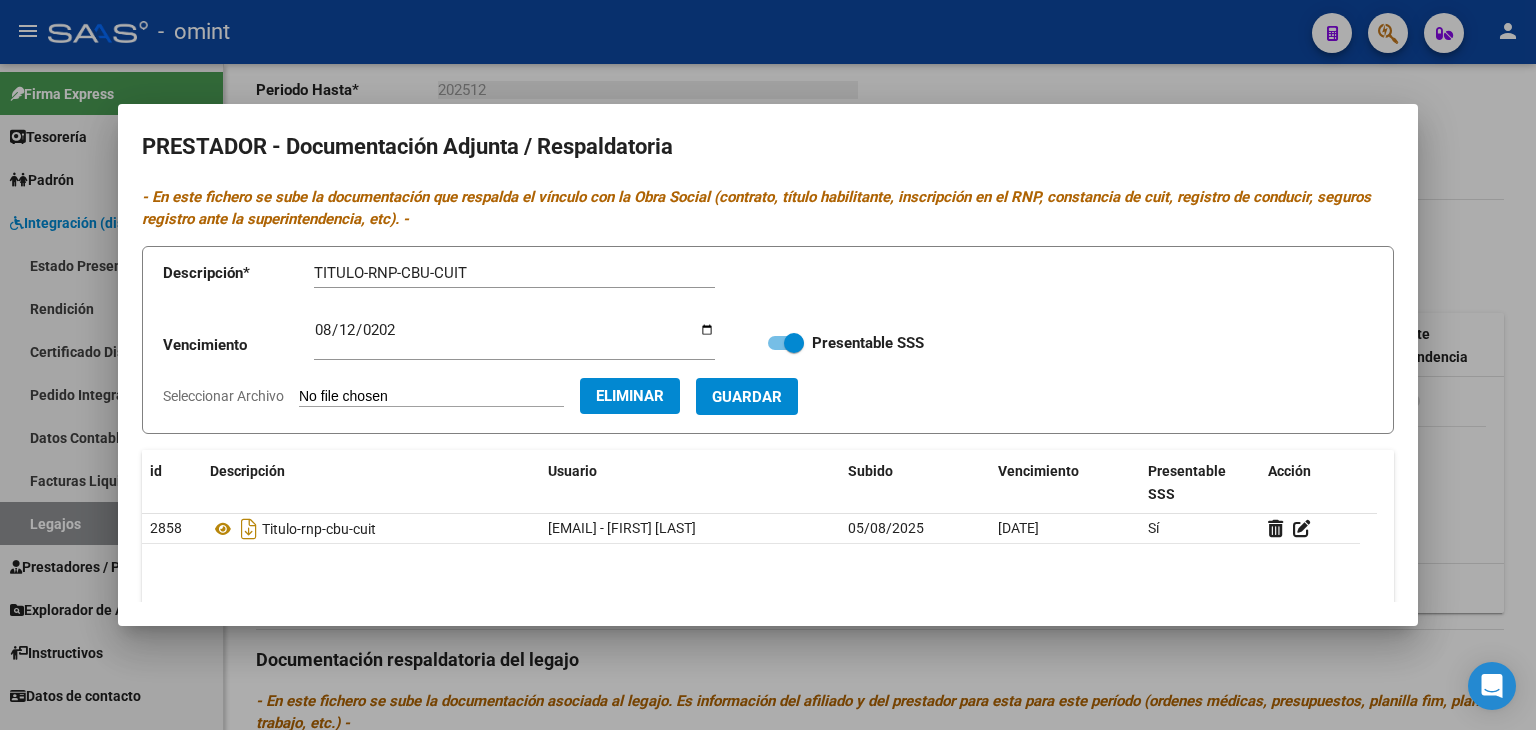 click on "Guardar" at bounding box center (747, 397) 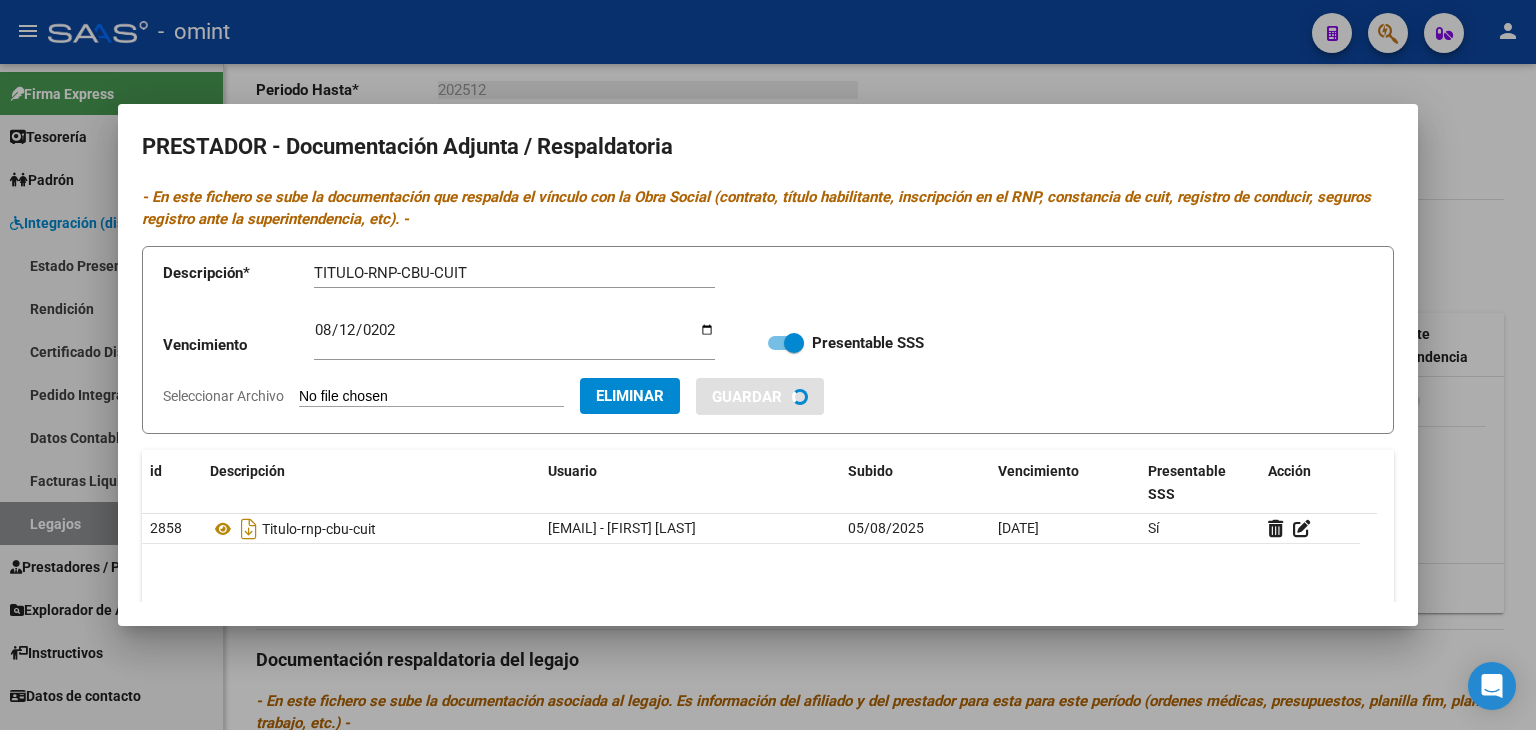 type 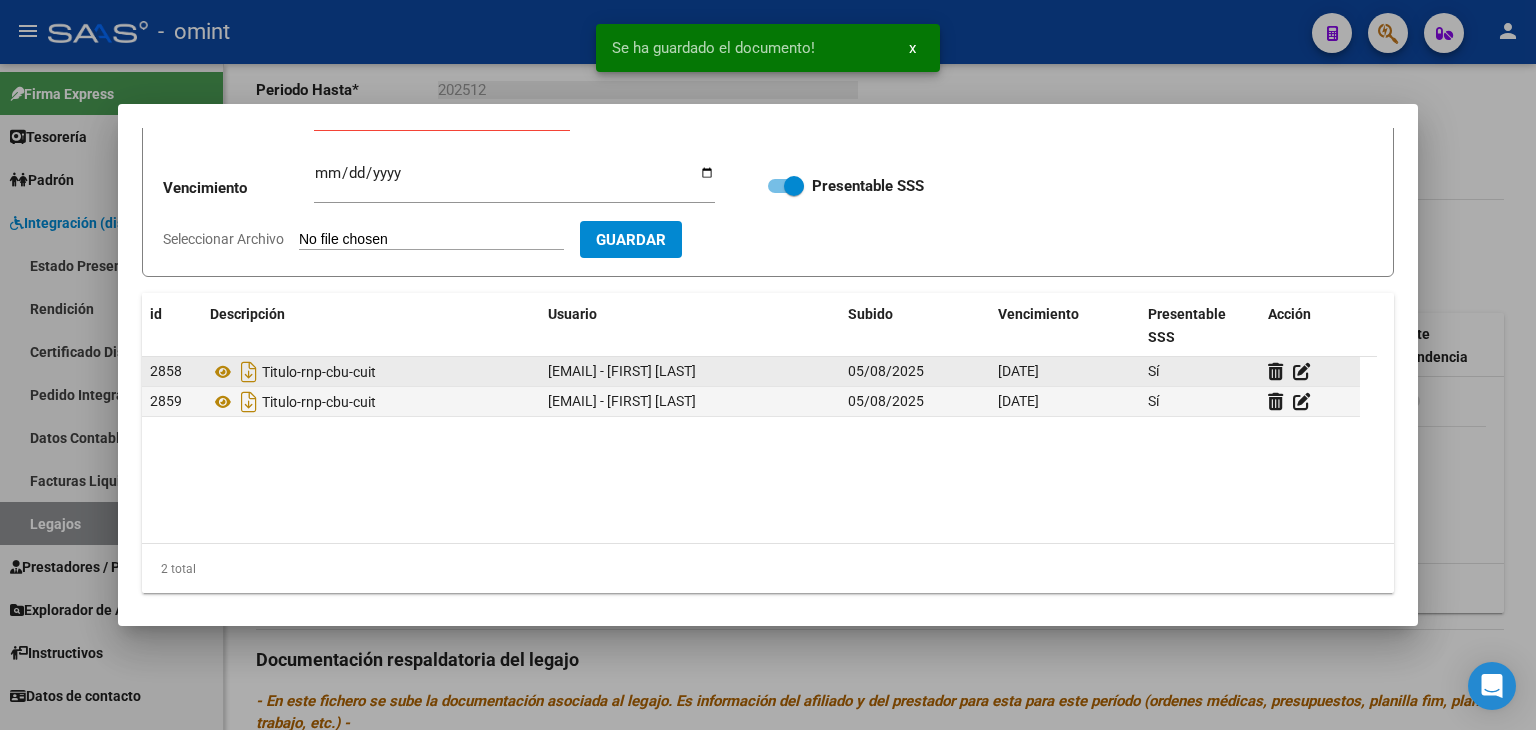 scroll, scrollTop: 164, scrollLeft: 0, axis: vertical 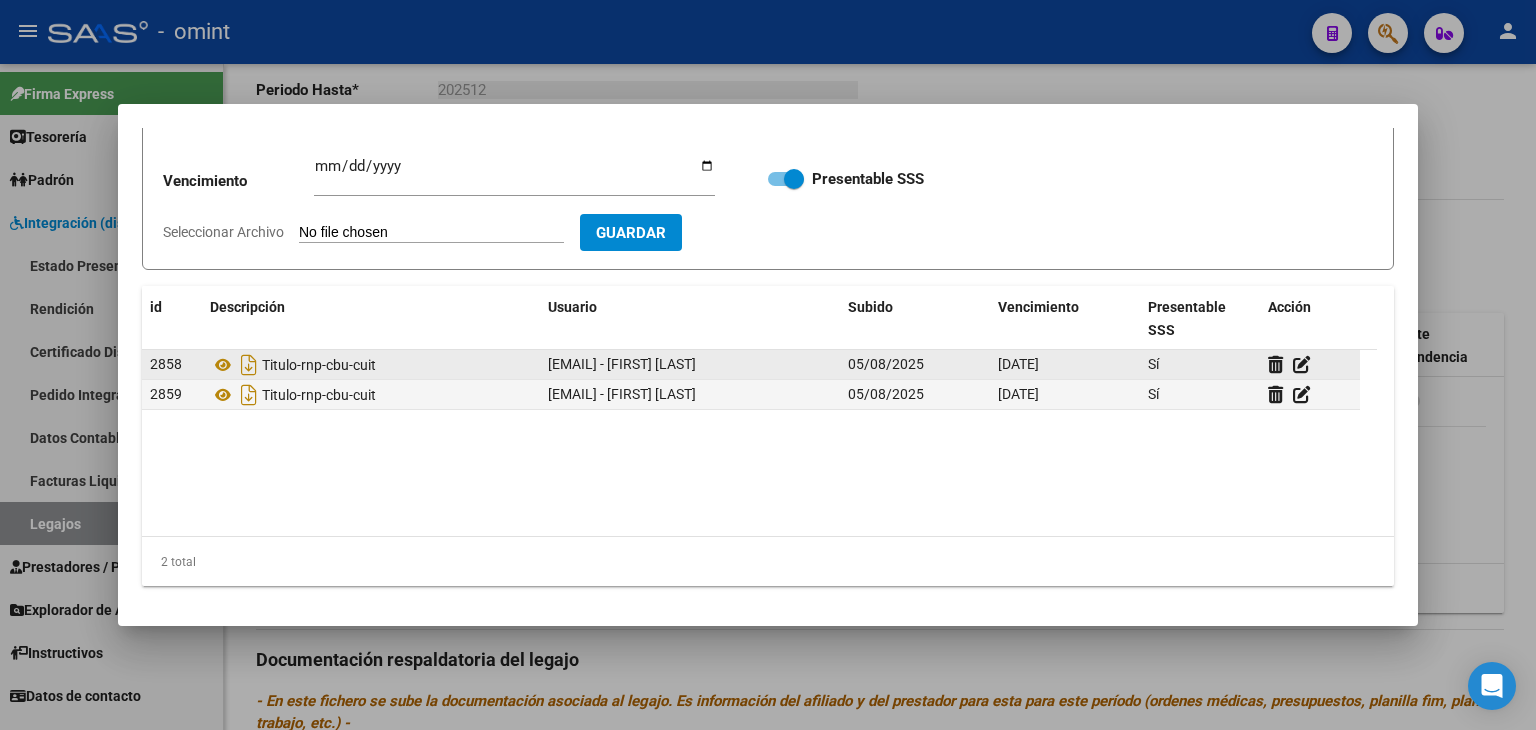 click on "[EMAIL] - [FIRST] [LAST]" 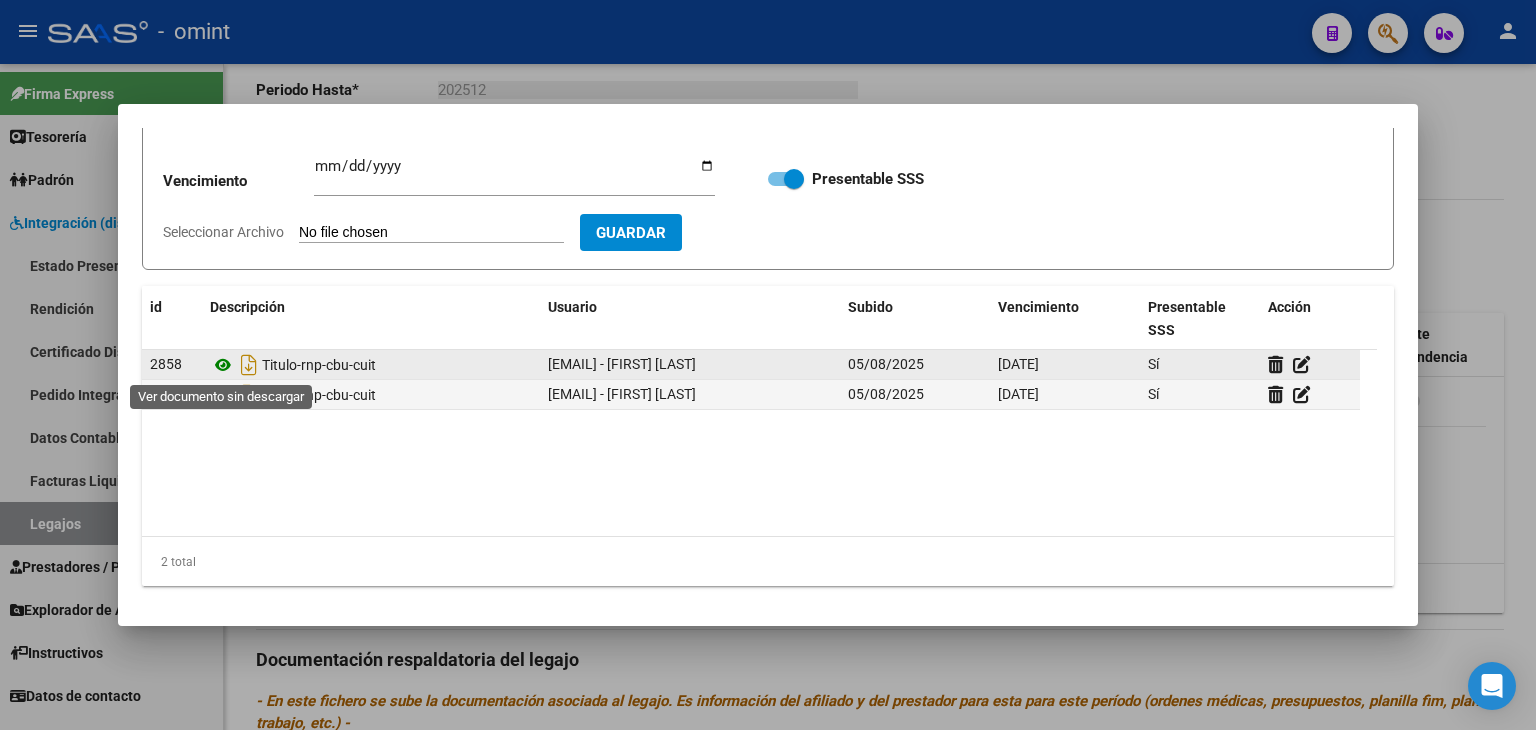 click 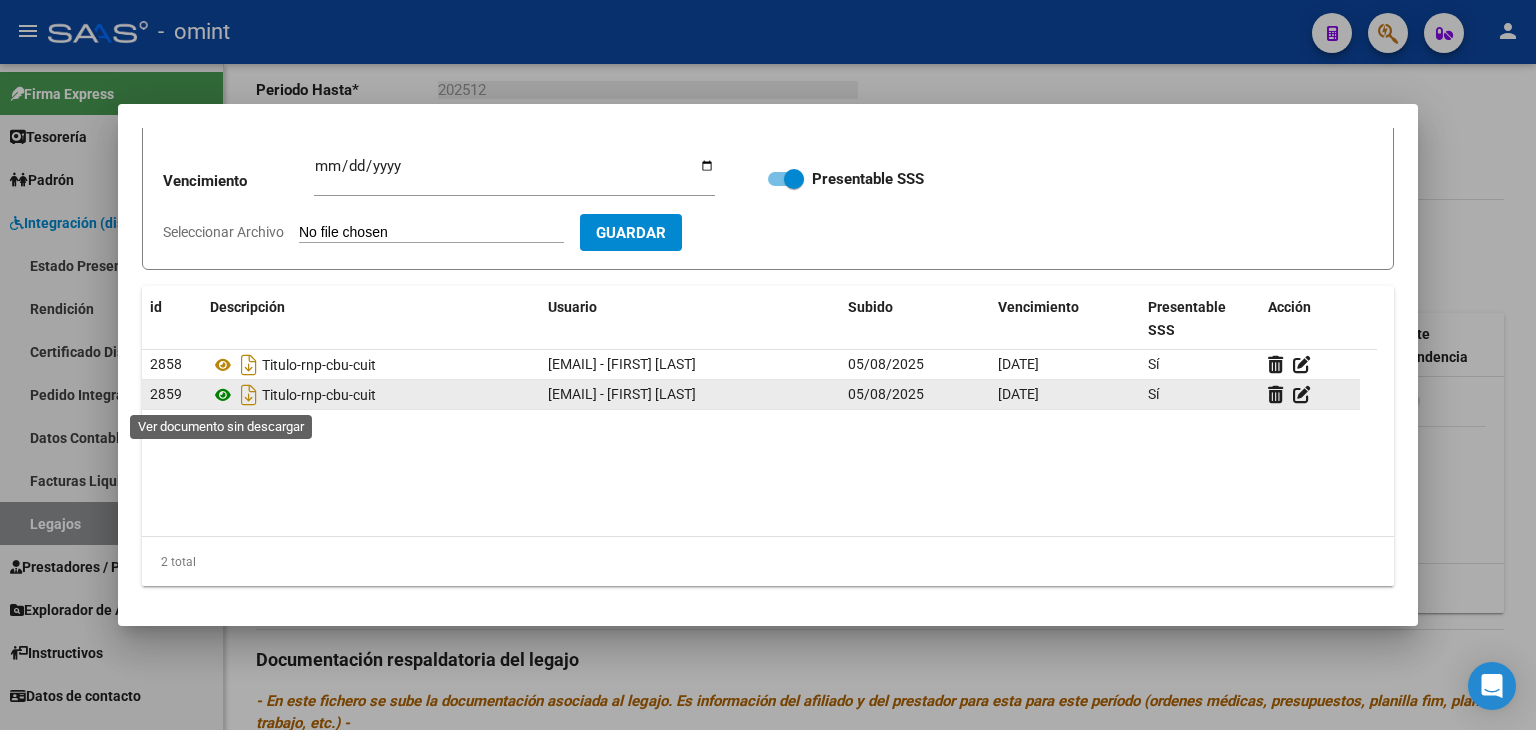 click 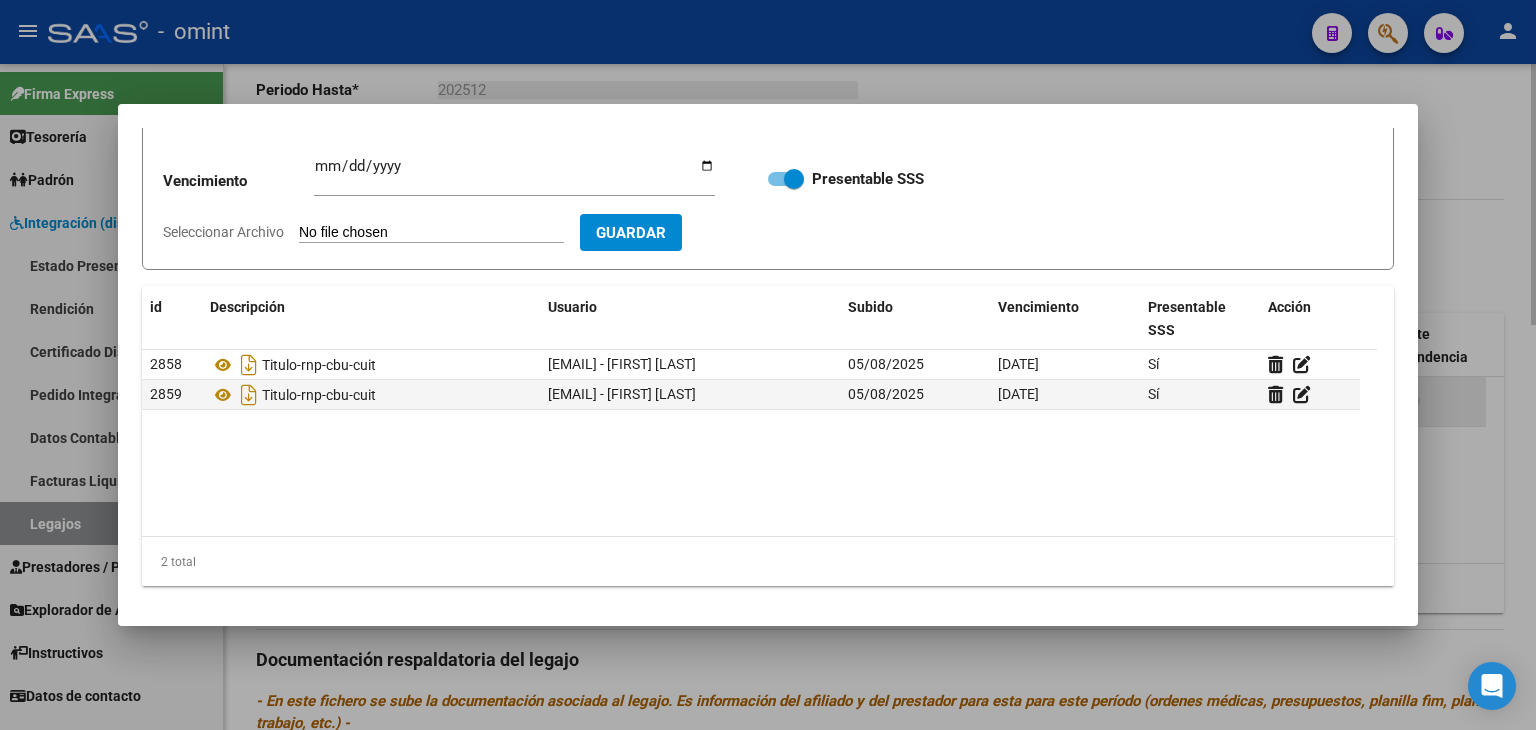 type 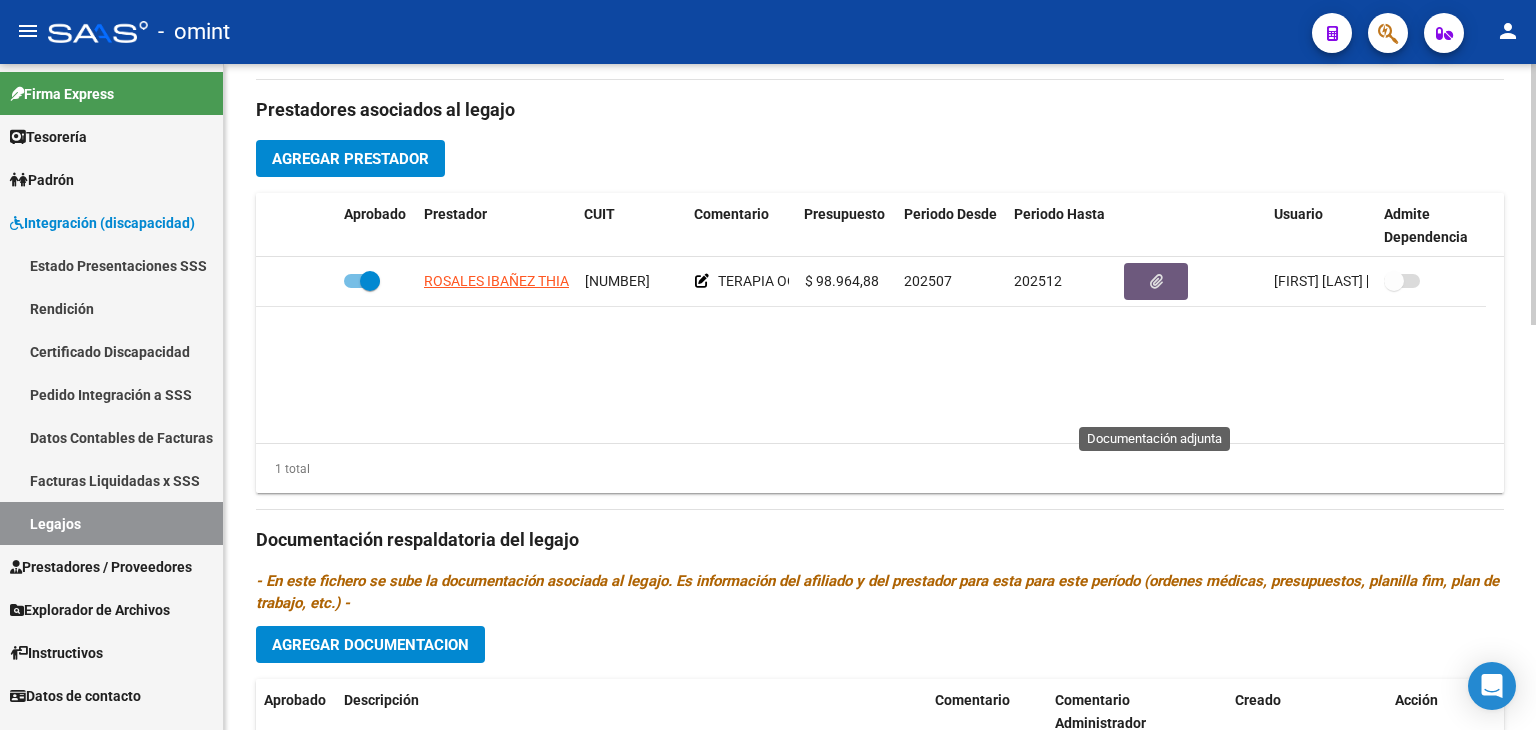 scroll, scrollTop: 1032, scrollLeft: 0, axis: vertical 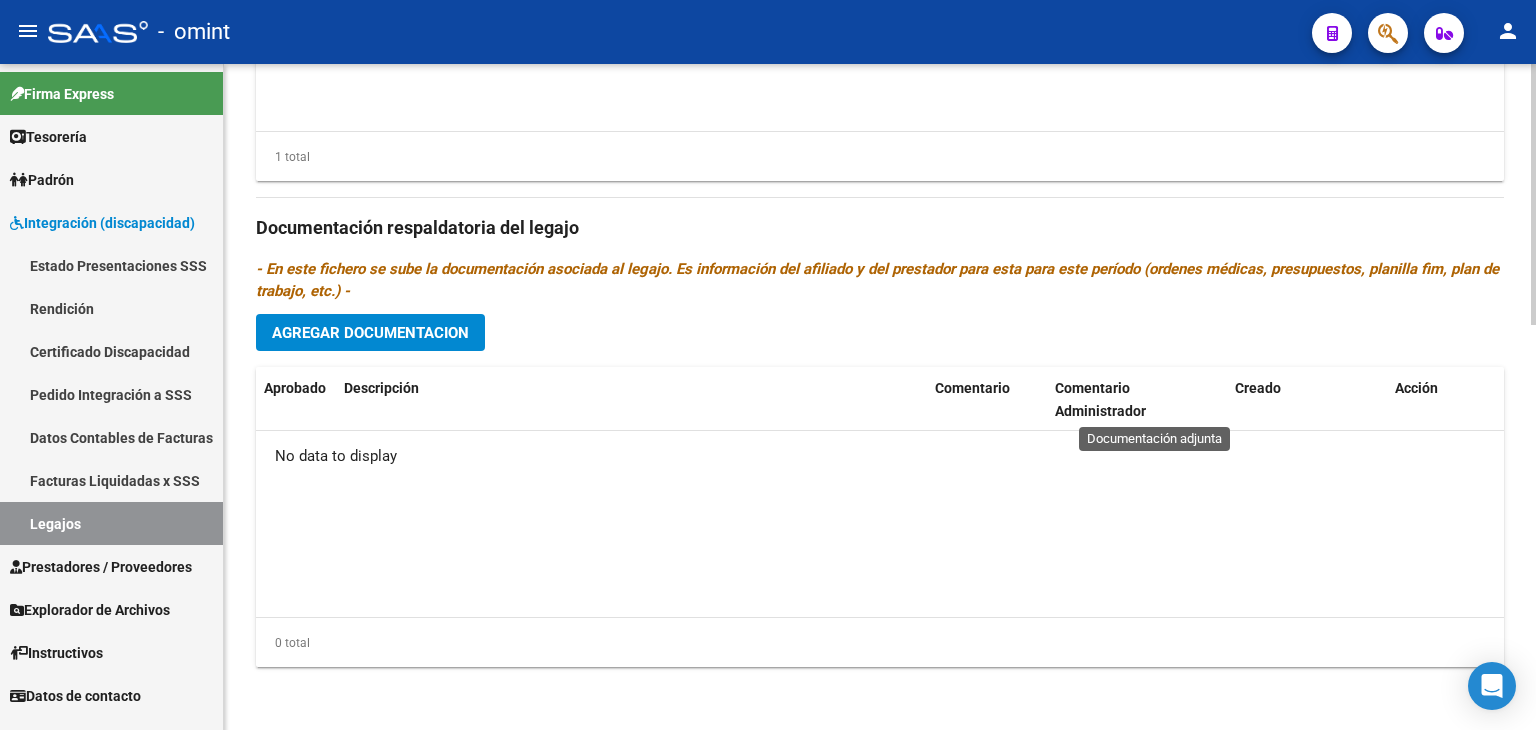click on "Agregar Documentacion" 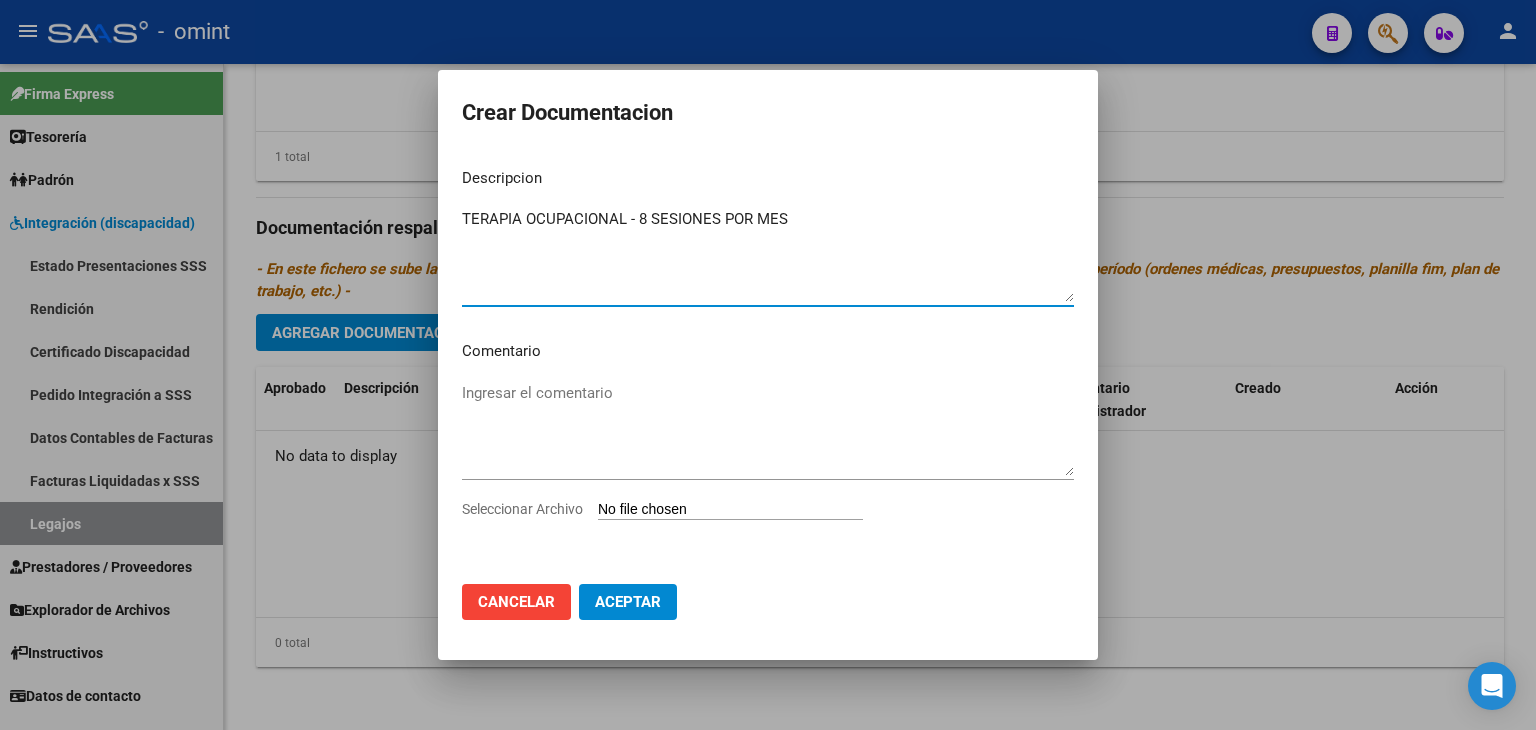 type on "TERAPIA OCUPACIONAL - 8 SESIONES POR MES" 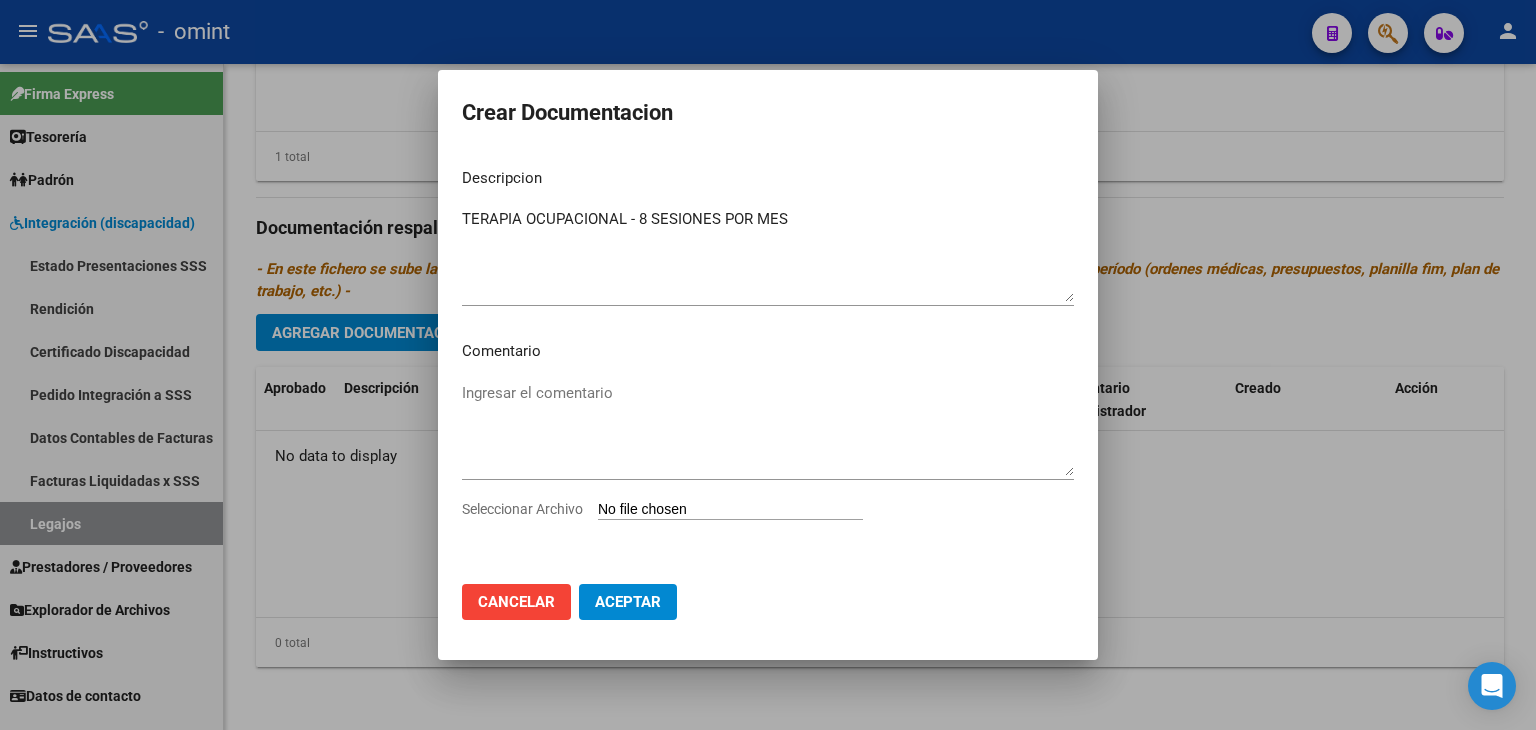 type on "C:\fakepath\Doc prestacional TO Fotia Pamela.pdf" 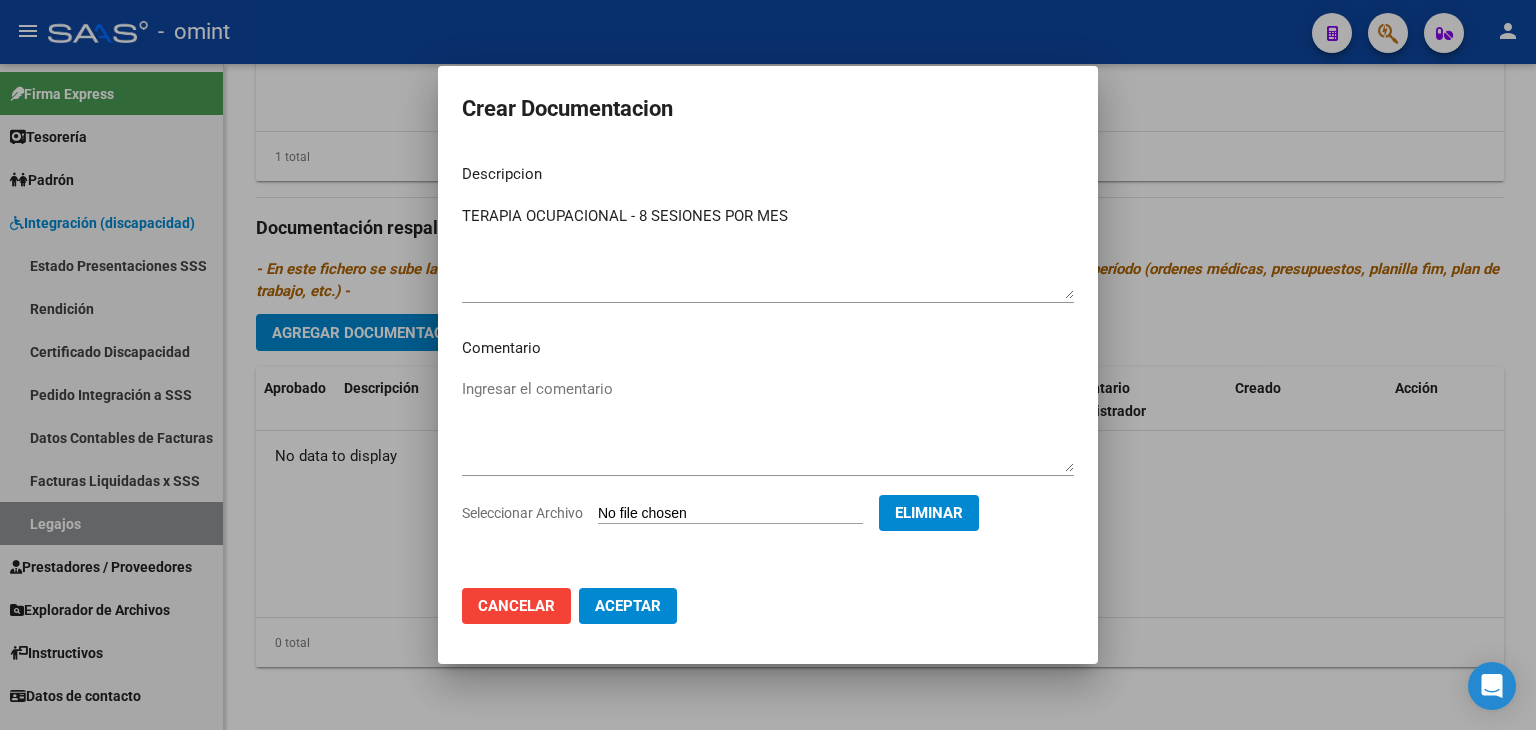 click on "Aceptar" 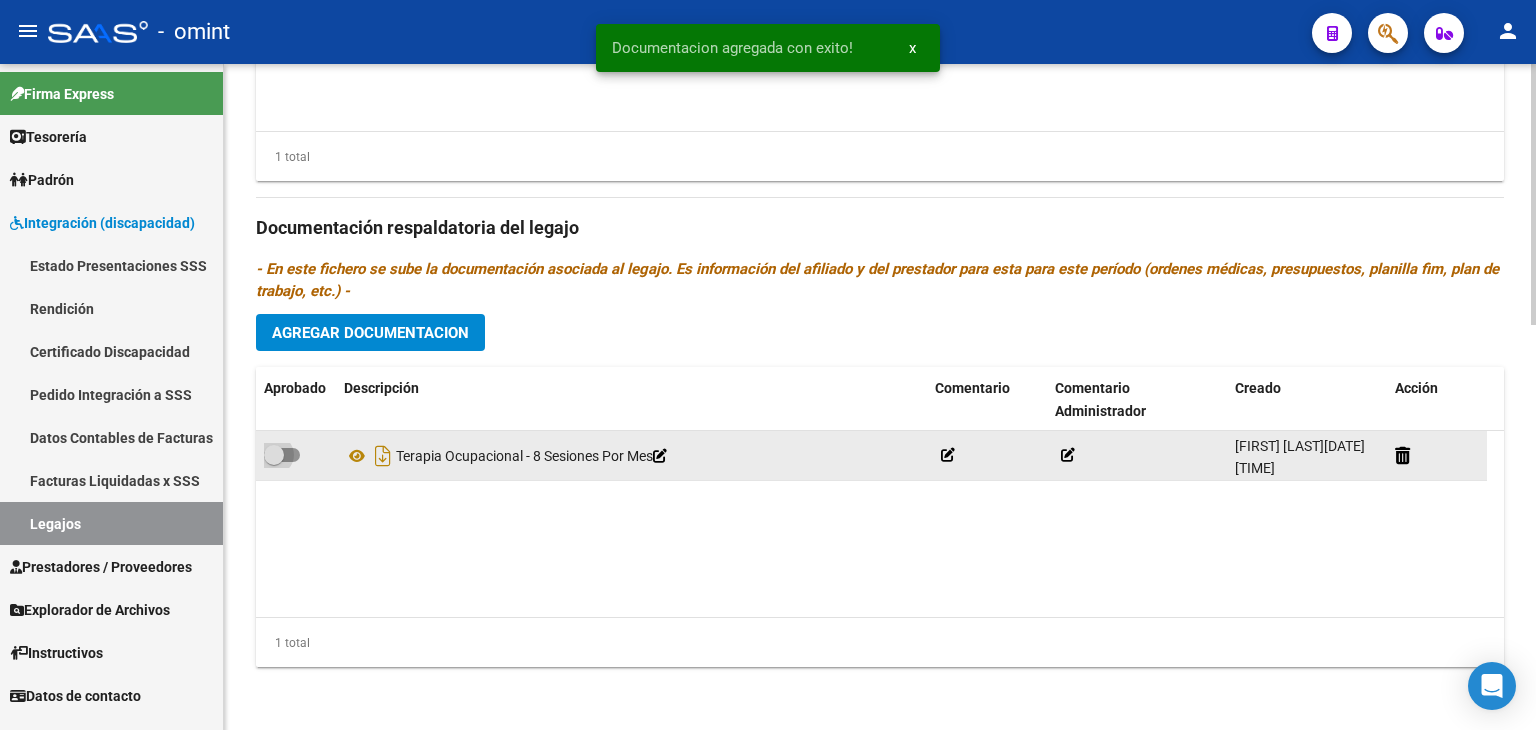 click at bounding box center (282, 455) 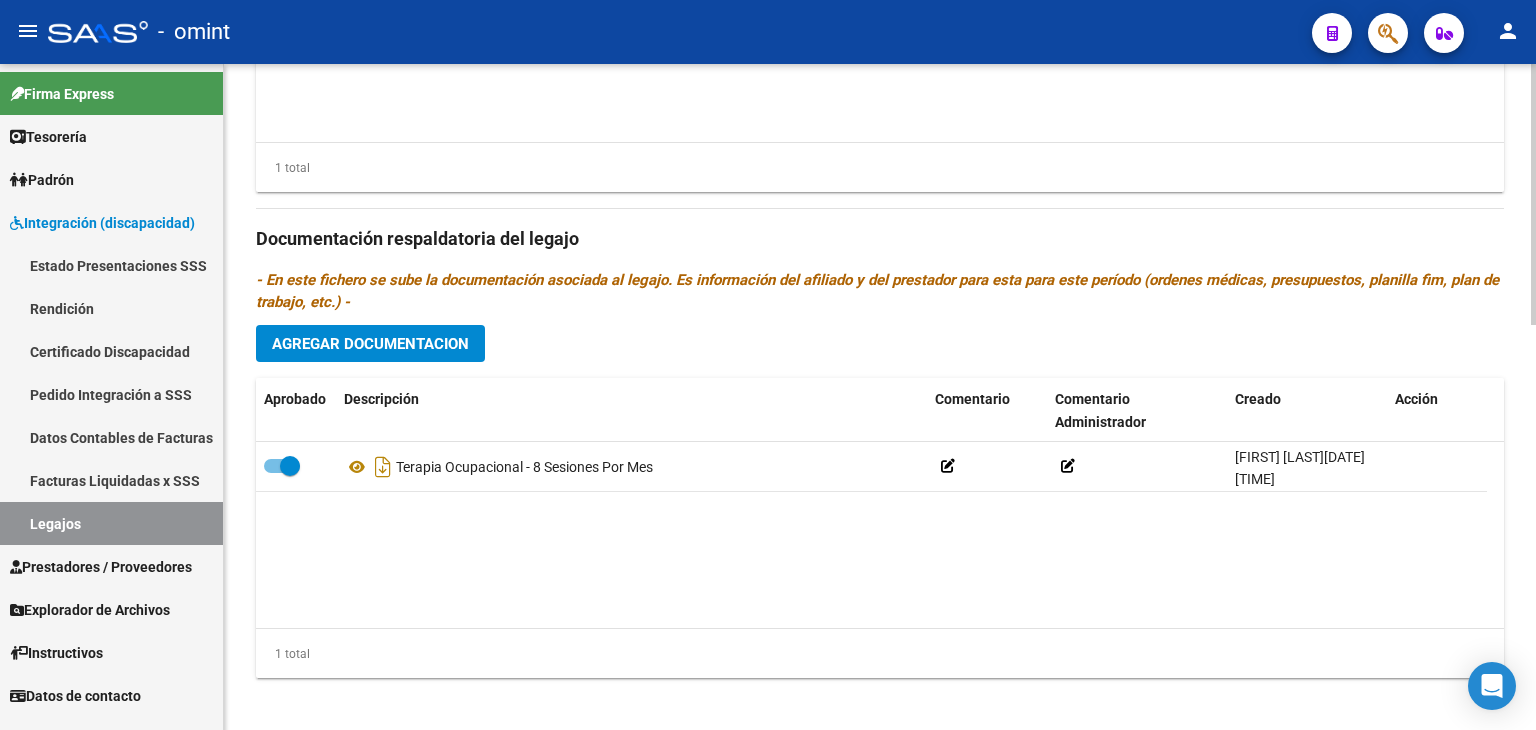 scroll, scrollTop: 1032, scrollLeft: 0, axis: vertical 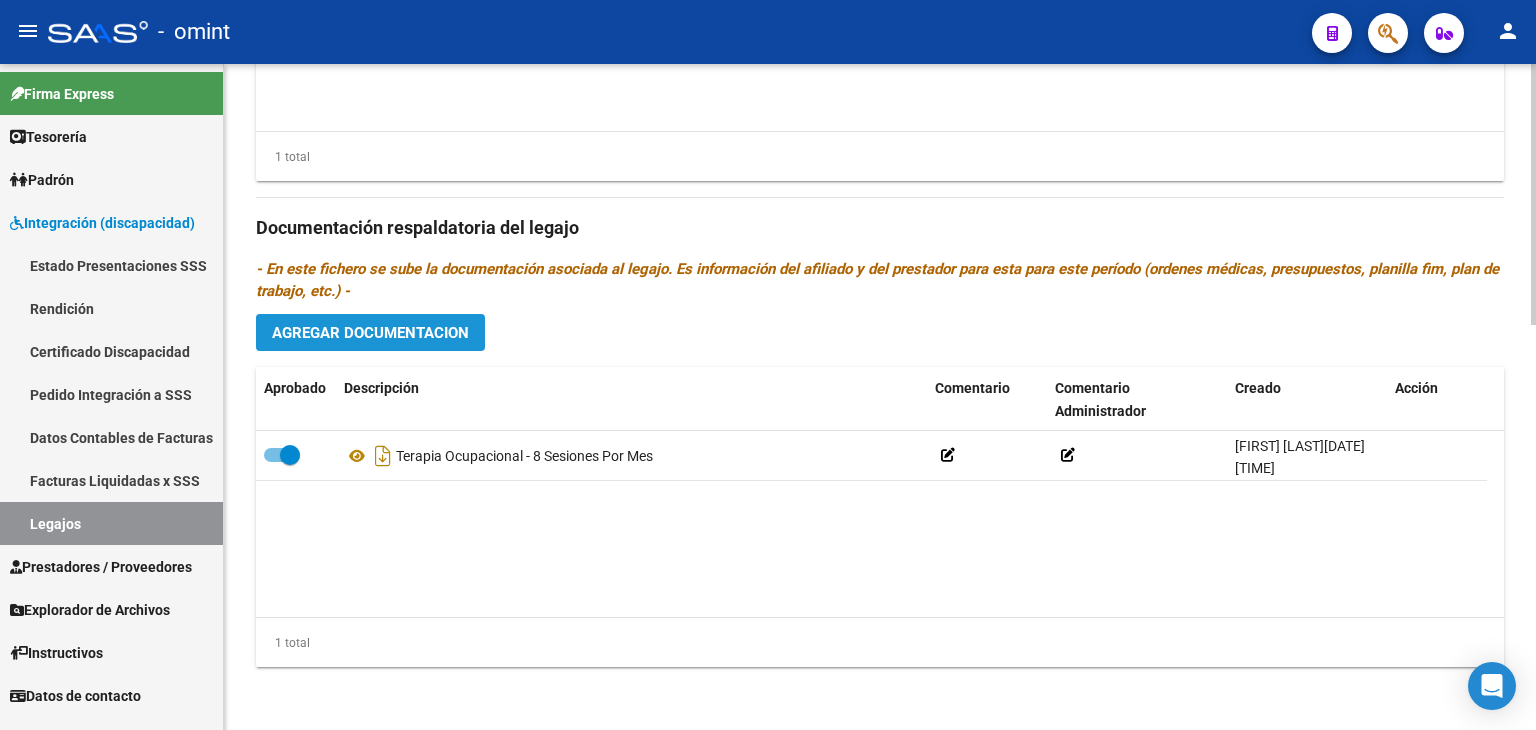 click on "Agregar Documentacion" 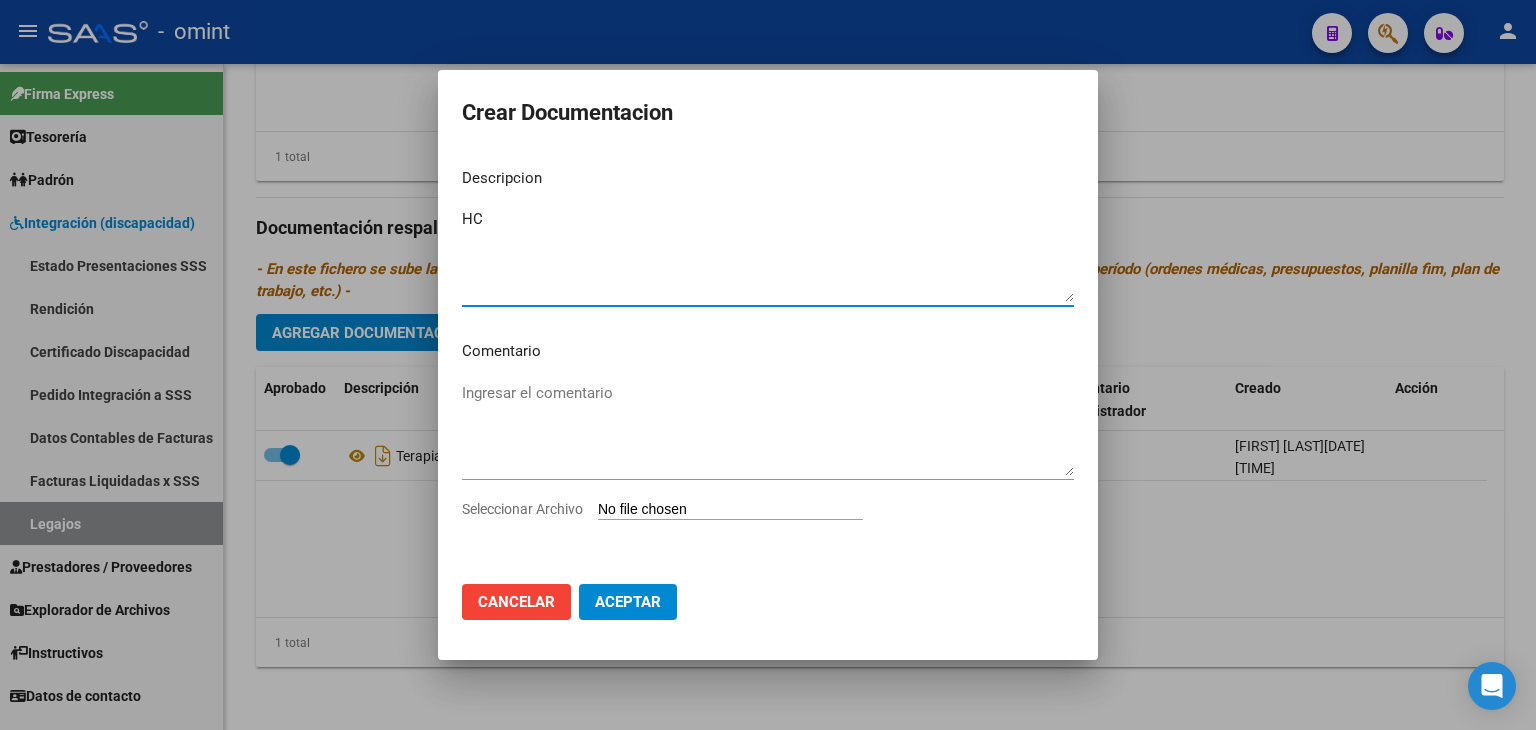 type on "HC" 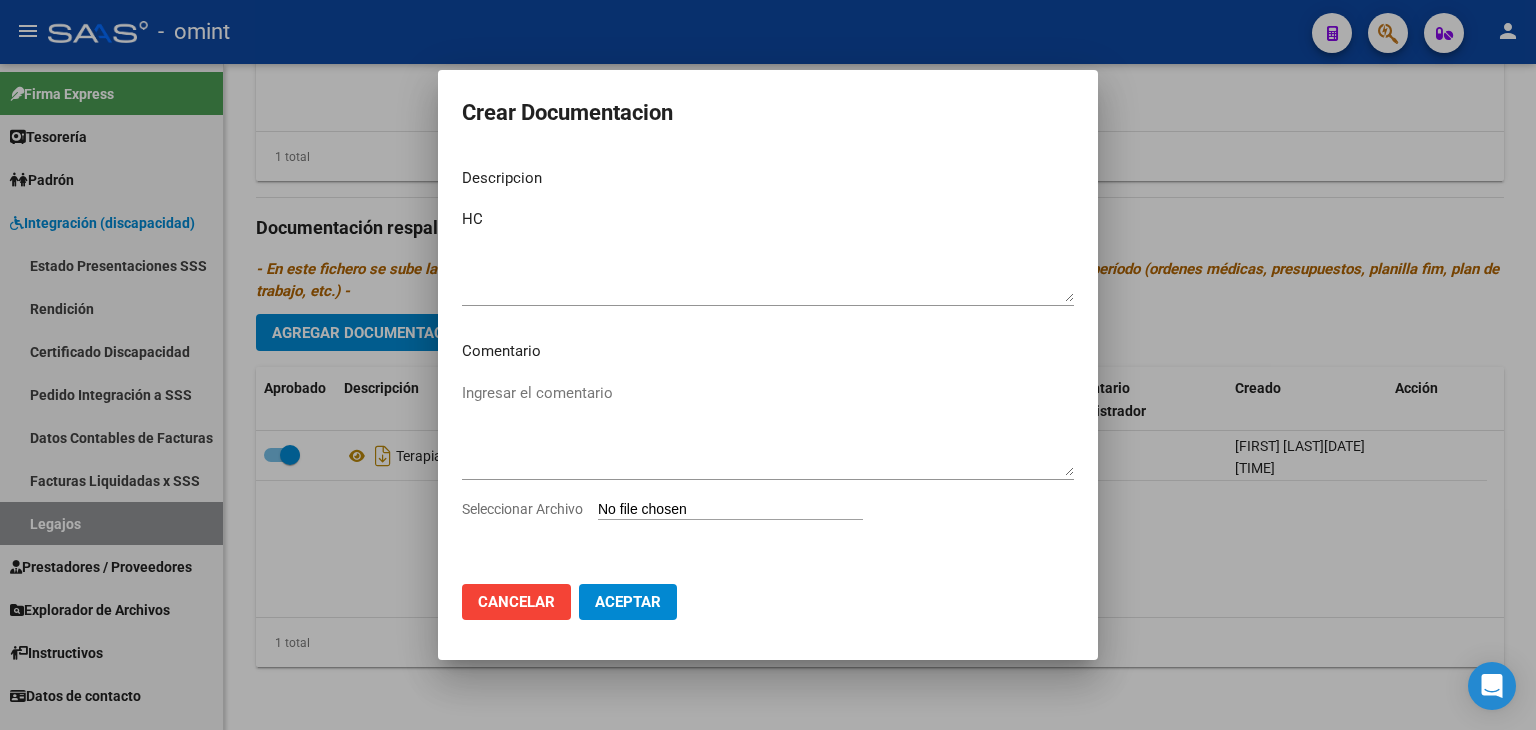 click on "Seleccionar Archivo" at bounding box center [730, 510] 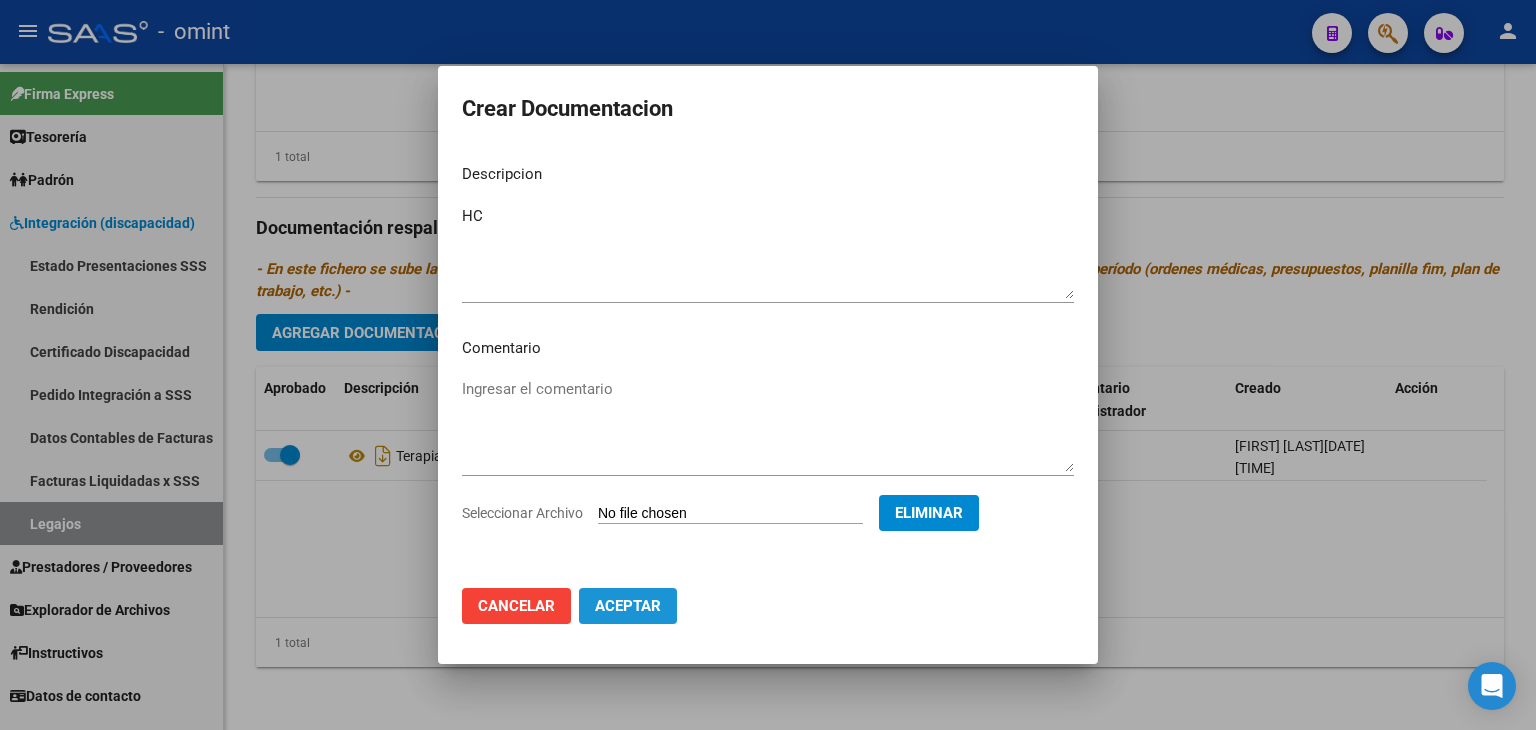 click on "Aceptar" 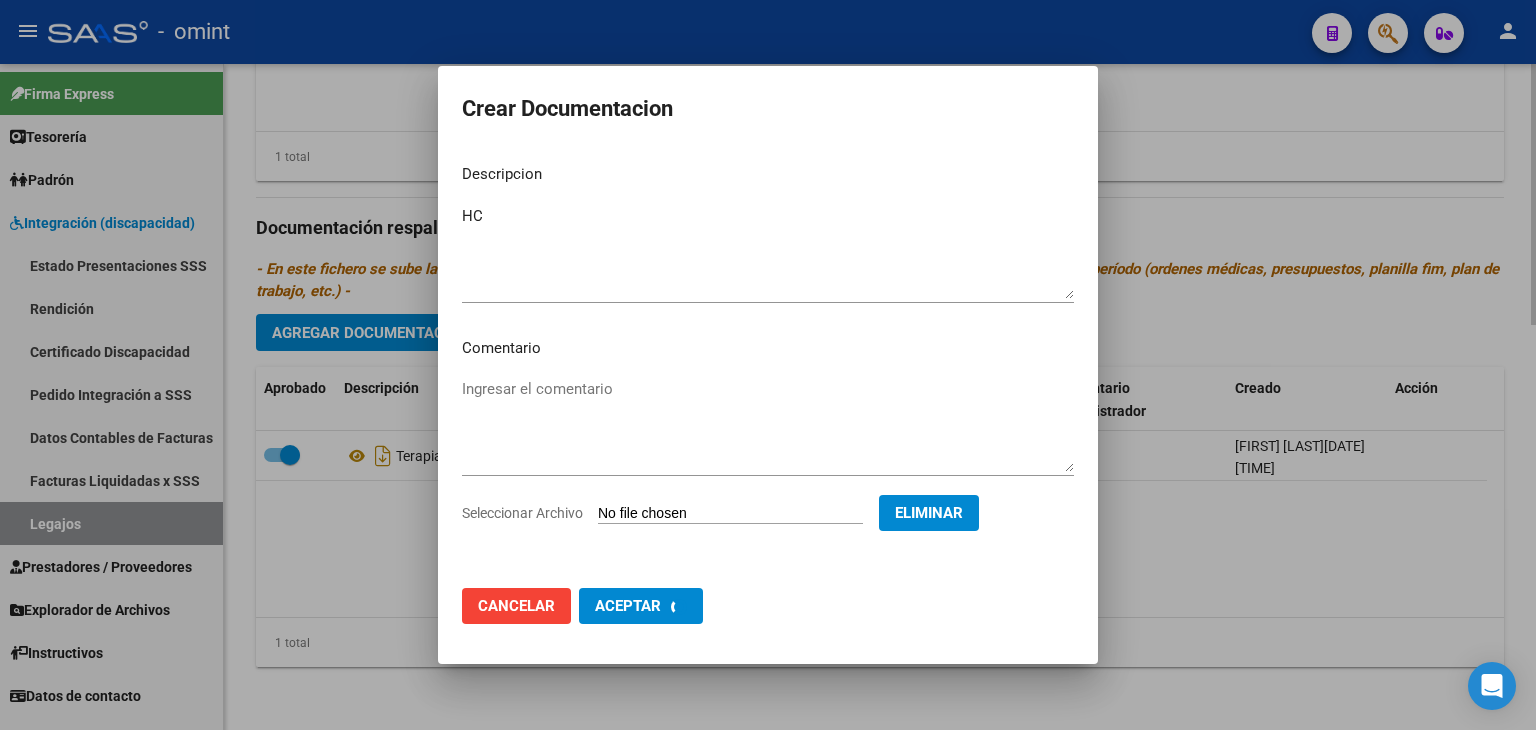 checkbox on "false" 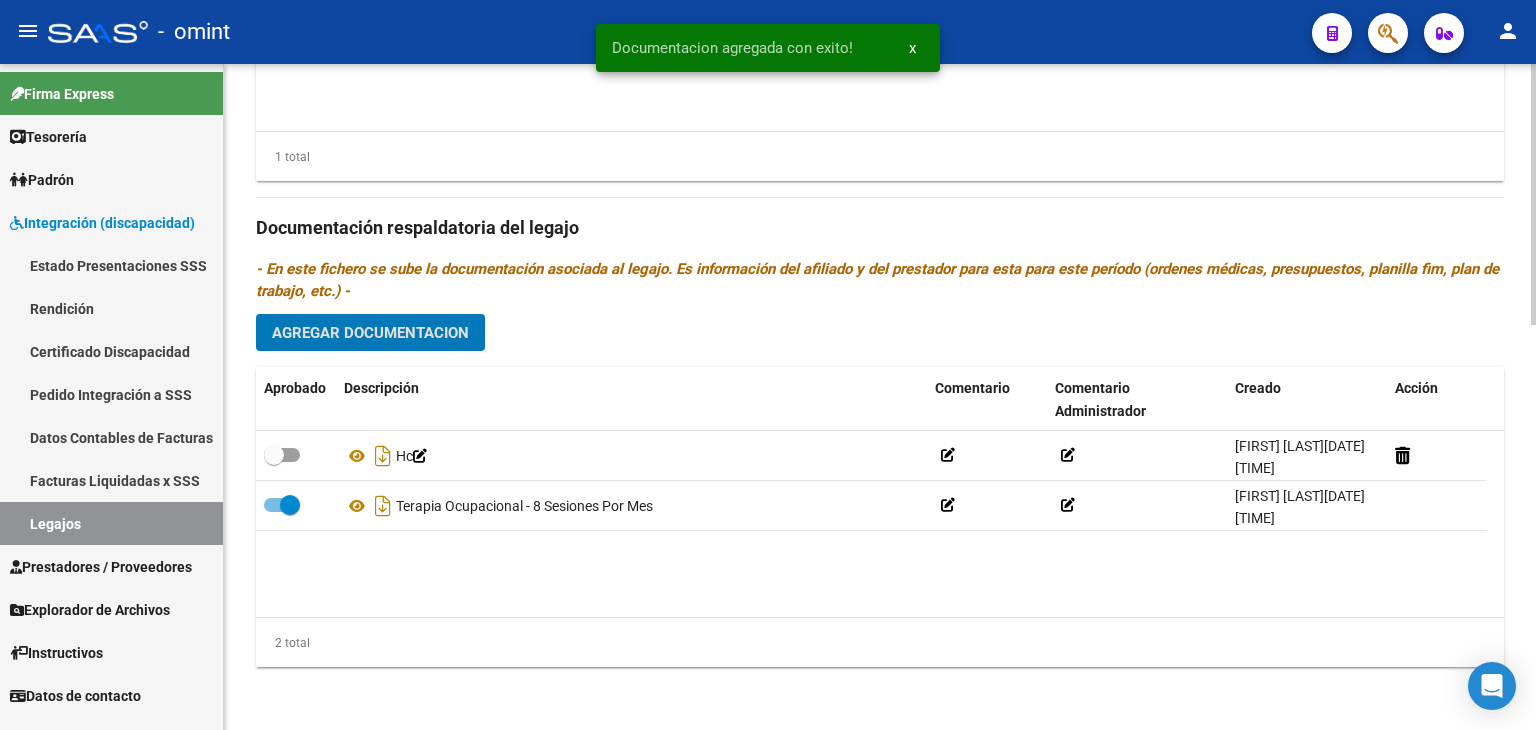 click on "Agregar Documentacion" 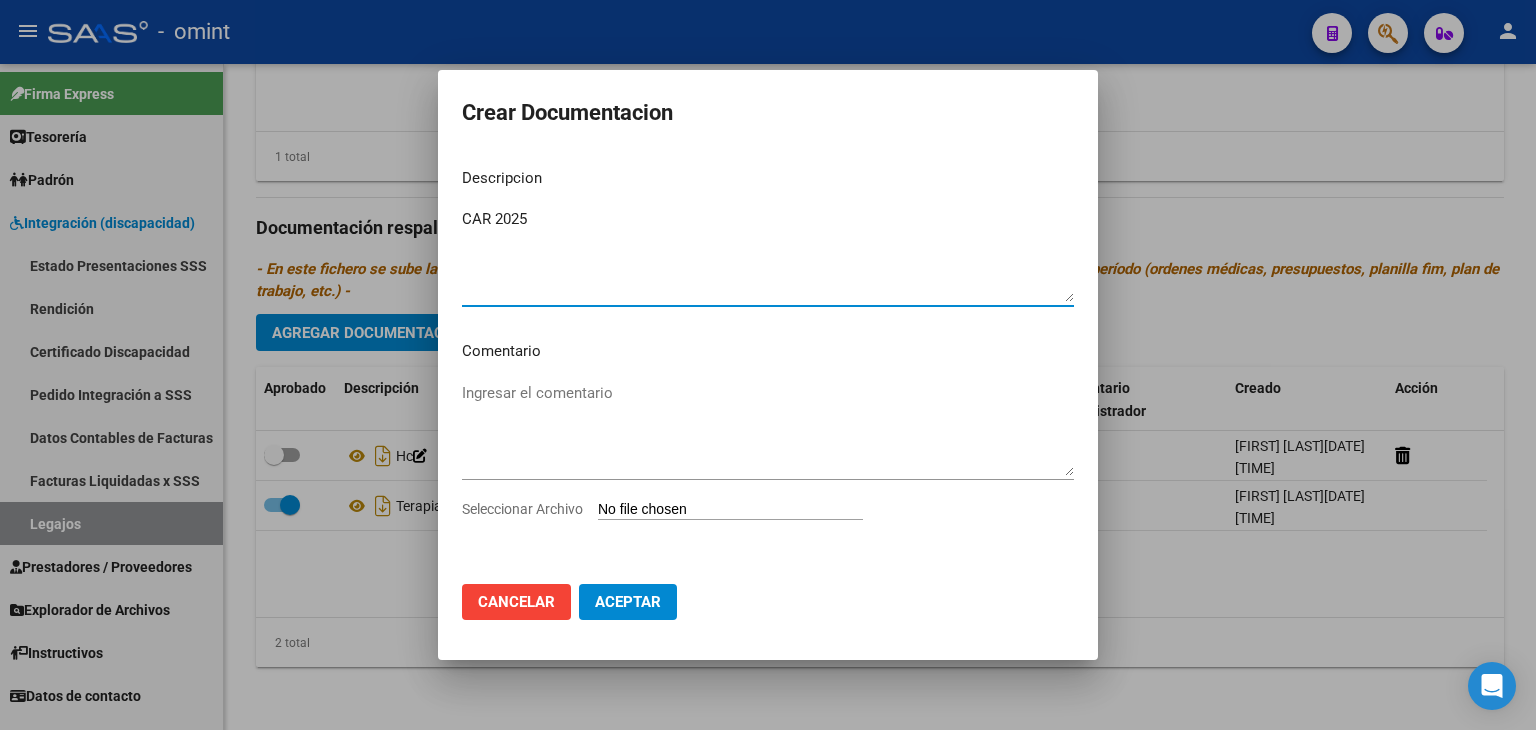 type on "CAR 2025" 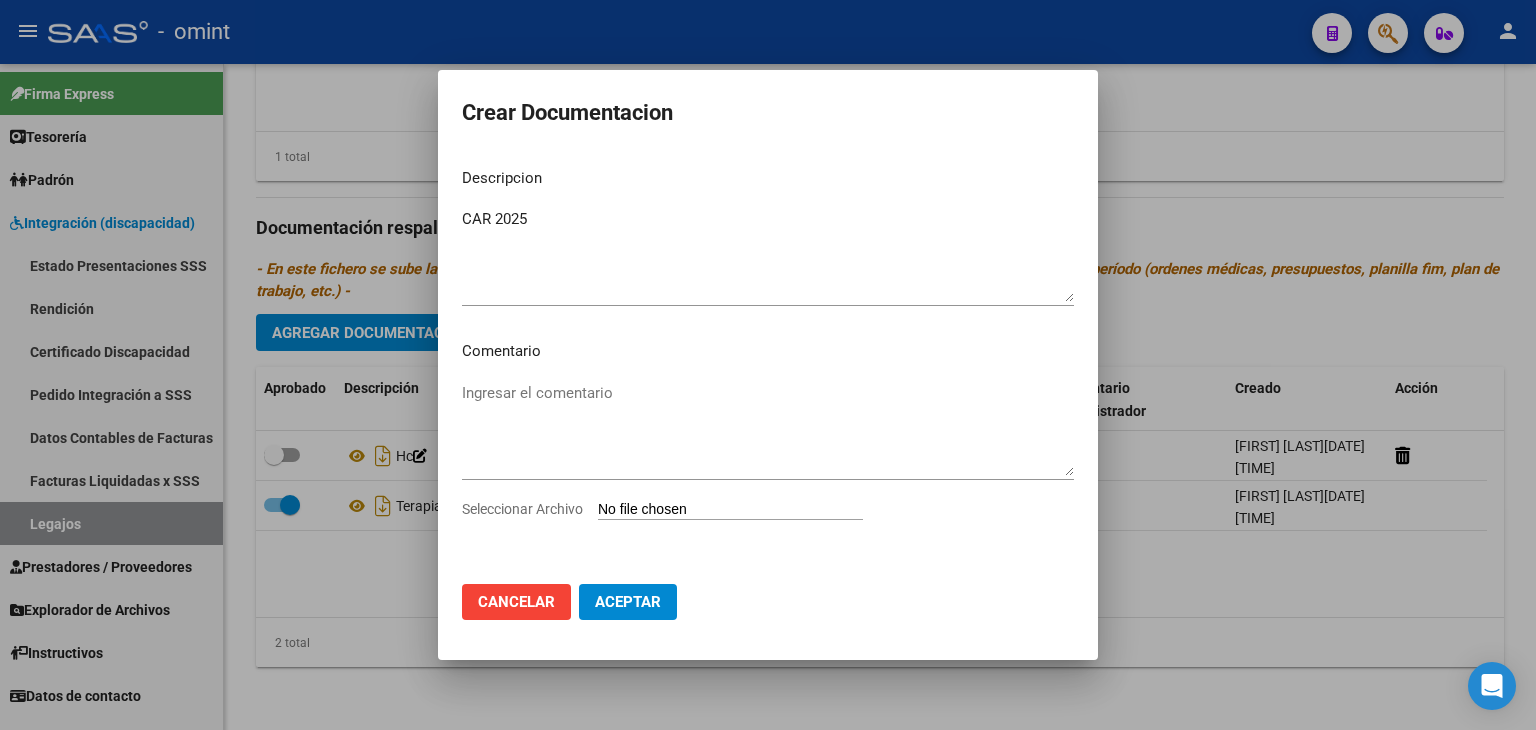click on "Seleccionar Archivo" at bounding box center (730, 510) 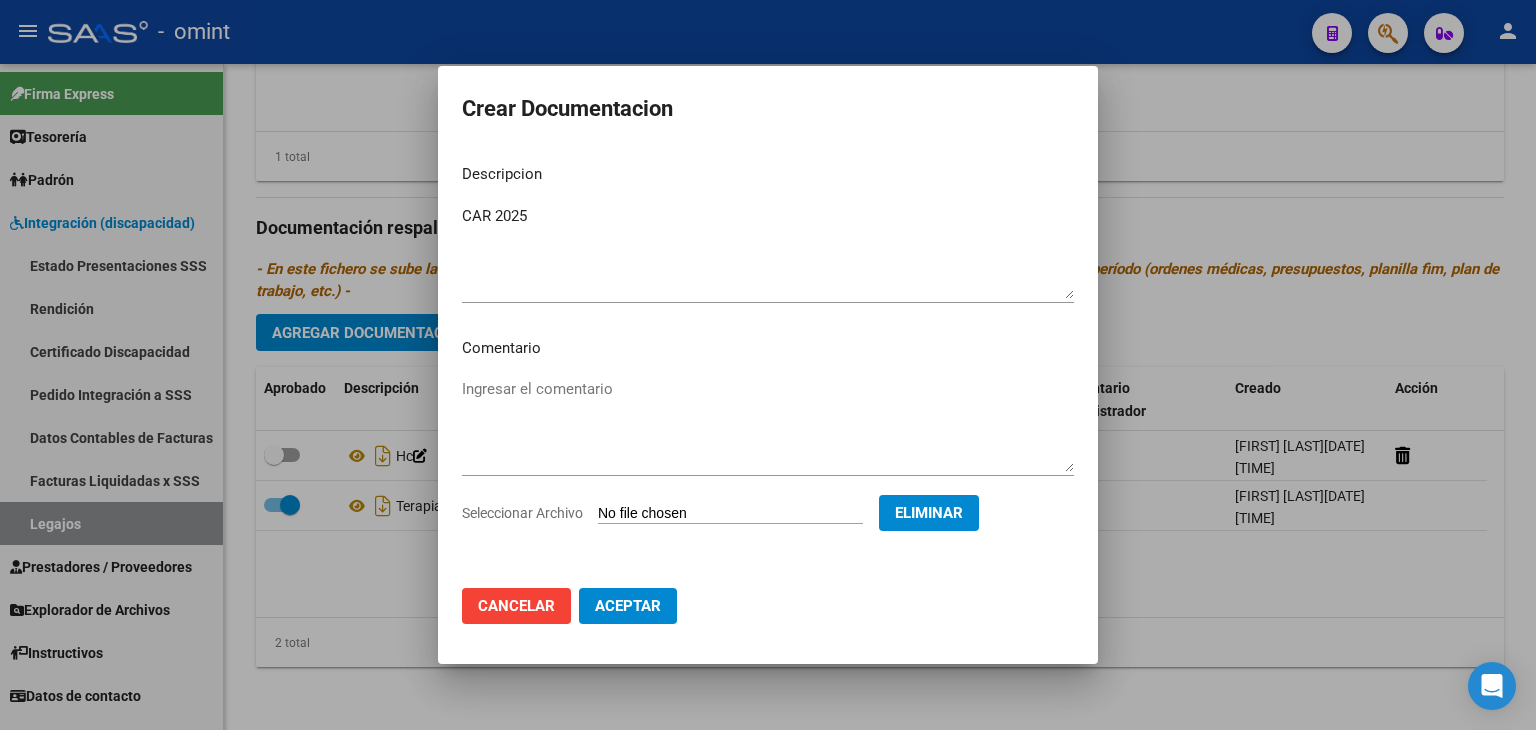click on "Aceptar" 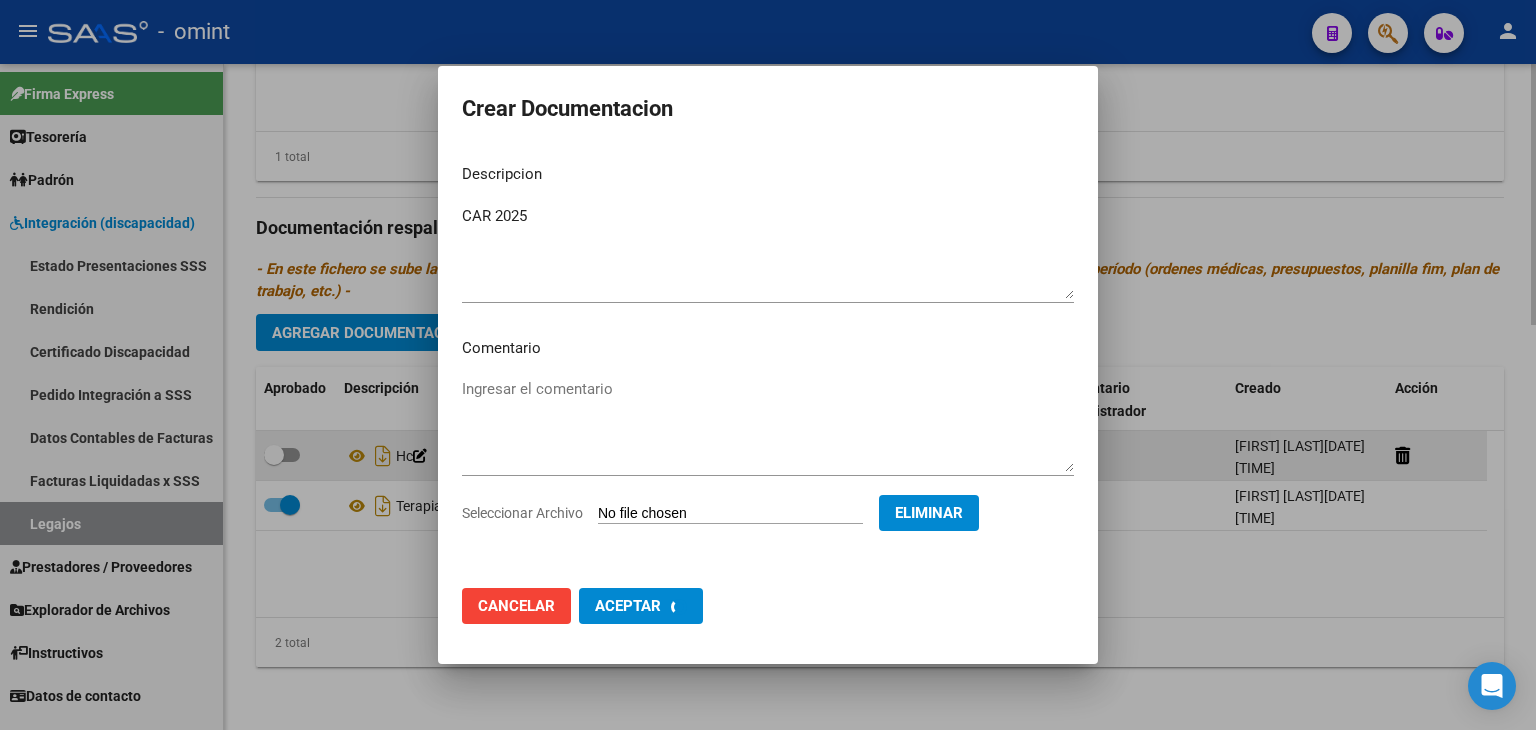 checkbox on "false" 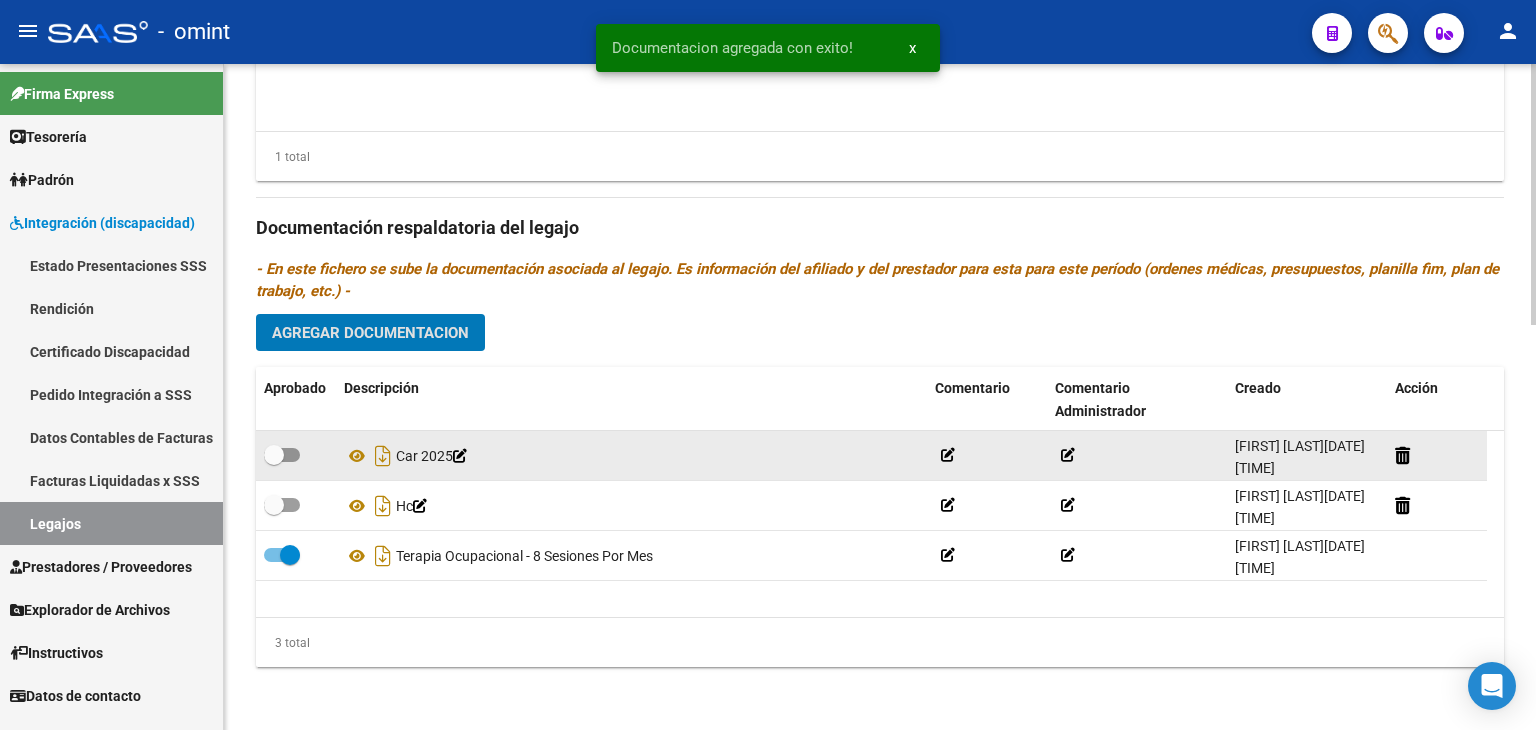 drag, startPoint x: 274, startPoint y: 448, endPoint x: 274, endPoint y: 460, distance: 12 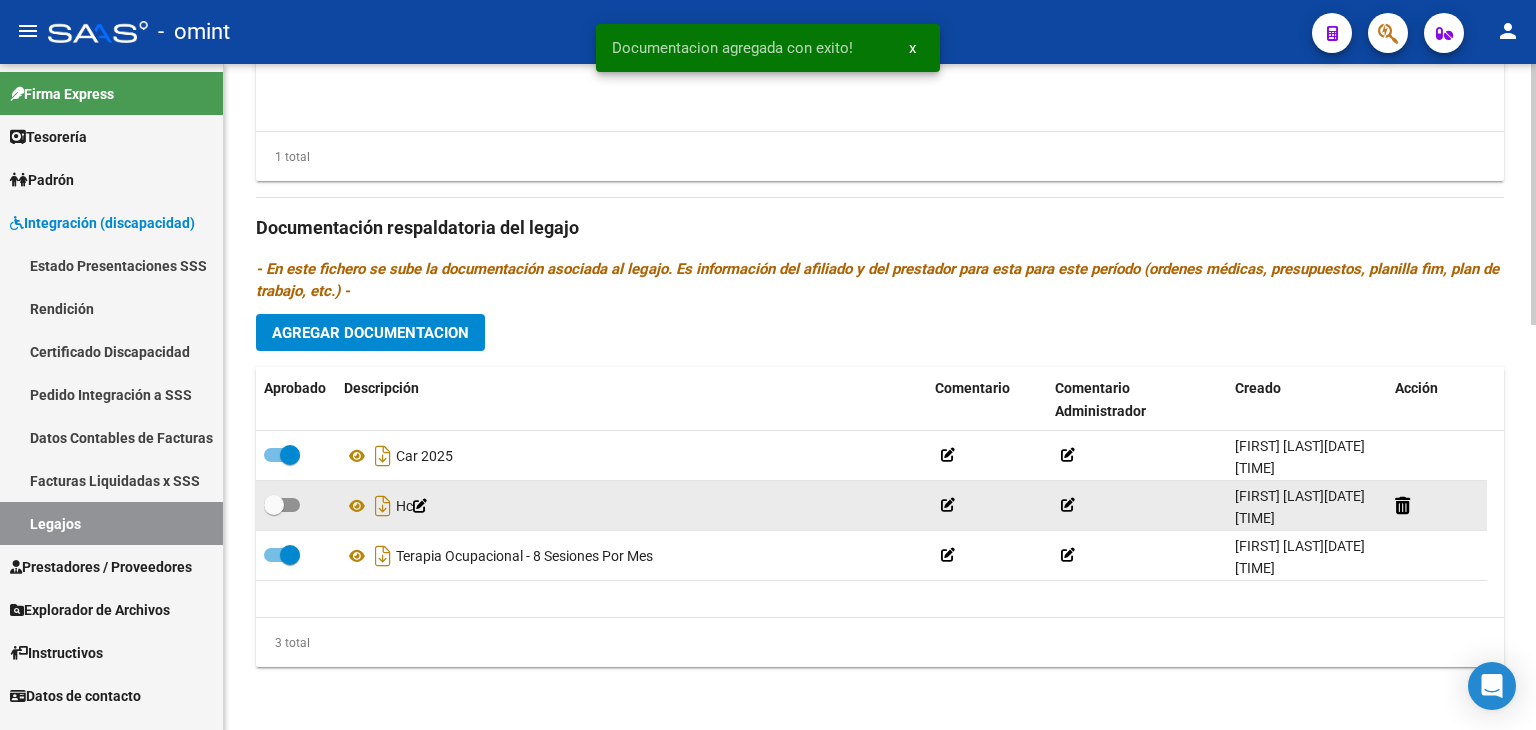 click at bounding box center (274, 505) 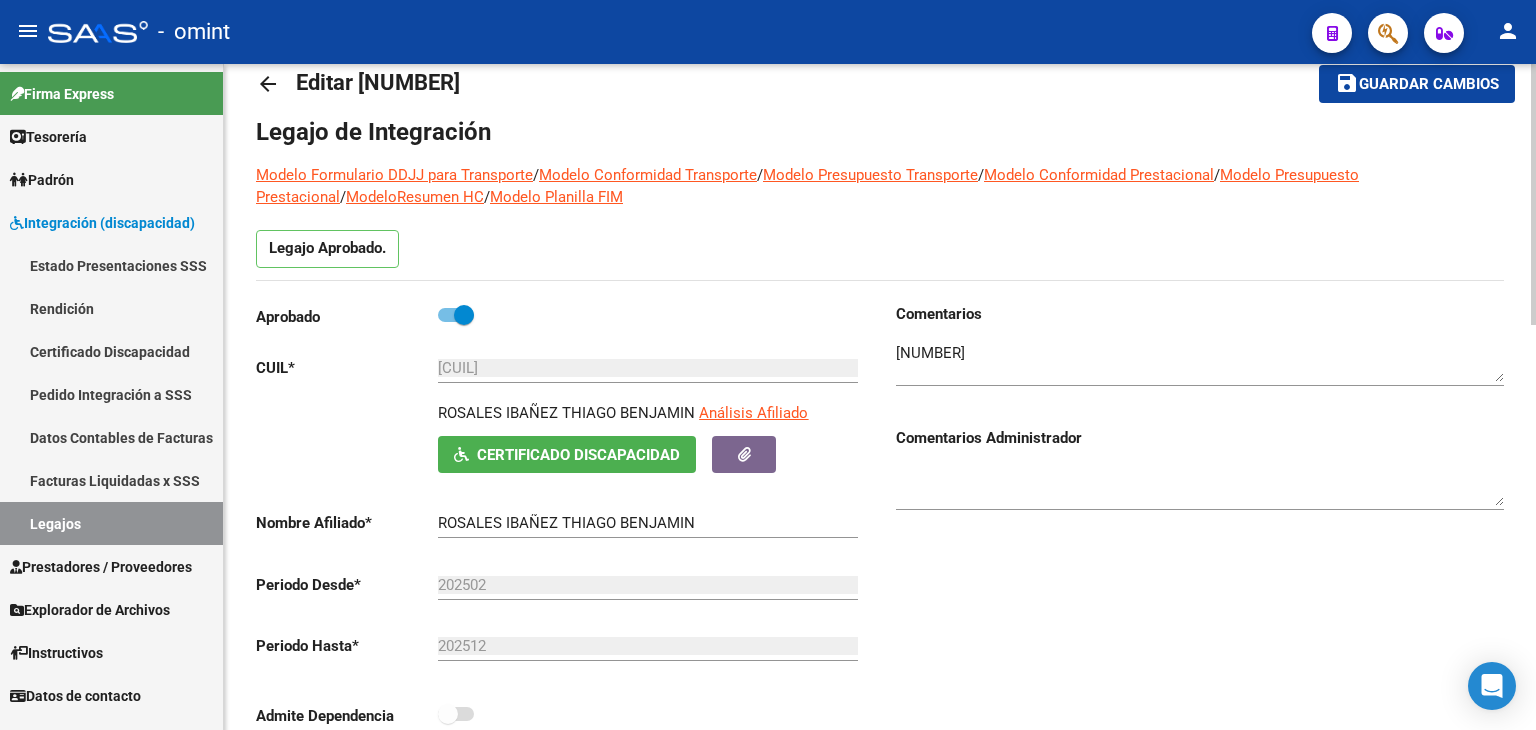 scroll, scrollTop: 32, scrollLeft: 0, axis: vertical 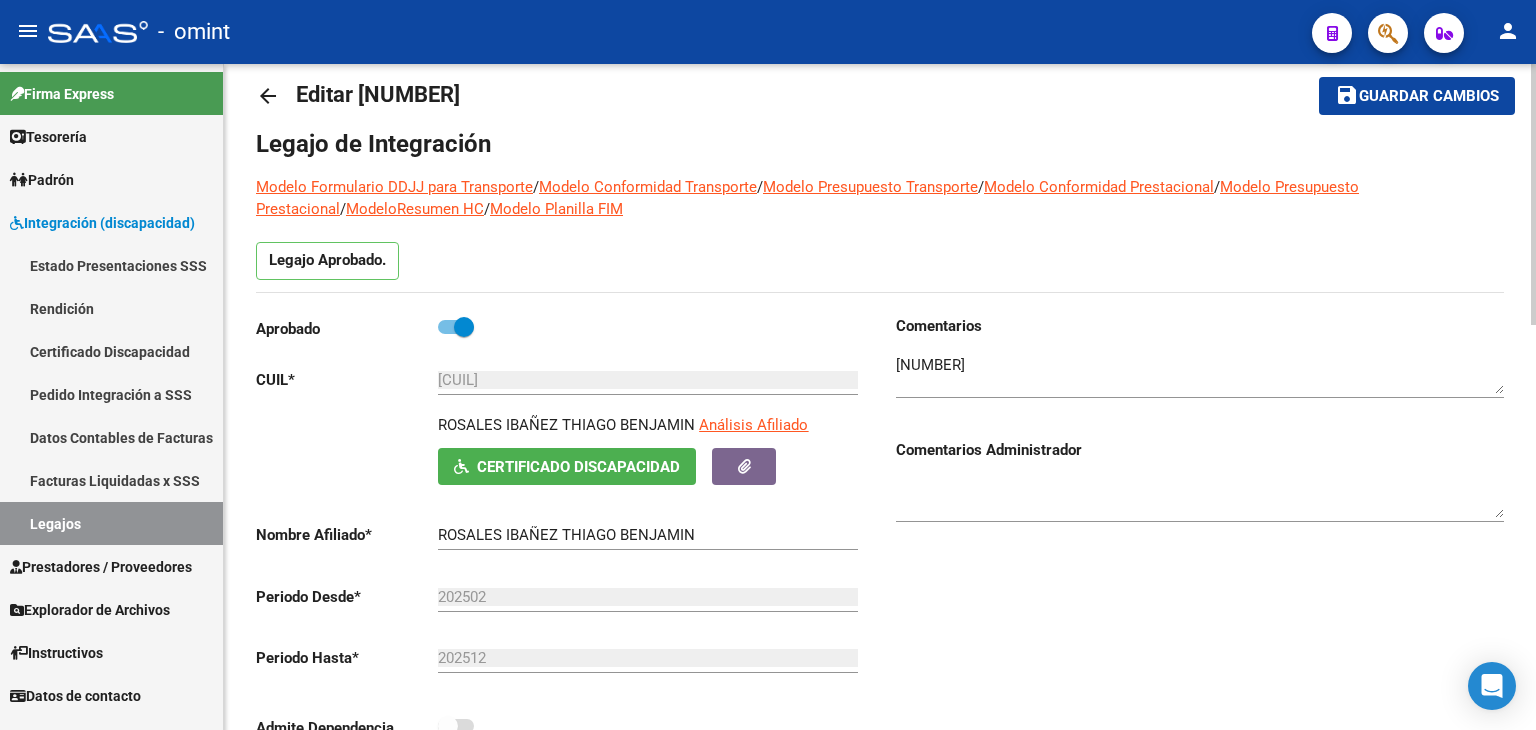 click on "Guardar cambios" 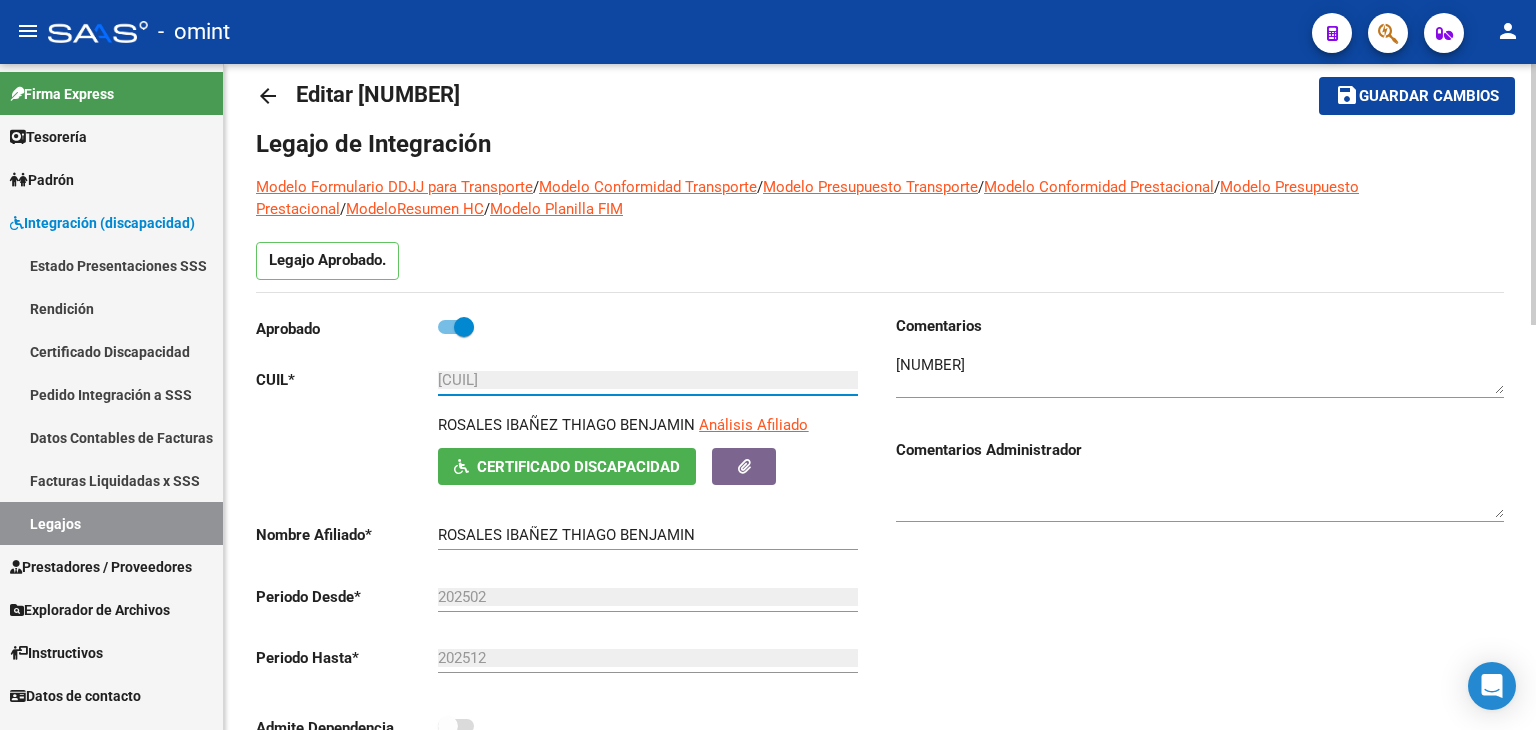 drag, startPoint x: 550, startPoint y: 377, endPoint x: 438, endPoint y: 374, distance: 112.04017 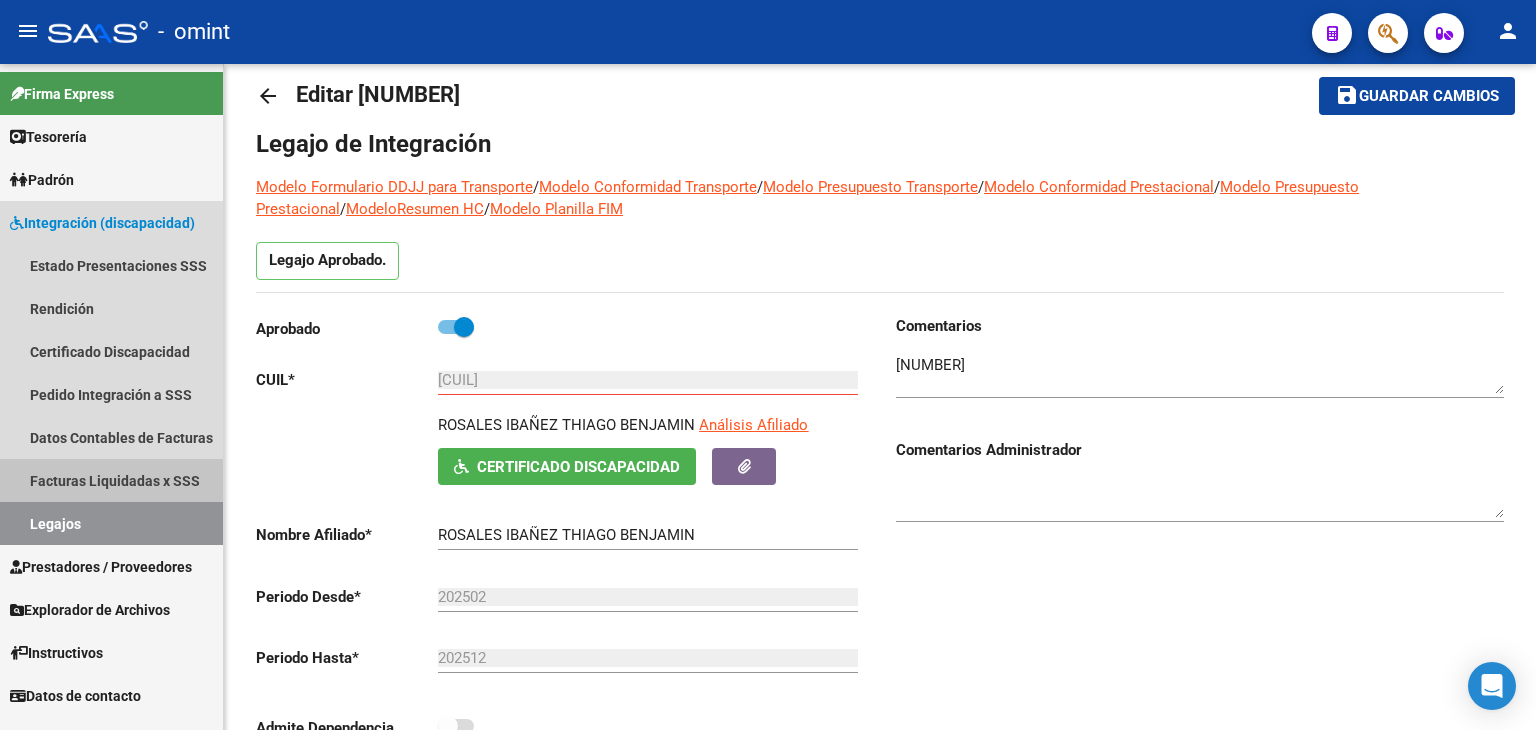 click on "Facturas Liquidadas x SSS" at bounding box center [111, 480] 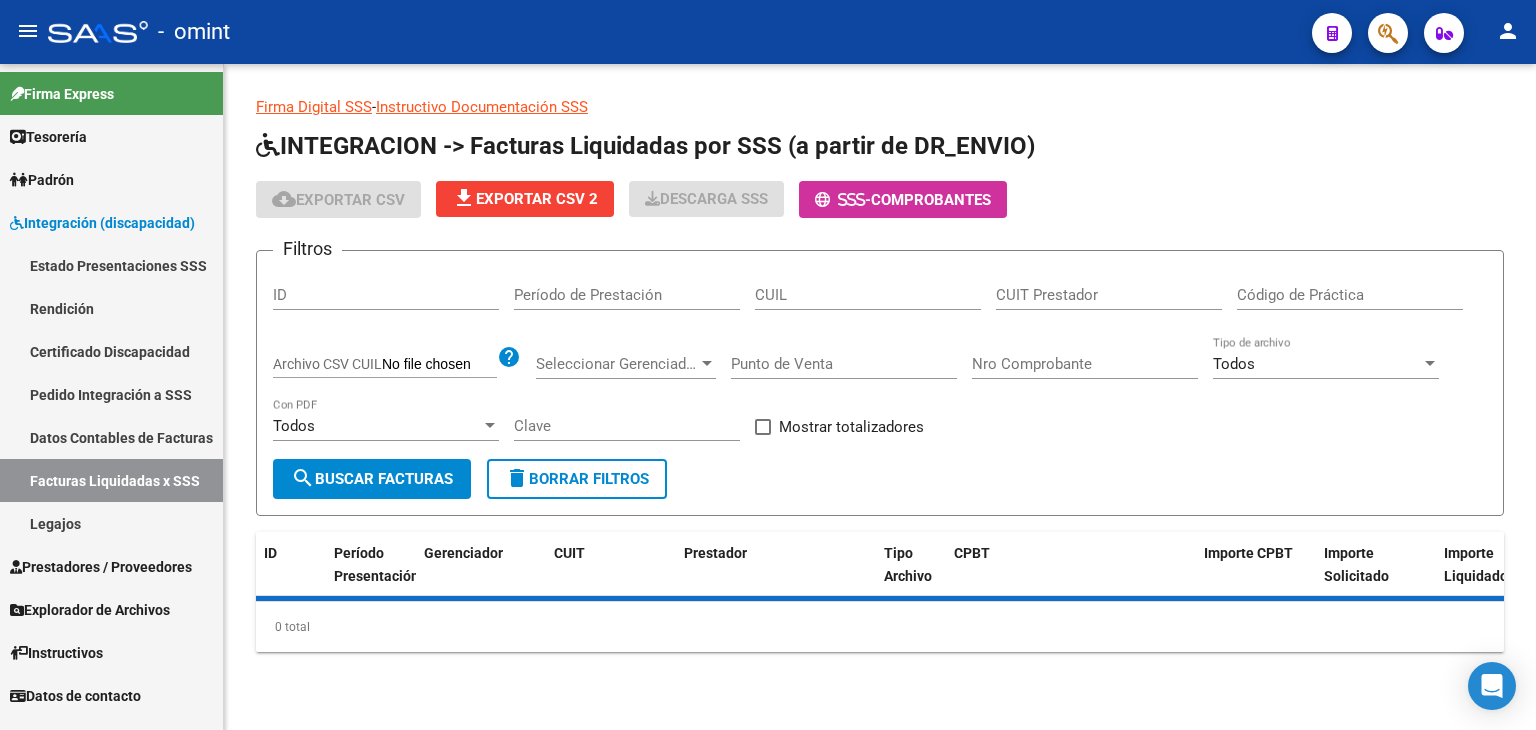 click on "Legajos" at bounding box center [111, 523] 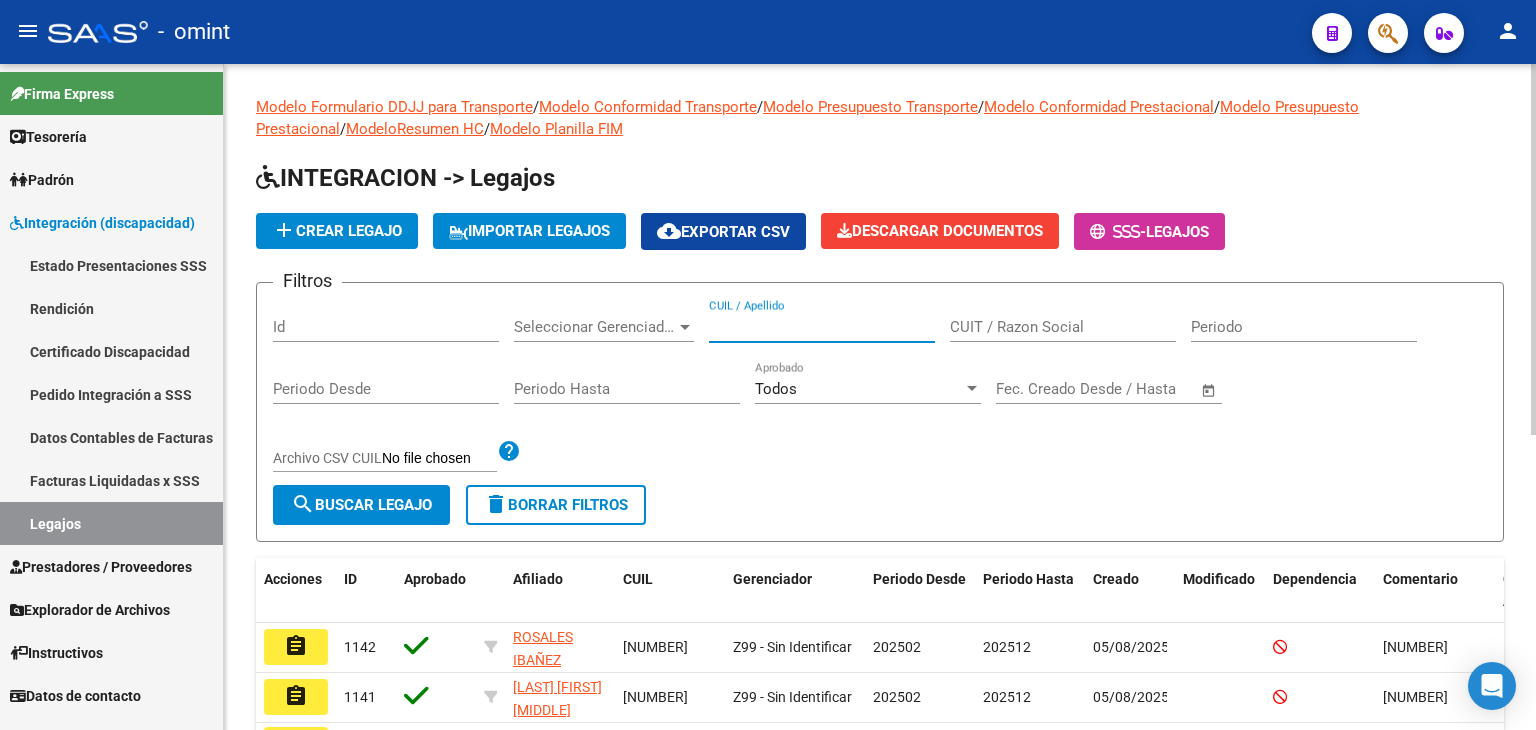 click on "CUIL / Apellido" at bounding box center (822, 327) 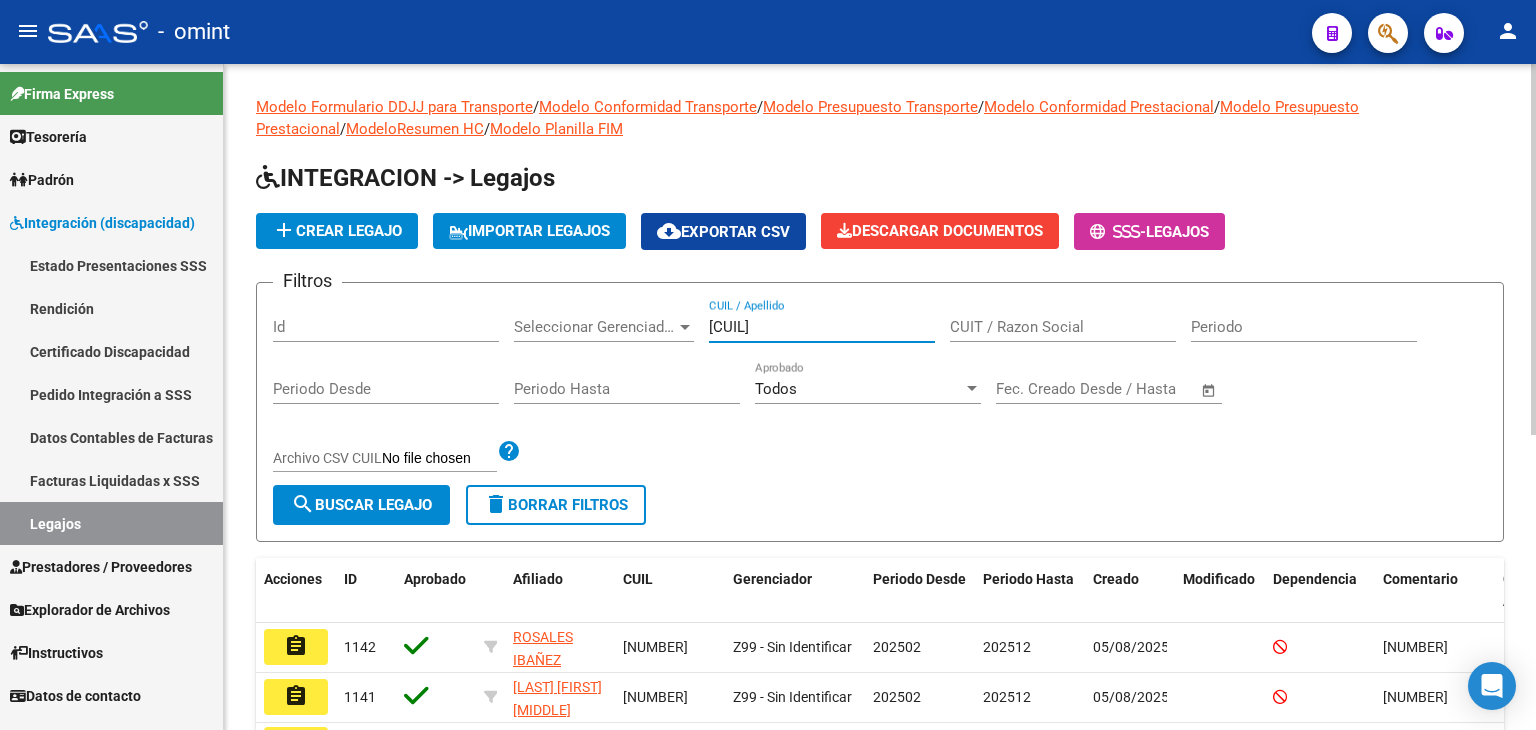 click on "search  Buscar Legajo" 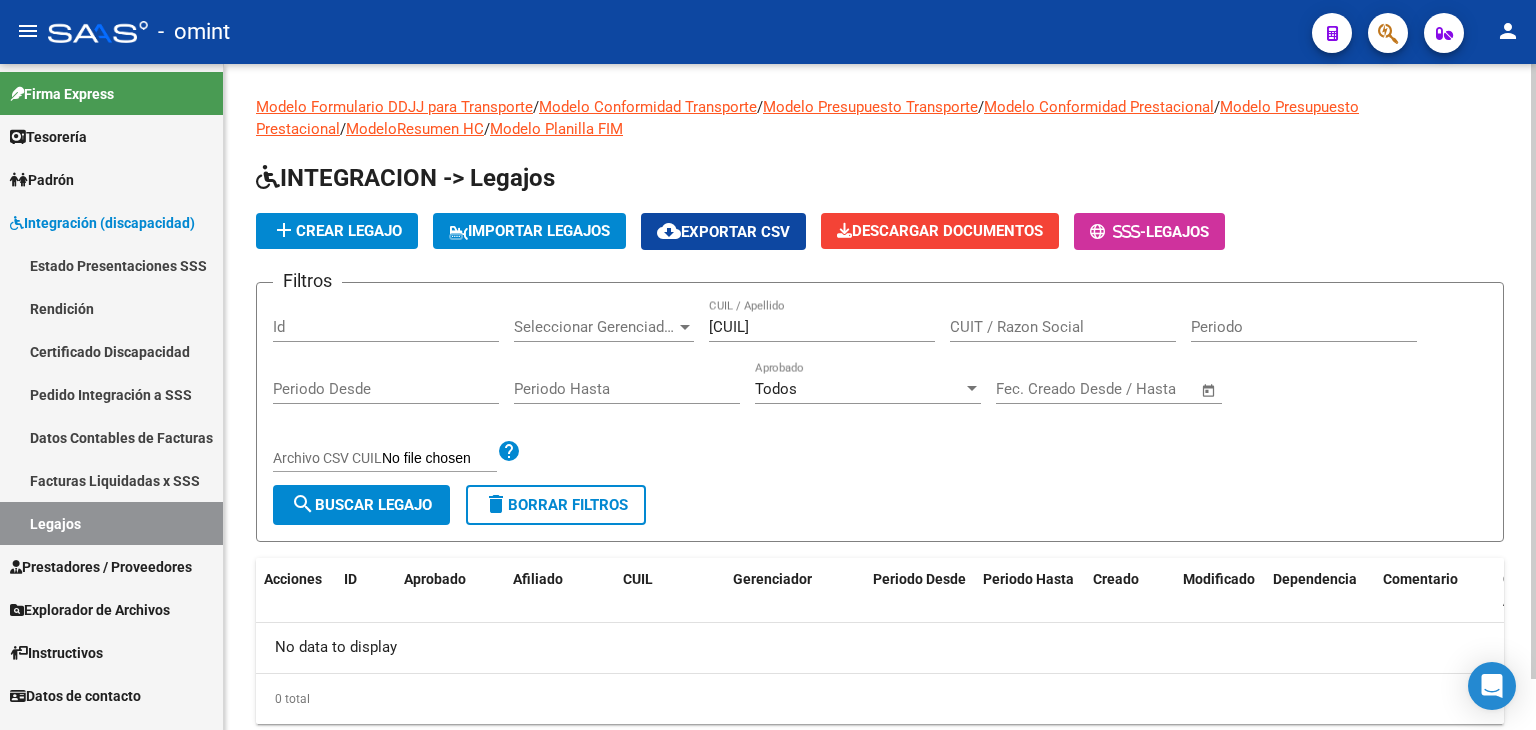 click on "[CUIL]" at bounding box center (822, 327) 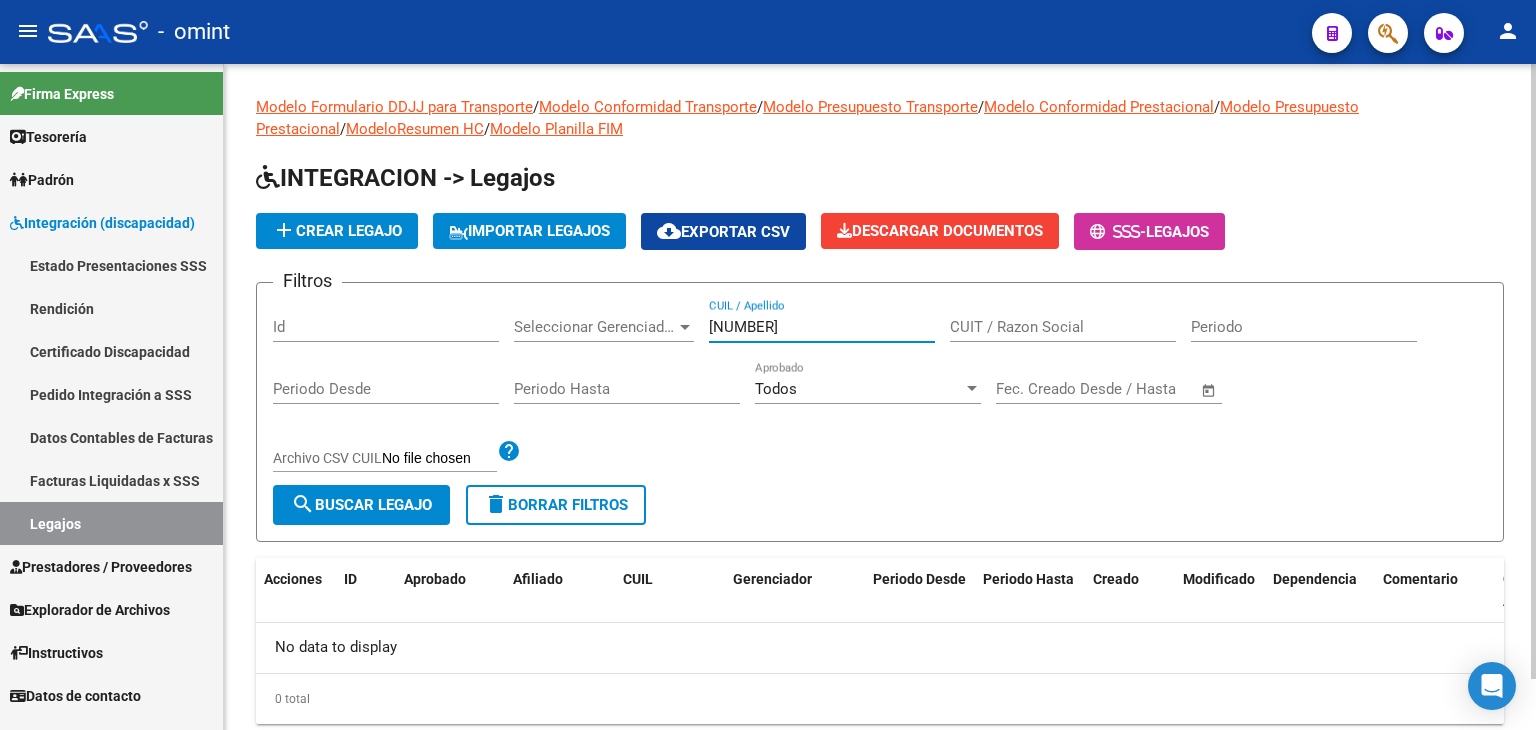 type on "[NUMBER]" 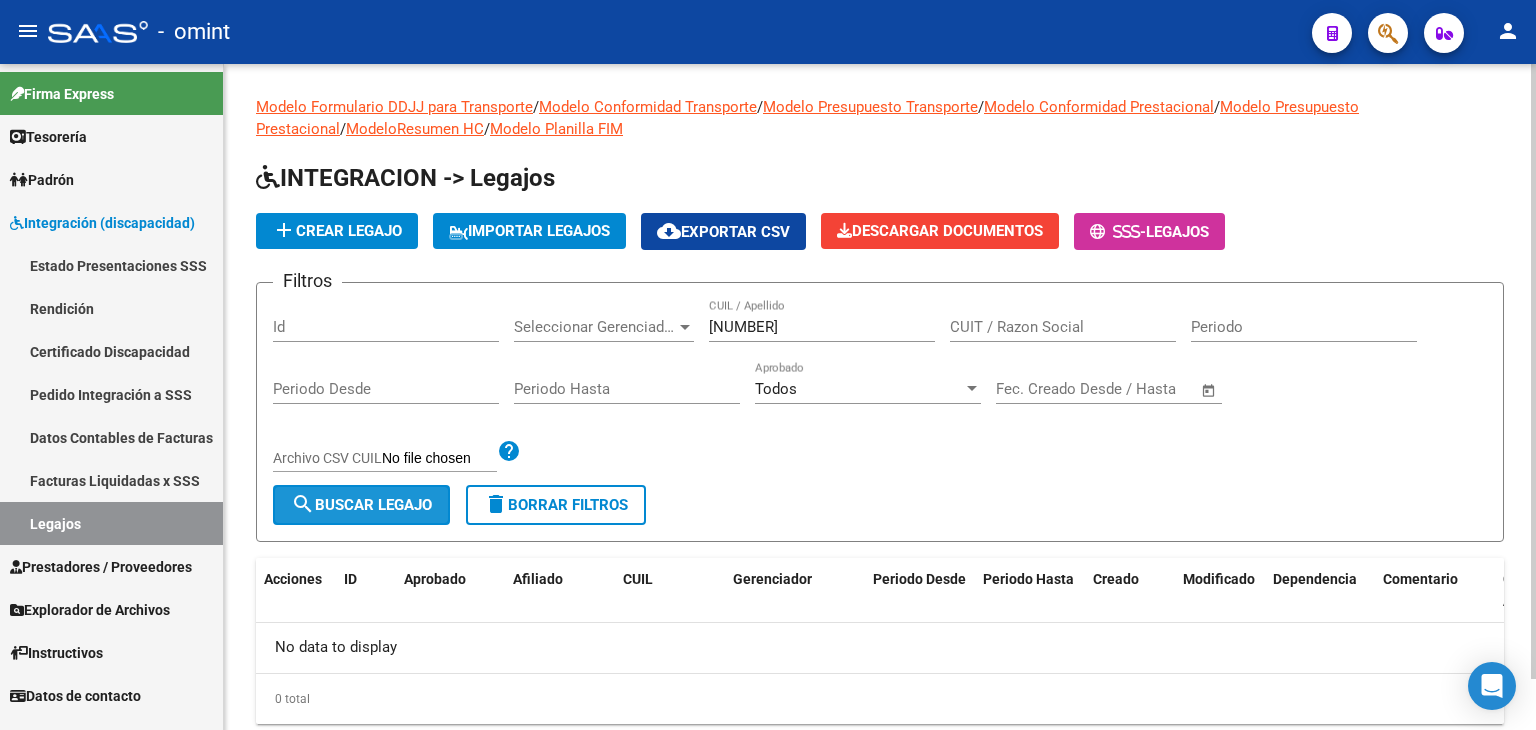 click on "search" 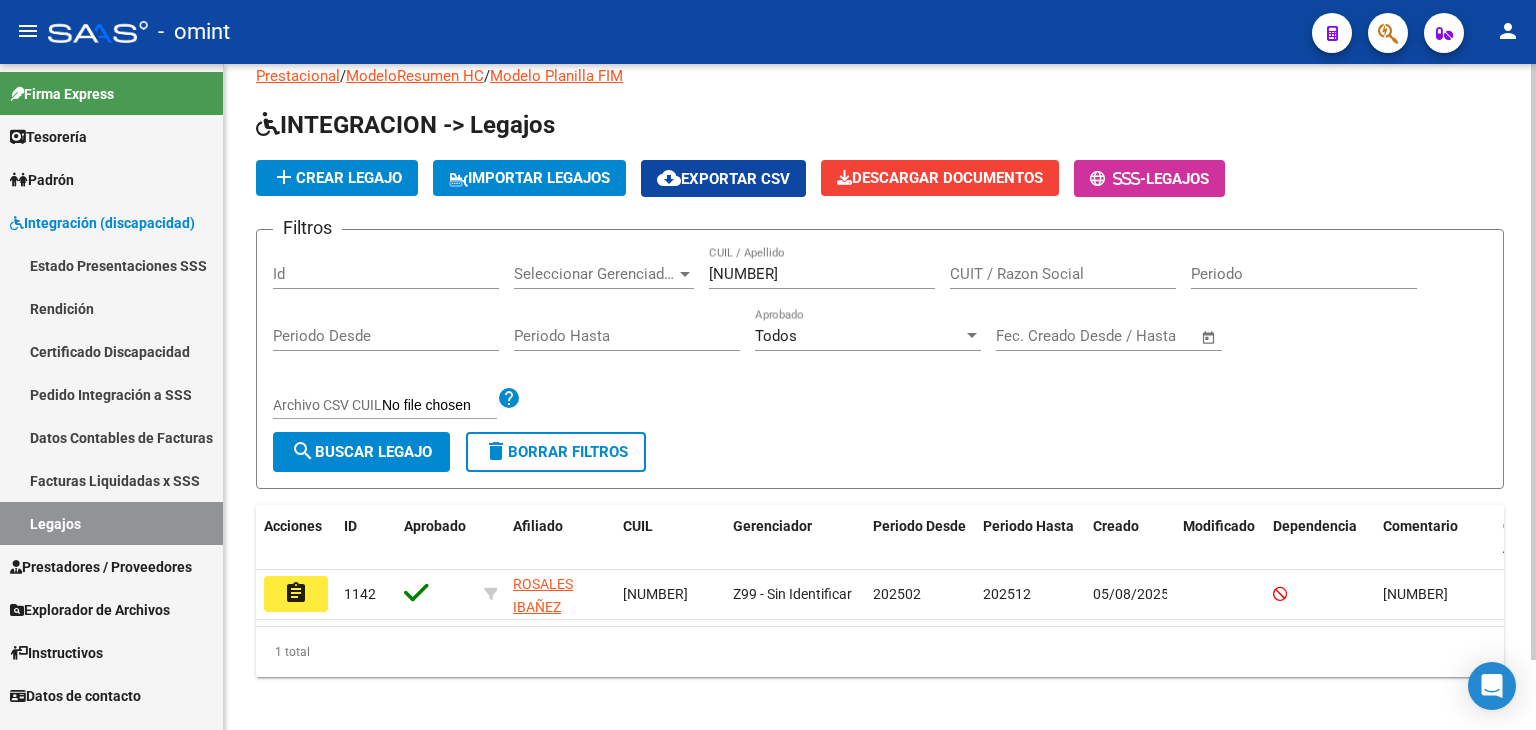 scroll, scrollTop: 78, scrollLeft: 0, axis: vertical 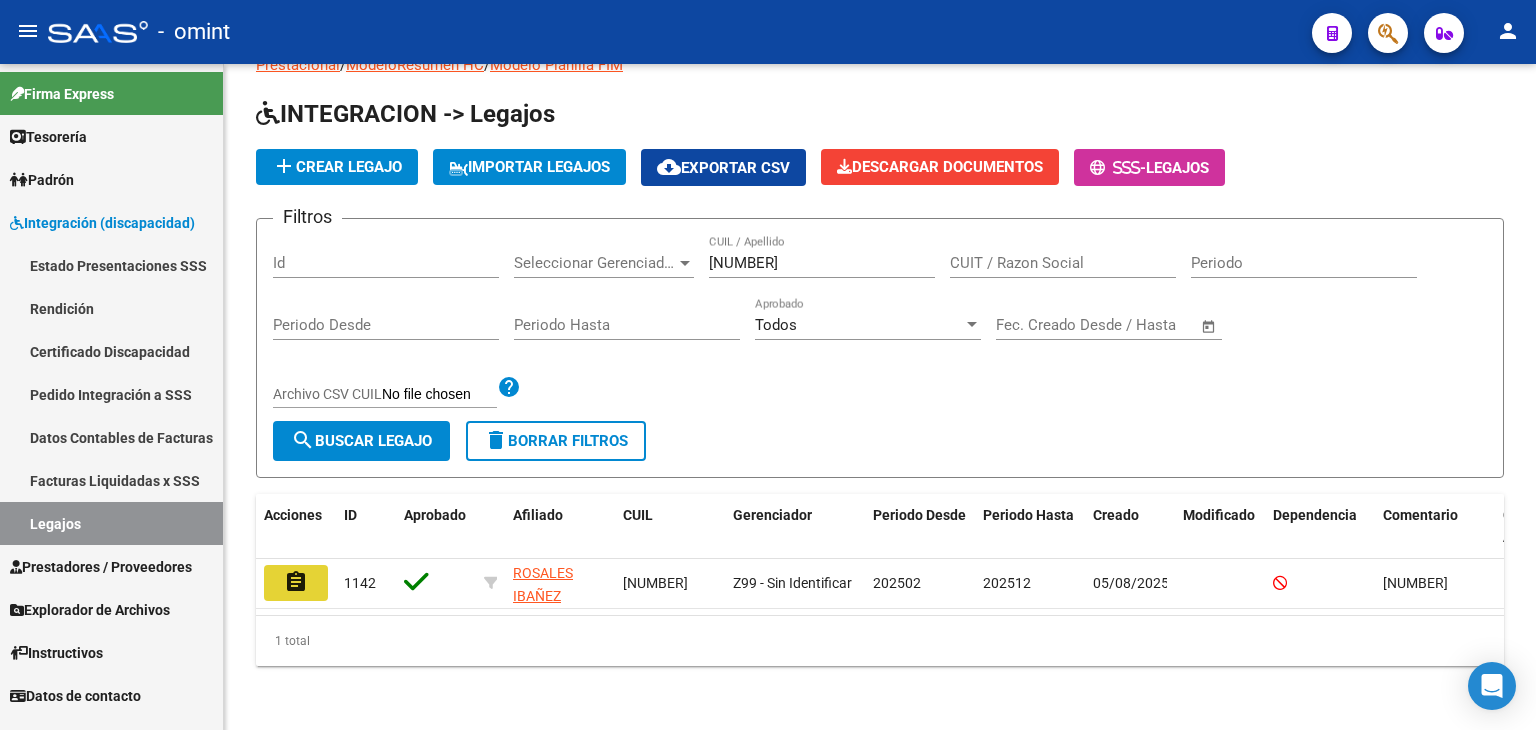 click on "assignment" 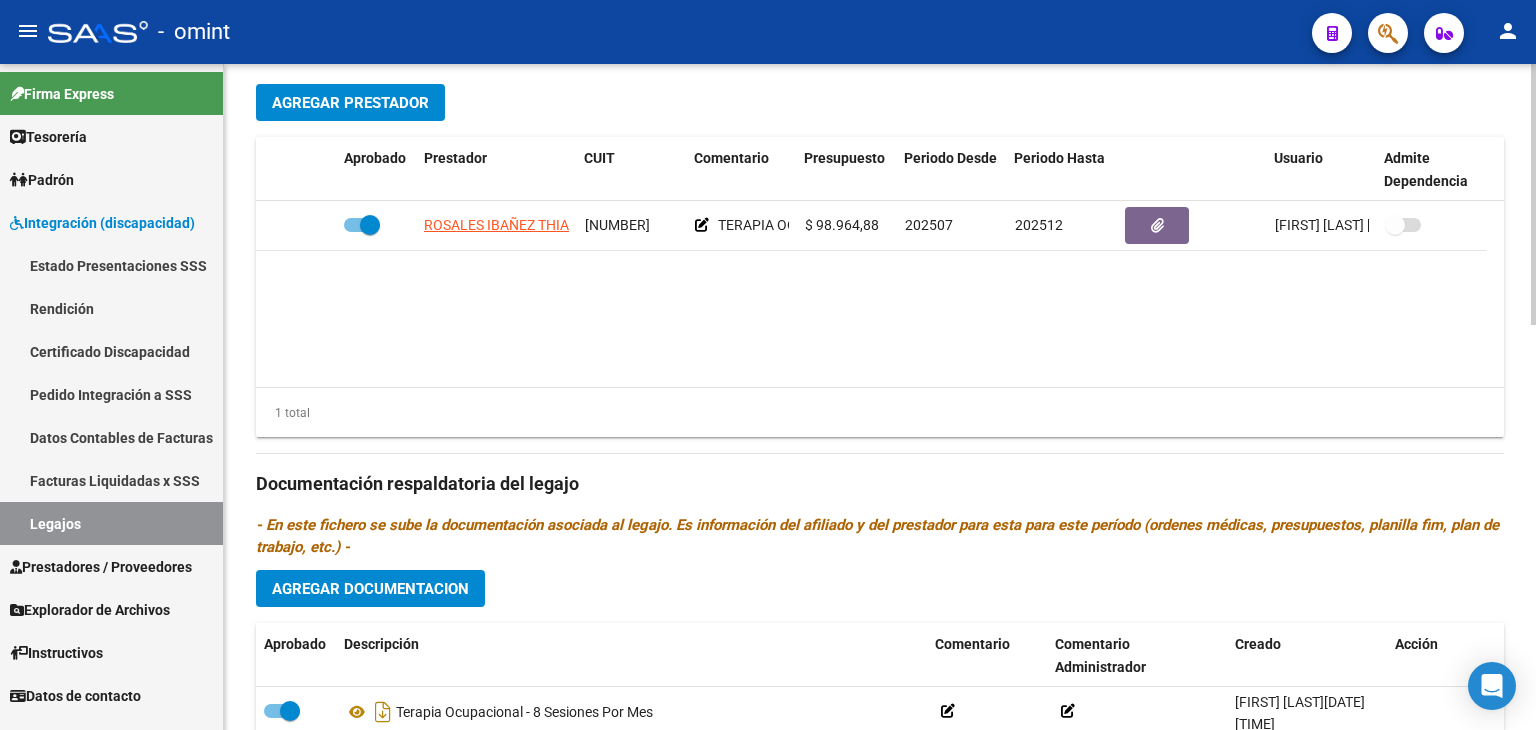 scroll, scrollTop: 800, scrollLeft: 0, axis: vertical 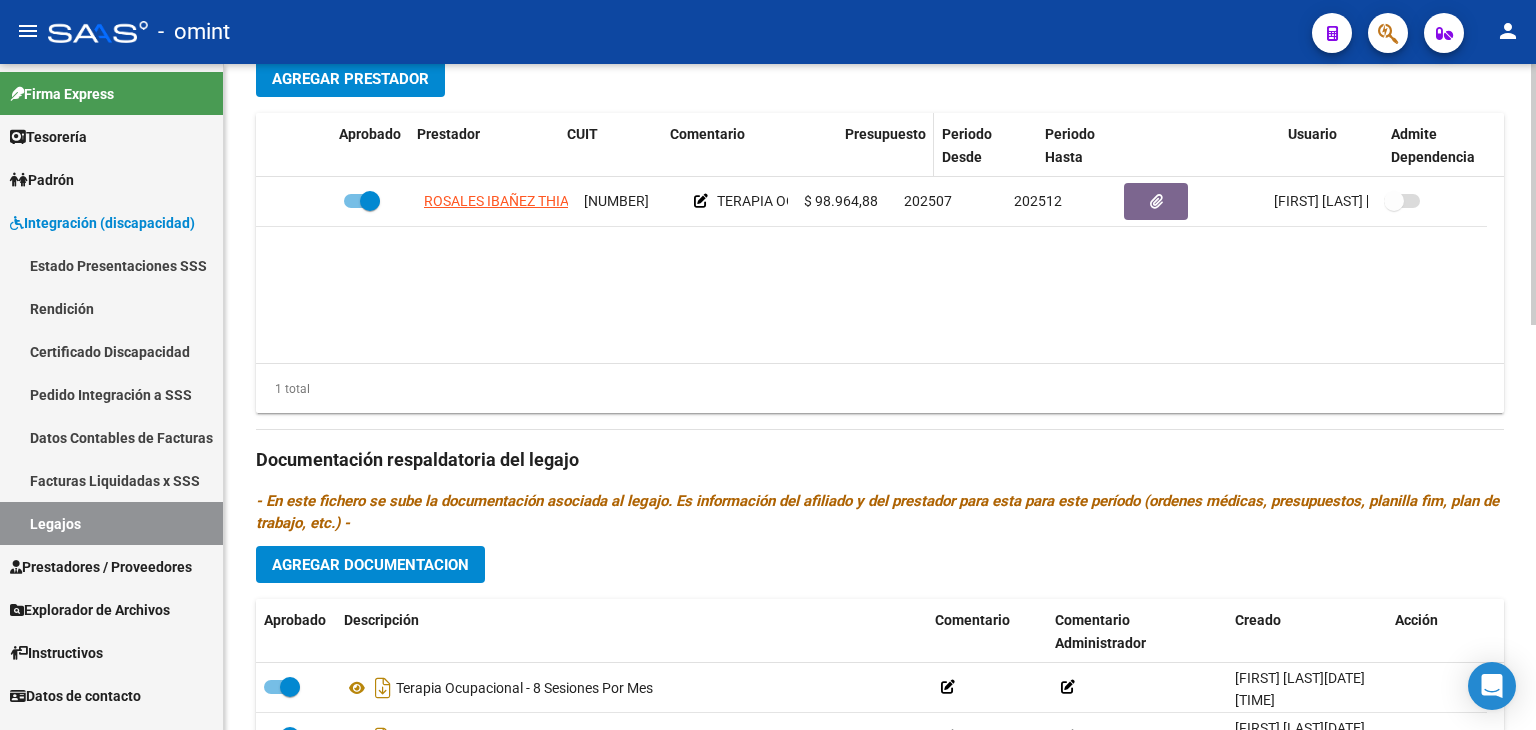 drag, startPoint x: 828, startPoint y: 140, endPoint x: 871, endPoint y: 141, distance: 43.011627 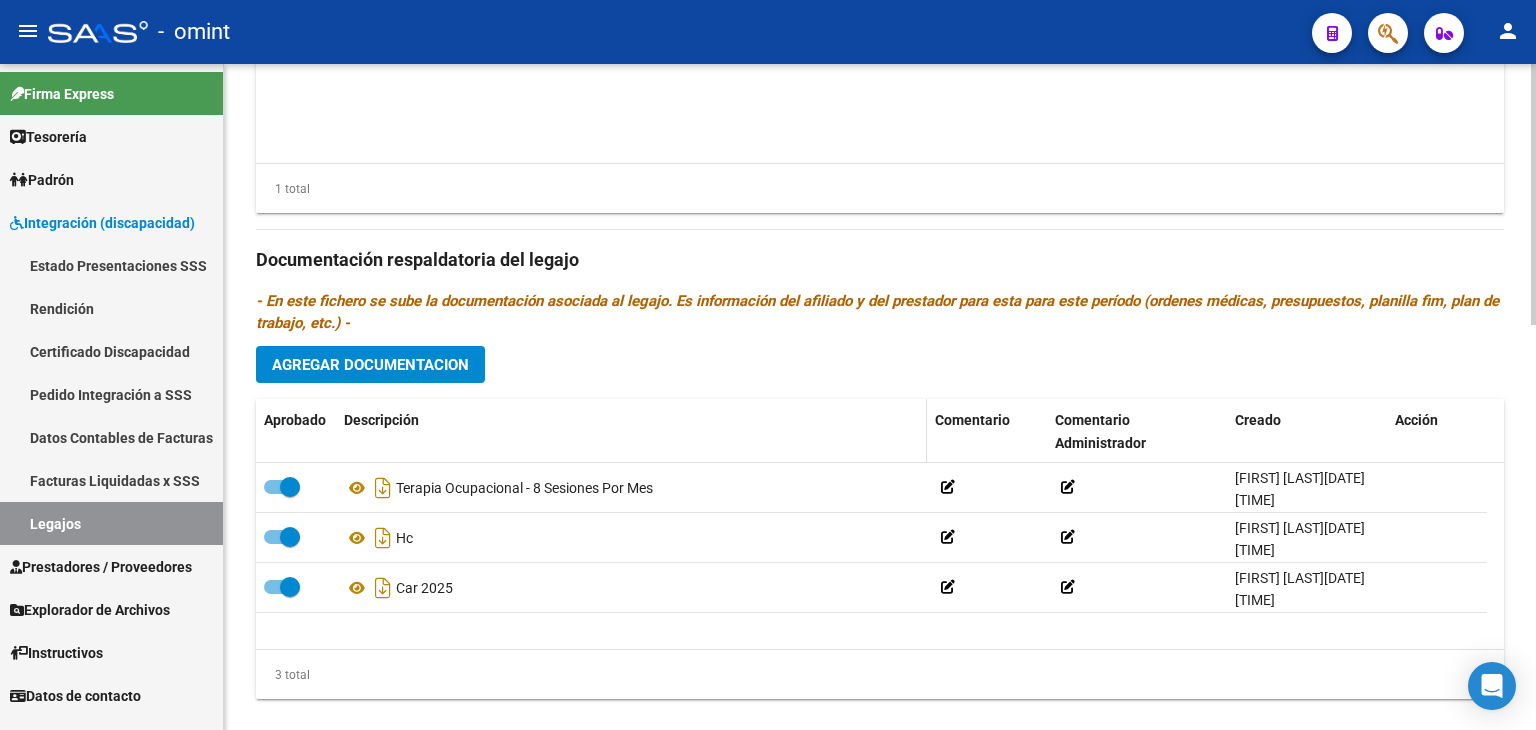 scroll, scrollTop: 400, scrollLeft: 0, axis: vertical 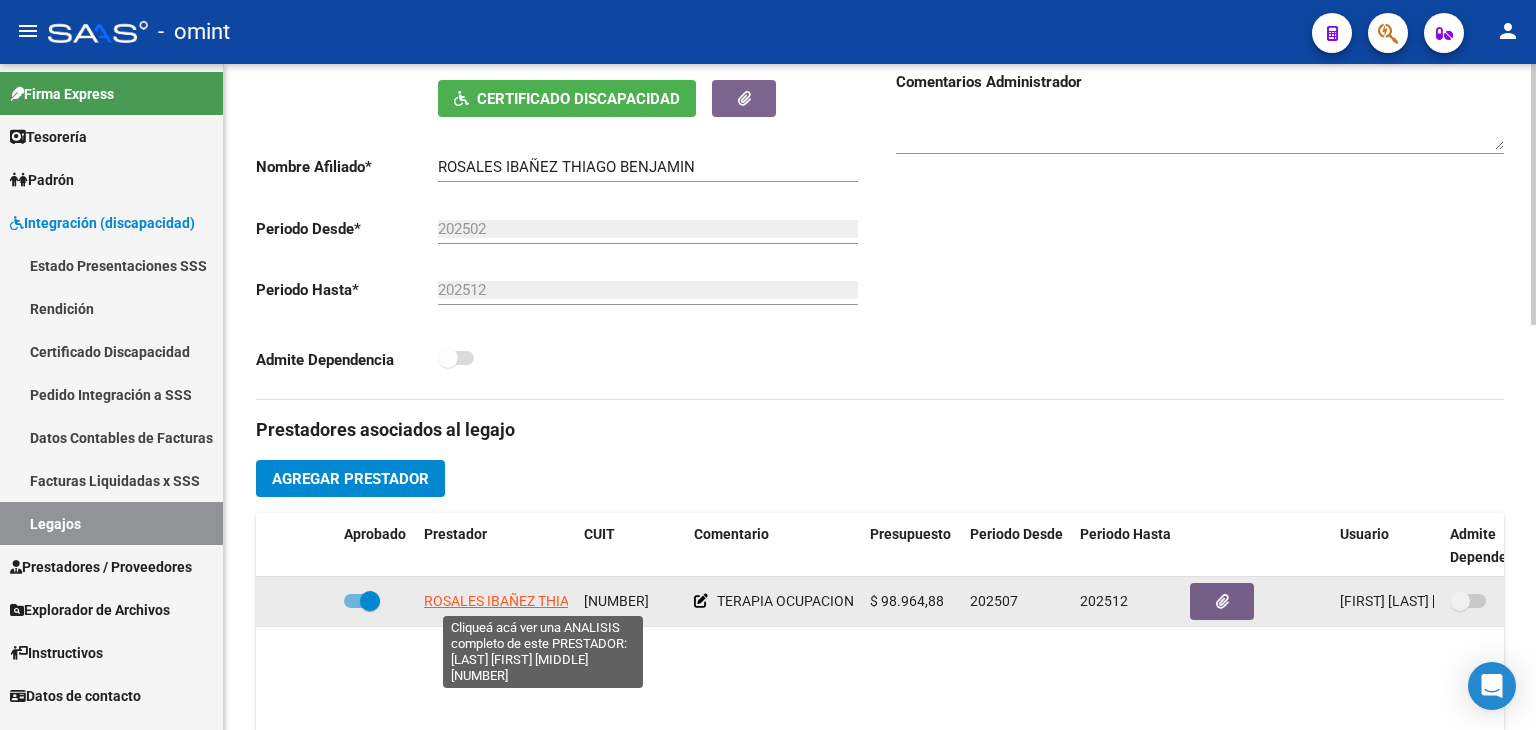 click on "ROSALES IBAÑEZ THIAGO BENJAMIN" 